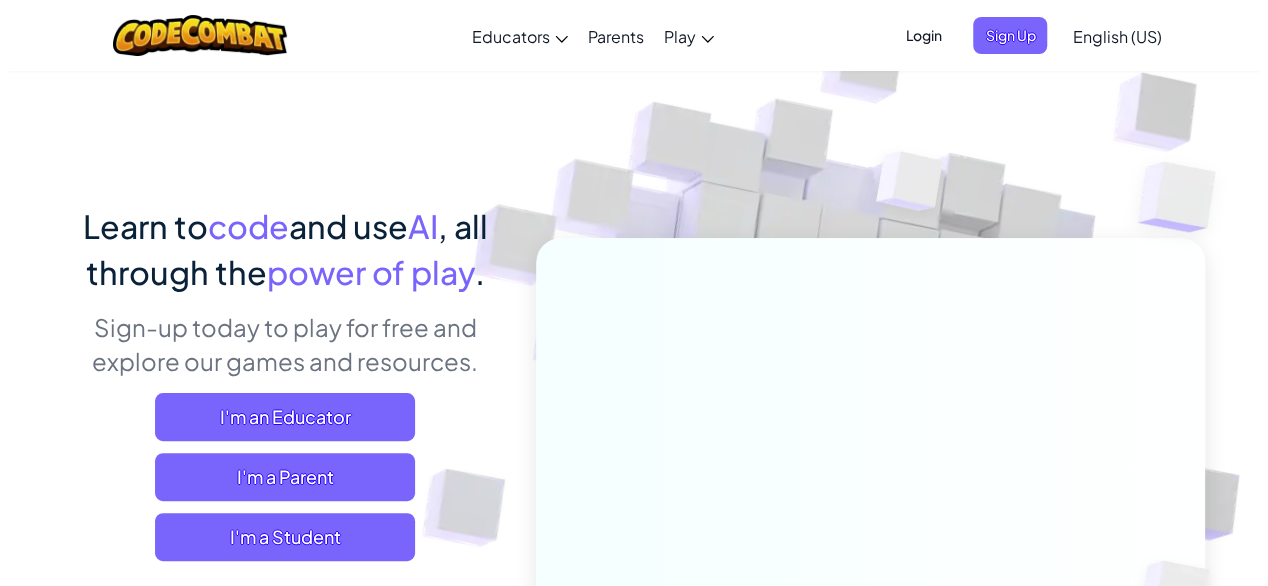 scroll, scrollTop: 0, scrollLeft: 0, axis: both 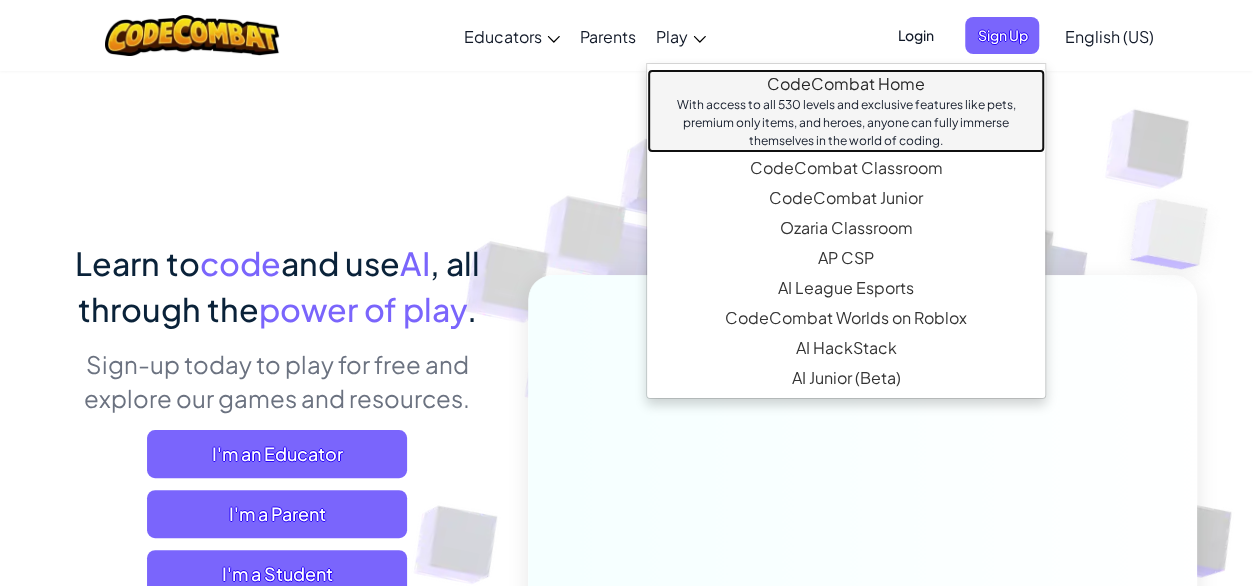 click on "CodeCombat Home With access to all 530 levels and exclusive features like pets, premium only items, and heroes, anyone can fully immerse themselves in the world of coding." at bounding box center (846, 111) 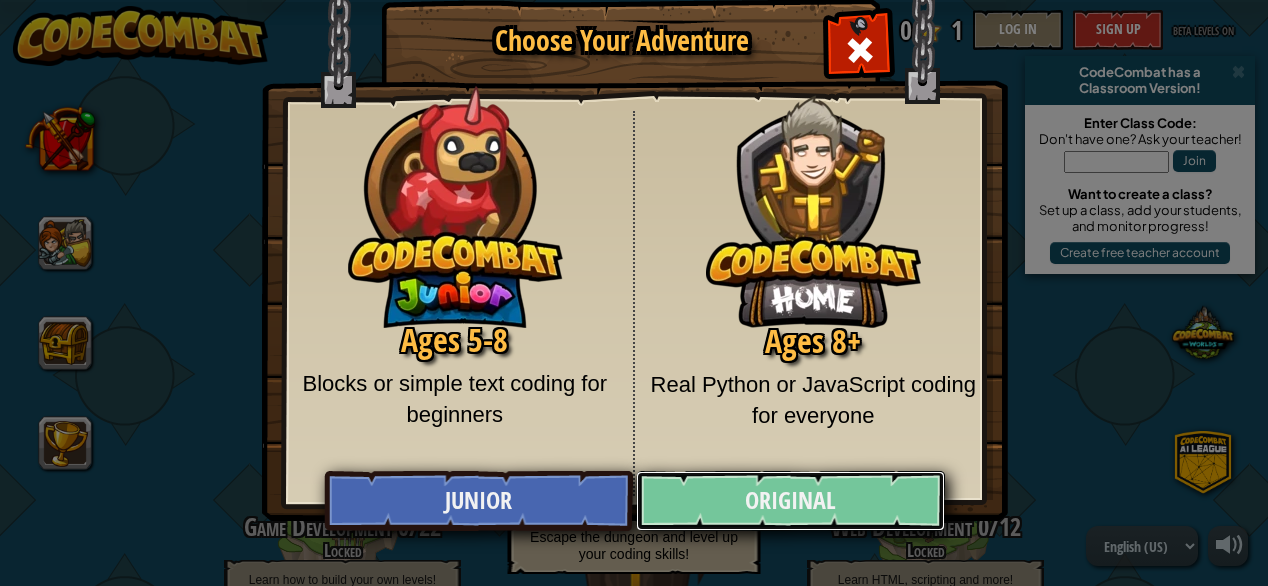 click on "Original" at bounding box center [790, 501] 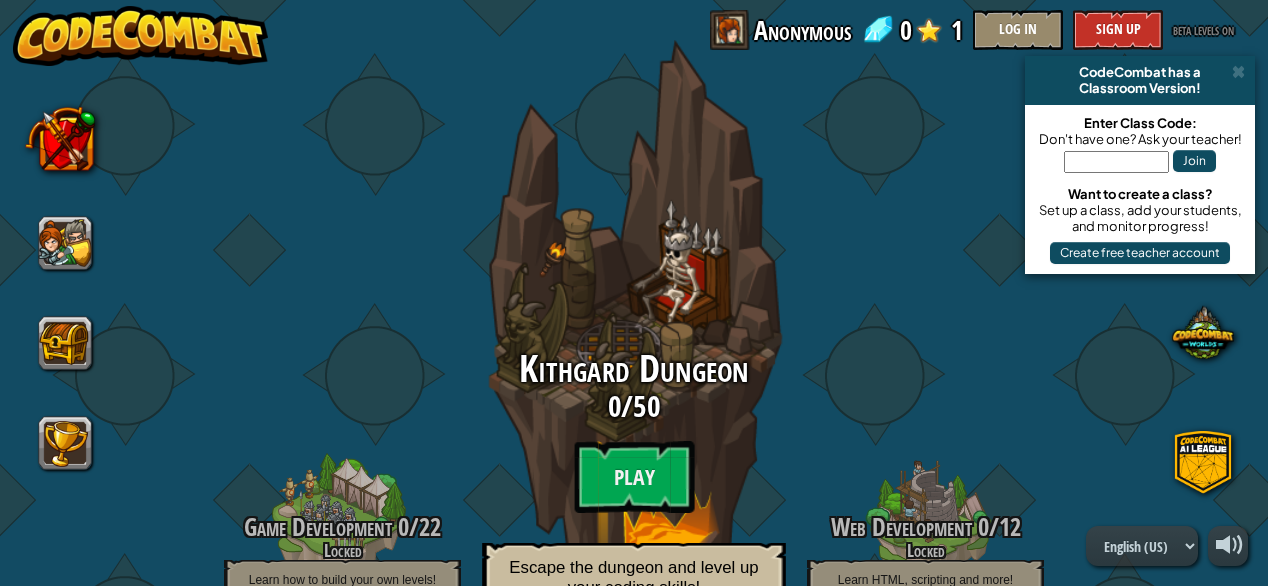 click on "Kithgard Dungeon" at bounding box center [634, 369] 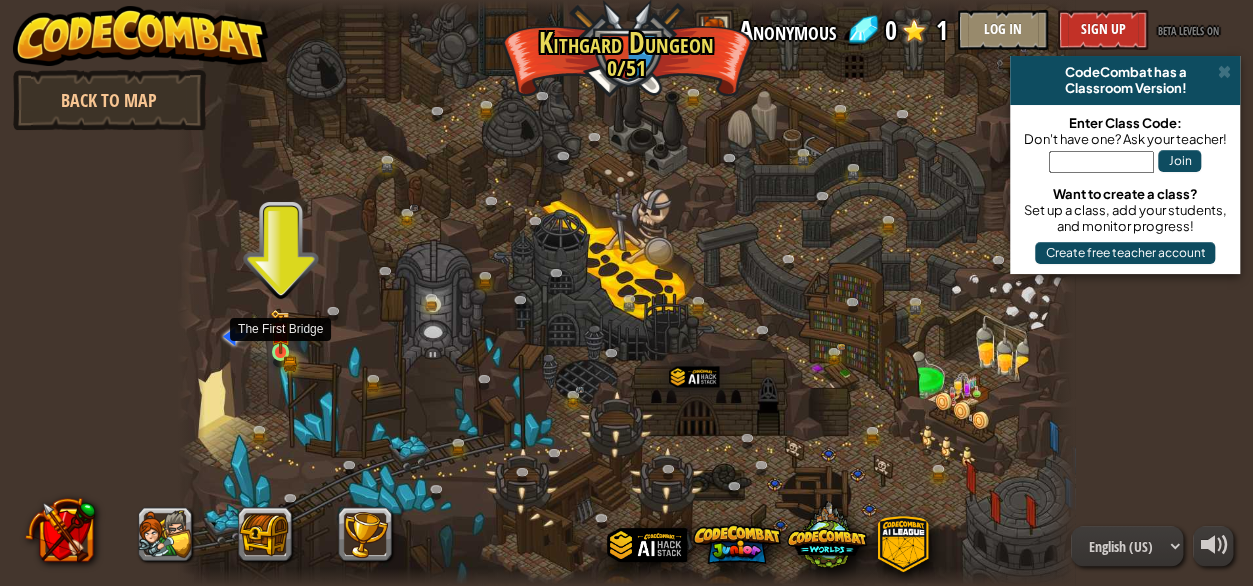 click at bounding box center [280, 331] 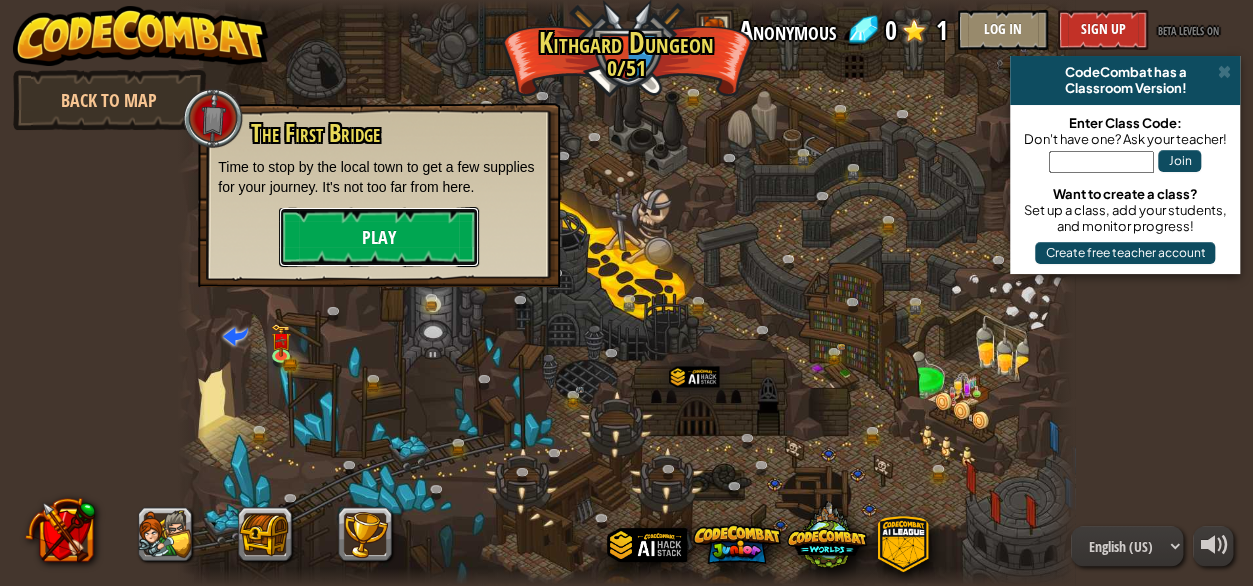 click on "Play" at bounding box center [379, 237] 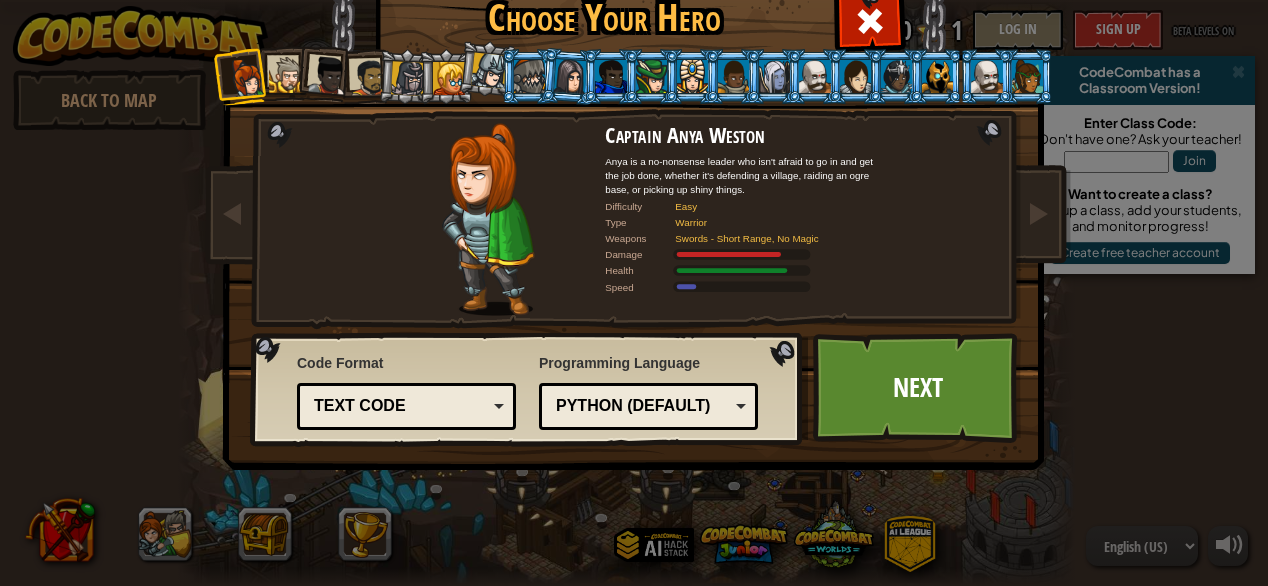 click at bounding box center [287, 75] 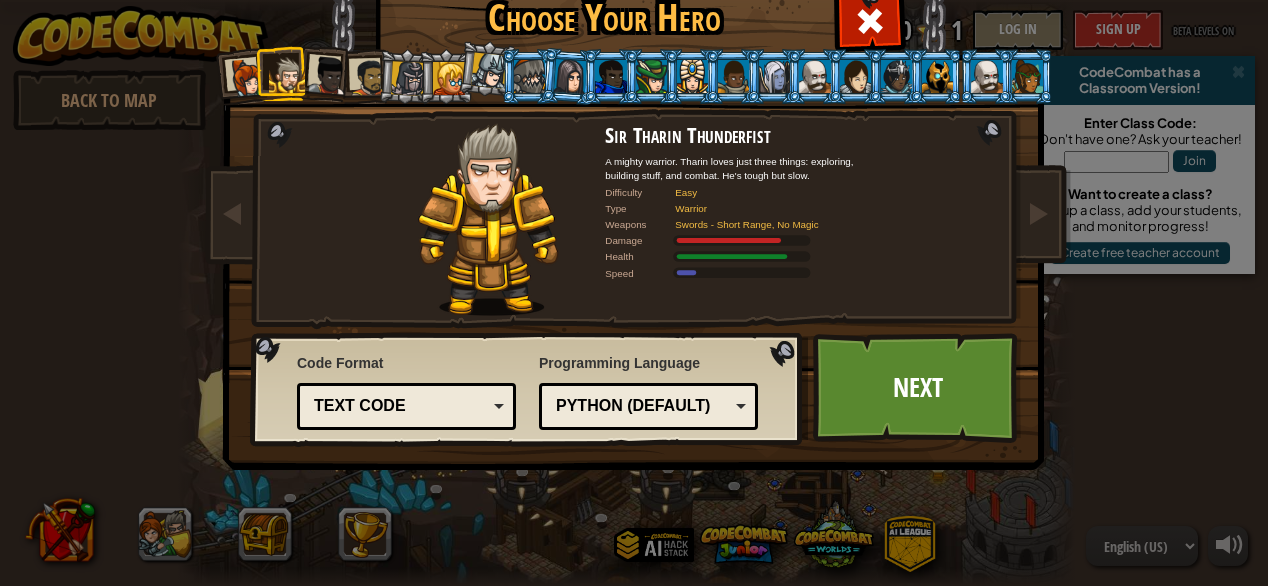 click at bounding box center (328, 76) 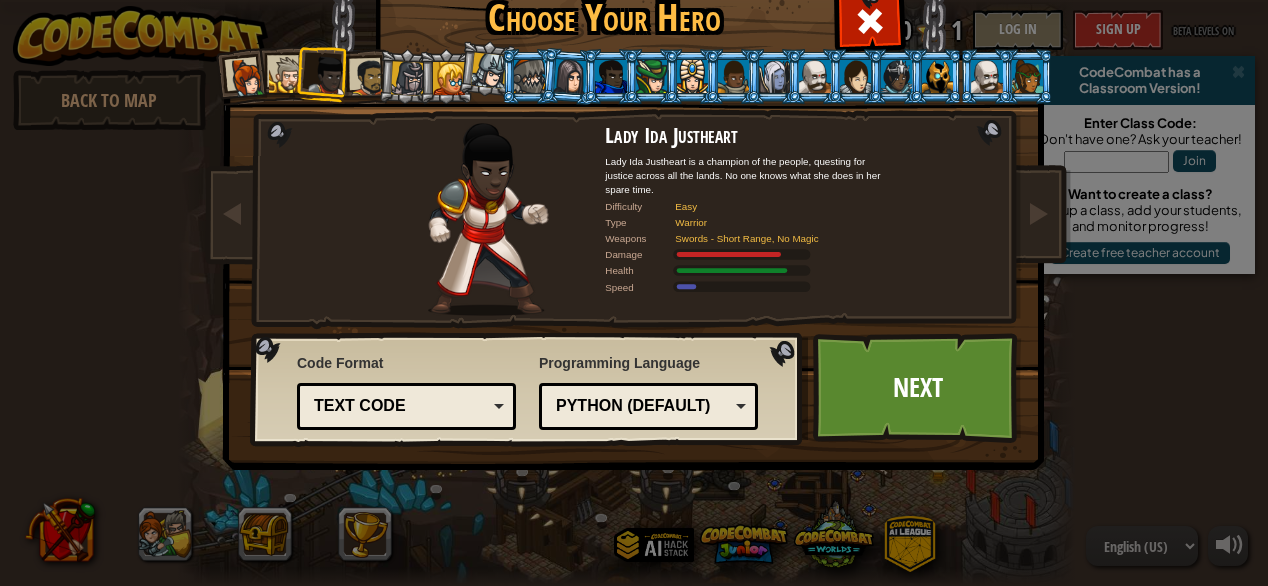 click at bounding box center (368, 77) 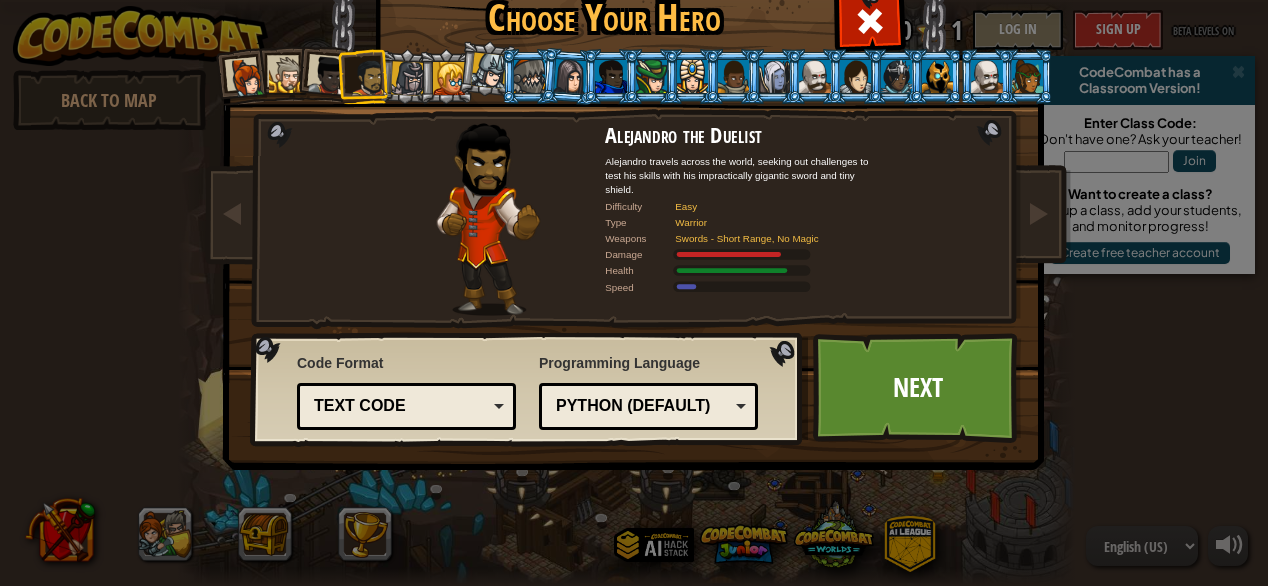 click at bounding box center [408, 78] 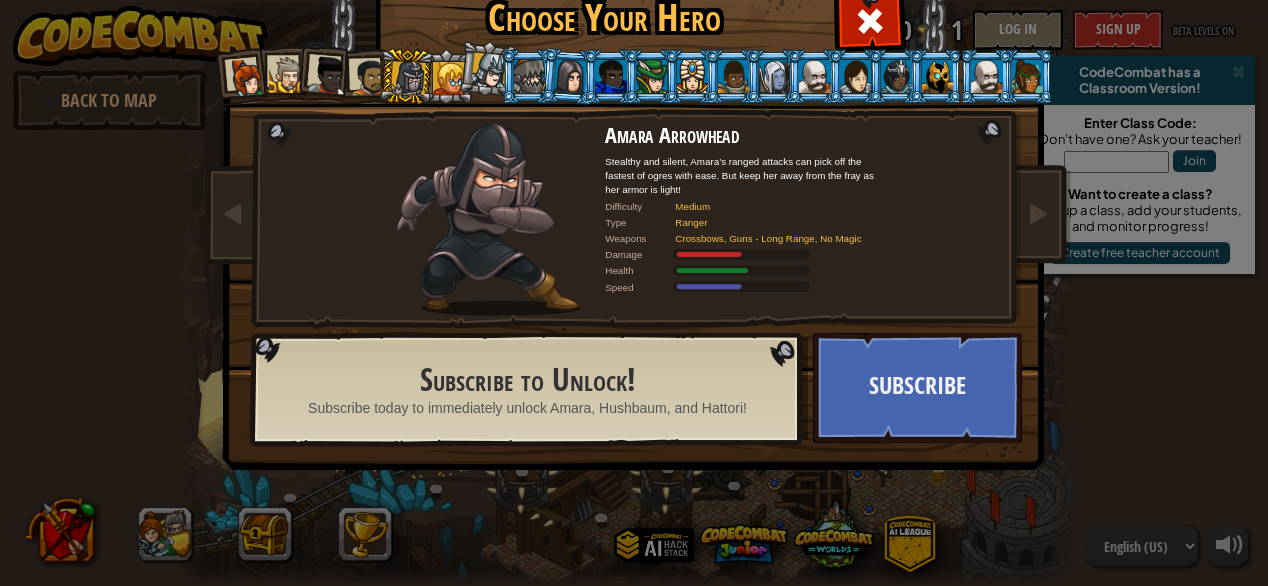click at bounding box center (449, 78) 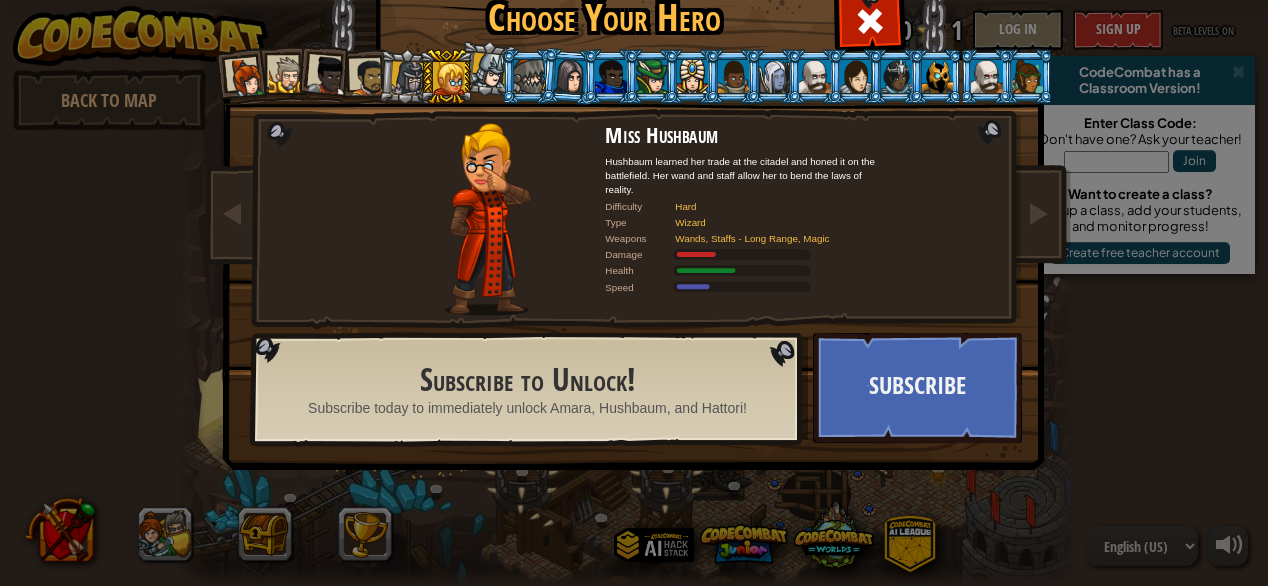 click at bounding box center [490, 71] 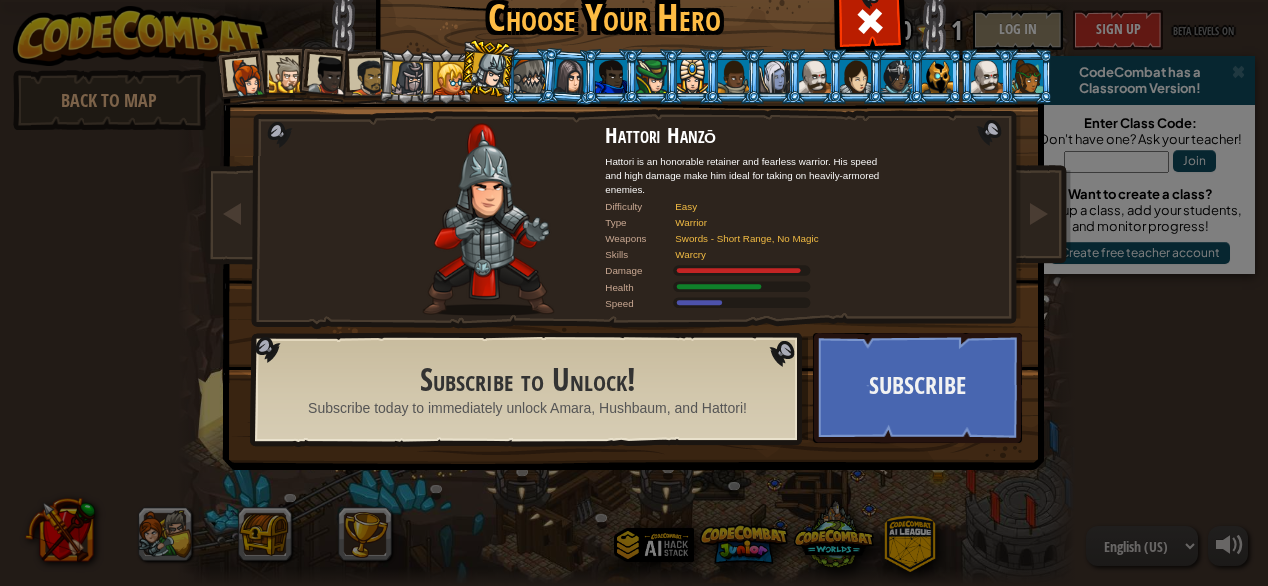 click at bounding box center [529, 76] 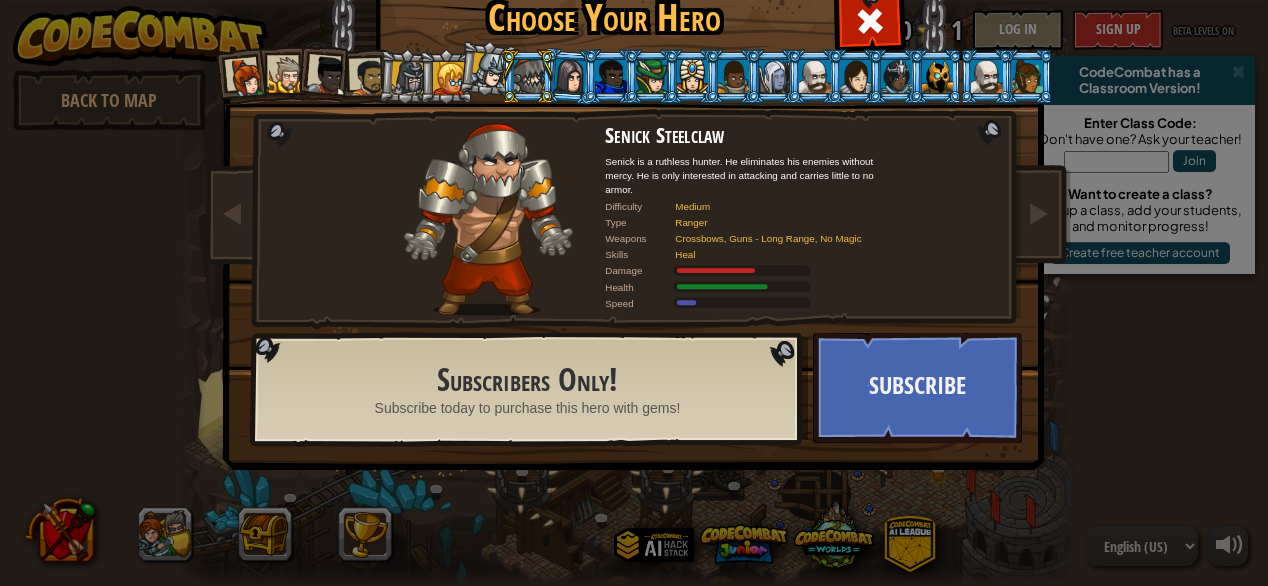 click at bounding box center (569, 76) 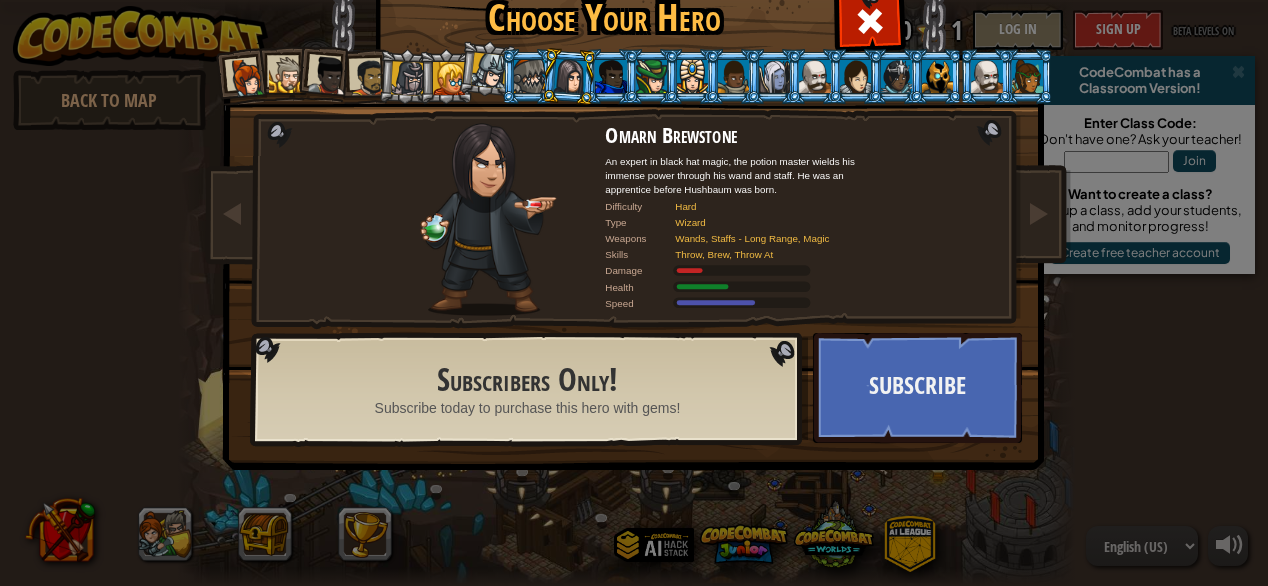 click at bounding box center (569, 76) 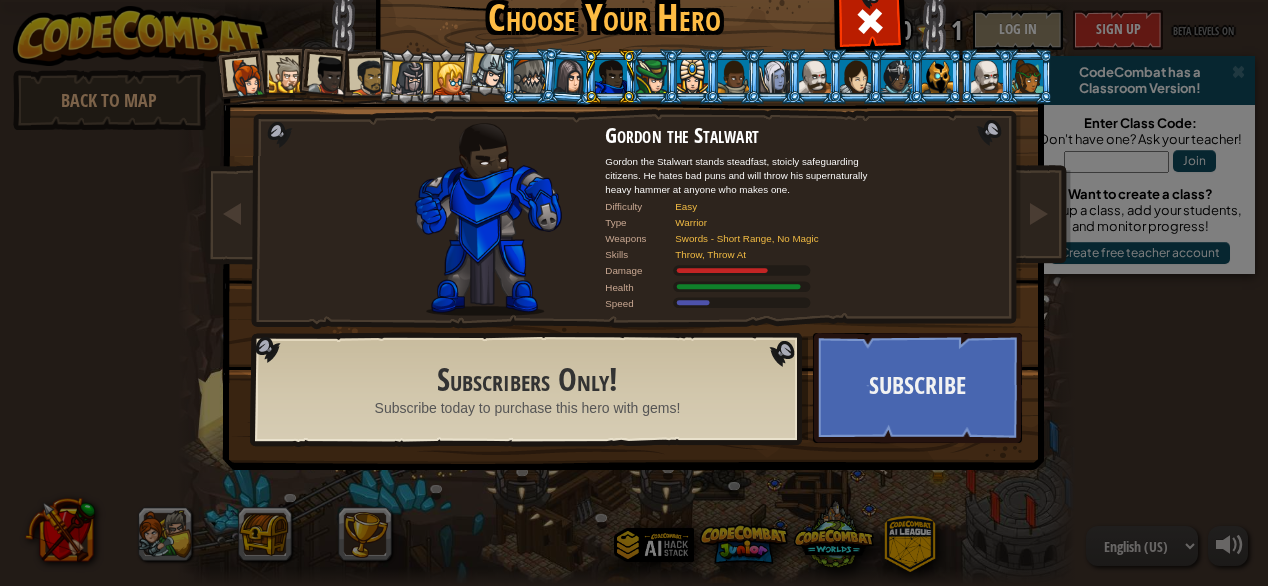 click at bounding box center [651, 76] 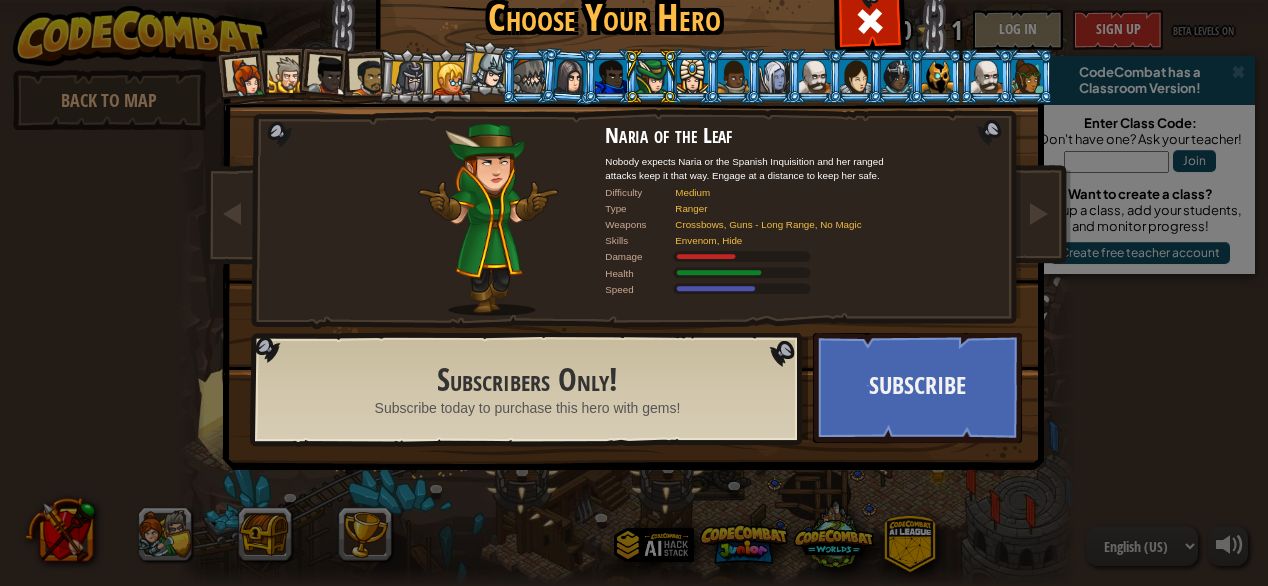 click at bounding box center [692, 76] 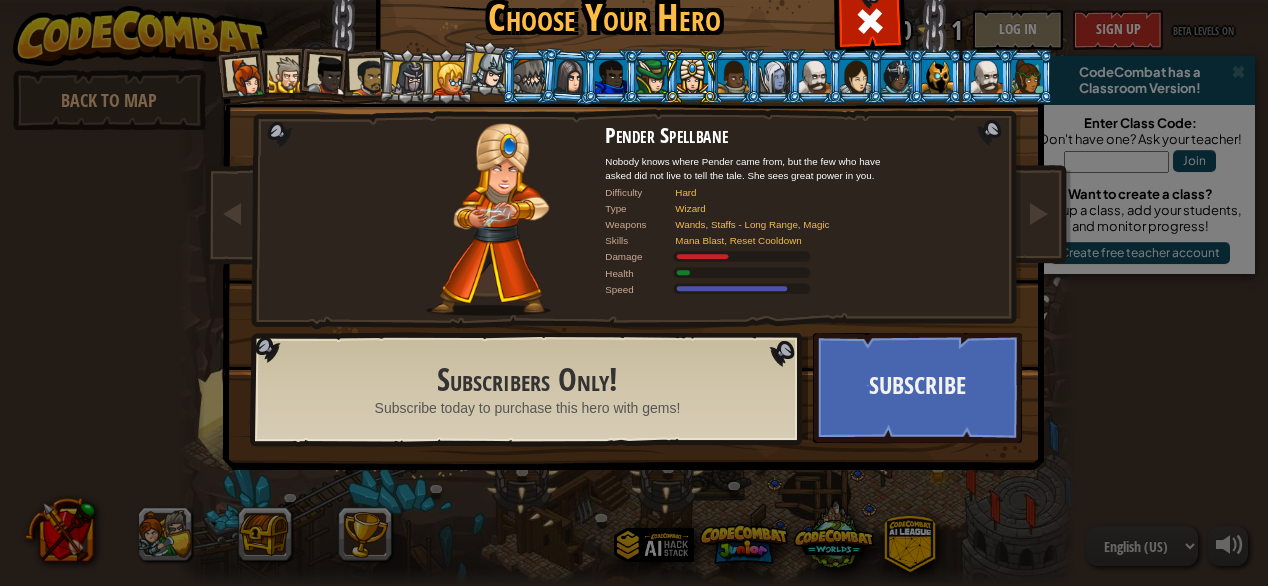 click at bounding box center (733, 76) 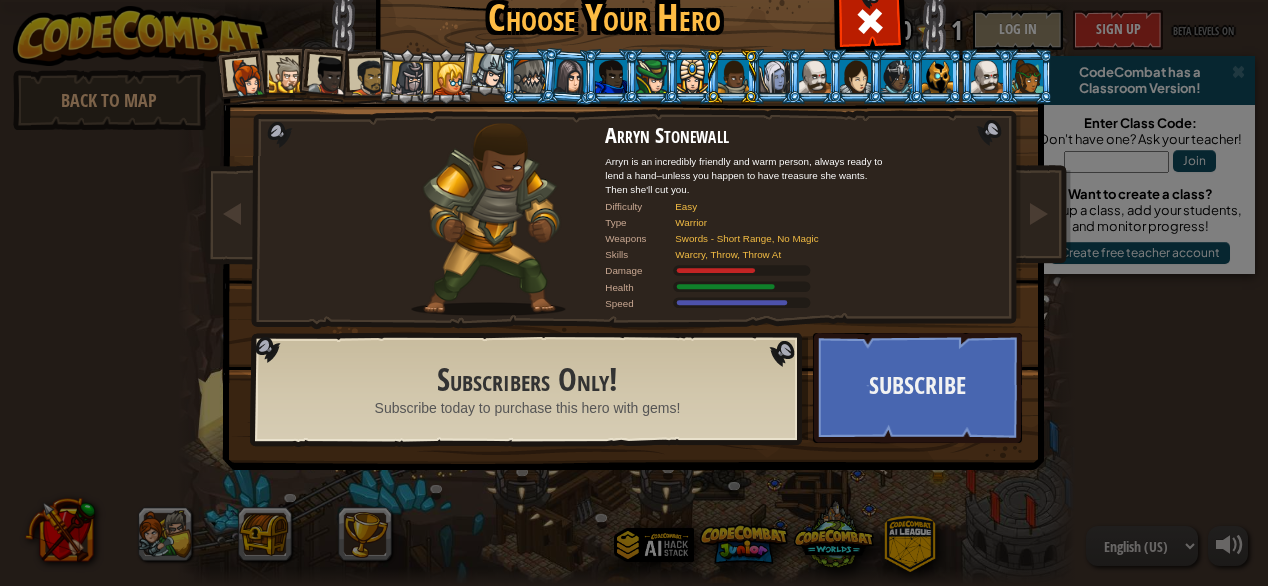 click at bounding box center [774, 76] 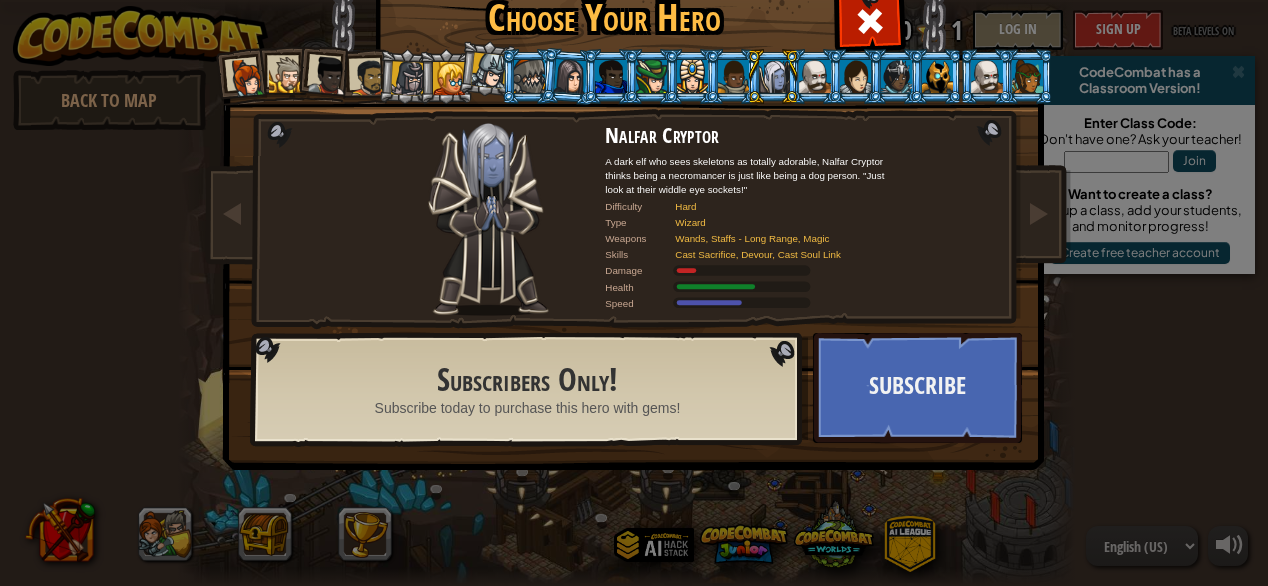 click at bounding box center [814, 76] 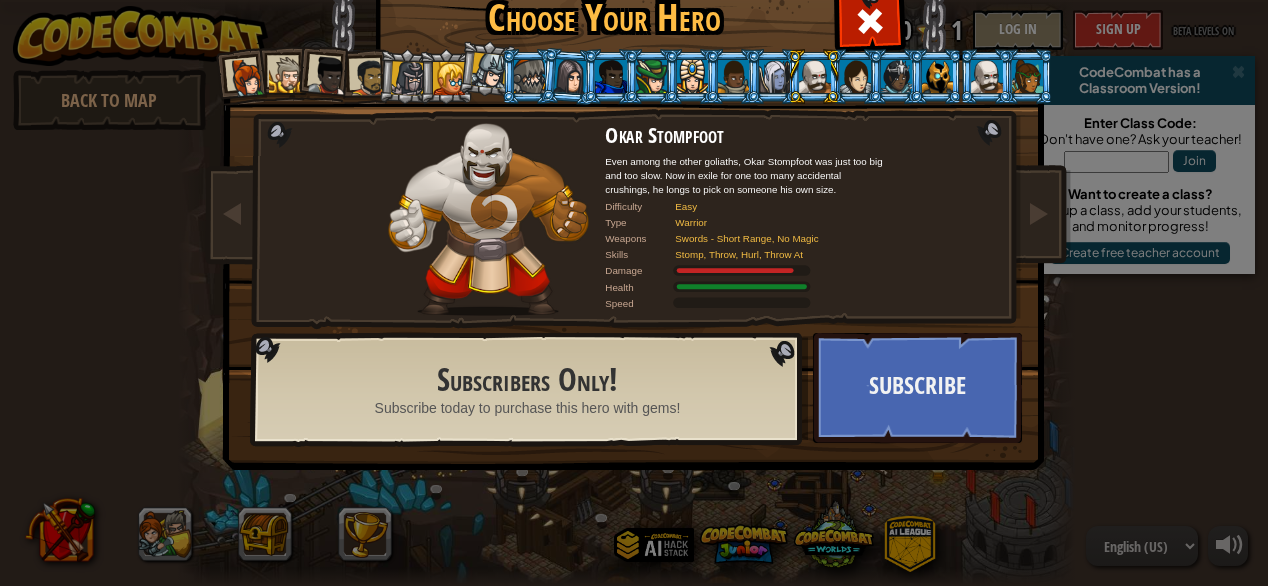 click at bounding box center [408, 78] 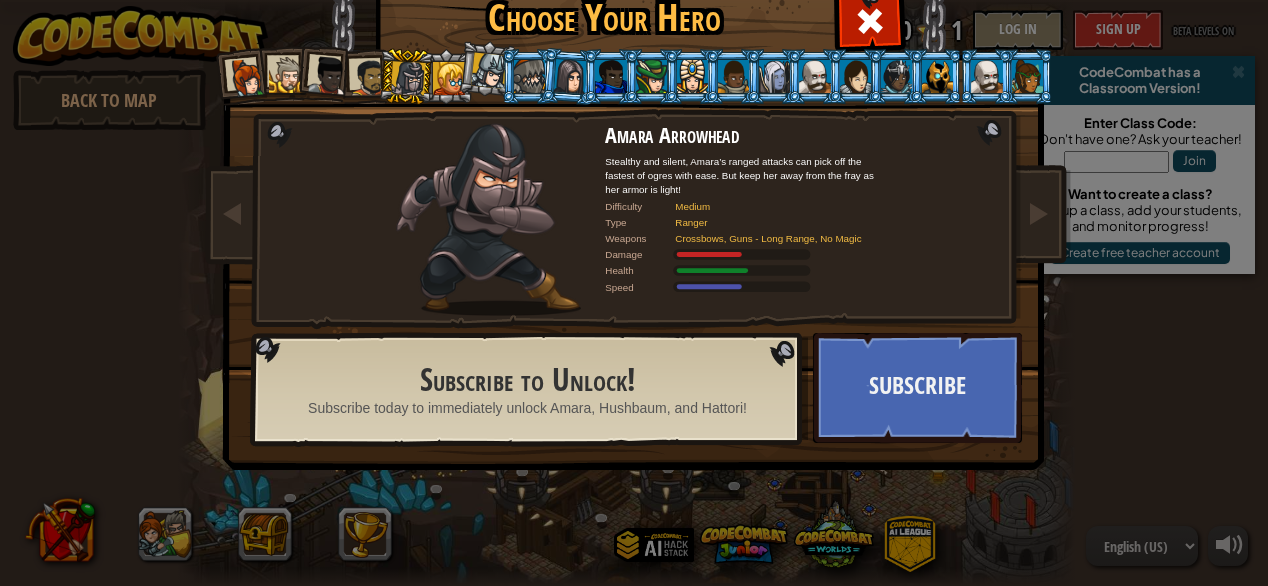 click at bounding box center (287, 75) 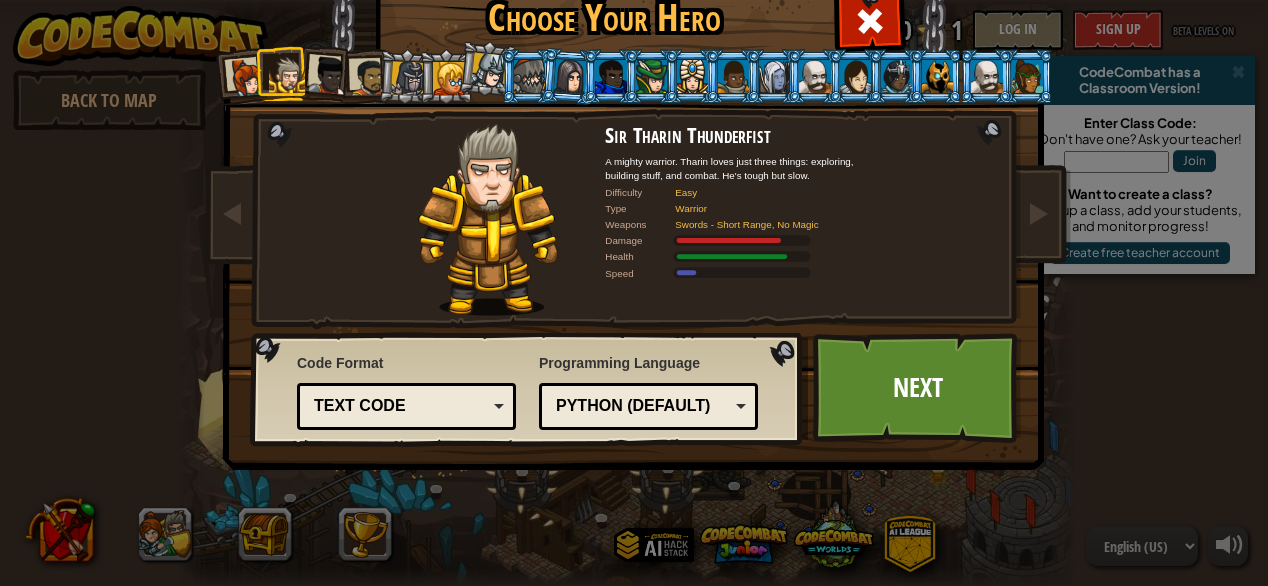 click on "Python (Default) JavaScript Lua C++ Java (Experimental) Python (Default)" at bounding box center (648, 406) 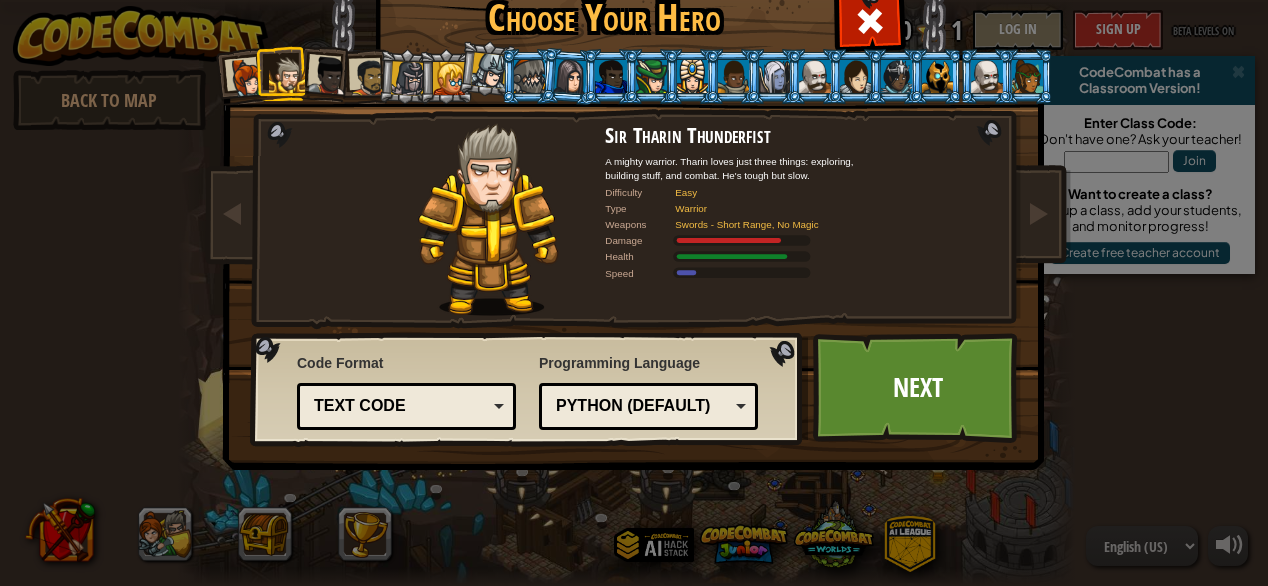 click on "Text code" at bounding box center [400, 406] 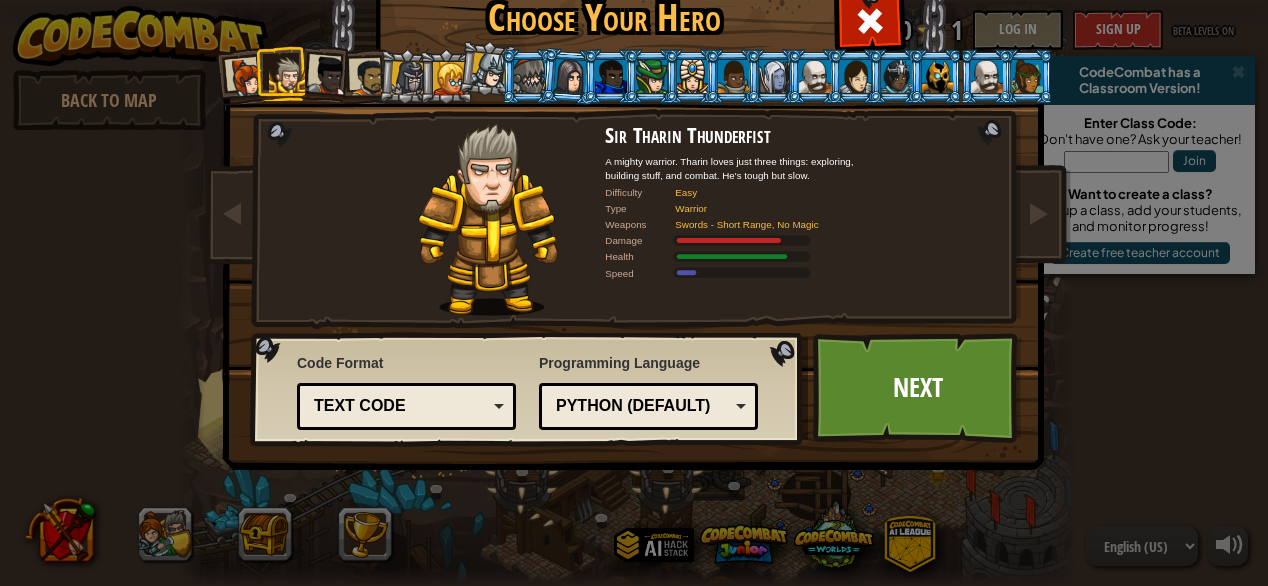 click on "Choose Your Hero 0 Captain Anya Weston Anya is a no-nonsense leader who isn't afraid to go in and get the job done, whether it's defending a village, raiding an ogre base, or picking up shiny things. Difficulty Easy Type Warrior Weapons Swords - Short Range, No Magic Damage Health Speed Sir Tharin Thunderfist A mighty warrior. Tharin loves just three things: exploring, building stuff, and combat. He's tough but slow. Difficulty Easy Type Warrior Weapons Swords - Short Range, No Magic Damage Health Speed Lady Ida Justheart Lady Ida Justheart is a champion of the people, questing for justice across all the lands. No one knows what she does in her spare time. Difficulty Easy Type Warrior Weapons Swords - Short Range, No Magic Damage Health Speed Alejandro the Duelist Alejandro travels across the world, seeking out challenges to test his skills with his impractically gigantic sword and tiny shield. Difficulty Easy Type Warrior Weapons Swords - Short Range, No Magic Damage Health Speed Amara Arrowhead Difficulty" at bounding box center [634, 300] 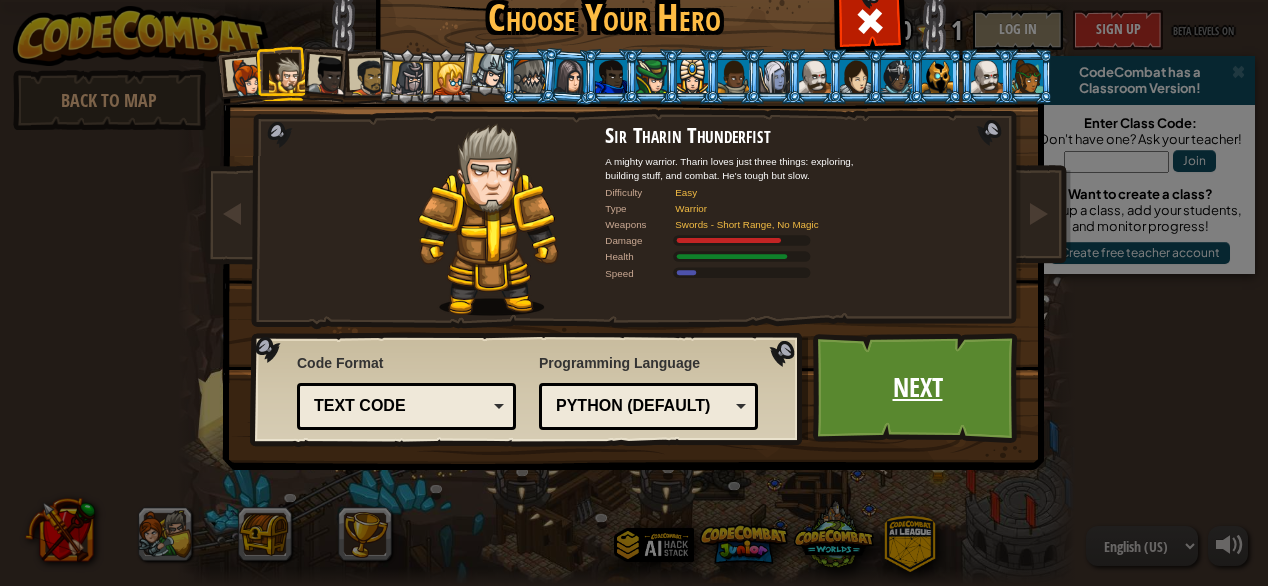 click on "Next" at bounding box center [917, 388] 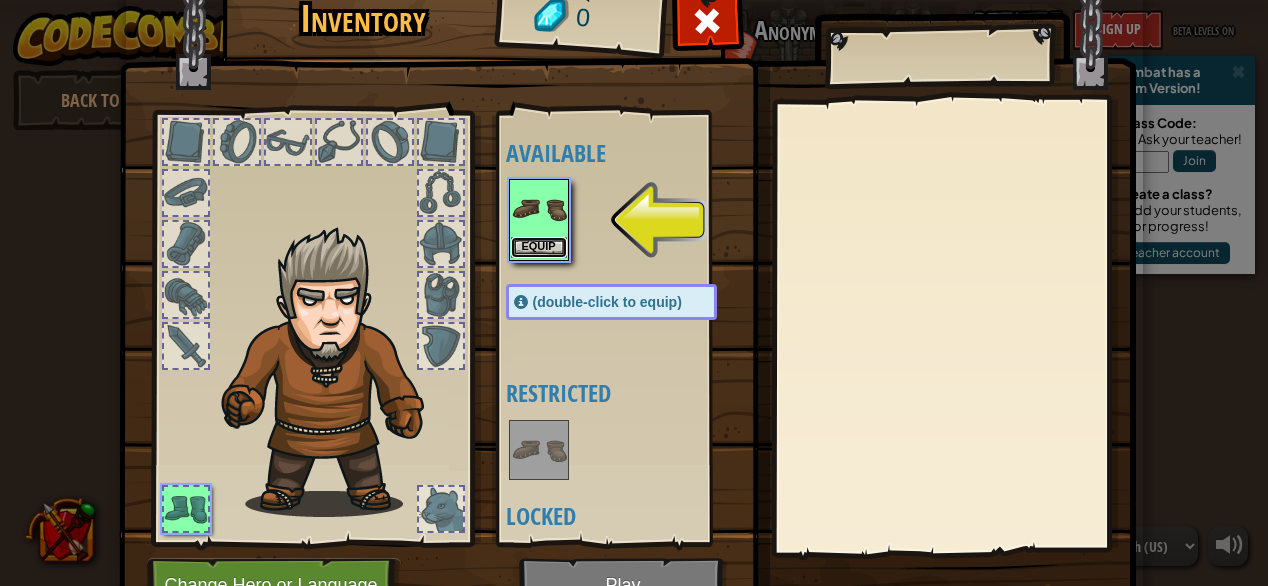 click on "Equip" at bounding box center [539, 247] 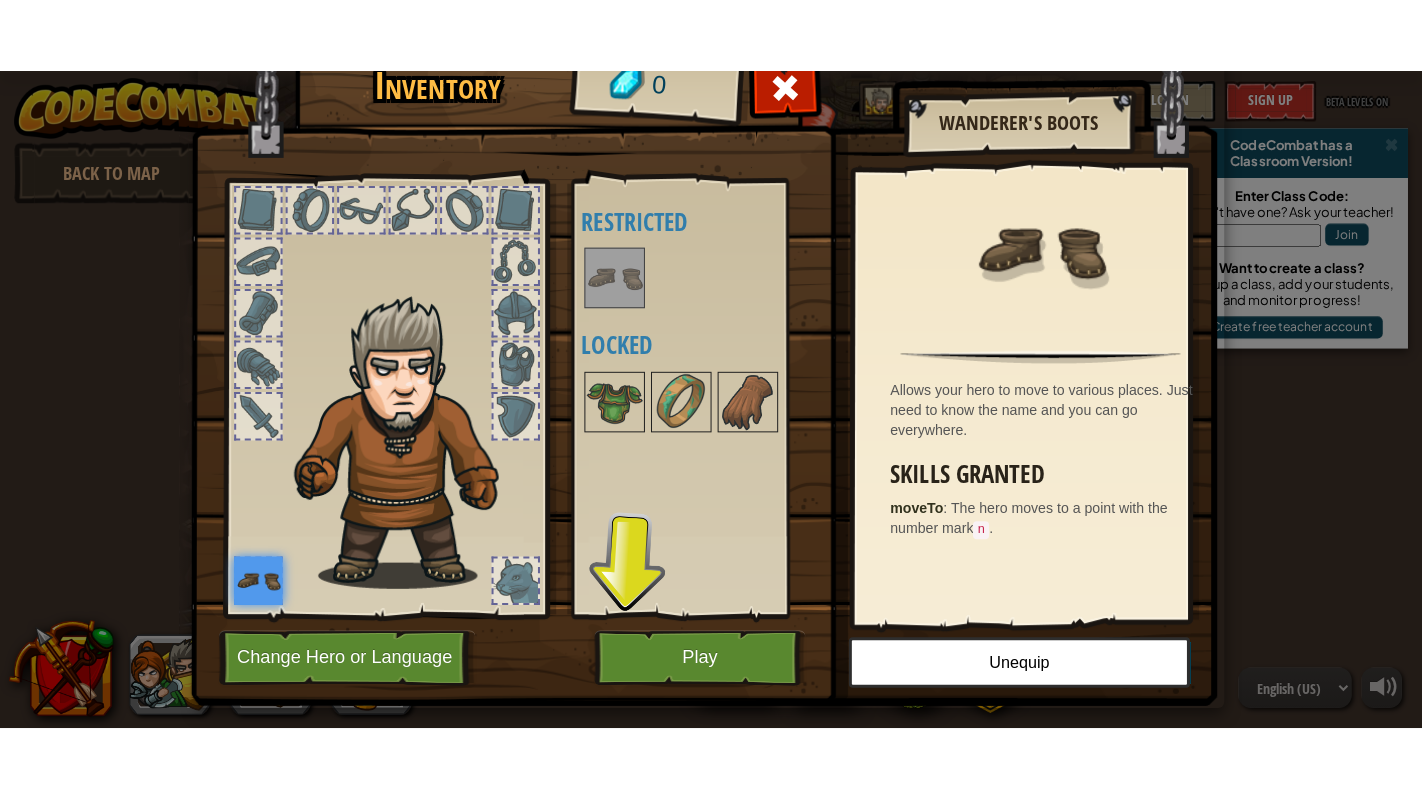 scroll, scrollTop: 3, scrollLeft: 0, axis: vertical 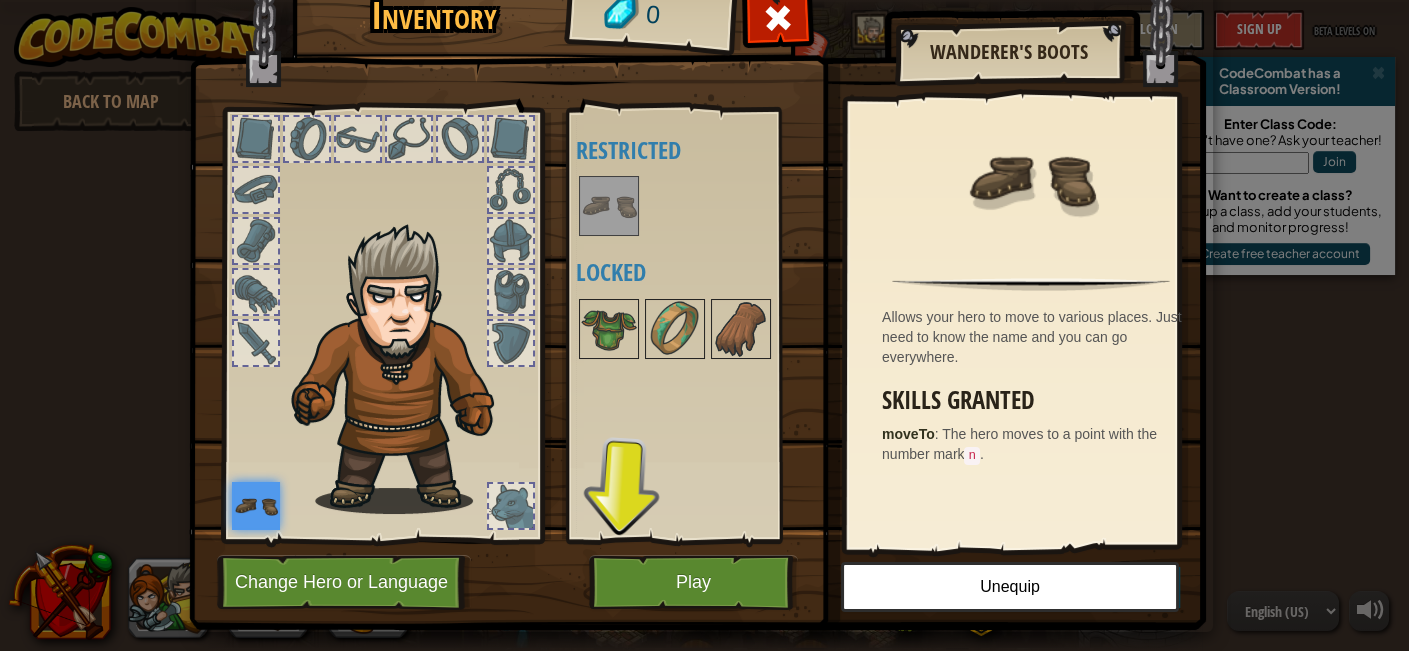 click on "Available Equip (double-click to equip) Restricted Locked" at bounding box center (701, 325) 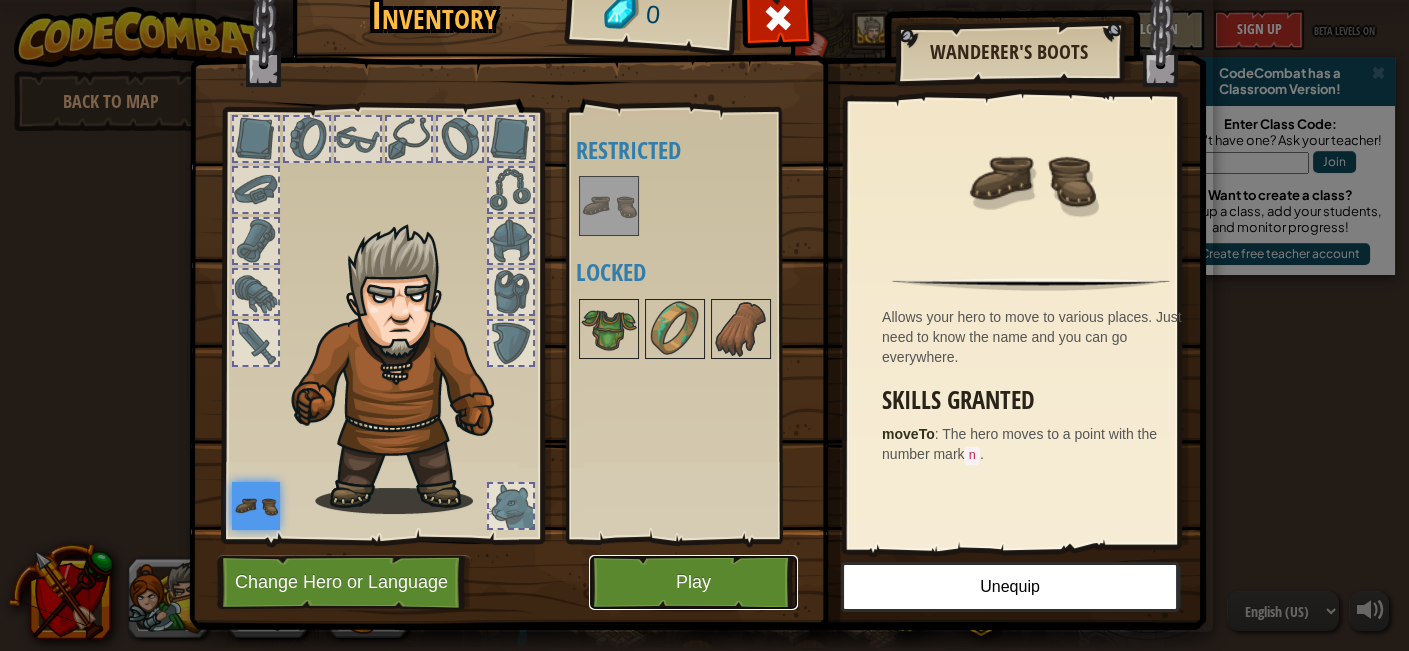 click on "Play" at bounding box center [693, 582] 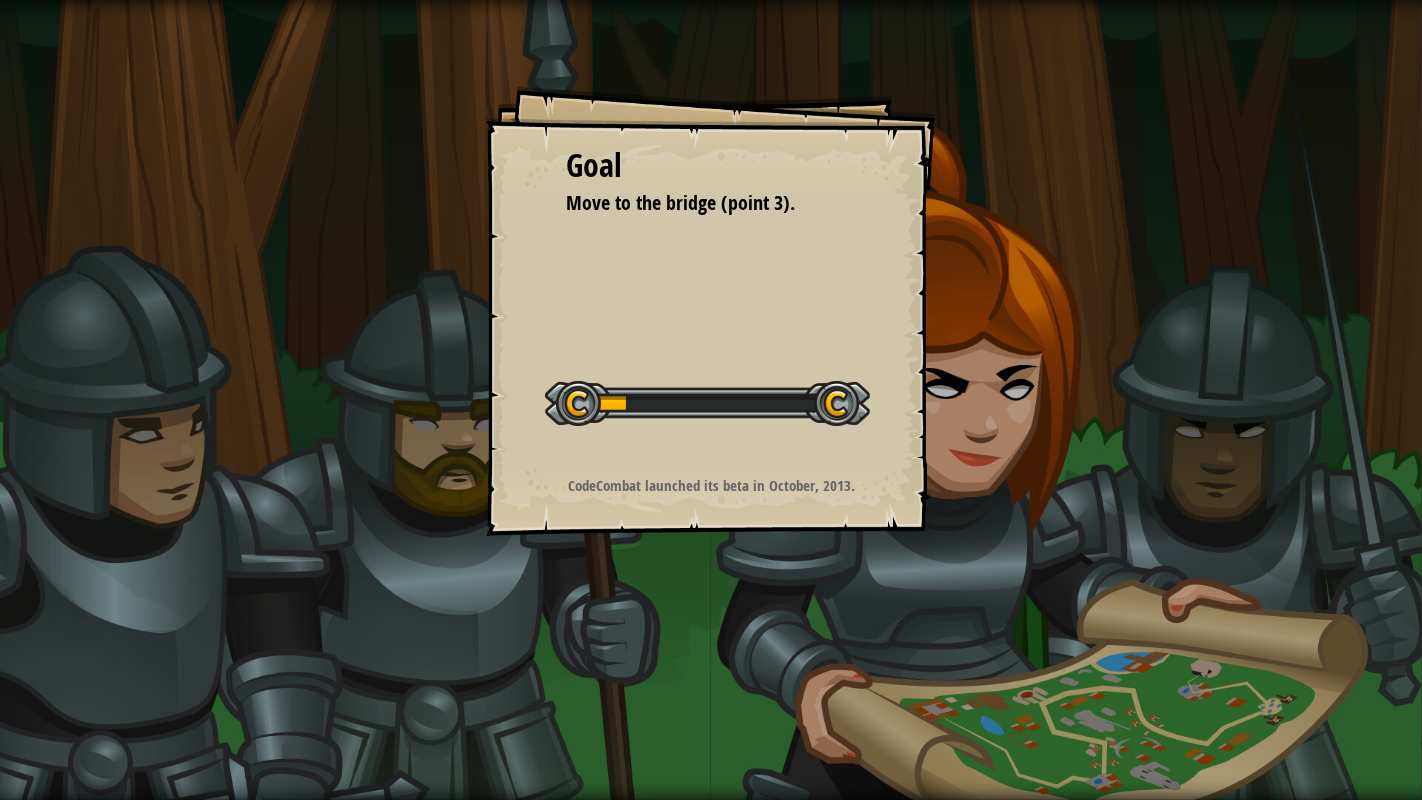 click on "Goal Move to the bridge (point 3). Start Level Error loading from server. Try refreshing the page. You'll need a subscription to play this level. Subscribe You'll need to join a course to play this level. Back to my courses Ask your teacher to assign a license to you so you can continue to play CodeCombat! Back to my courses This level is locked. Back to my courses CodeCombat launched its beta in October, 2013." at bounding box center [711, 311] 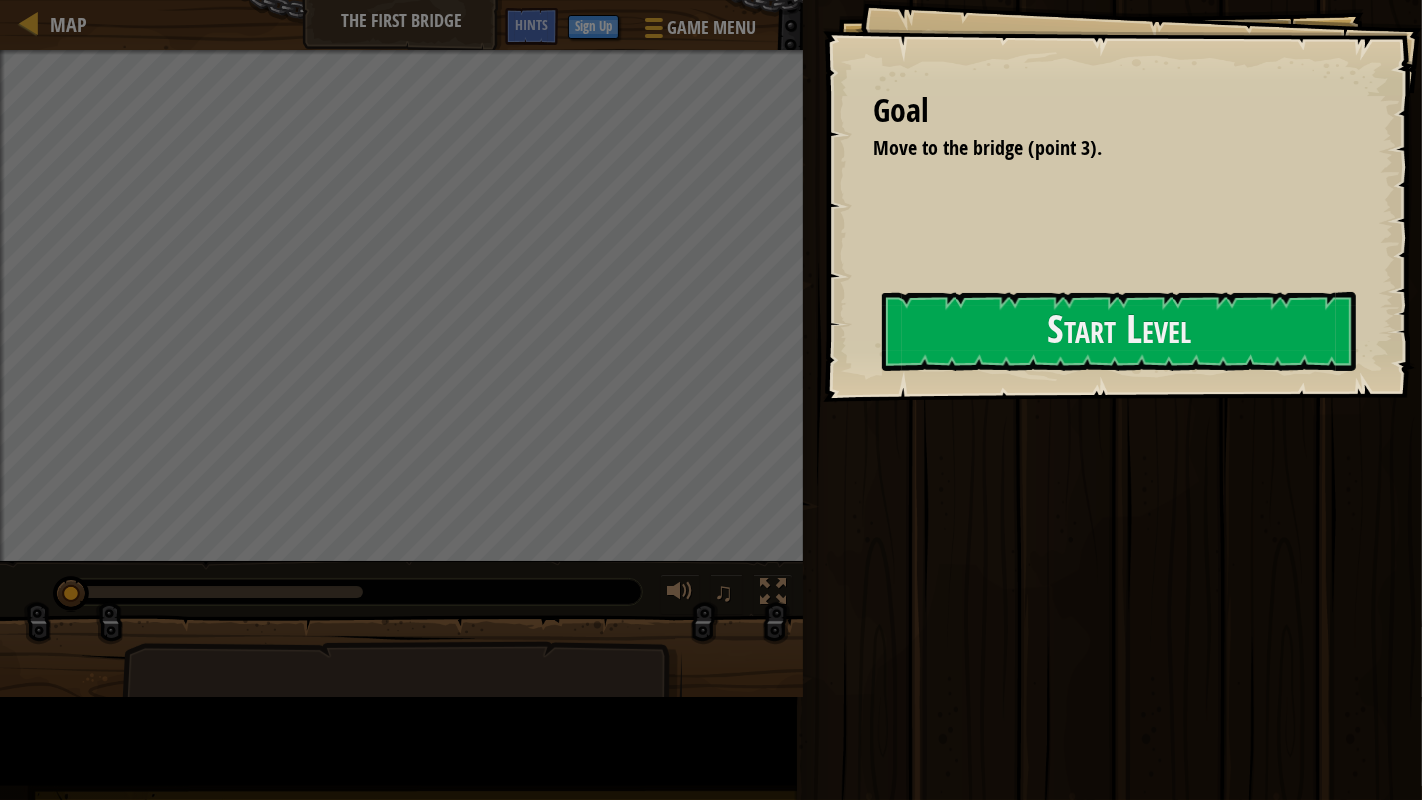 click on "Goal Move to the bridge (point [NUMBER]). Start Level Error loading from server. Try refreshing the page. You'll need a subscription to play this level. Subscribe You'll need to join a course to play this level. Back to my courses Ask your teacher to assign a license to you so you can continue to play CodeCombat! Back to my courses This level is locked. Back to my courses" at bounding box center [1122, 201] 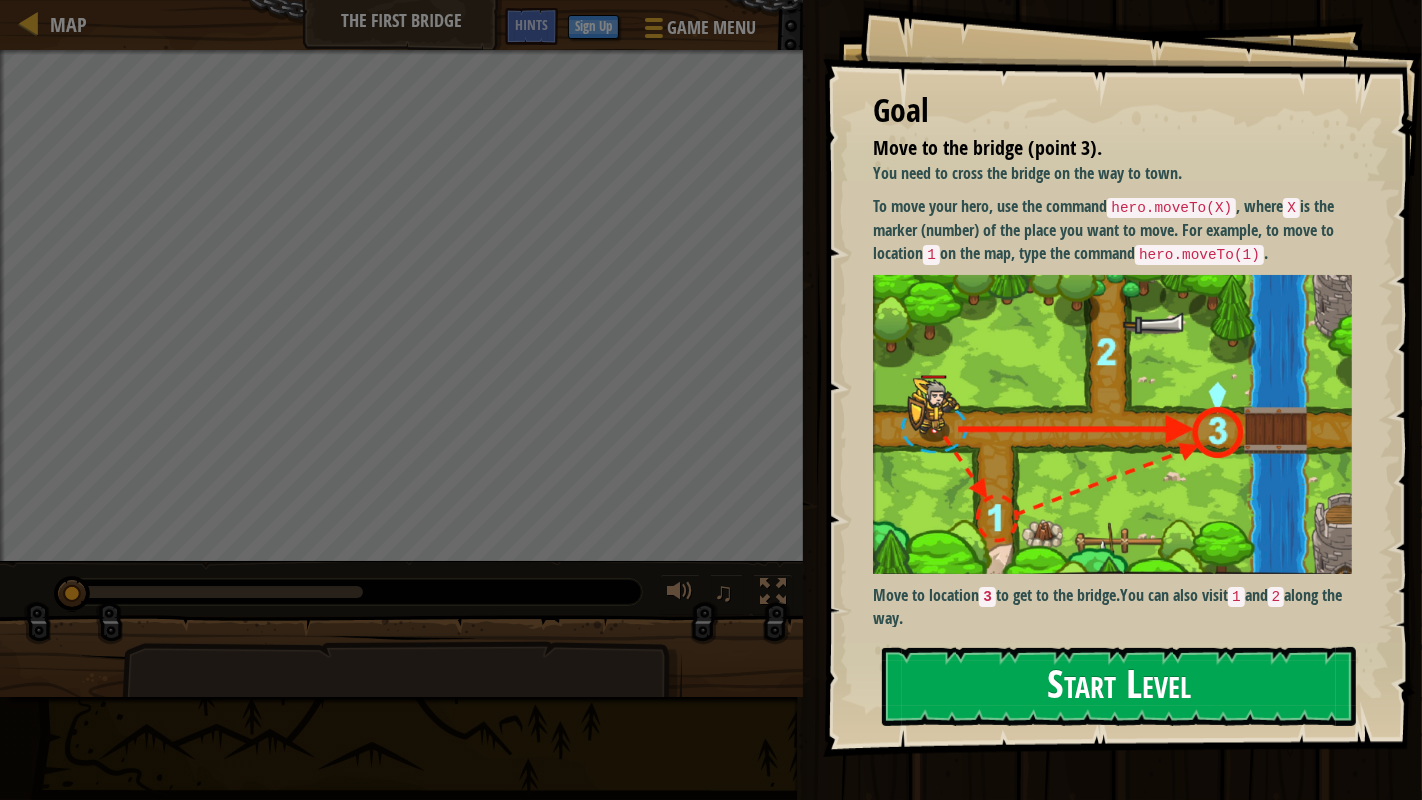 click on "Start Level" at bounding box center (1119, 686) 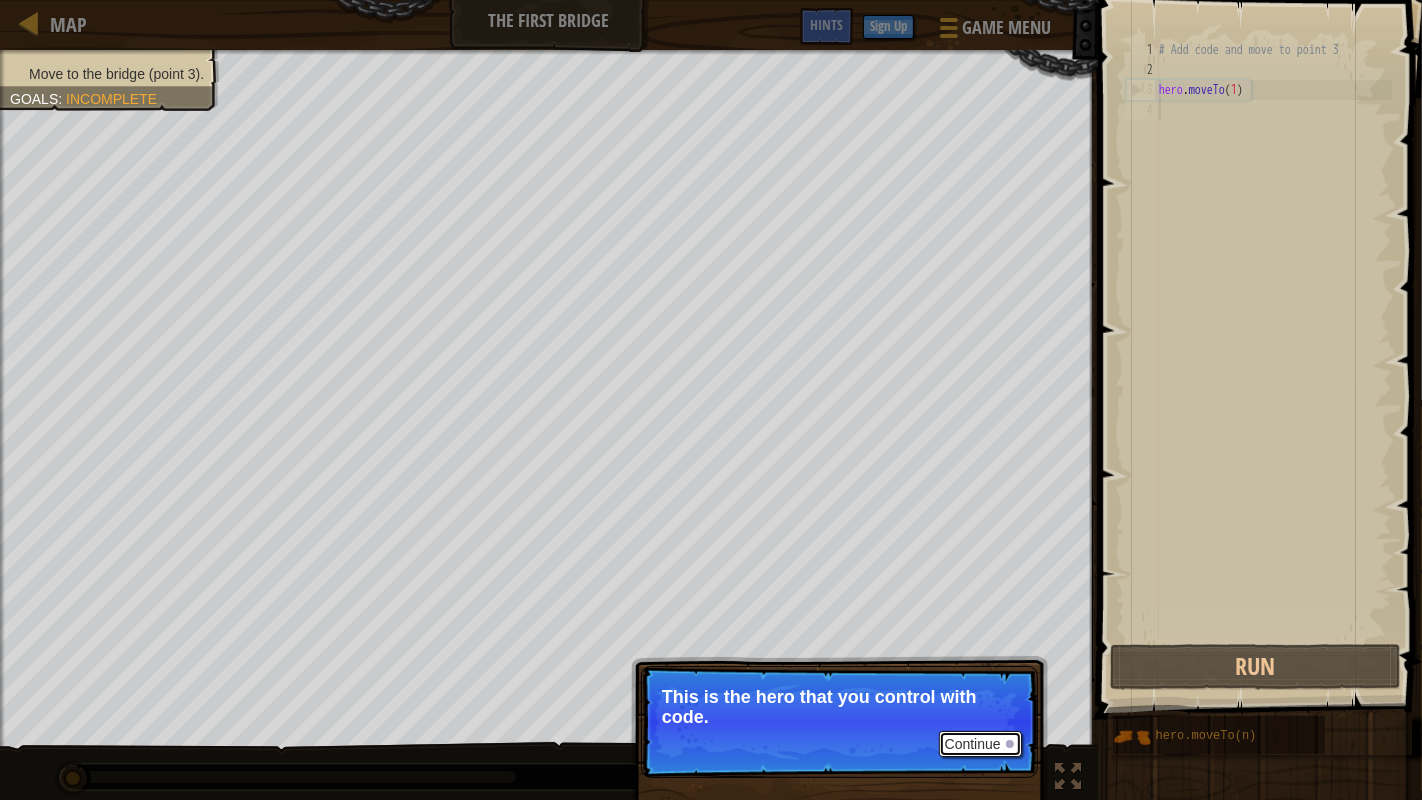 click on "Continue" at bounding box center (980, 744) 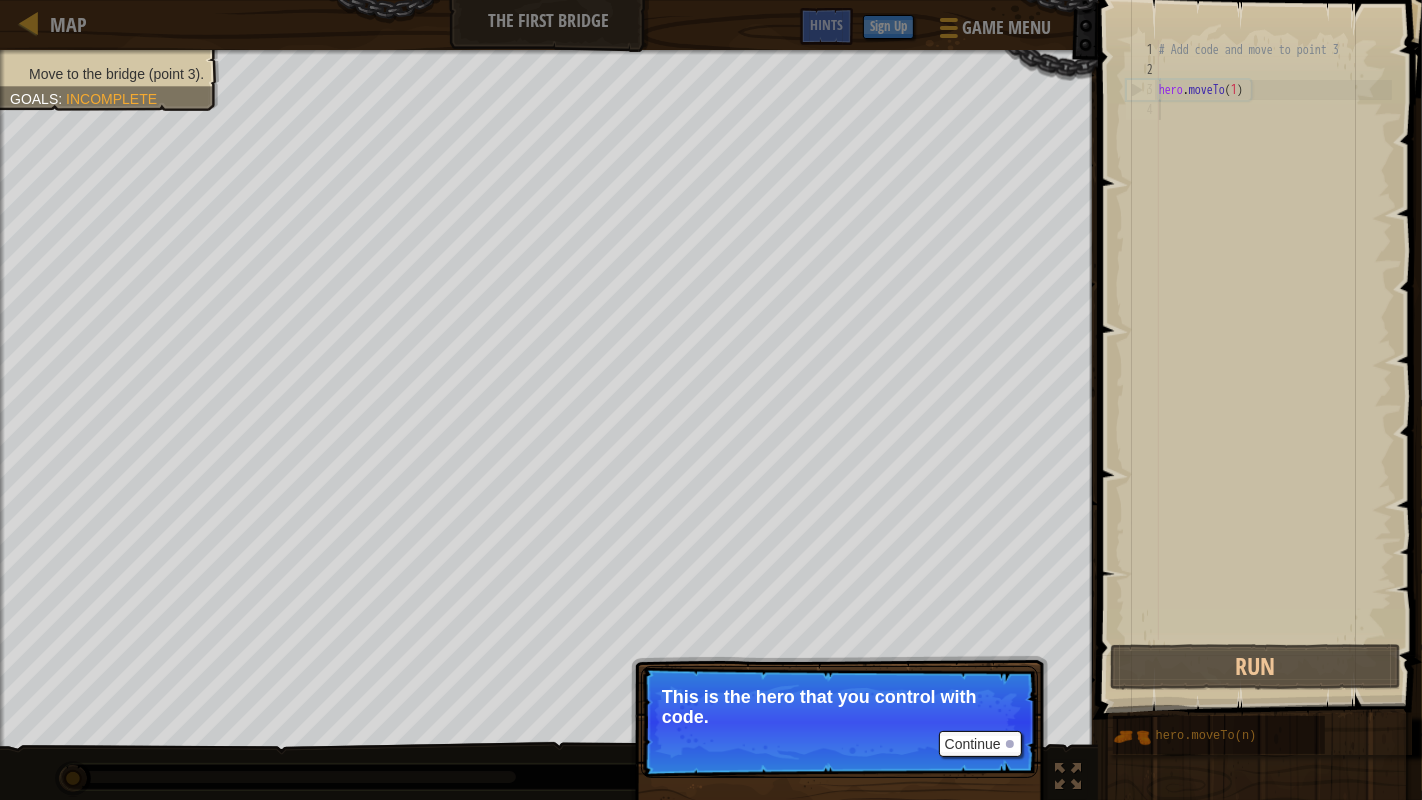 scroll, scrollTop: 8, scrollLeft: 0, axis: vertical 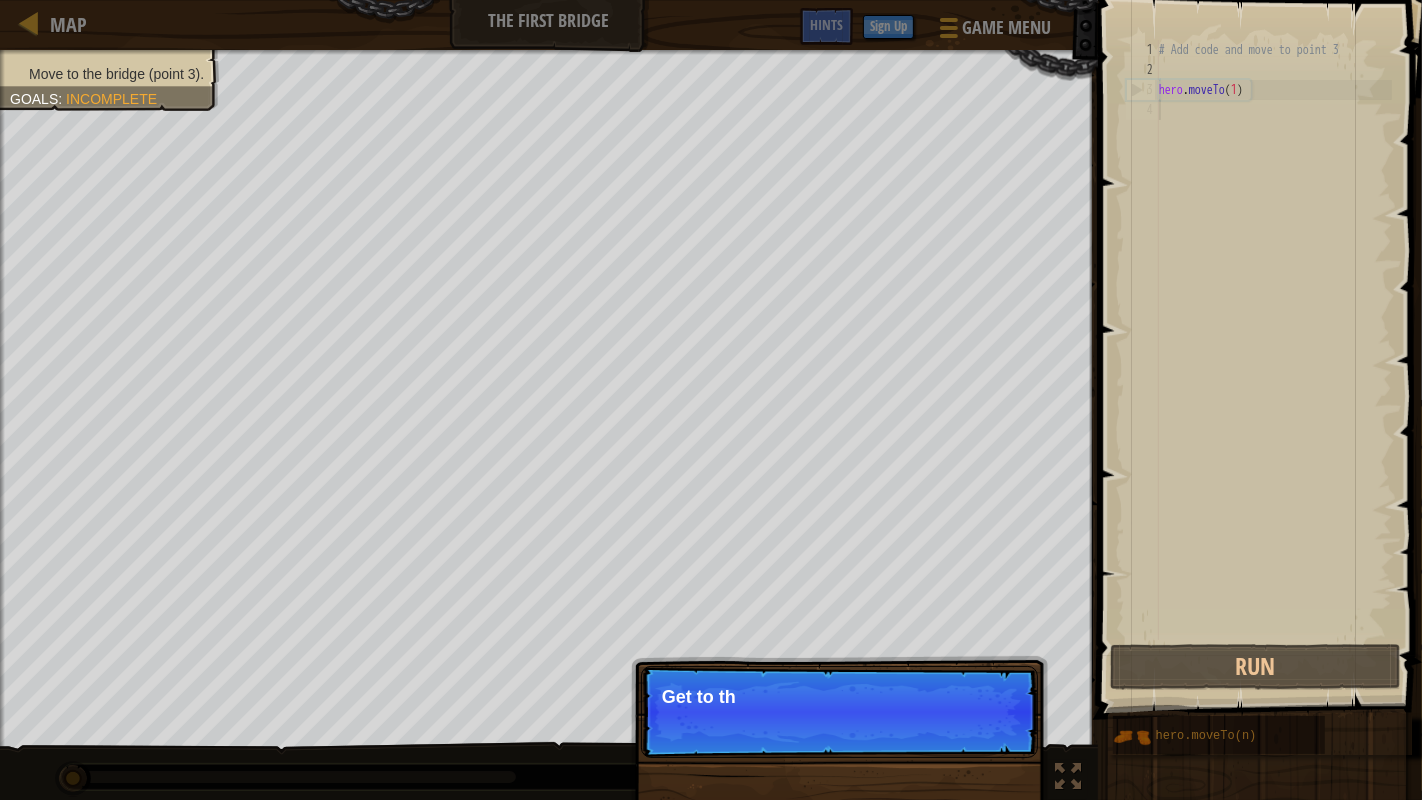 click on "Continue  Get to th" at bounding box center (839, 712) 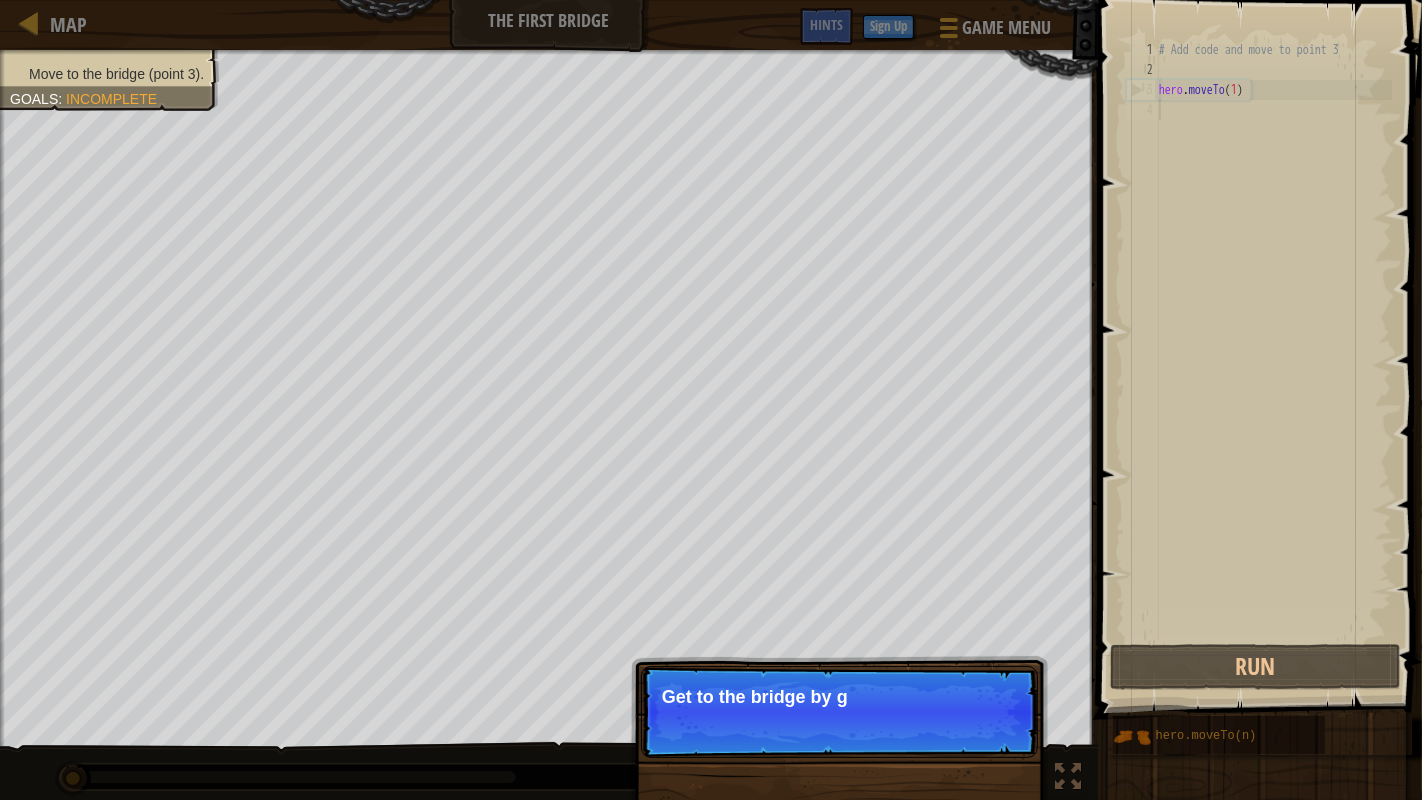 click on "Continue  Get to the bridge by g" at bounding box center [839, 712] 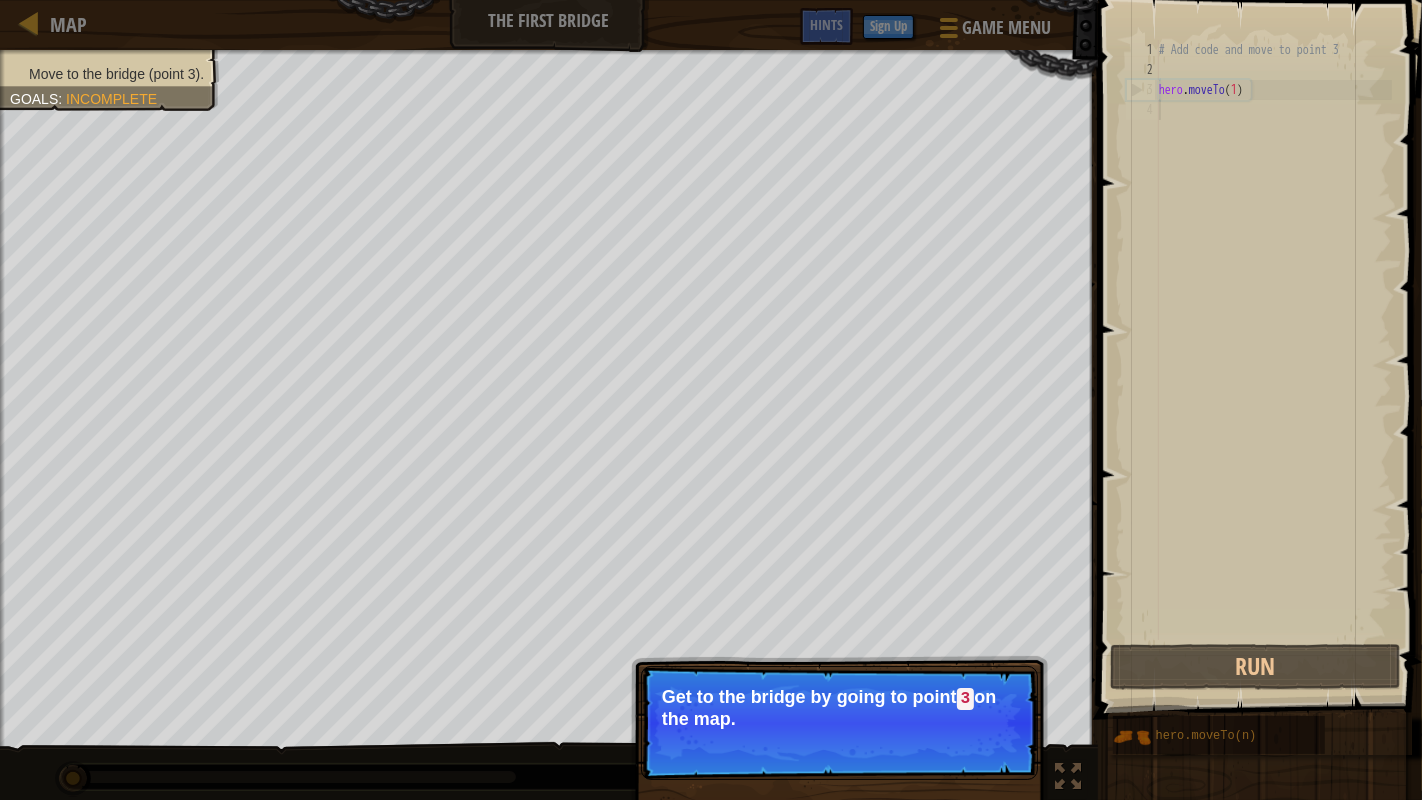 click on "Continue" at bounding box center [980, 746] 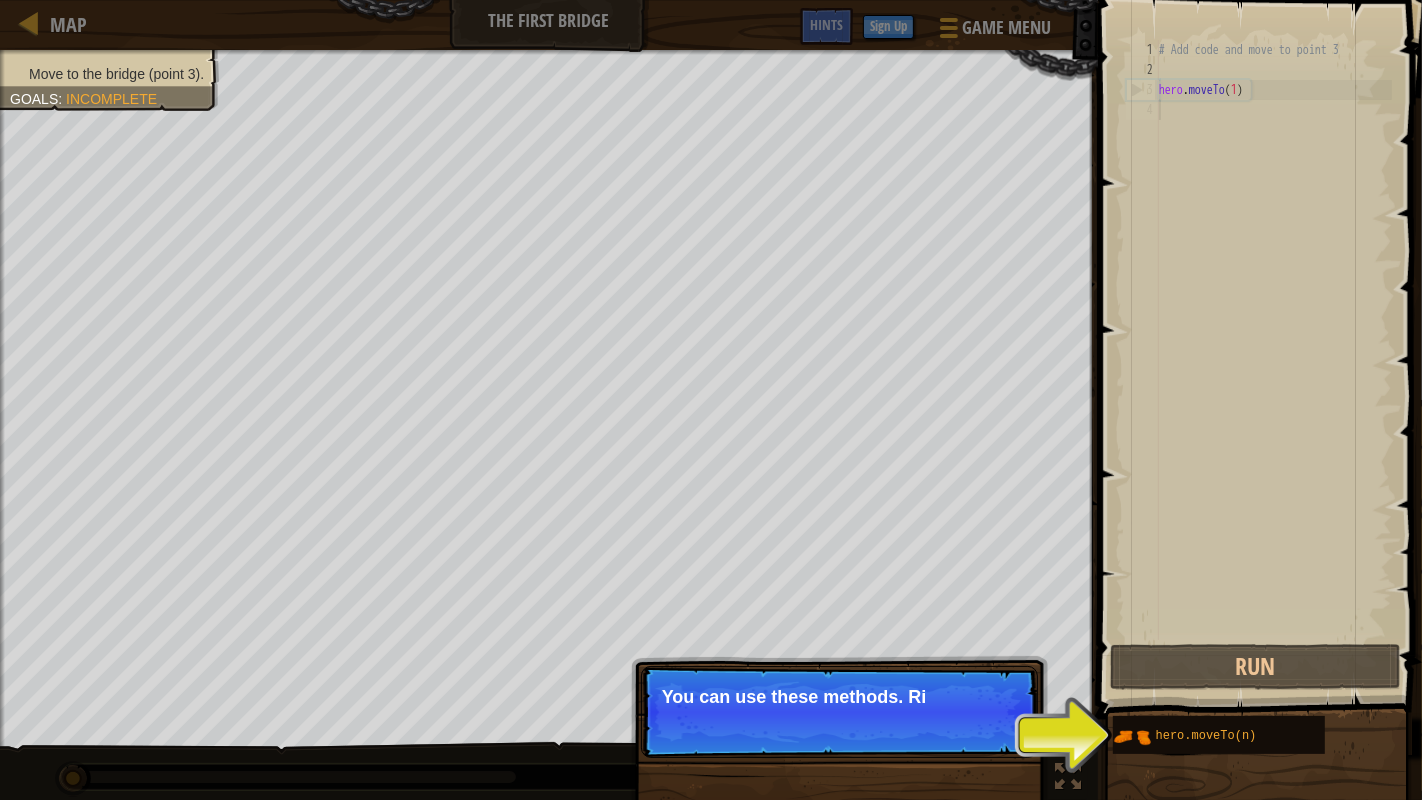 click on "Continue  You can use these methods. Ri" at bounding box center [839, 712] 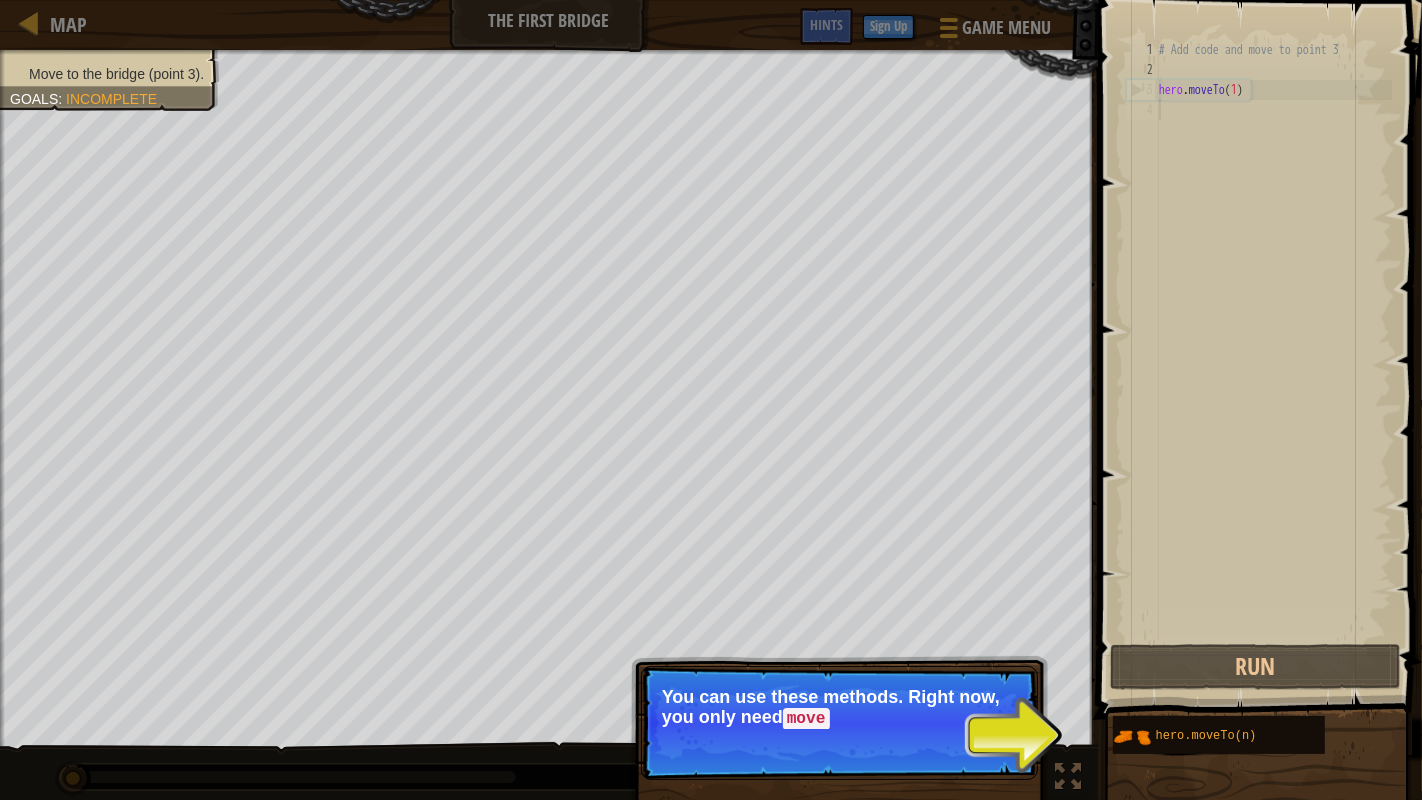 click on "You can use these methods. Right now, you only need  move" at bounding box center [839, 708] 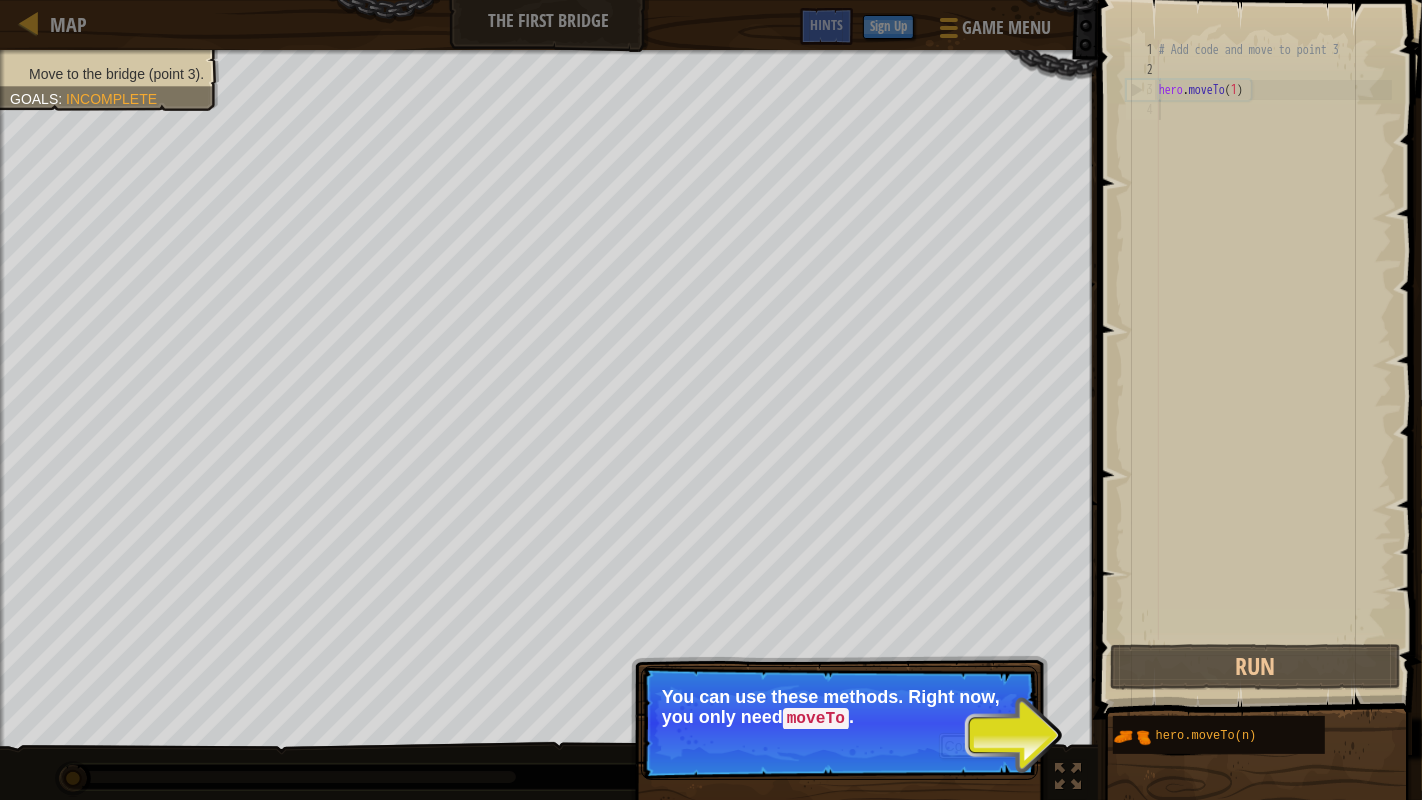 click on "Continue" at bounding box center [980, 746] 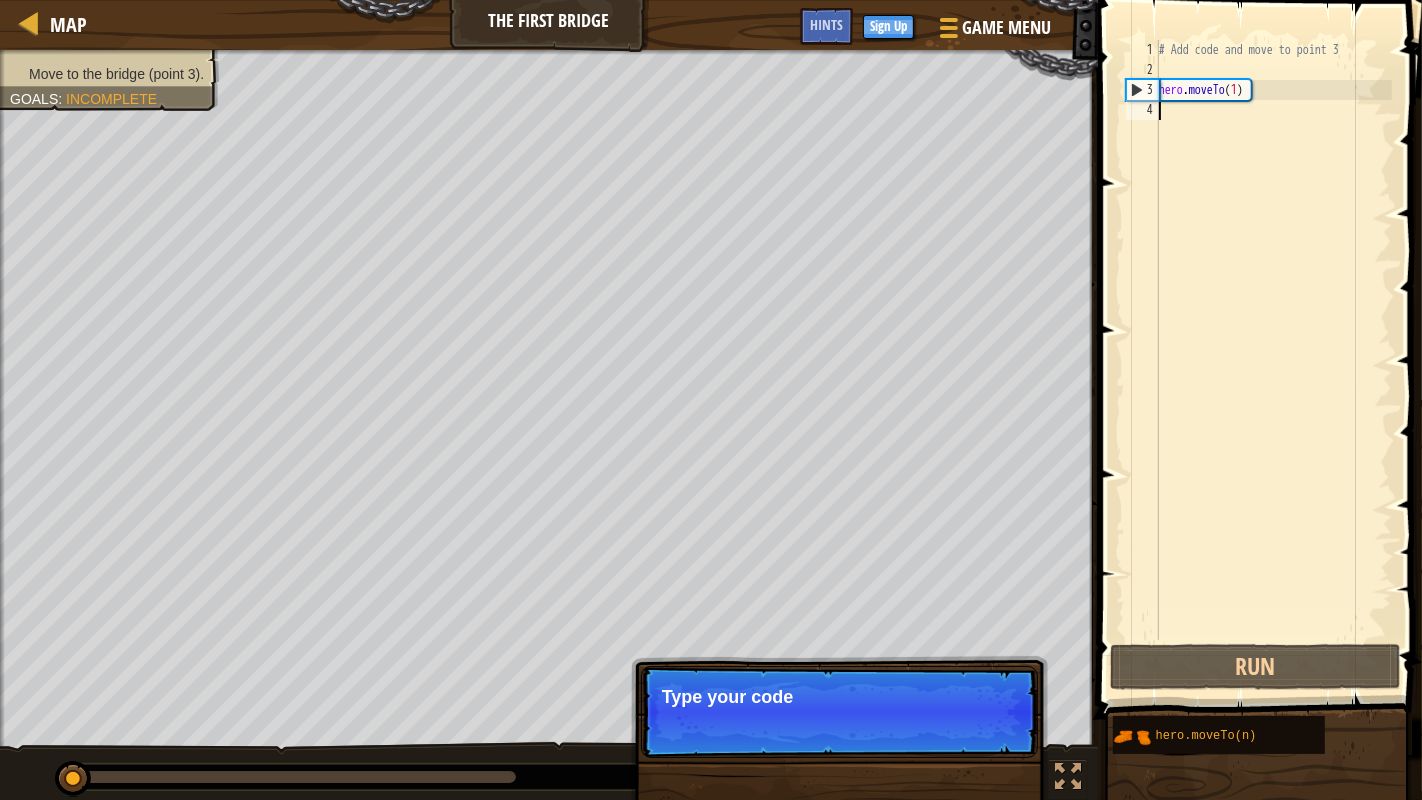 click on "Continue  Type your code" at bounding box center [839, 712] 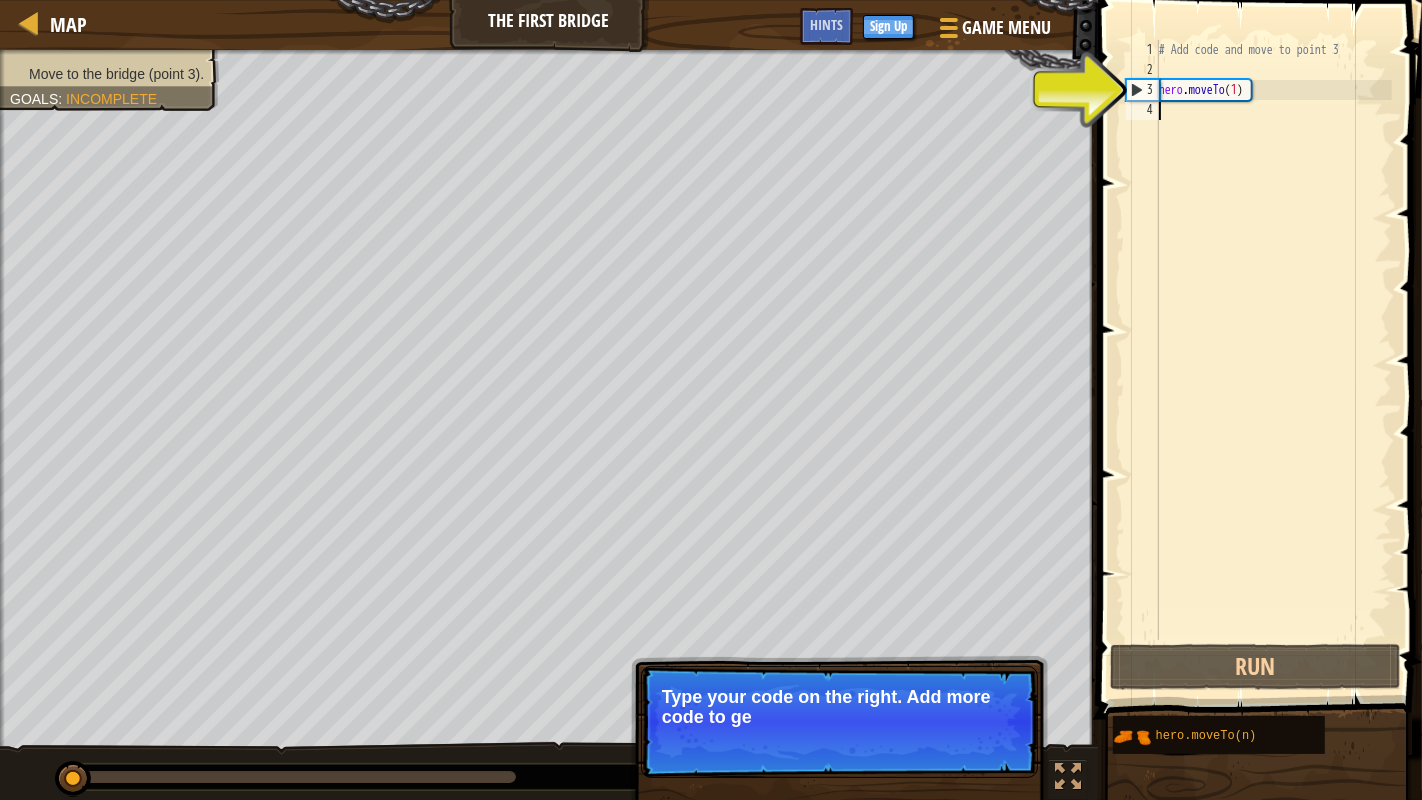 click on "Continue  Type your code on the right. Add more code to ge" at bounding box center (839, 722) 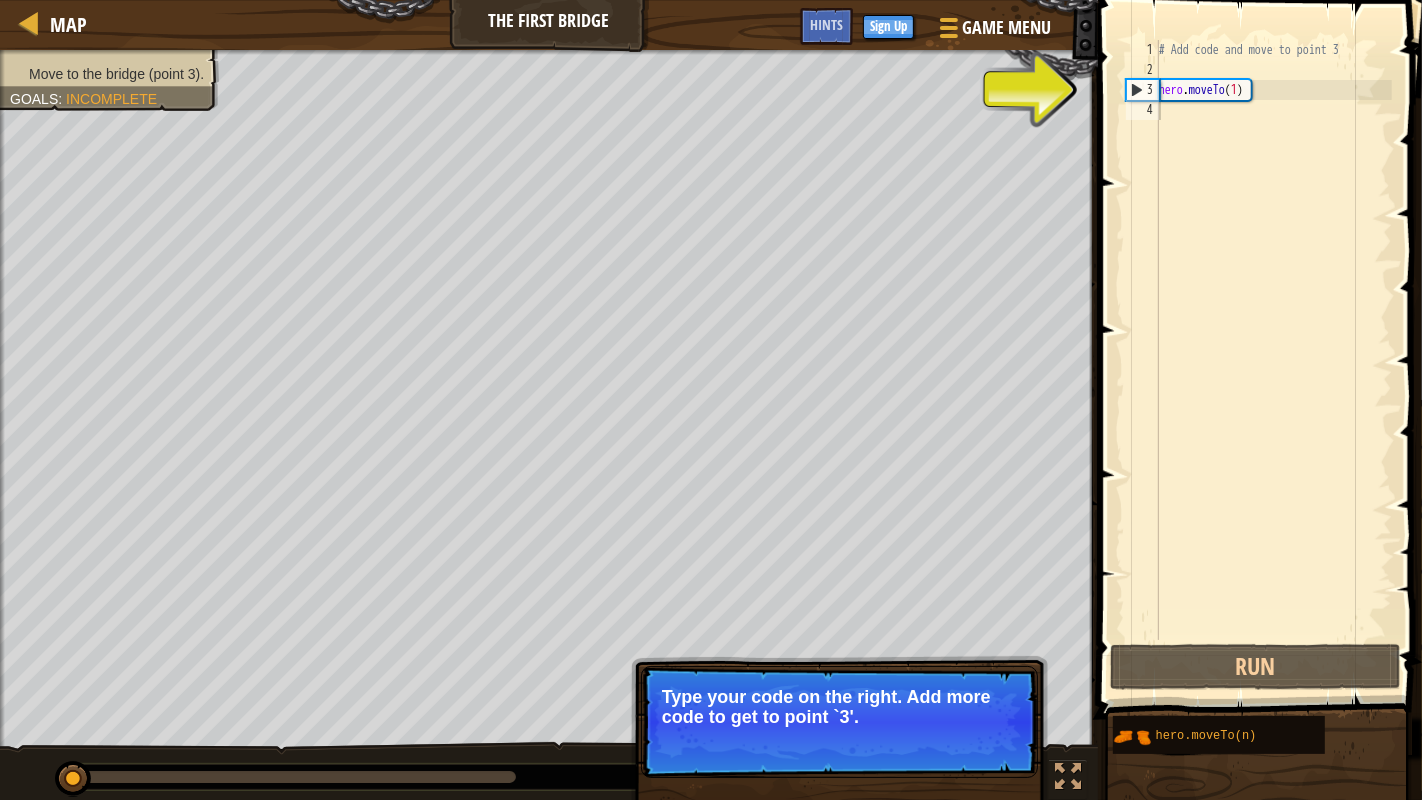 click on "Continue" at bounding box center [980, 744] 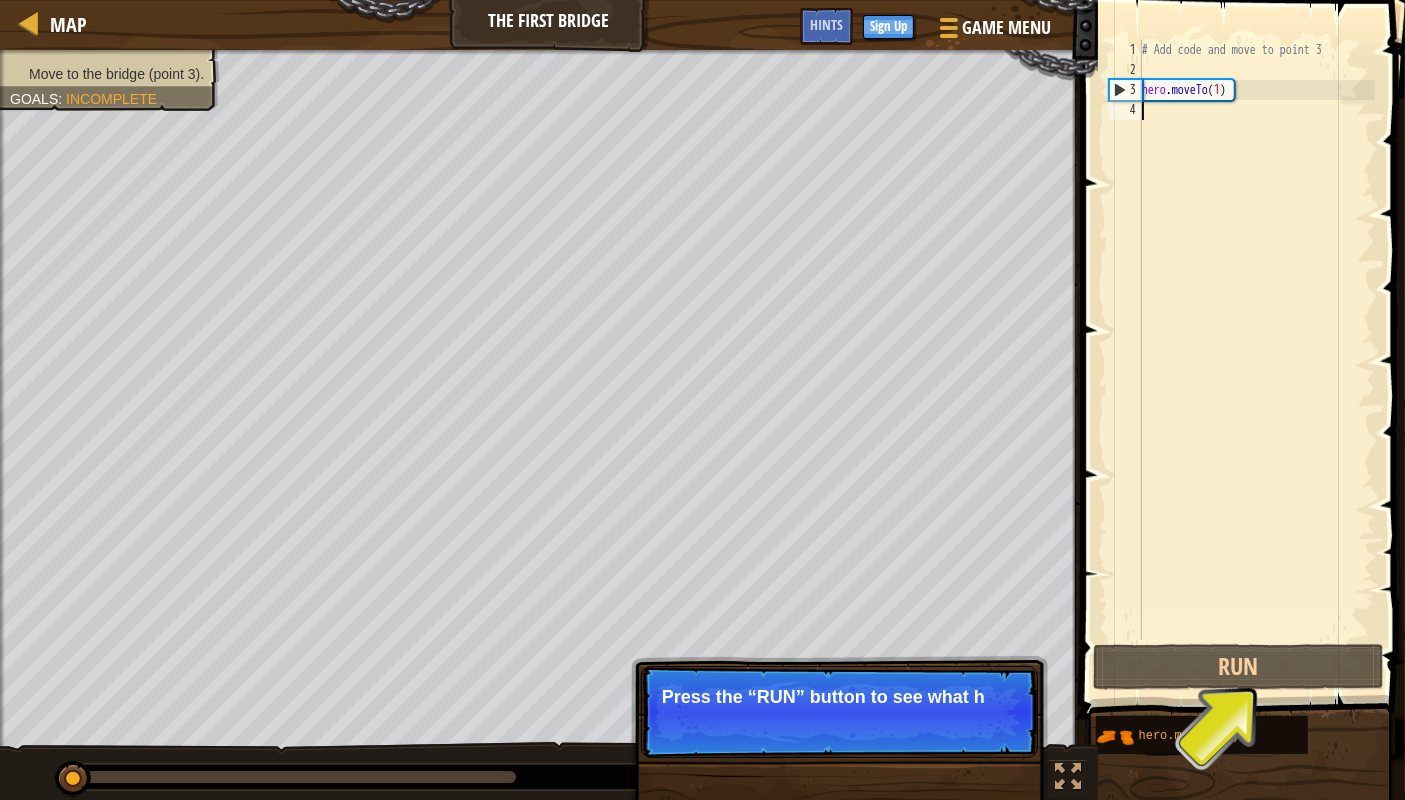 click on "Continue  Press the “RUN” button to see what h" at bounding box center [839, 712] 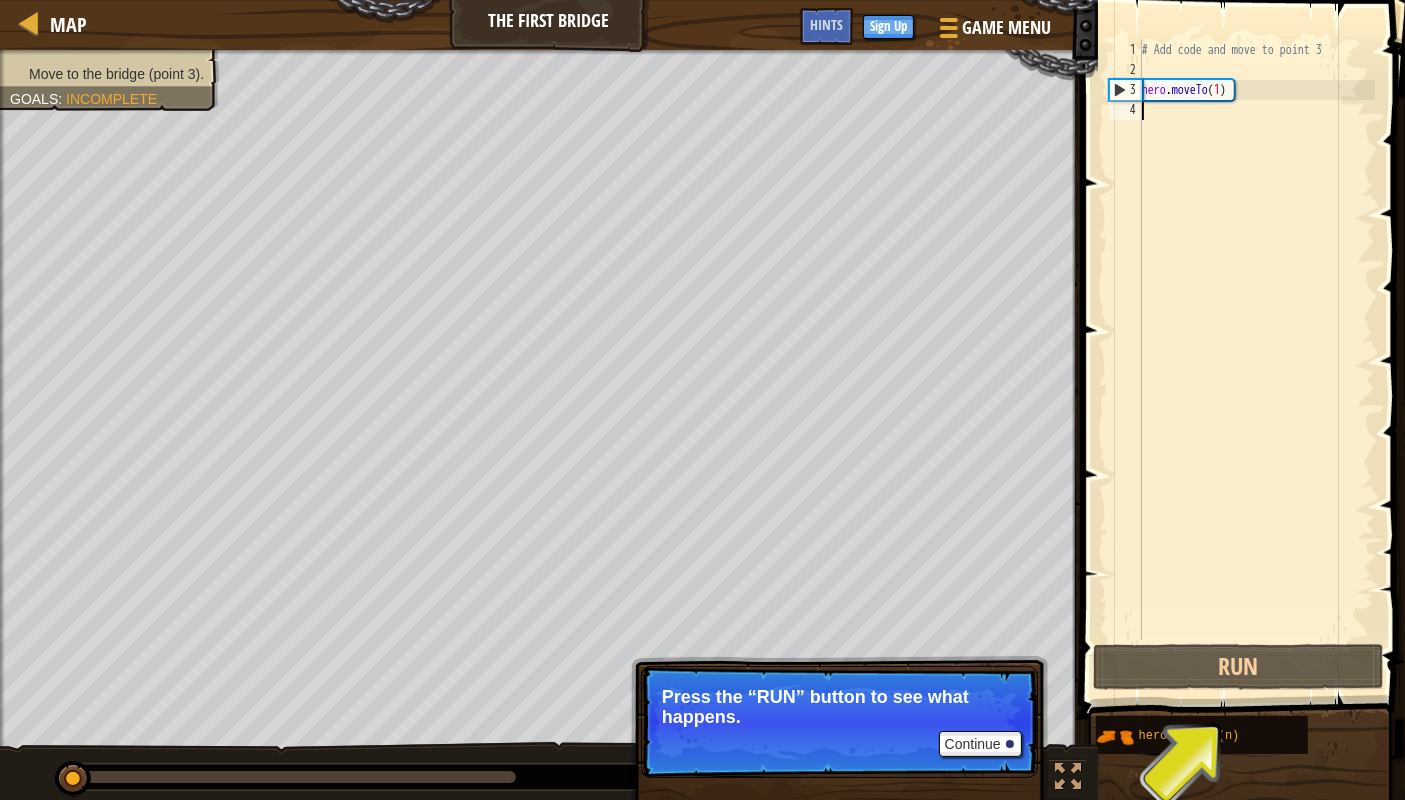 click on "# Add code and move to point 3 hero . moveTo ( 1 )" at bounding box center (1256, 360) 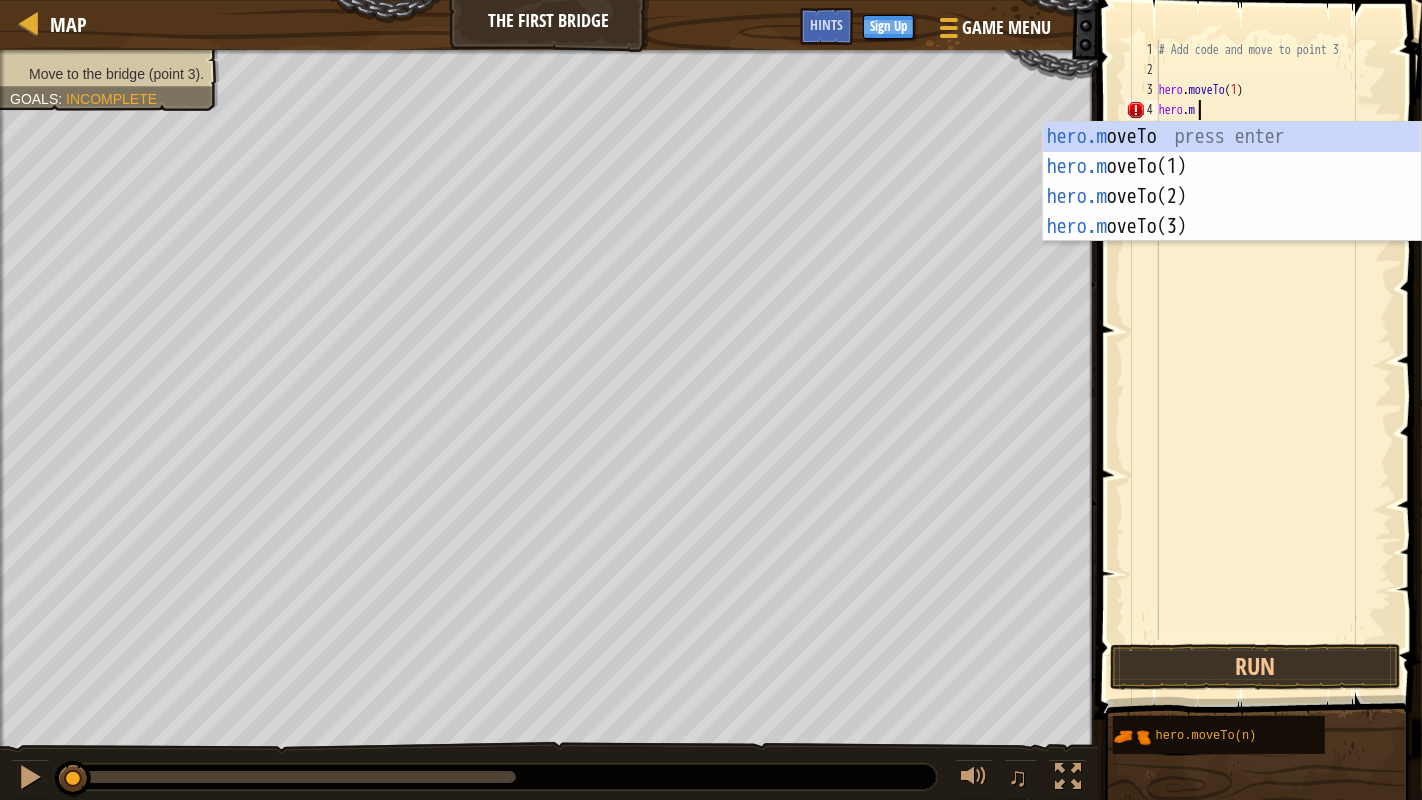 scroll, scrollTop: 8, scrollLeft: 3, axis: both 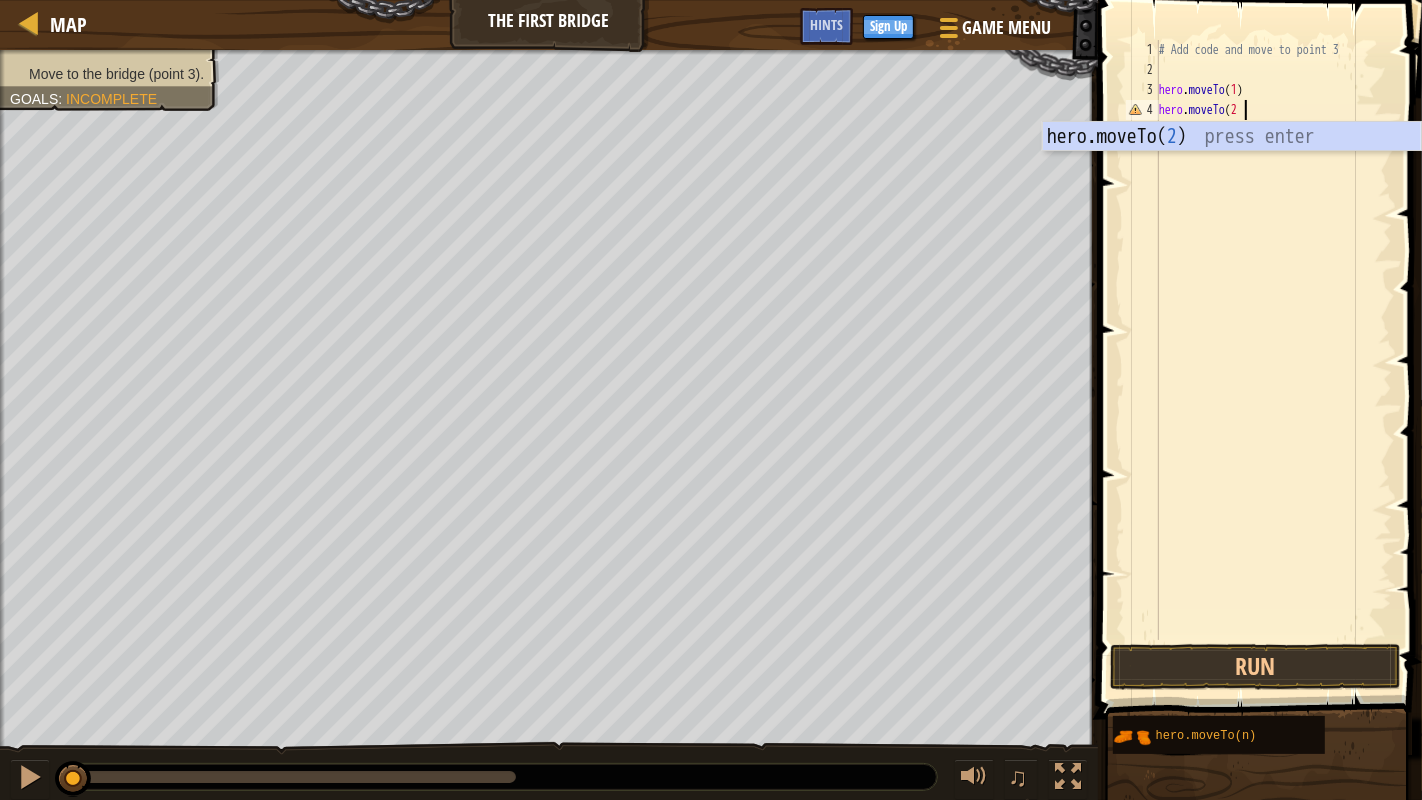 type on "hero.moveTo(2)" 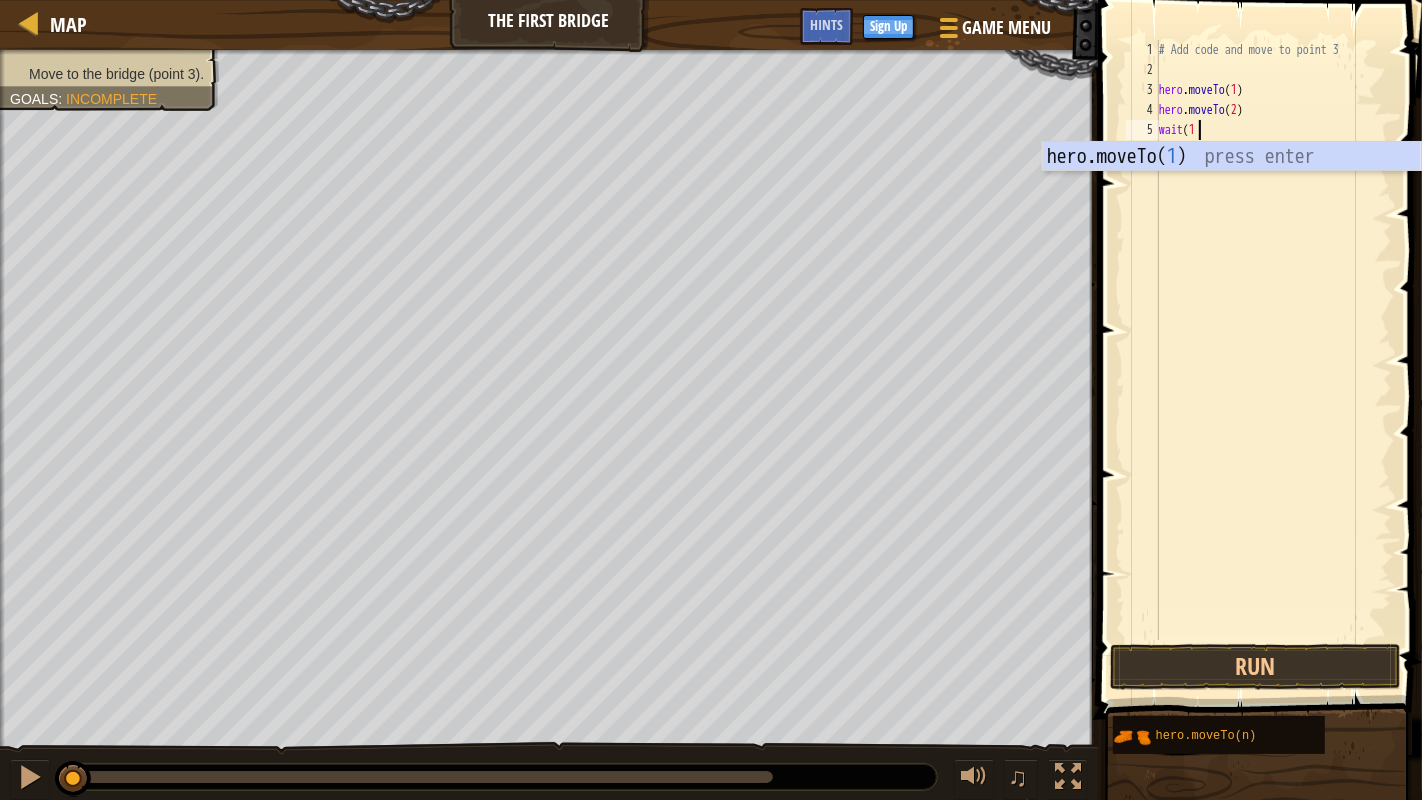 scroll, scrollTop: 8, scrollLeft: 2, axis: both 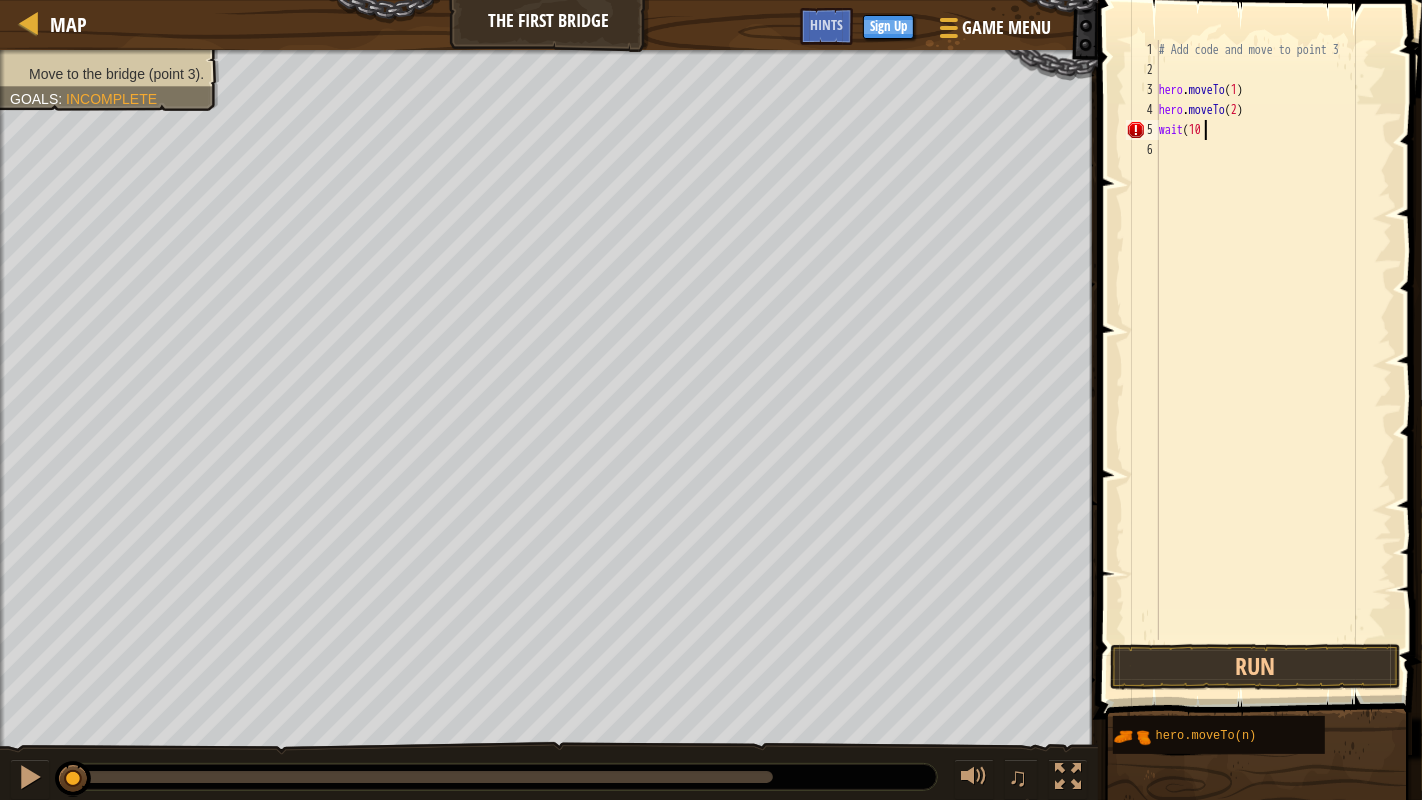 type on "wait(10)" 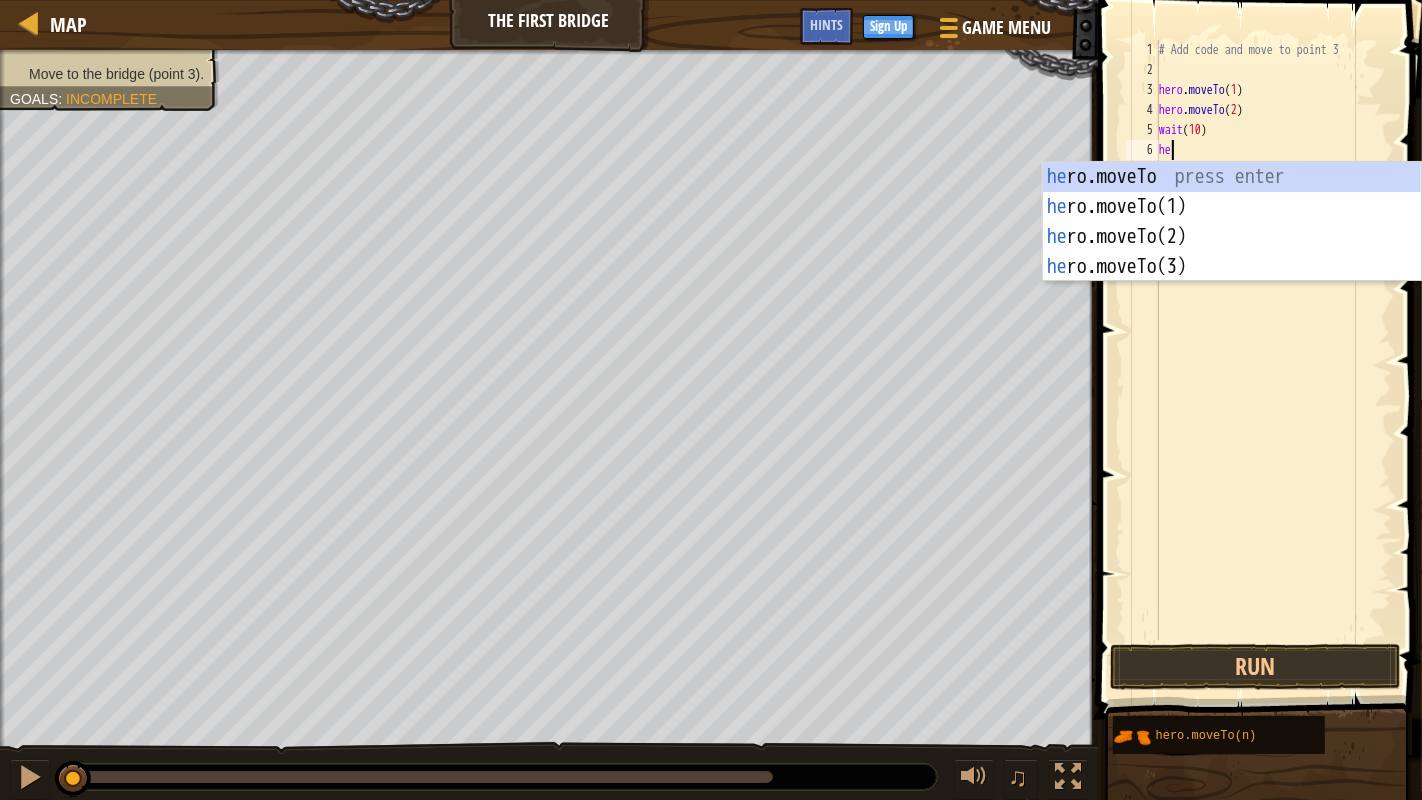 scroll, scrollTop: 8, scrollLeft: 0, axis: vertical 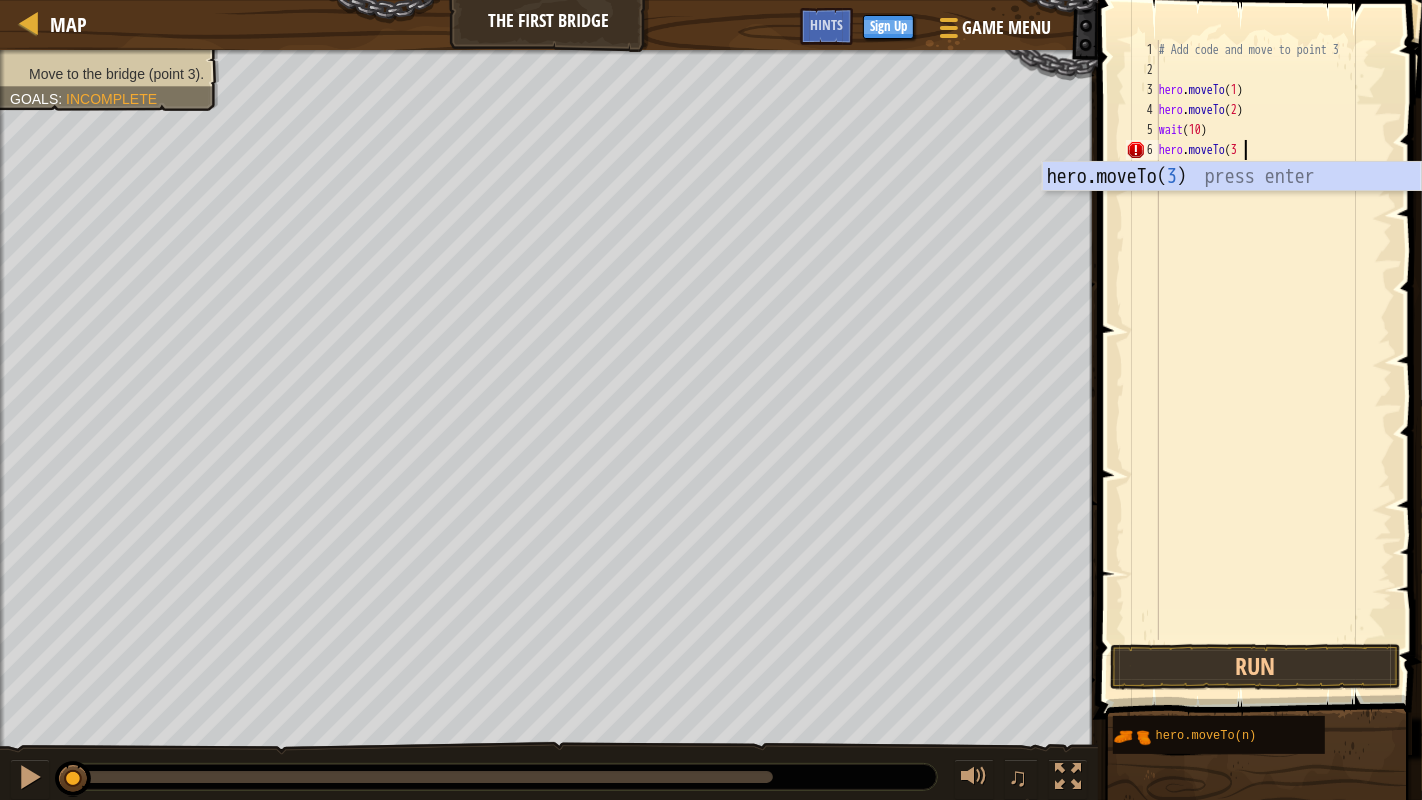 type on "hero.moveTo(3)" 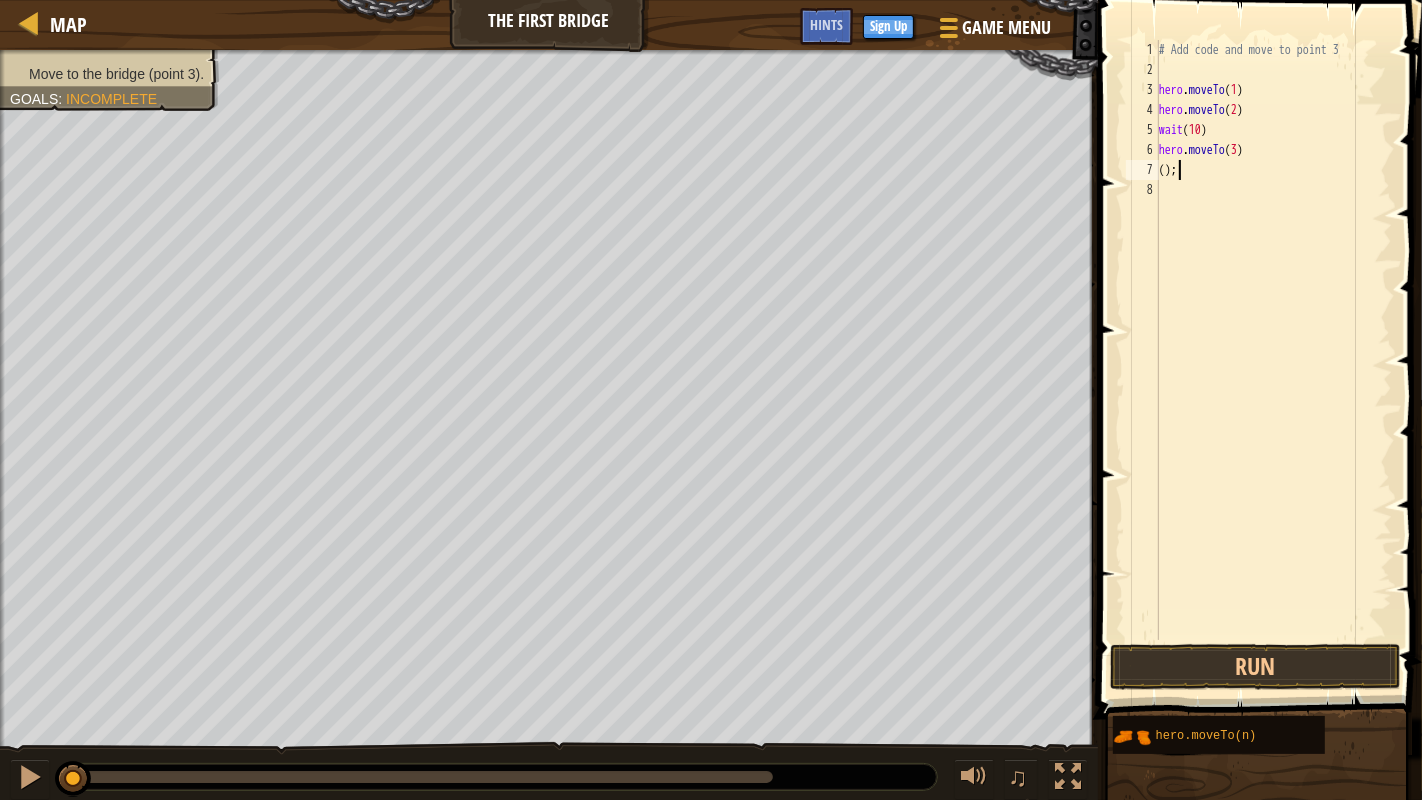 scroll, scrollTop: 8, scrollLeft: 0, axis: vertical 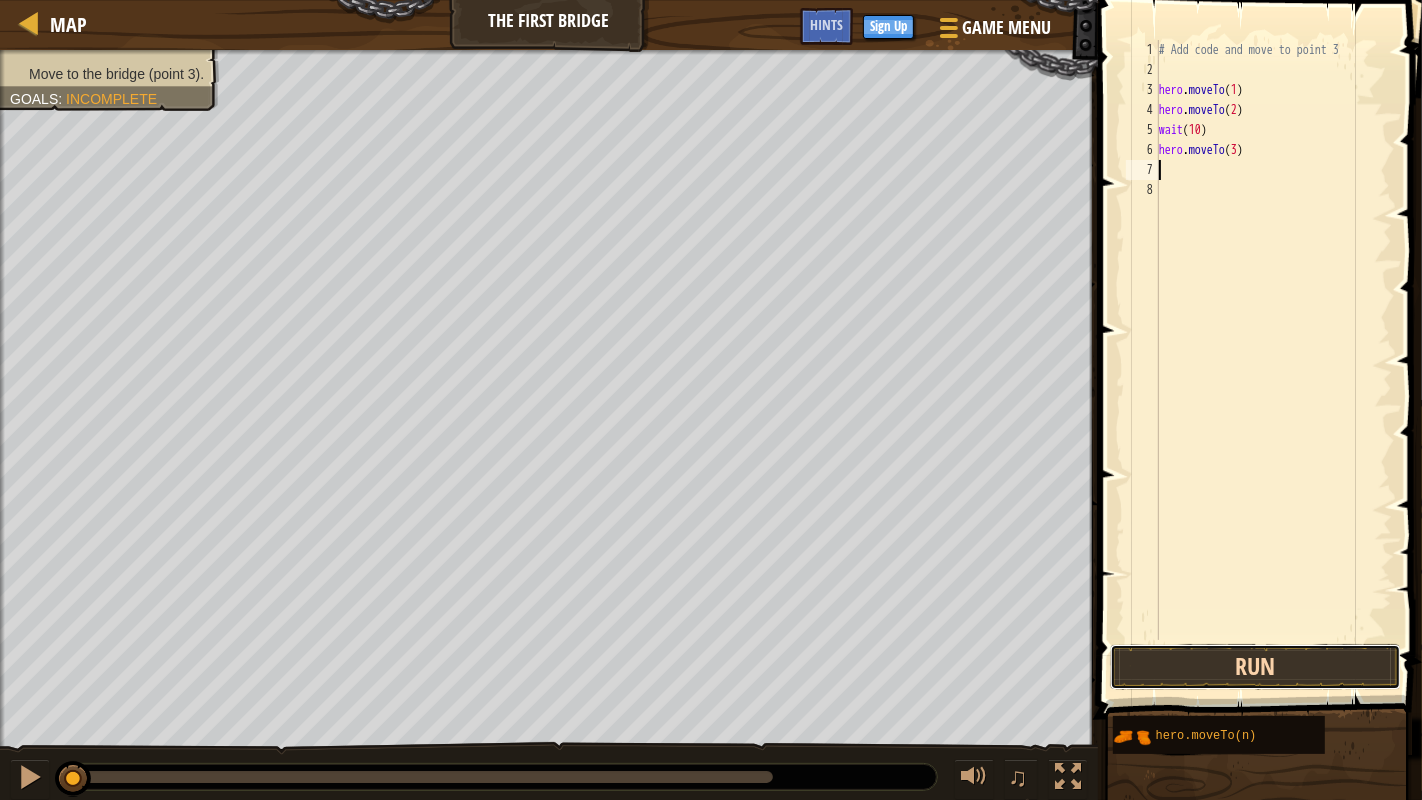 click on "Run" at bounding box center (1255, 667) 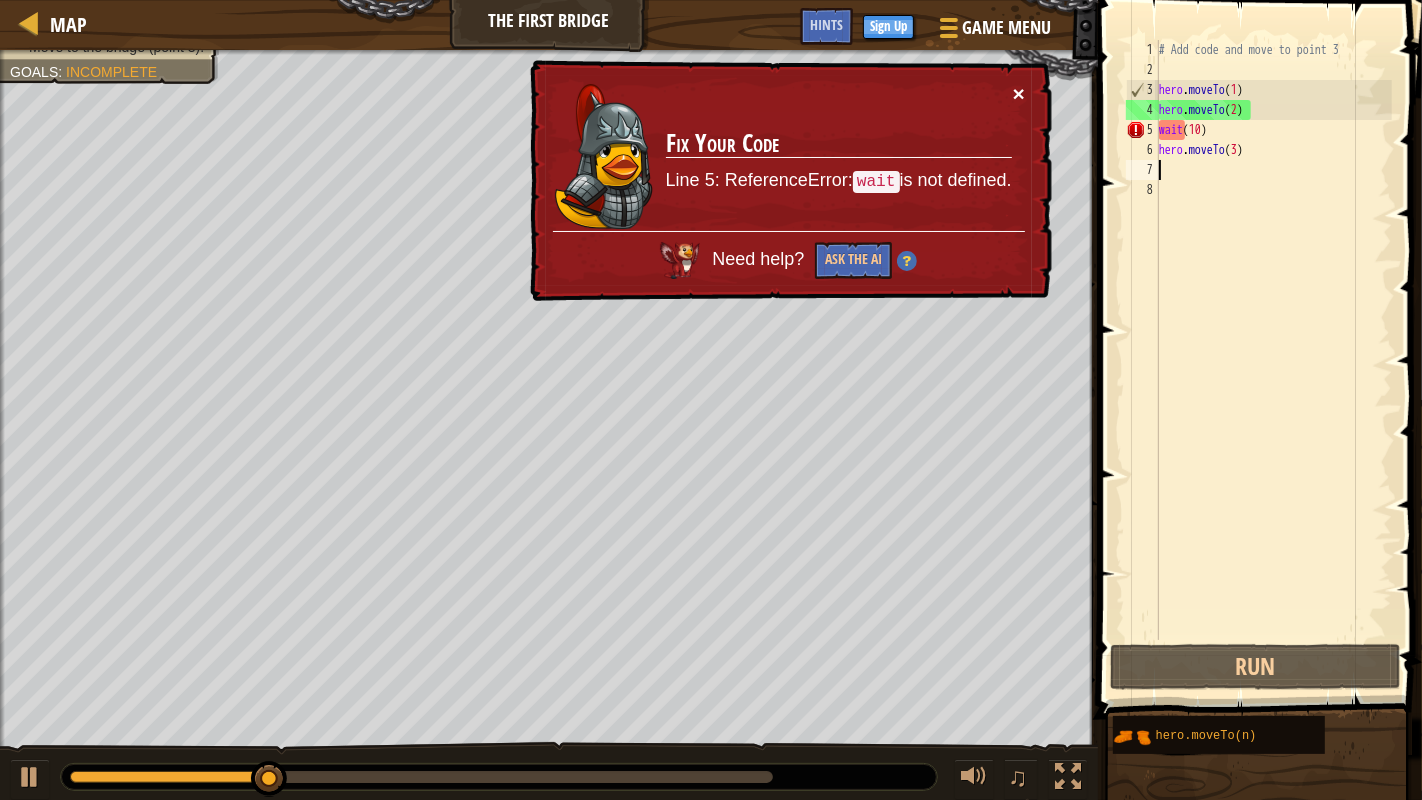 click on "×" at bounding box center (1019, 93) 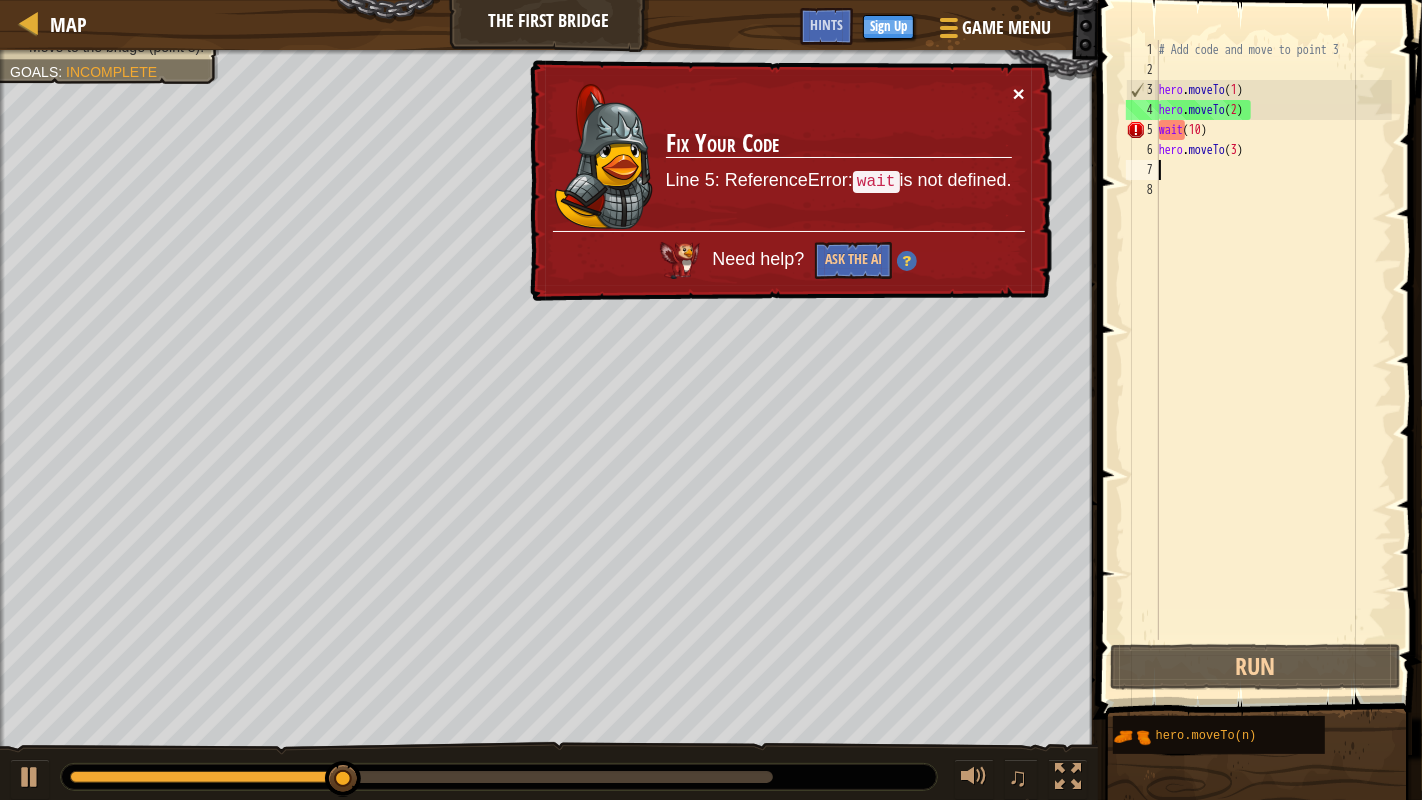click on "×" at bounding box center [1019, 93] 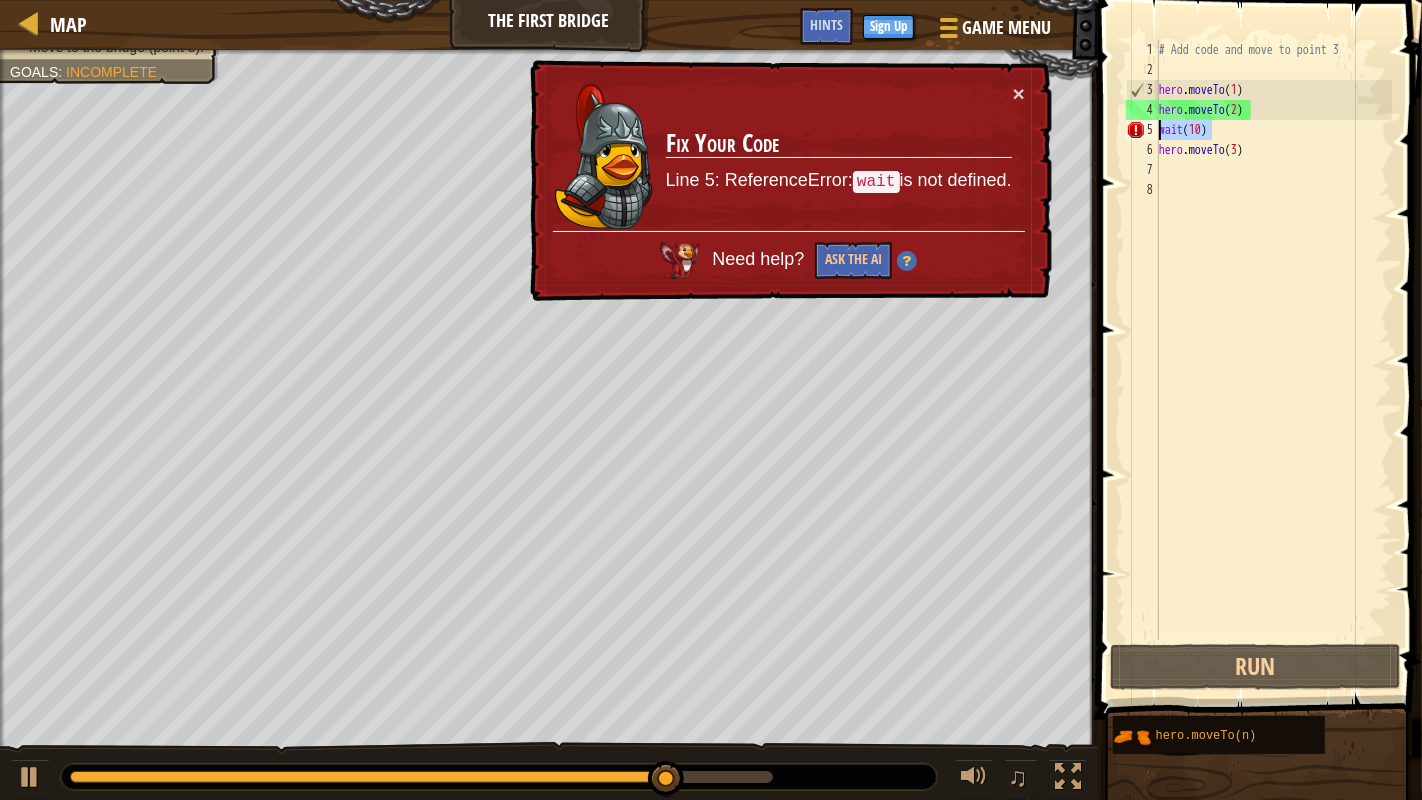 click on "Map The First Bridge Game Menu Done Sign Up Hints [NUMBER]     הההההההההההההההההההההההההההההההההההההההההההההההההההההההההההההההההההההההההההההההההההההההההההההההההההההההההההההההההההההההההההההההההההההההההההההההההההההההההההההההההההההההההההההההההההההההההההההההההההההההההההההההההההההההההההההההההההההההההההההההההההההההההההההההה XXXXXXXXXXXXXXXXXXXXXXXXXXXXXXXXXXXXXXXXXXXXXXXXXXXXXXXXXXXXXXXXXXXXXXXXXXXXXXXXXXXXXXXXXXXXXXXXXXXXXXXXXXXXXXXXXXXXXXXXXXXXXXXXXXXXXXXXXXXXXXXXXXXXXXXXXXXXXXXXXXXXXXXXXXXXXXXXXXXXXXXXXXXXXXXXXXXXXXXXXXXXXXXXXXXXXXXXXXXXXXXXXXXXXXXXXXXXXXXXXXXXXXXXXXXXXXXX Solution × Hints [NUMBER] [NUMBER] [NUMBER] [NUMBER] [NUMBER] [NUMBER] [NUMBER] [NUMBER] # Add code and move to point [NUMBER] hero . moveTo ( [NUMBER] ) hero . moveTo ( [NUMBER] ) wait ( [NUMBER] ) hero . moveTo ( [NUMBER] )     ReferenceError: wait is not defined Code Saved : Run" at bounding box center [711, 400] 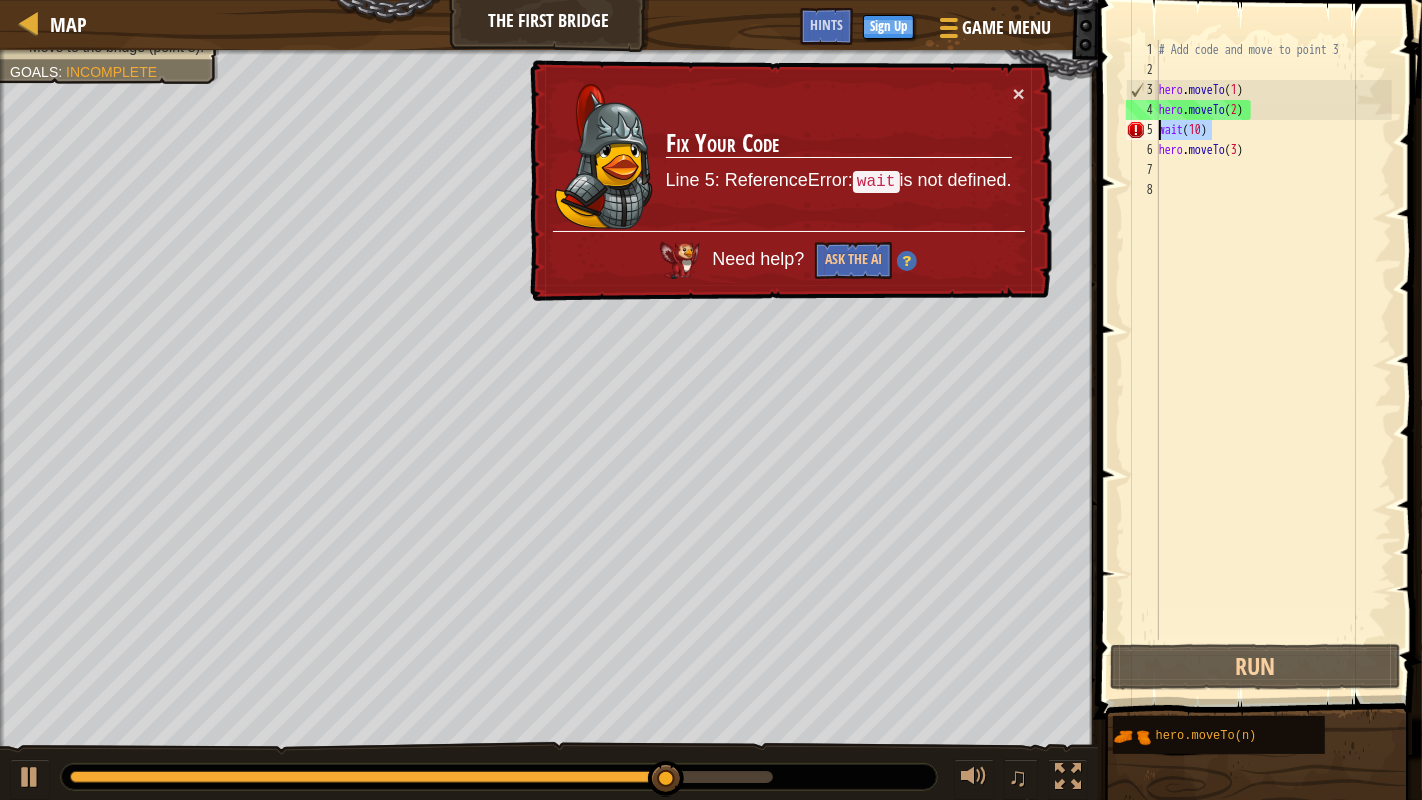 type on "wait(10)" 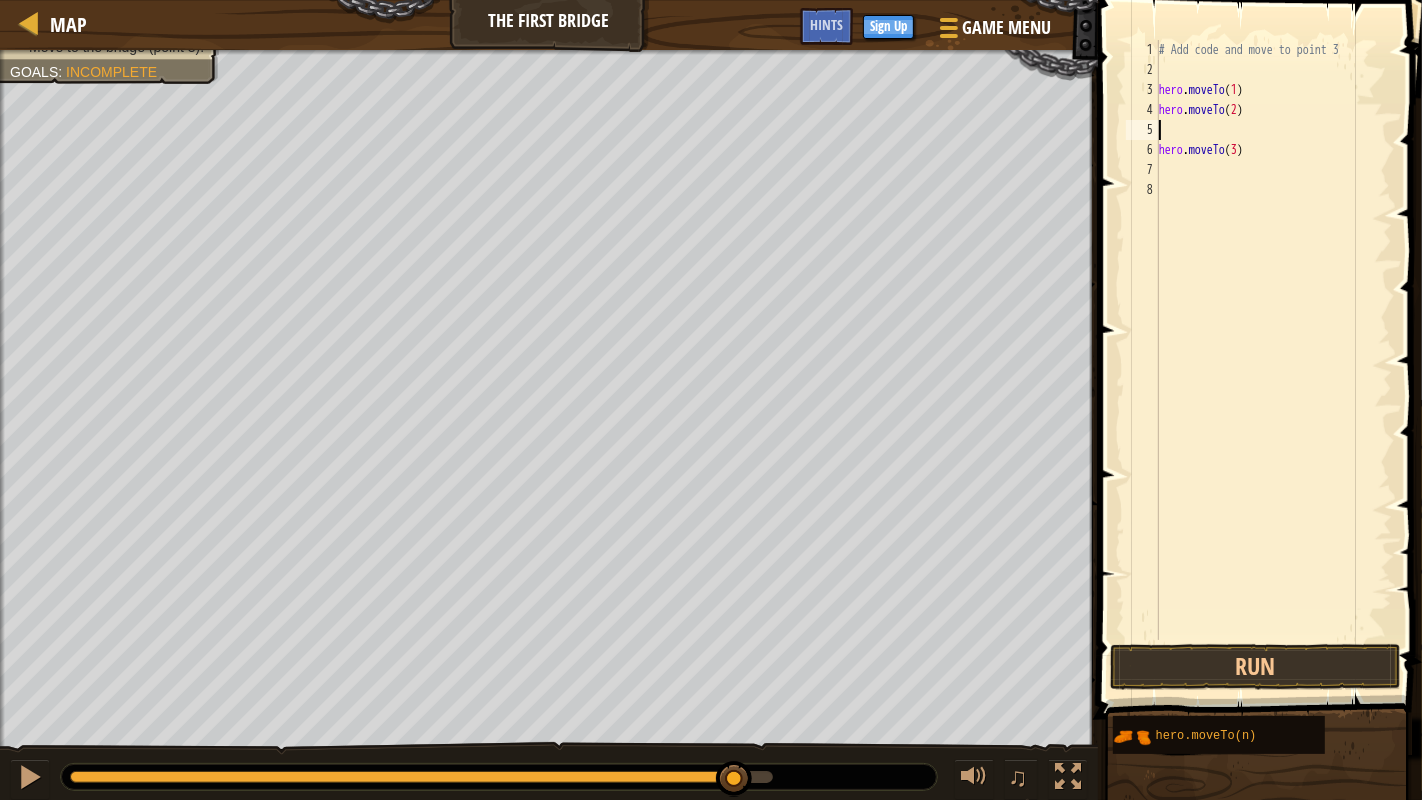 type on "hero.moveTo(2)" 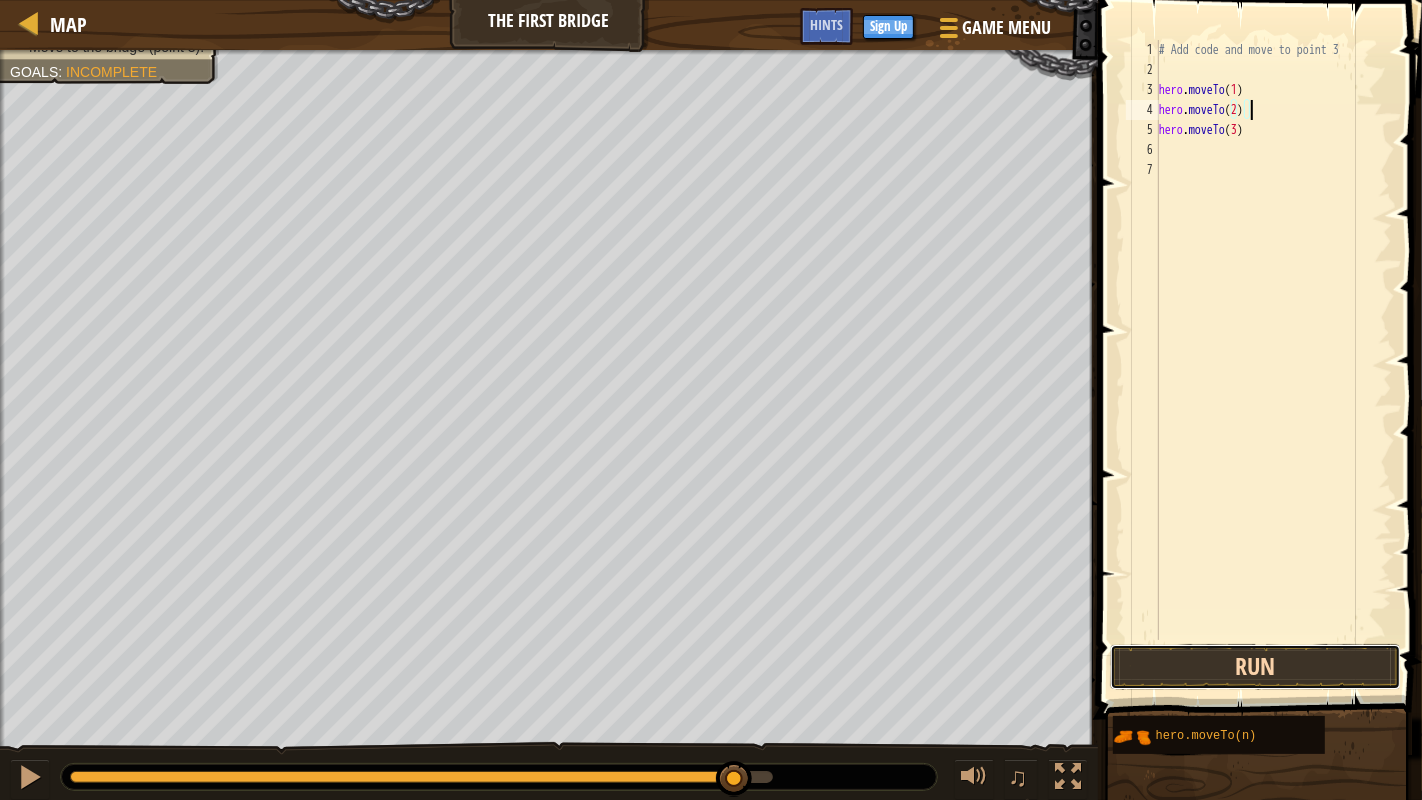 click on "Run" at bounding box center [1255, 667] 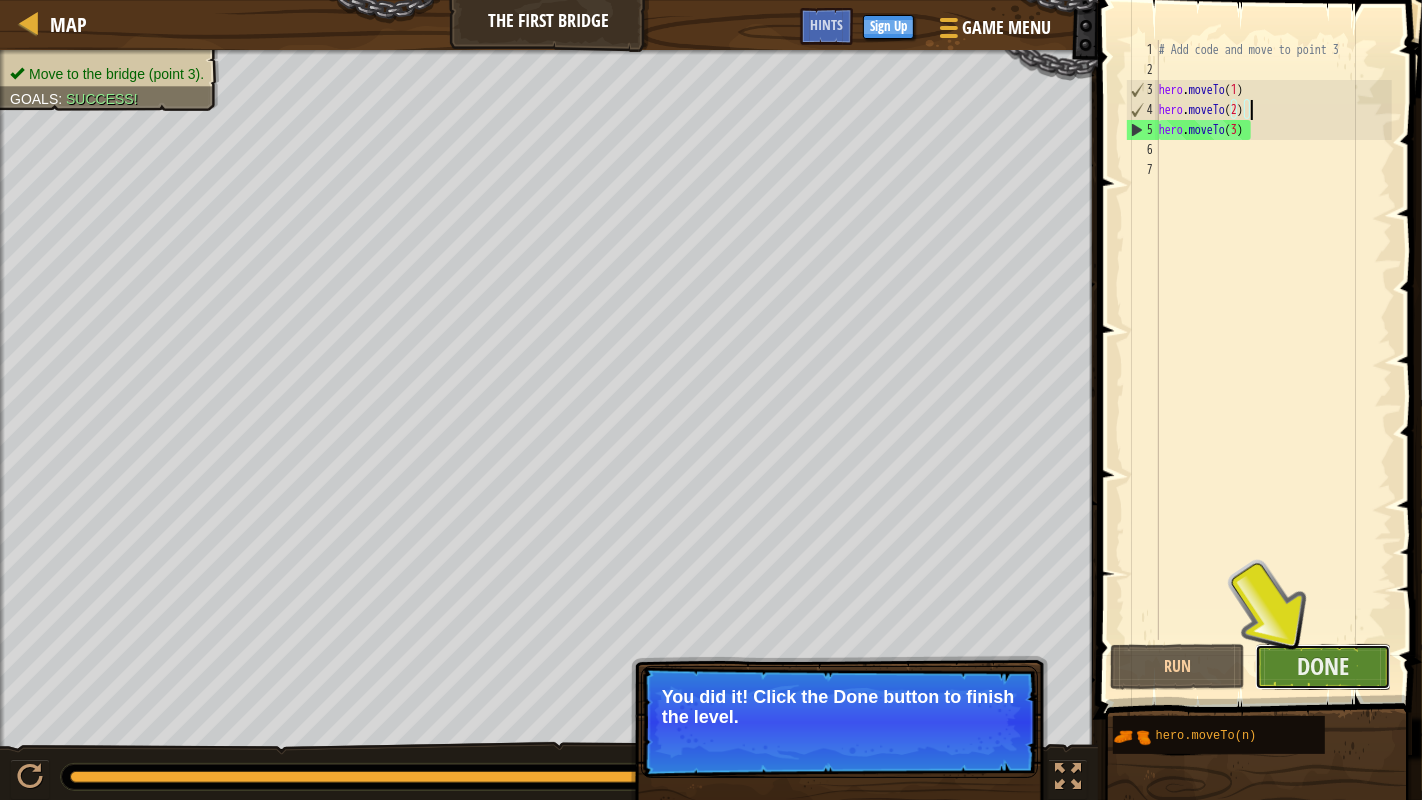 click on "Done" at bounding box center [1323, 667] 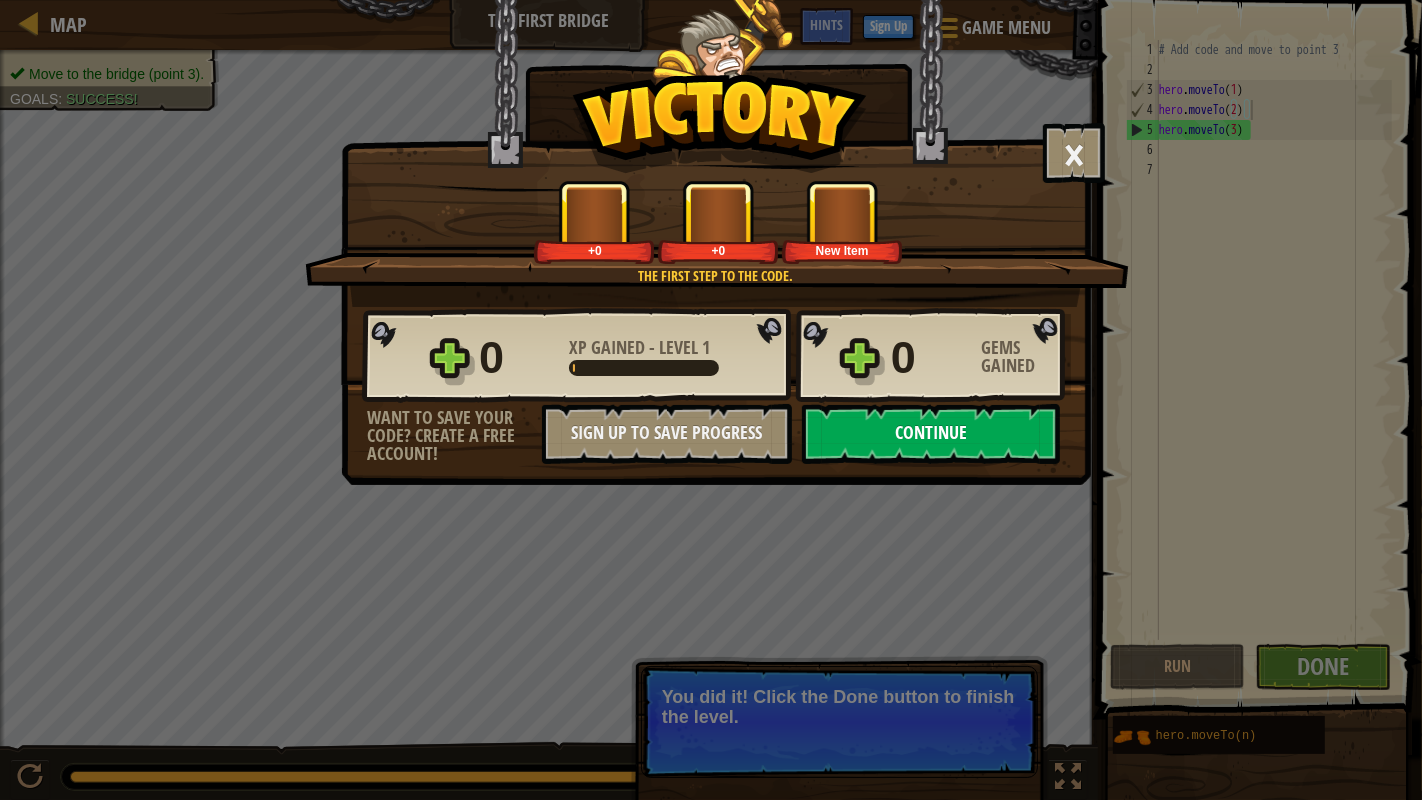 click on "Continue" at bounding box center (931, 434) 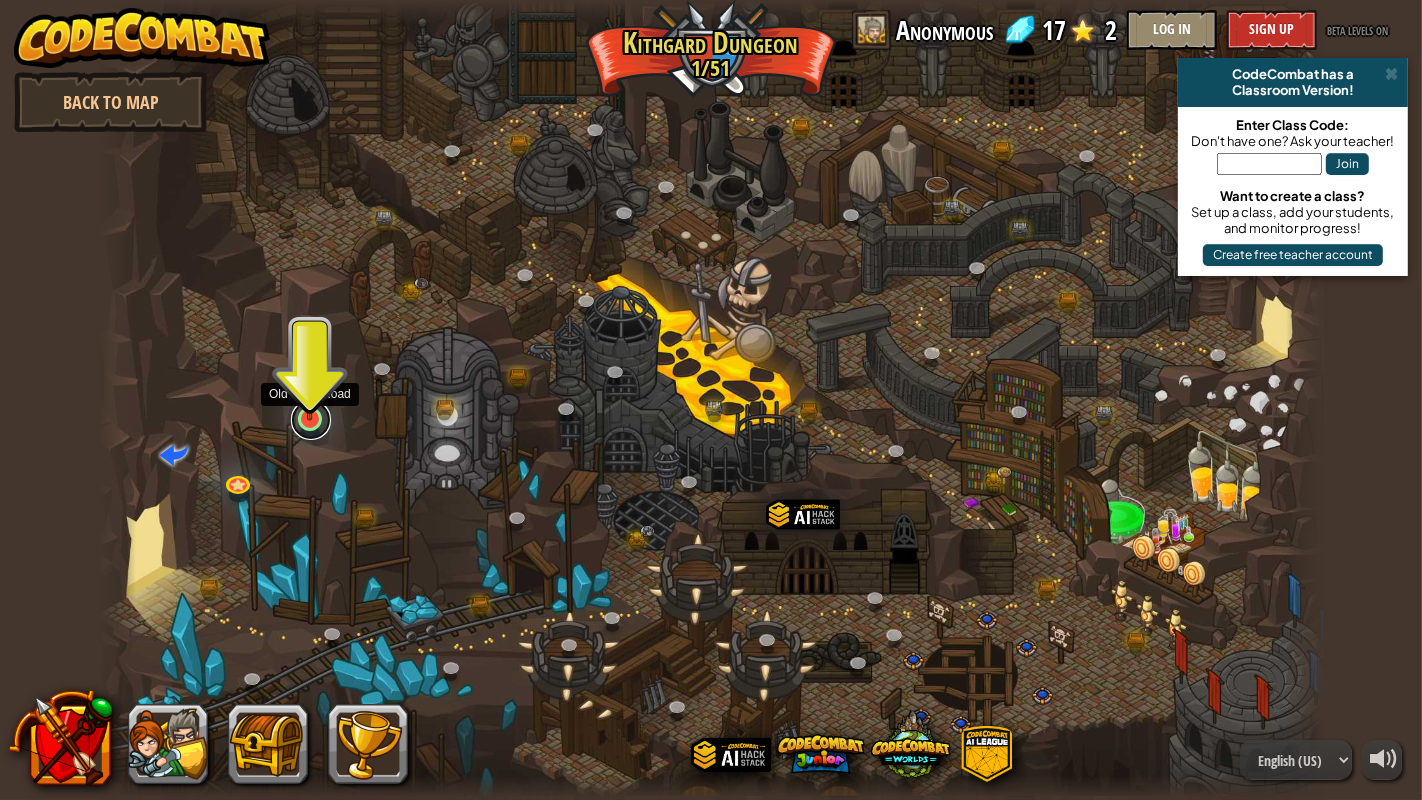 click at bounding box center (311, 420) 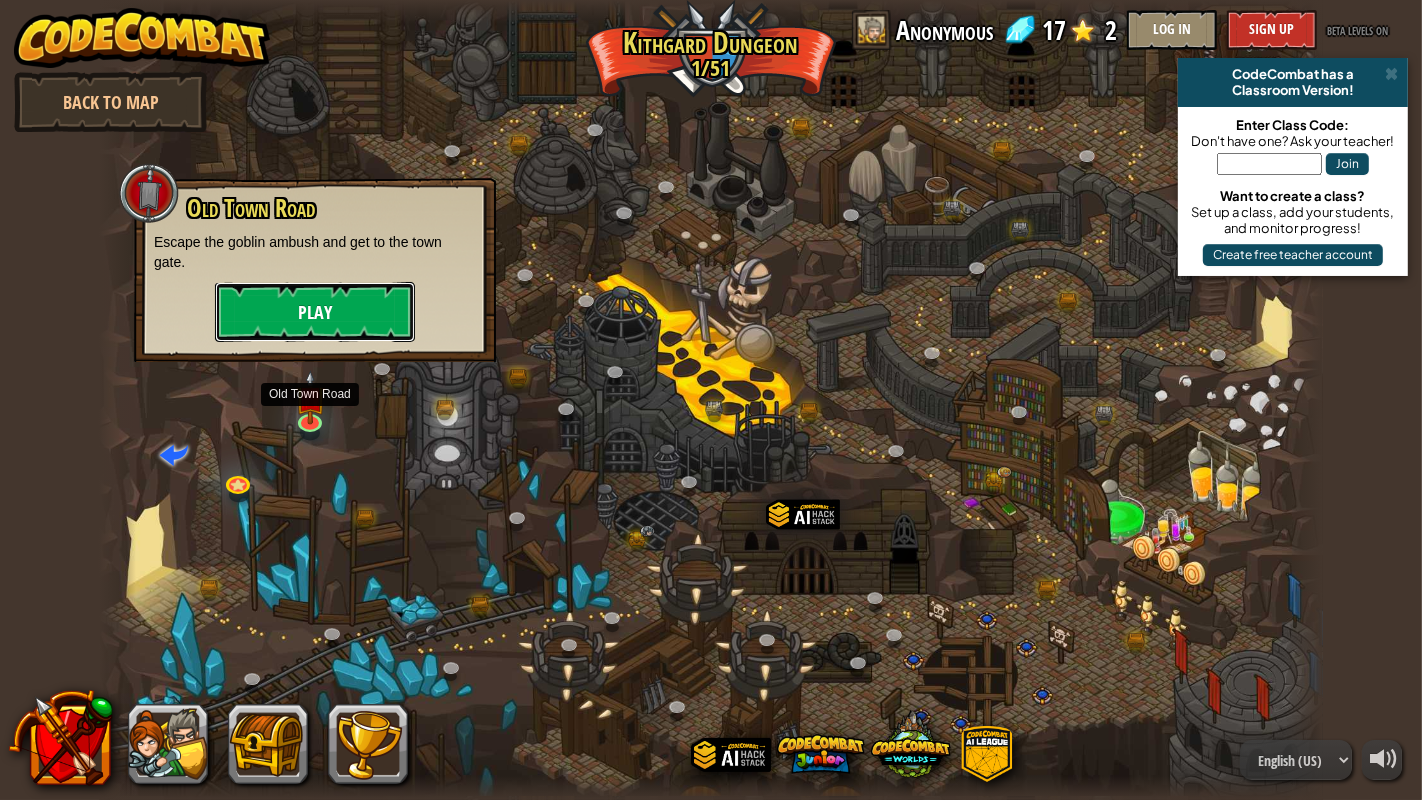 click on "Play" at bounding box center [315, 312] 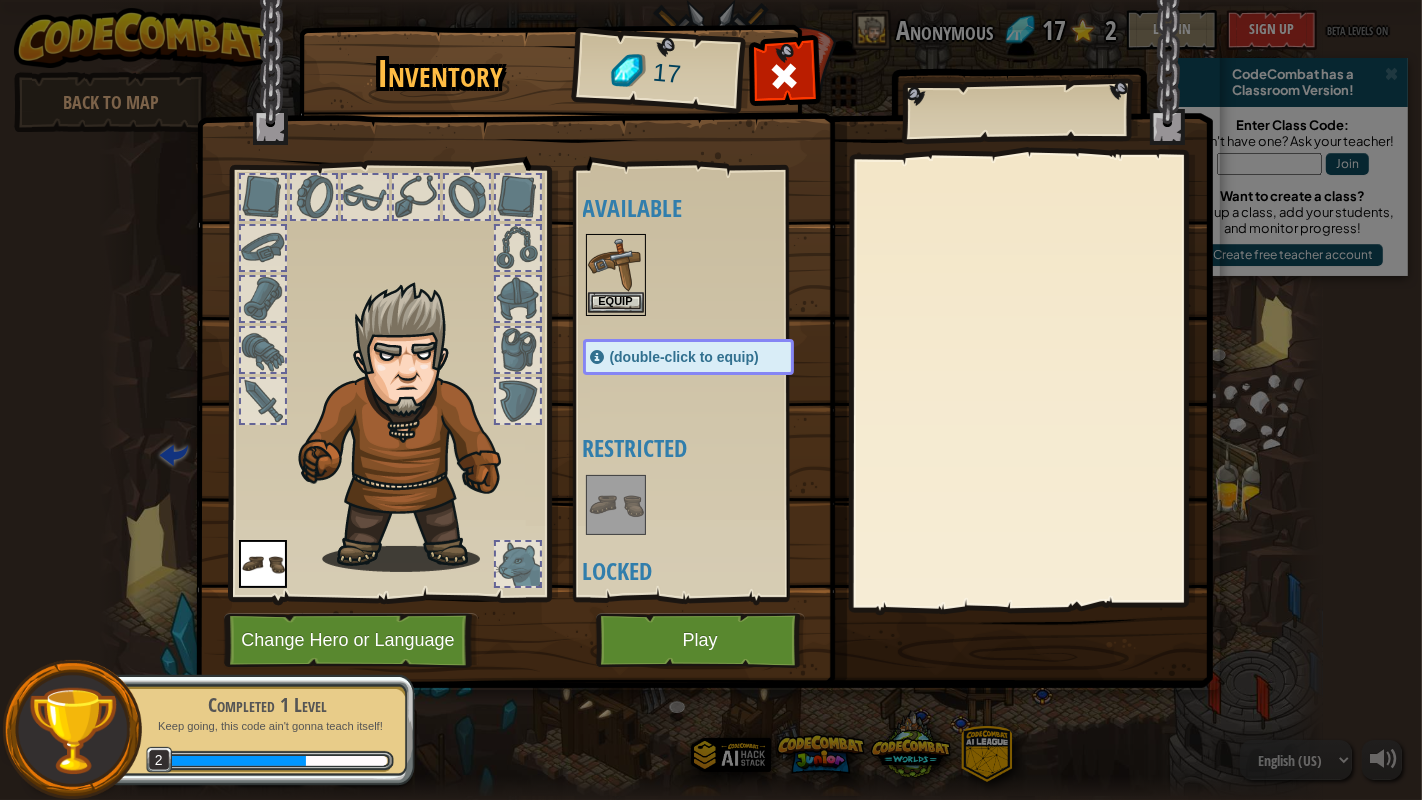 click at bounding box center (616, 264) 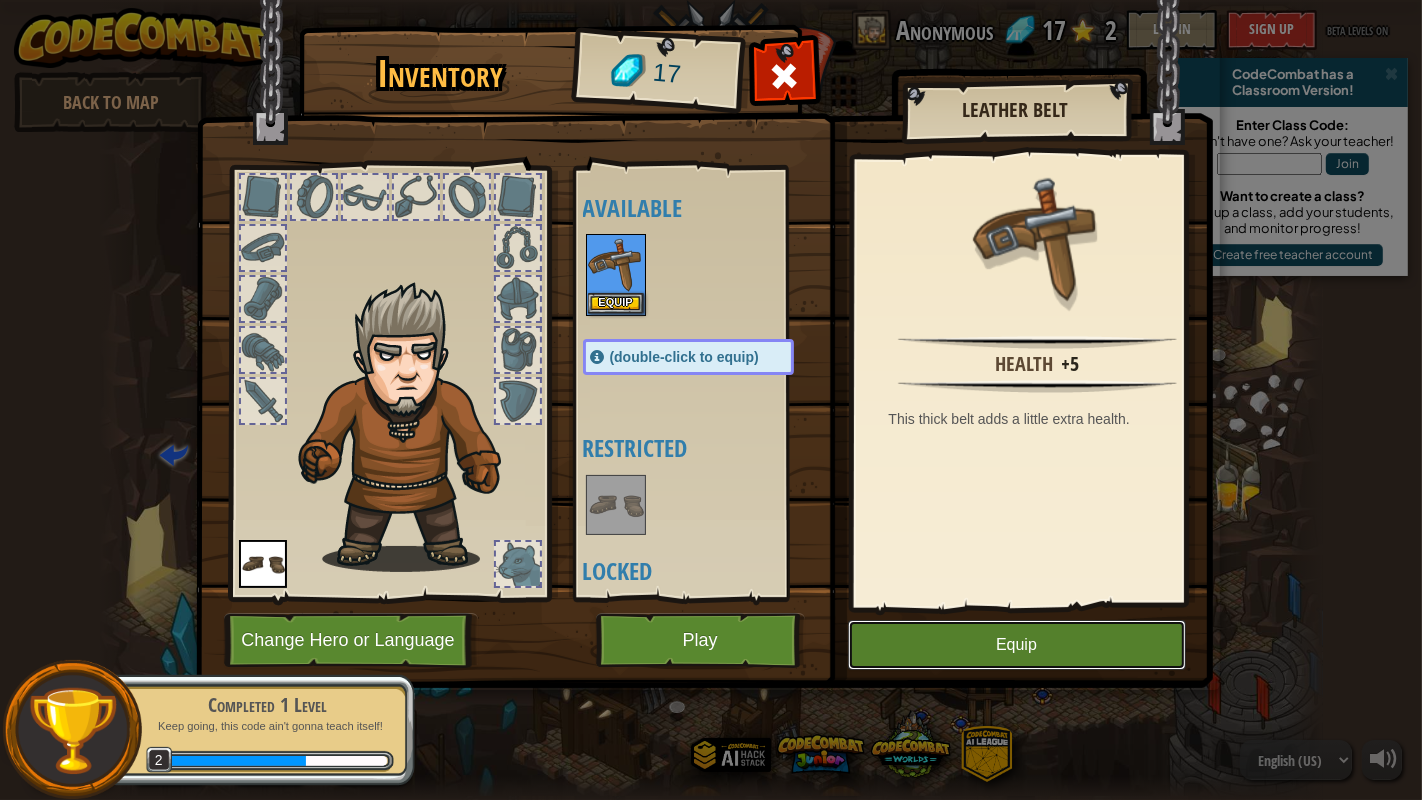 click on "Equip" at bounding box center [1017, 645] 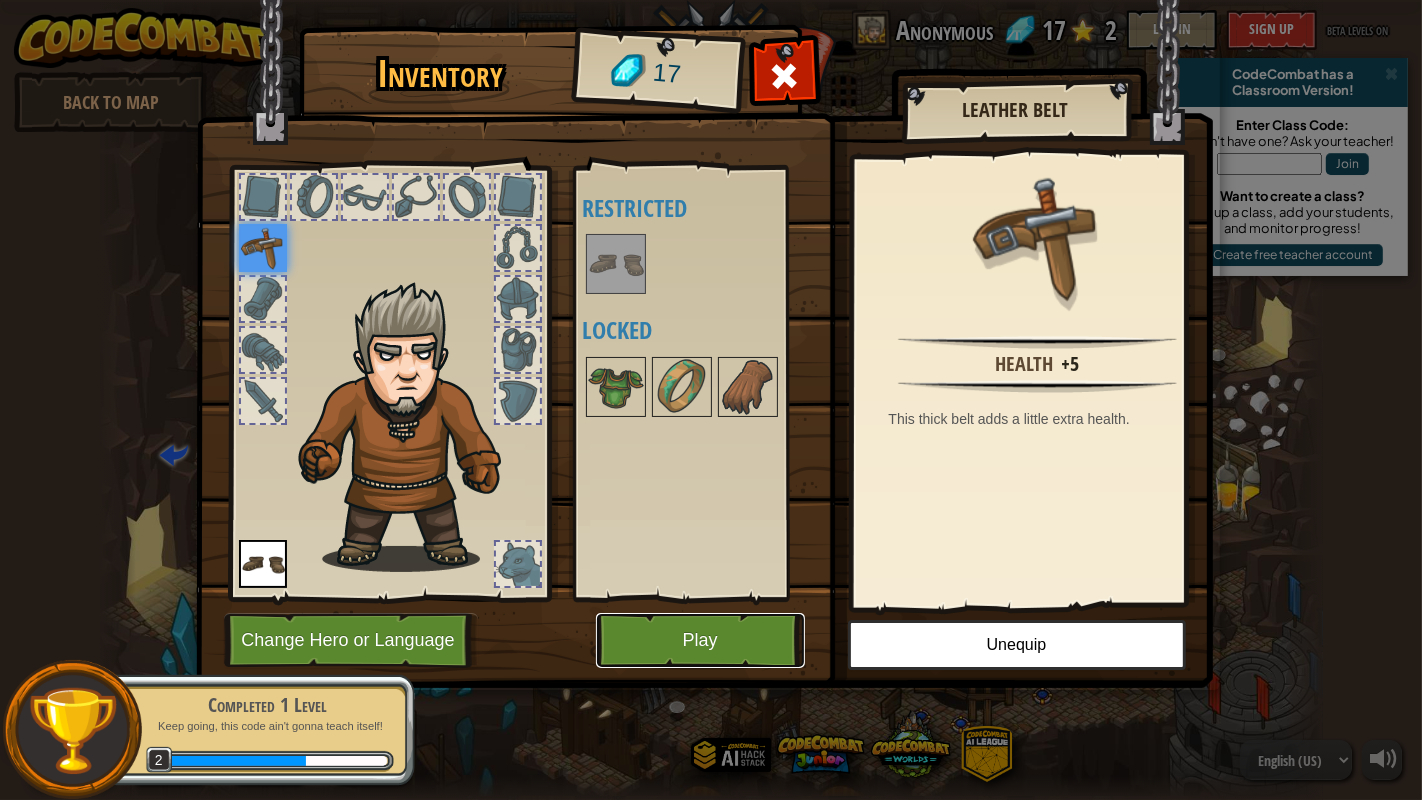 click on "Play" at bounding box center [700, 640] 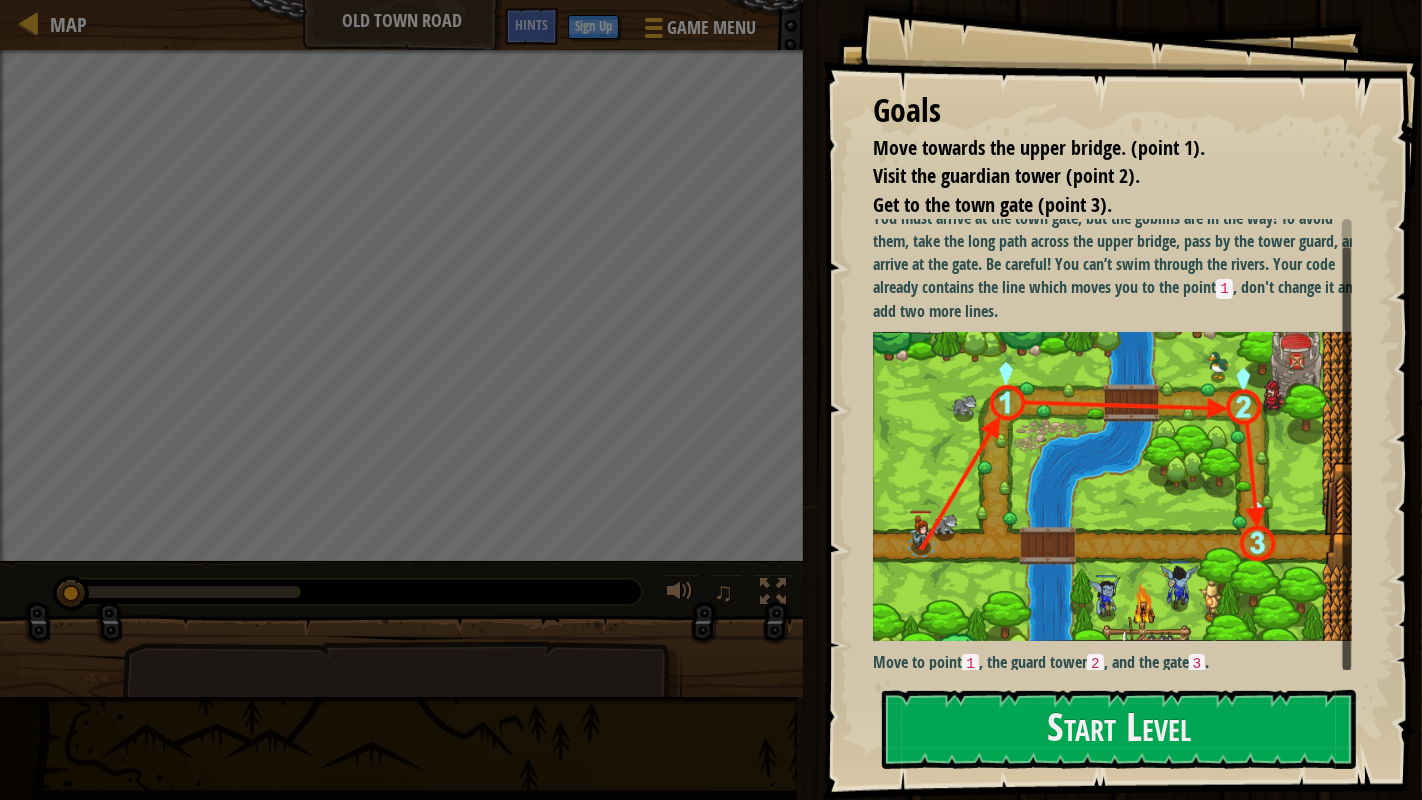 scroll, scrollTop: 14, scrollLeft: 0, axis: vertical 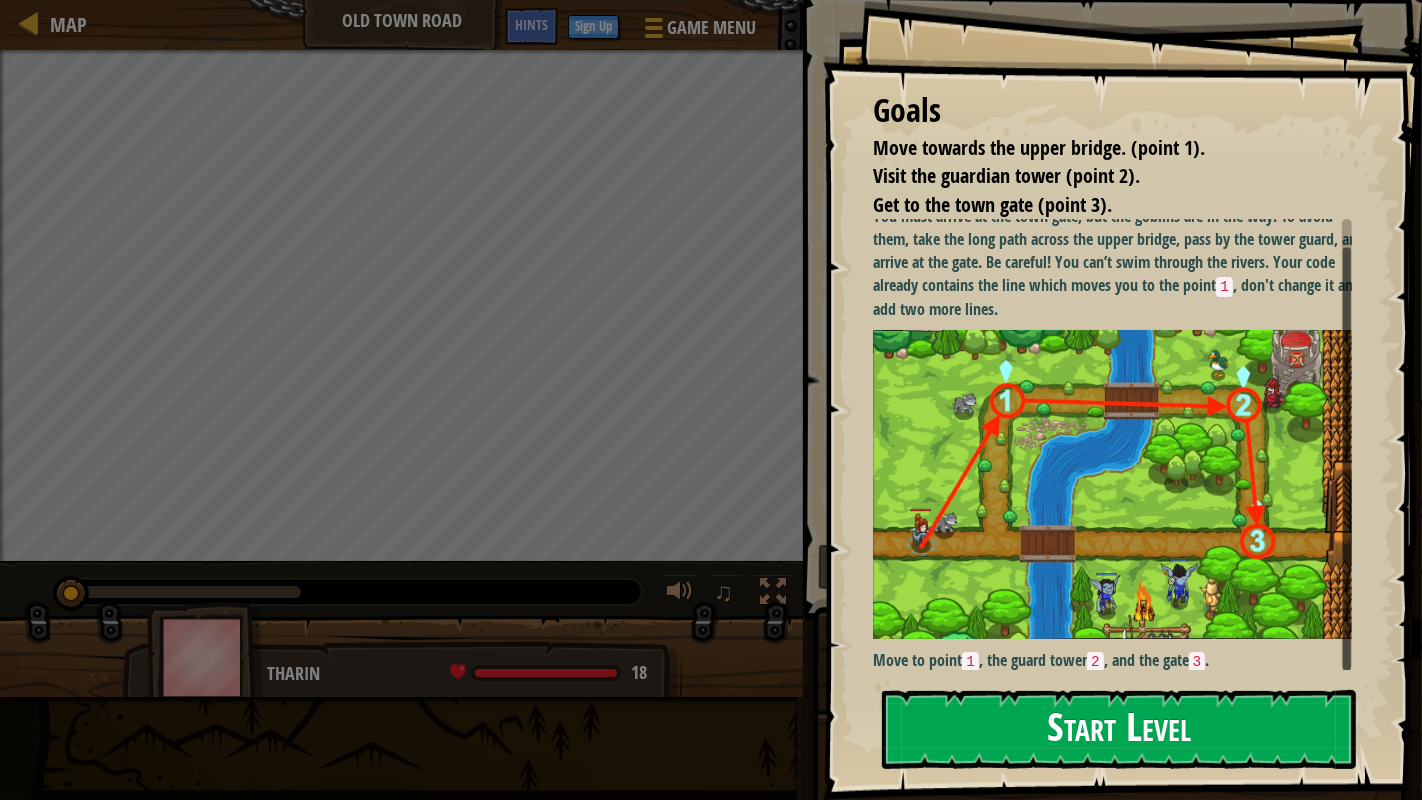 click on "Start Level" at bounding box center (1119, 729) 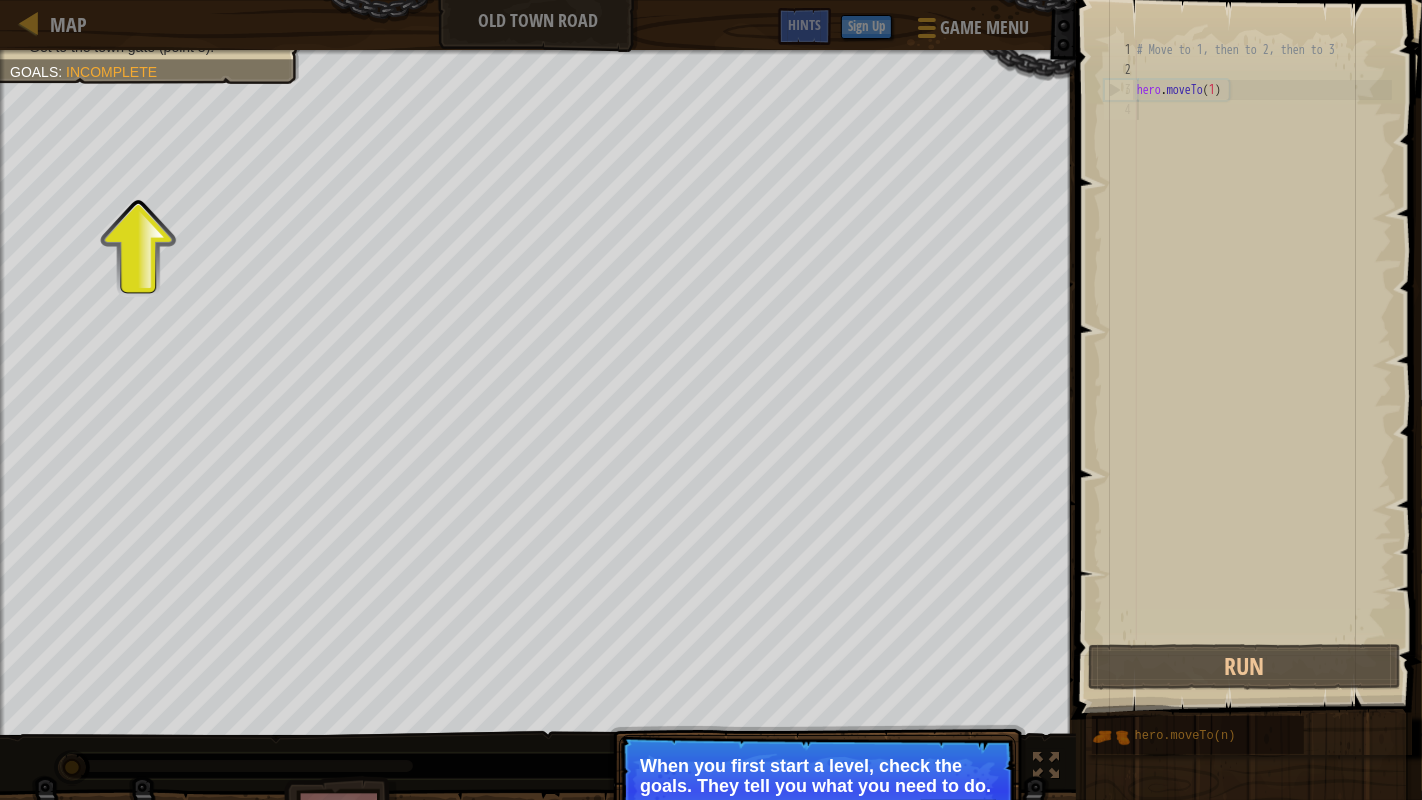 click on "When you first start a level, check the goals. They tell you what you need to do." at bounding box center [817, 776] 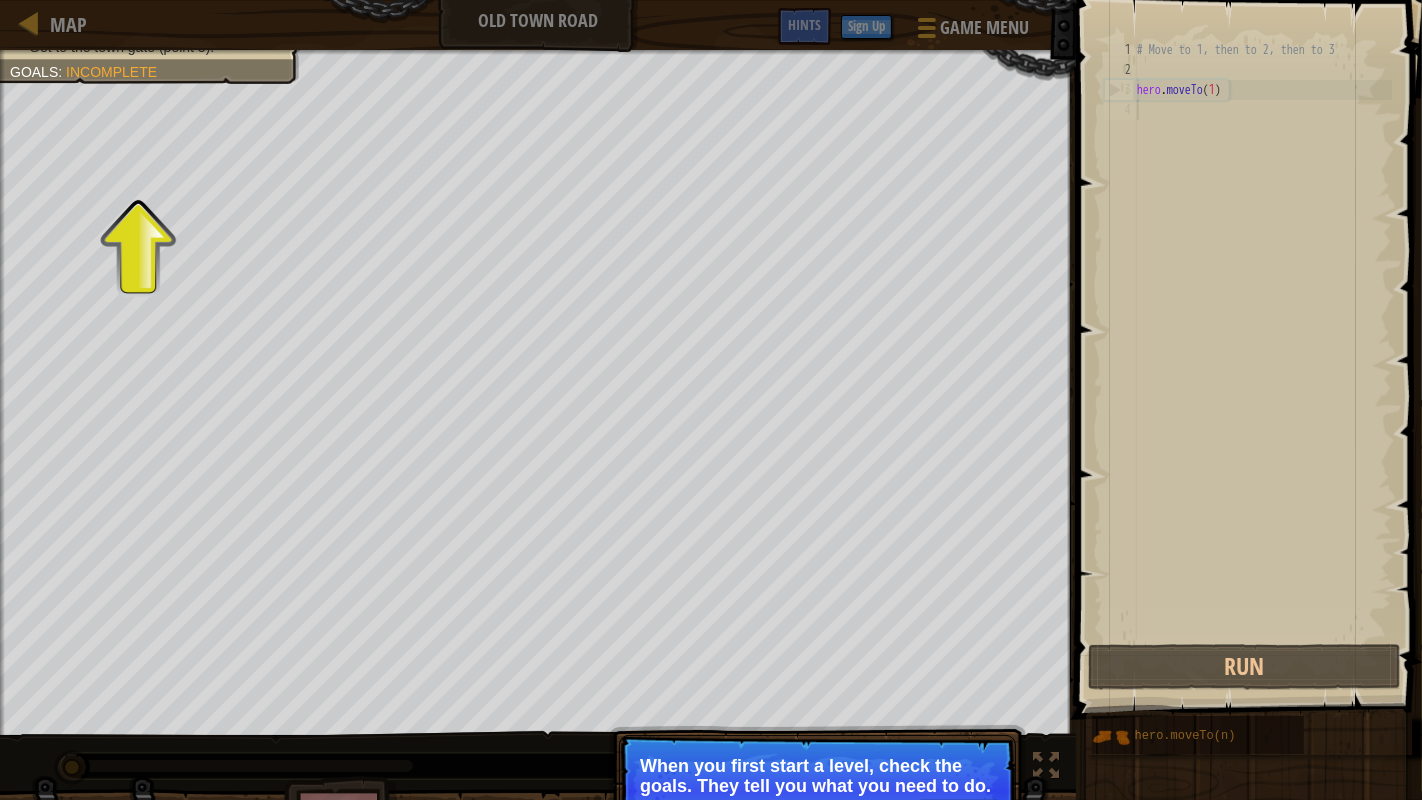 click on "When you first start a level, check the goals. They tell you what you need to do." at bounding box center (817, 776) 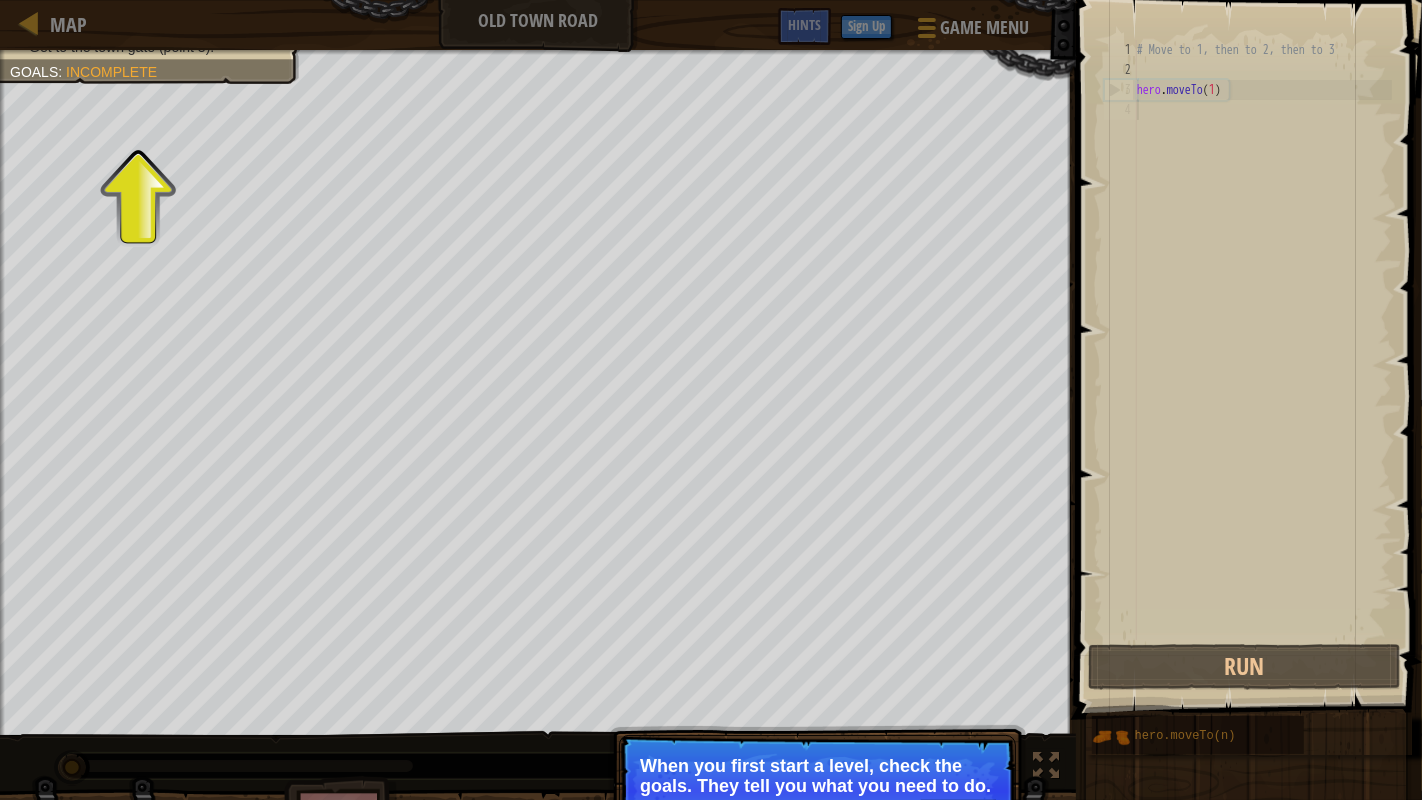 scroll, scrollTop: 8, scrollLeft: 0, axis: vertical 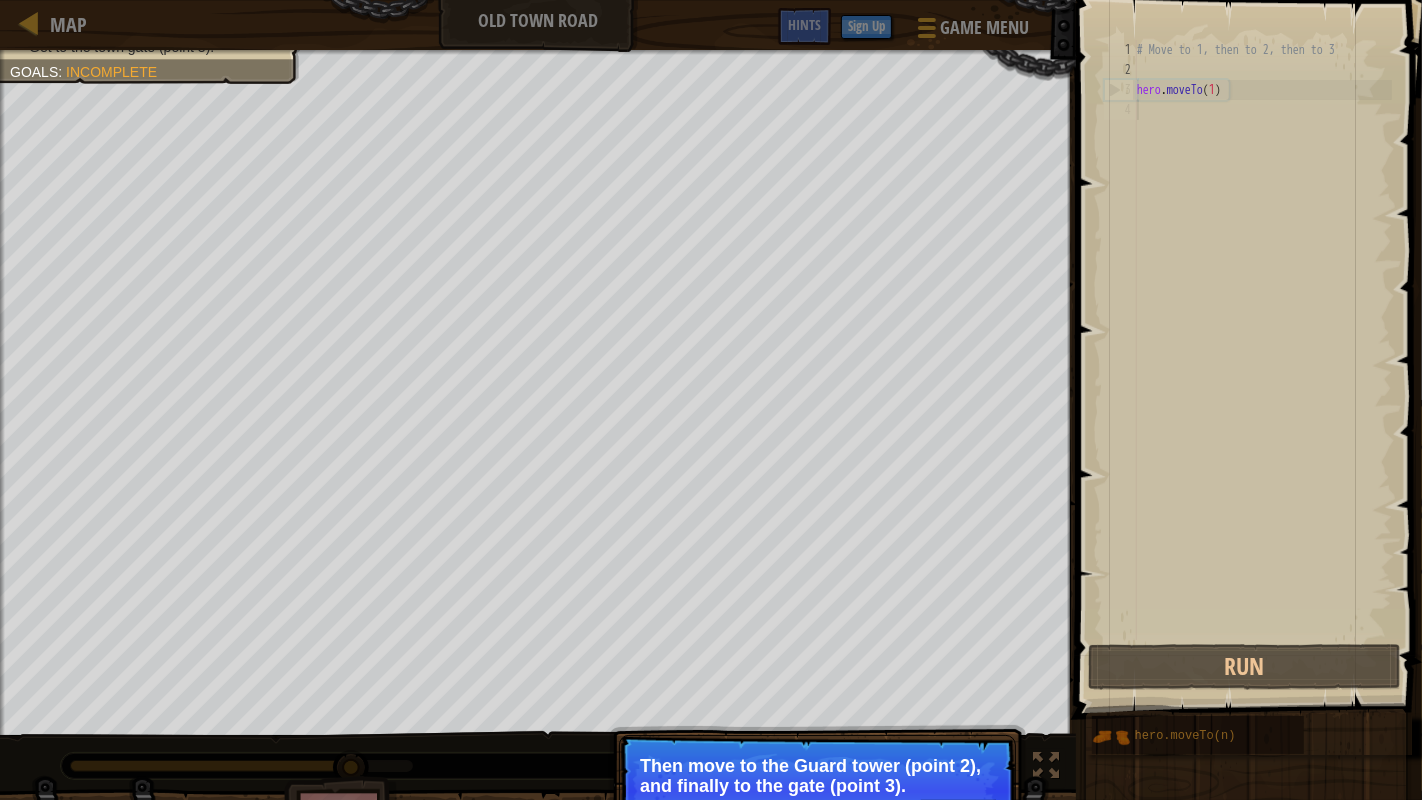click on "Then move to the Guard tower (point 2), and finally to the gate (point 3)." at bounding box center [817, 776] 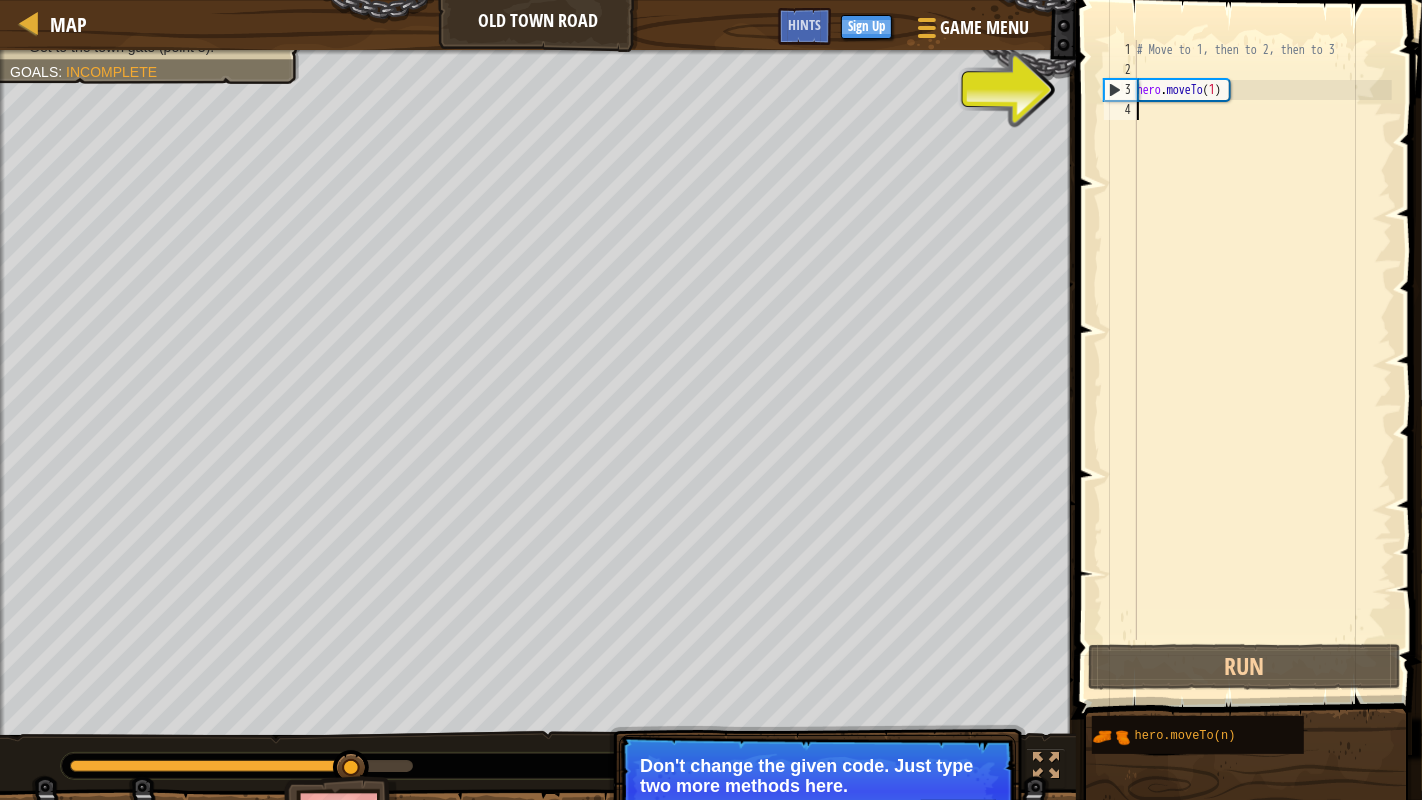 click on "# Move to 1, then to 2, then to 3 hero . moveTo ( 1 )" at bounding box center [1262, 360] 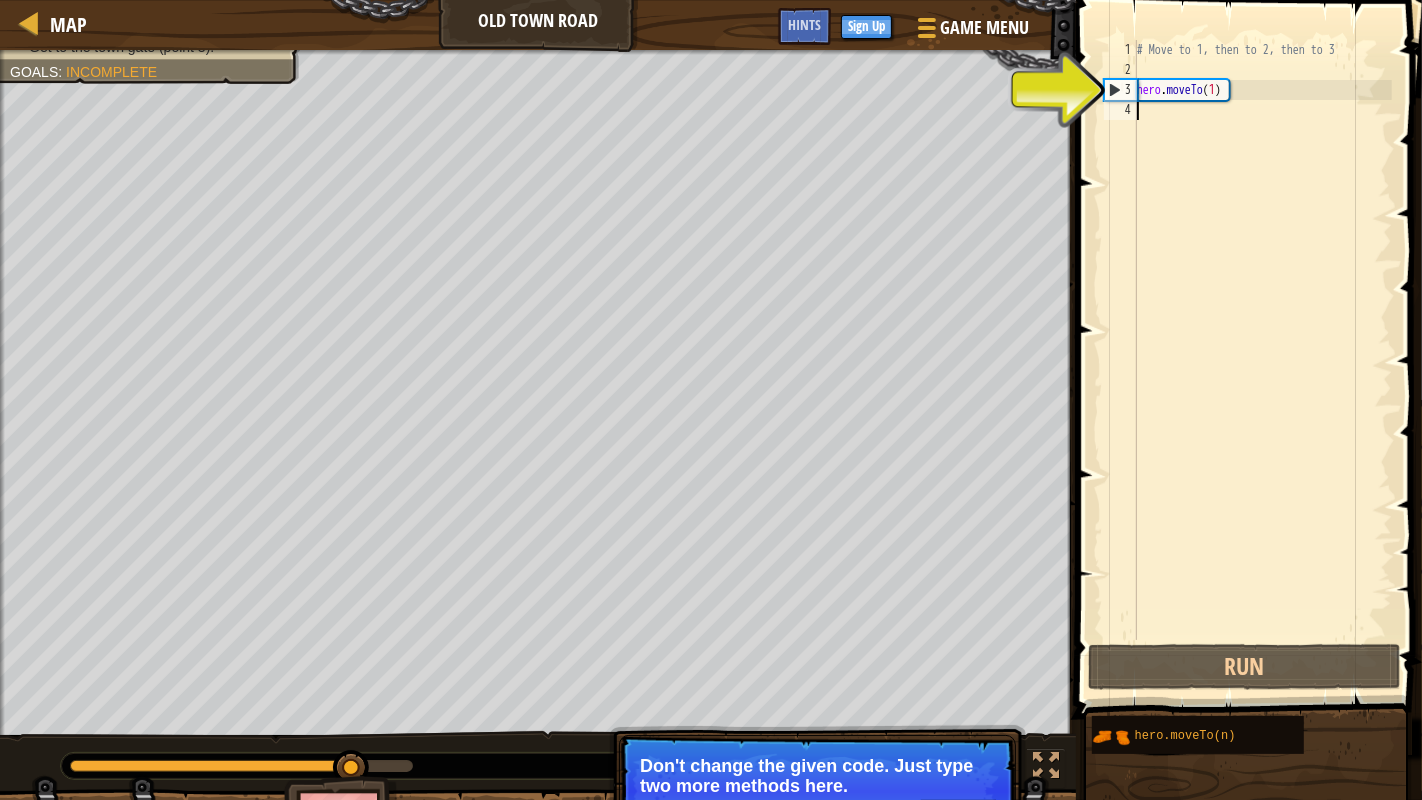 click on "# Move to 1, then to 2, then to 3 hero . moveTo ( 1 )" at bounding box center [1262, 360] 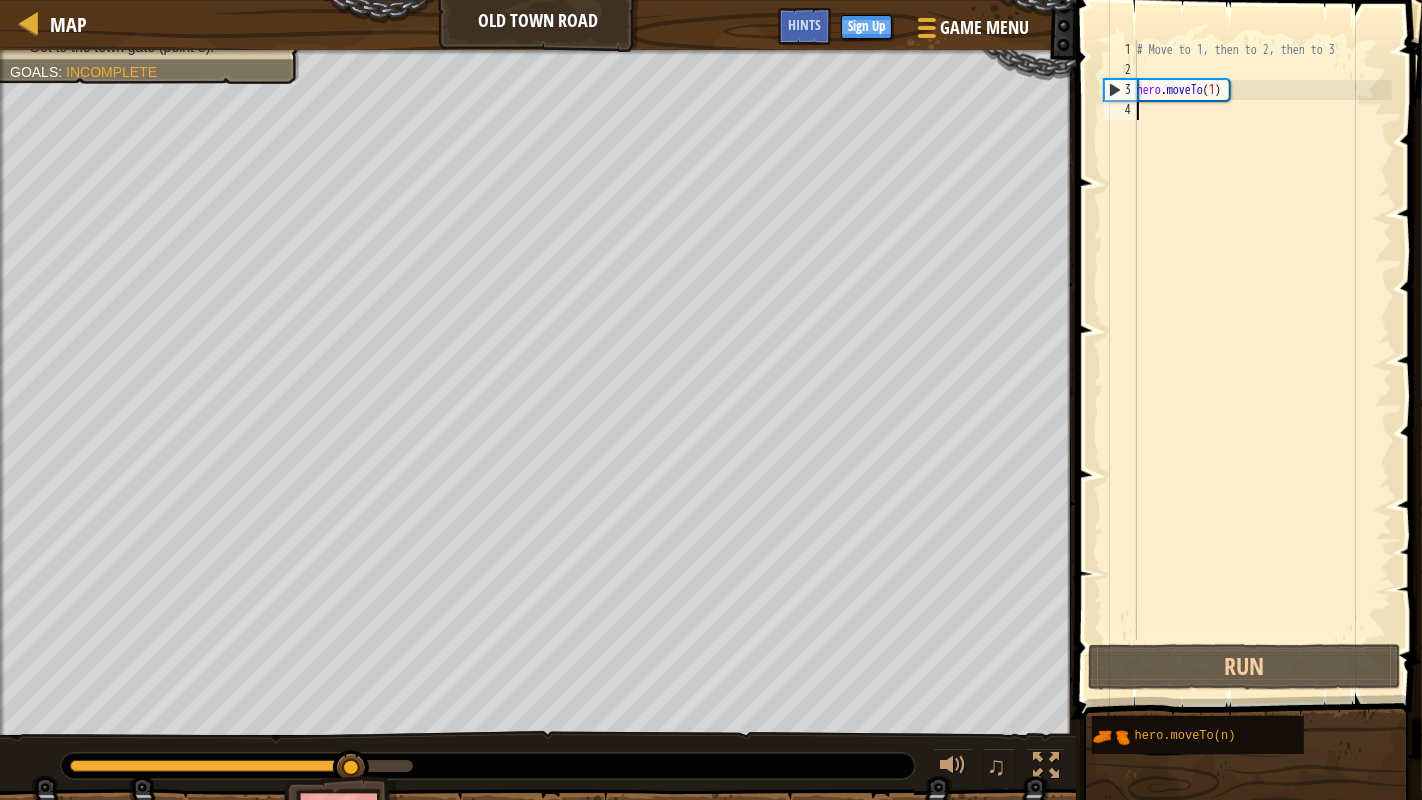 click on "# Move to 1, then to 2, then to 3 hero . moveTo ( 1 )" at bounding box center [1262, 360] 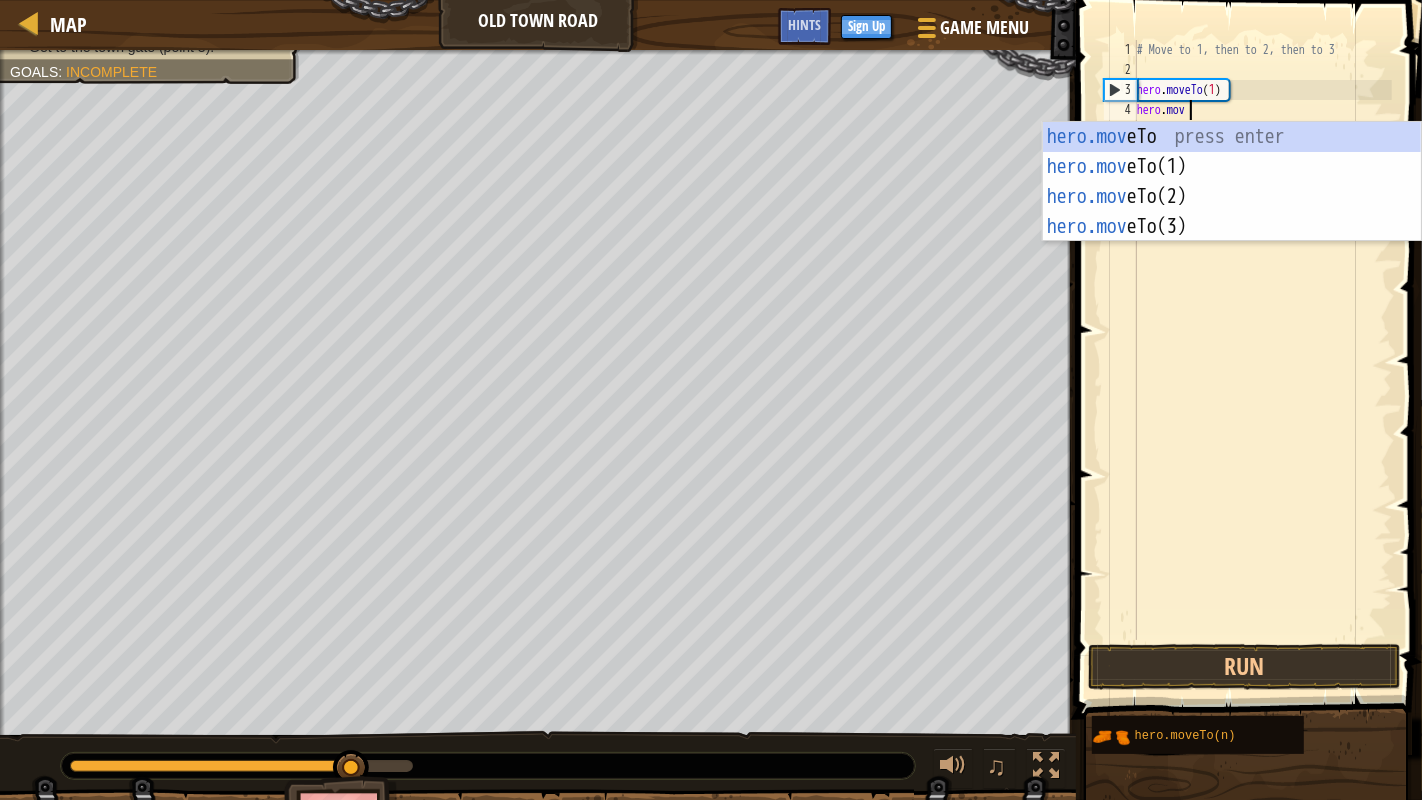 scroll, scrollTop: 8, scrollLeft: 3, axis: both 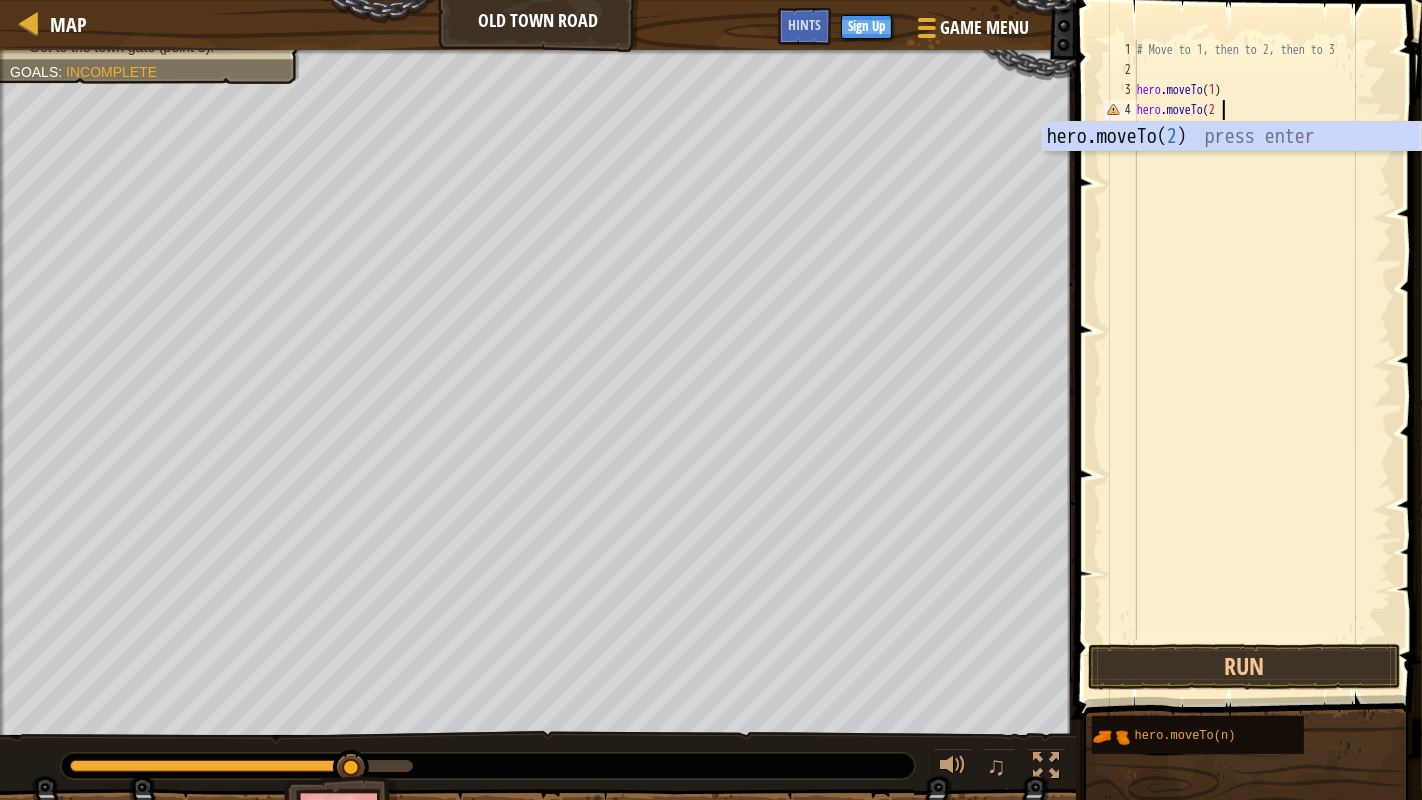 type on "hero.moveTo(2)" 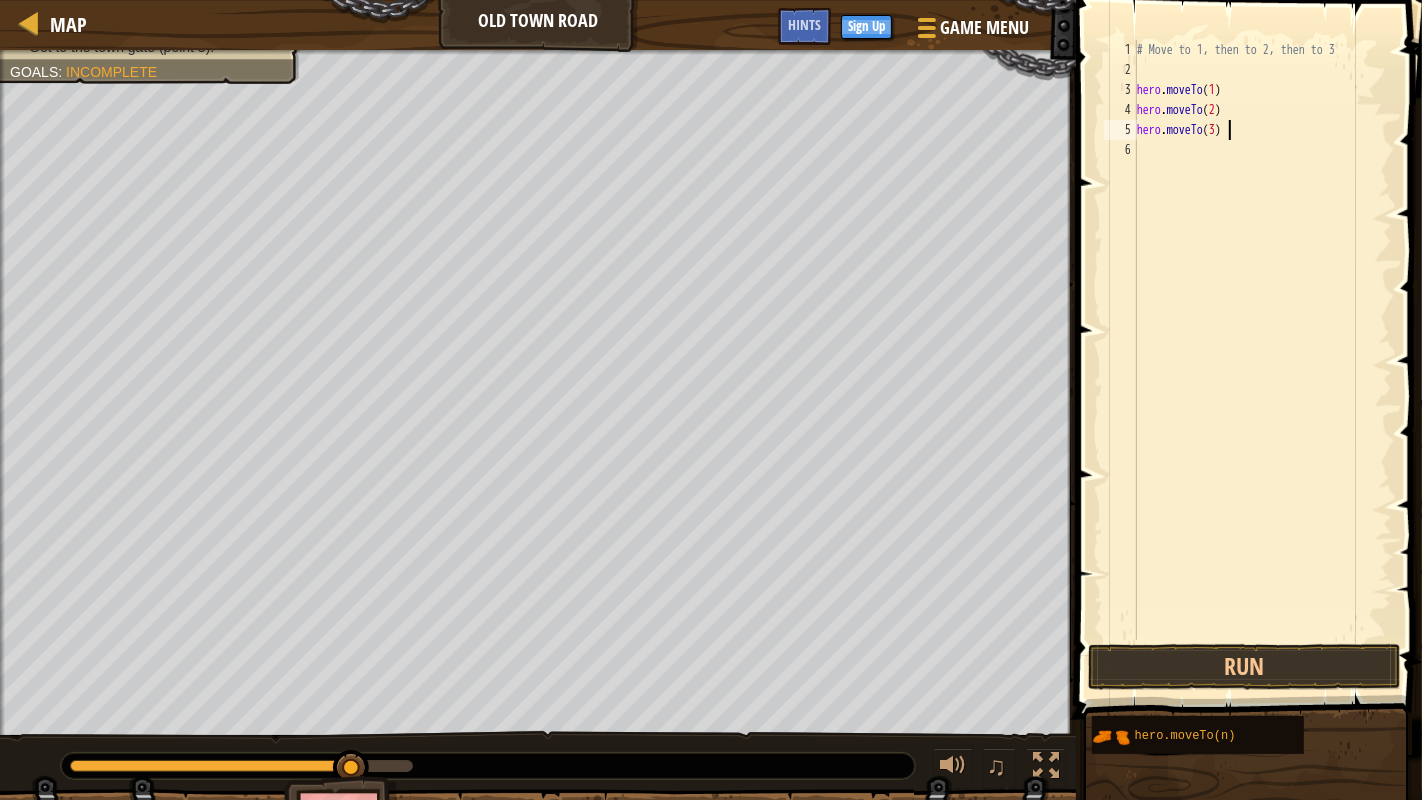 scroll, scrollTop: 8, scrollLeft: 6, axis: both 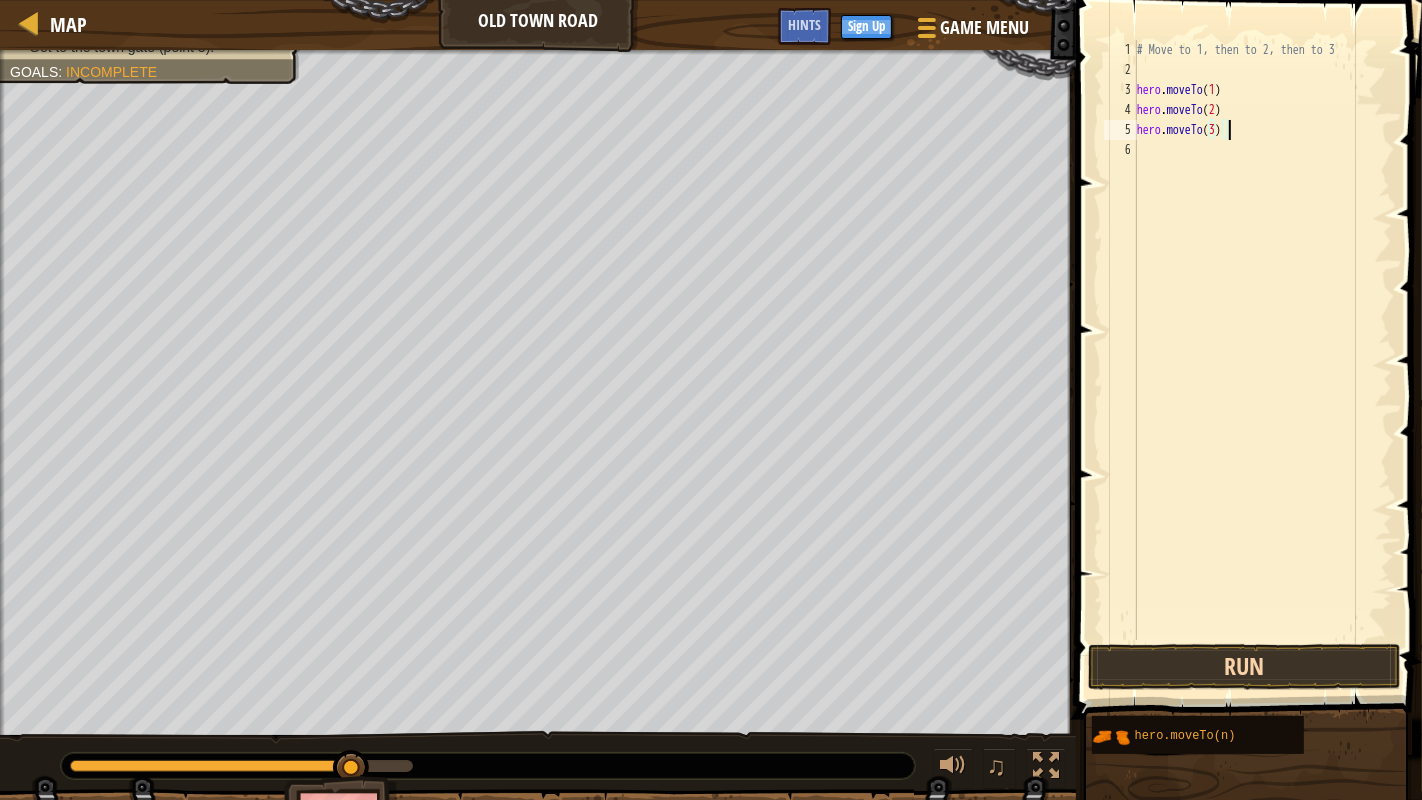 type on "hero.moveTo(3)" 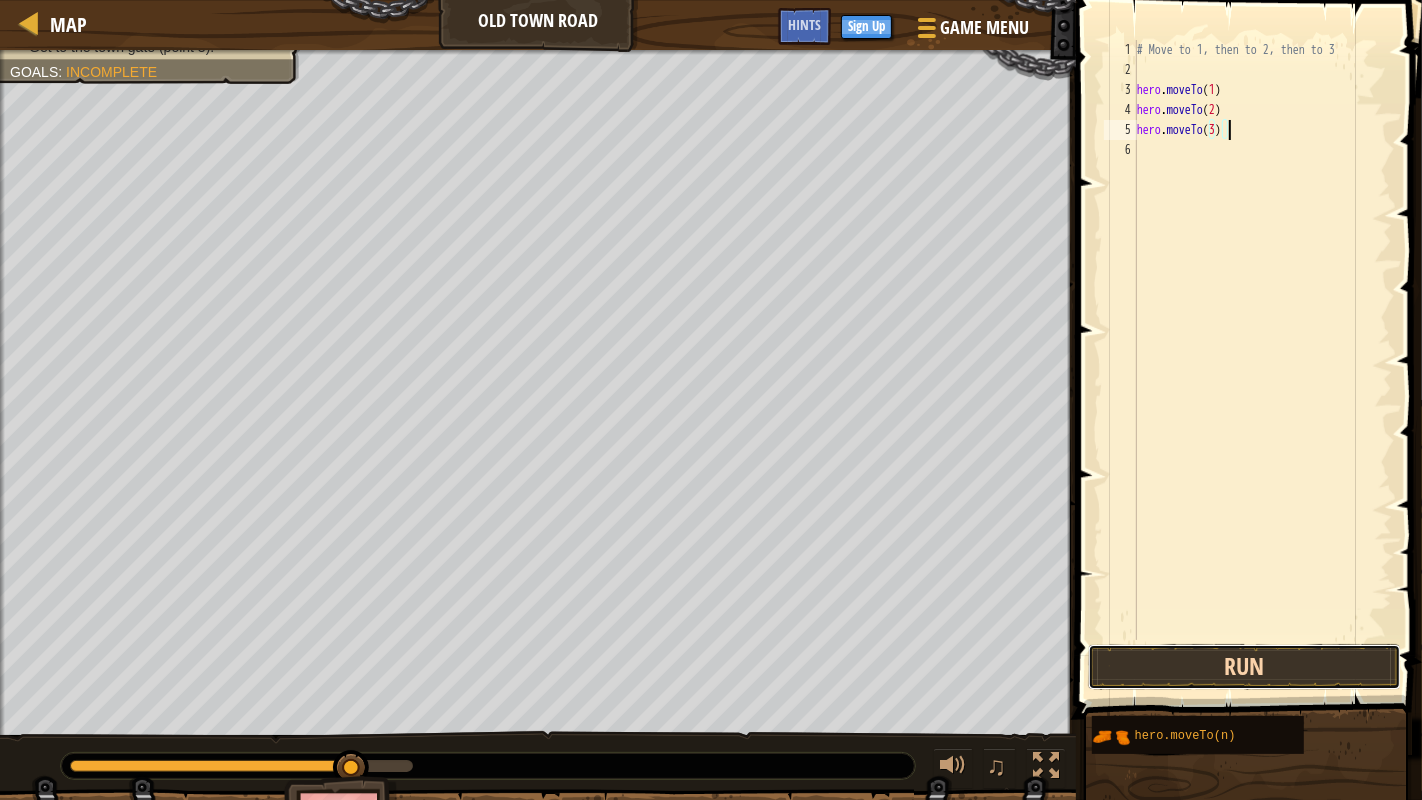 click on "Run" at bounding box center (1244, 667) 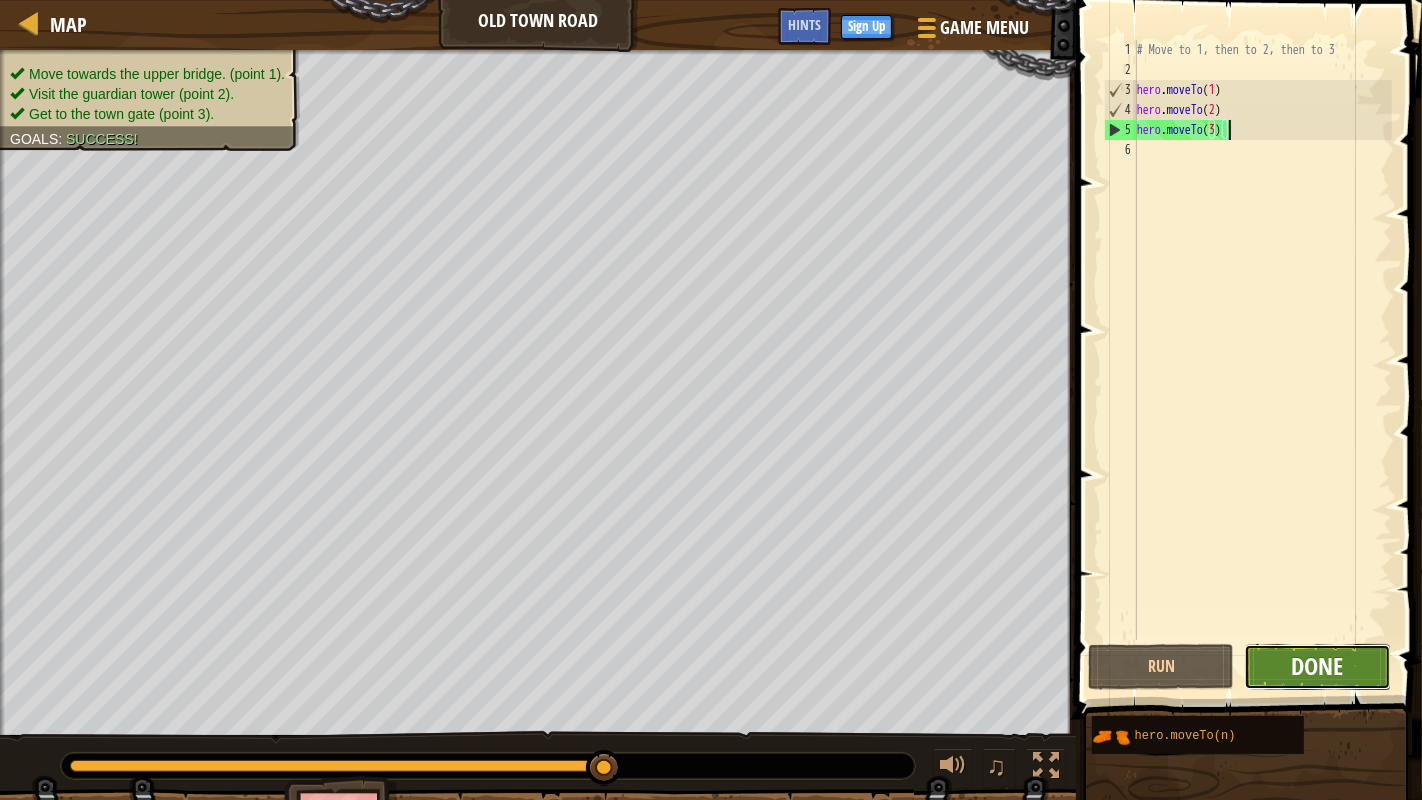 click on "Done" at bounding box center (1317, 666) 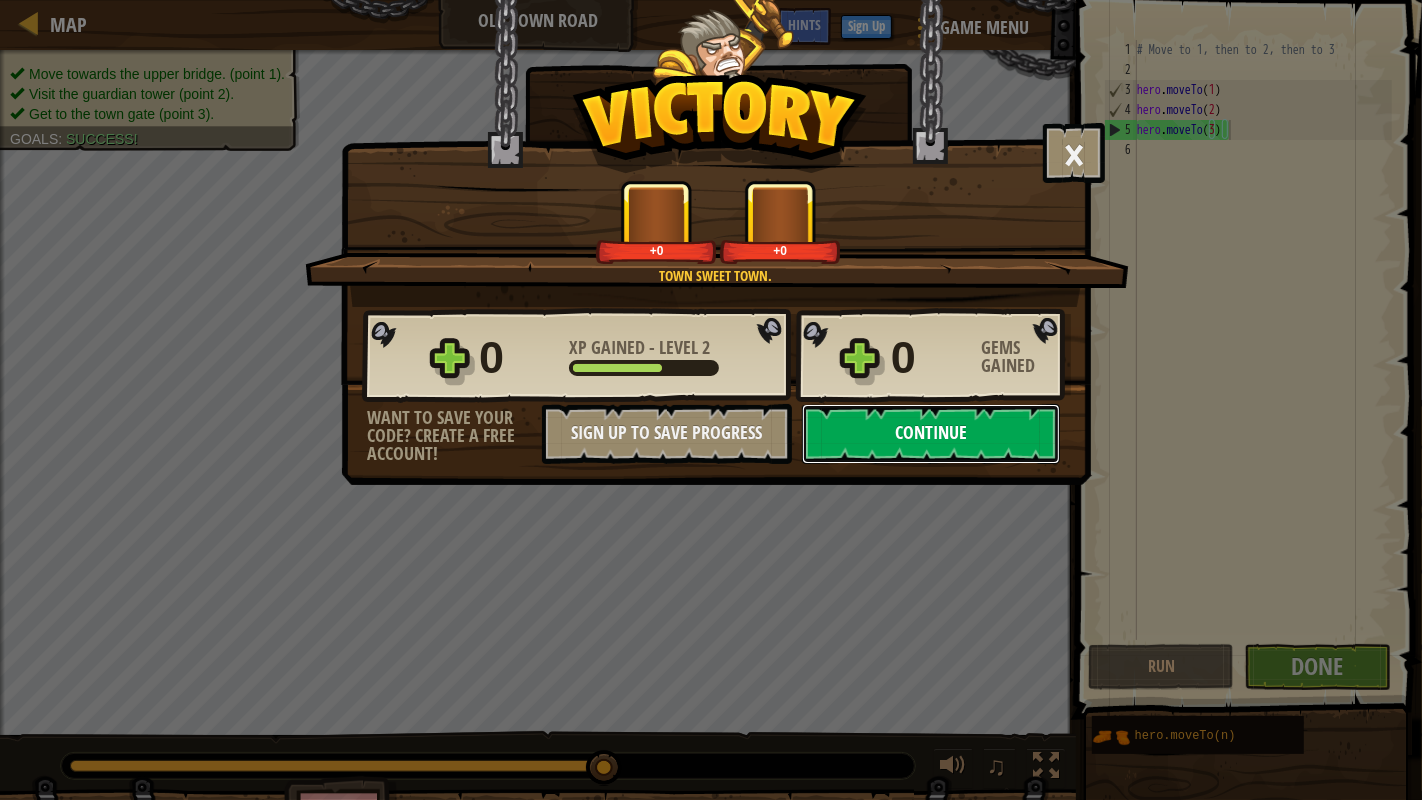 click on "Continue" at bounding box center [931, 434] 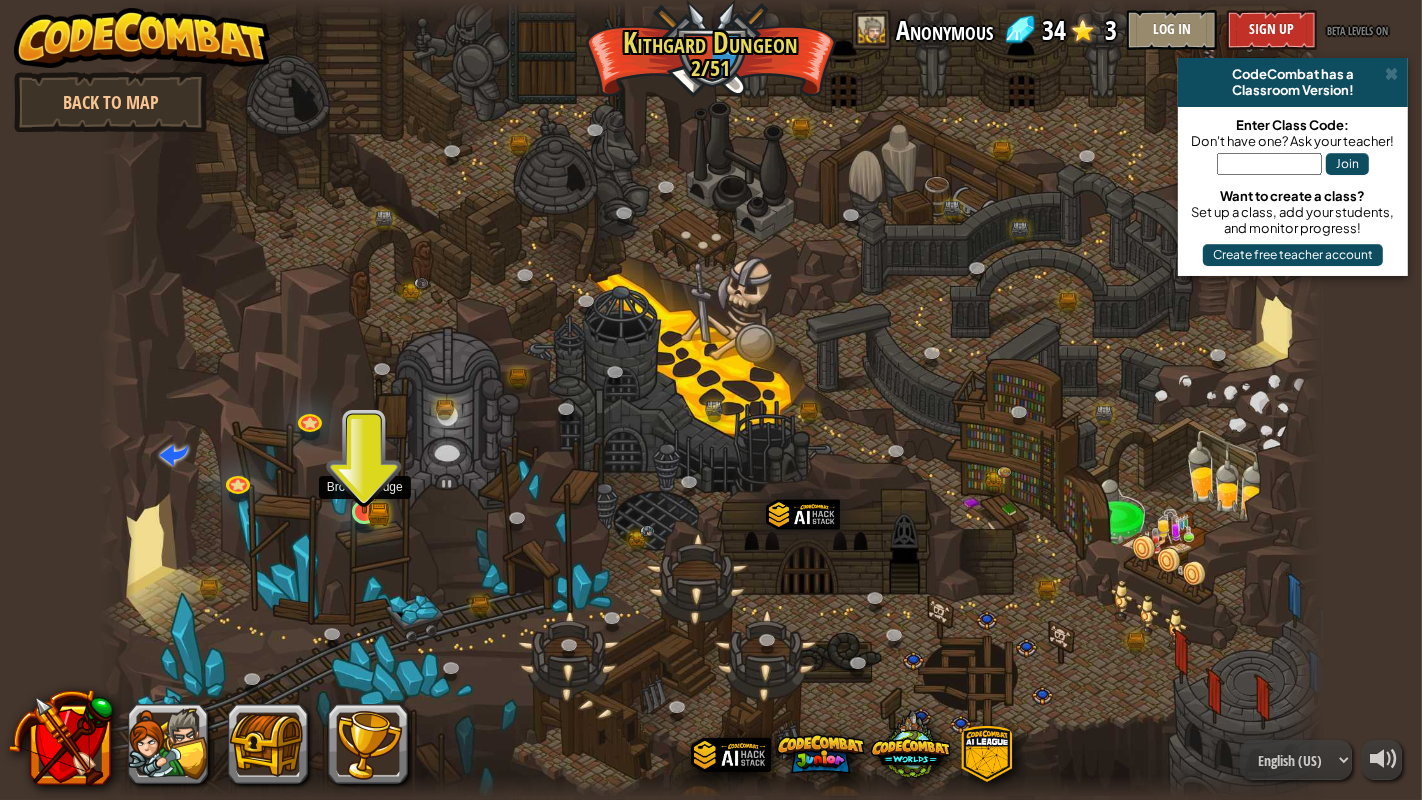 click at bounding box center [364, 479] 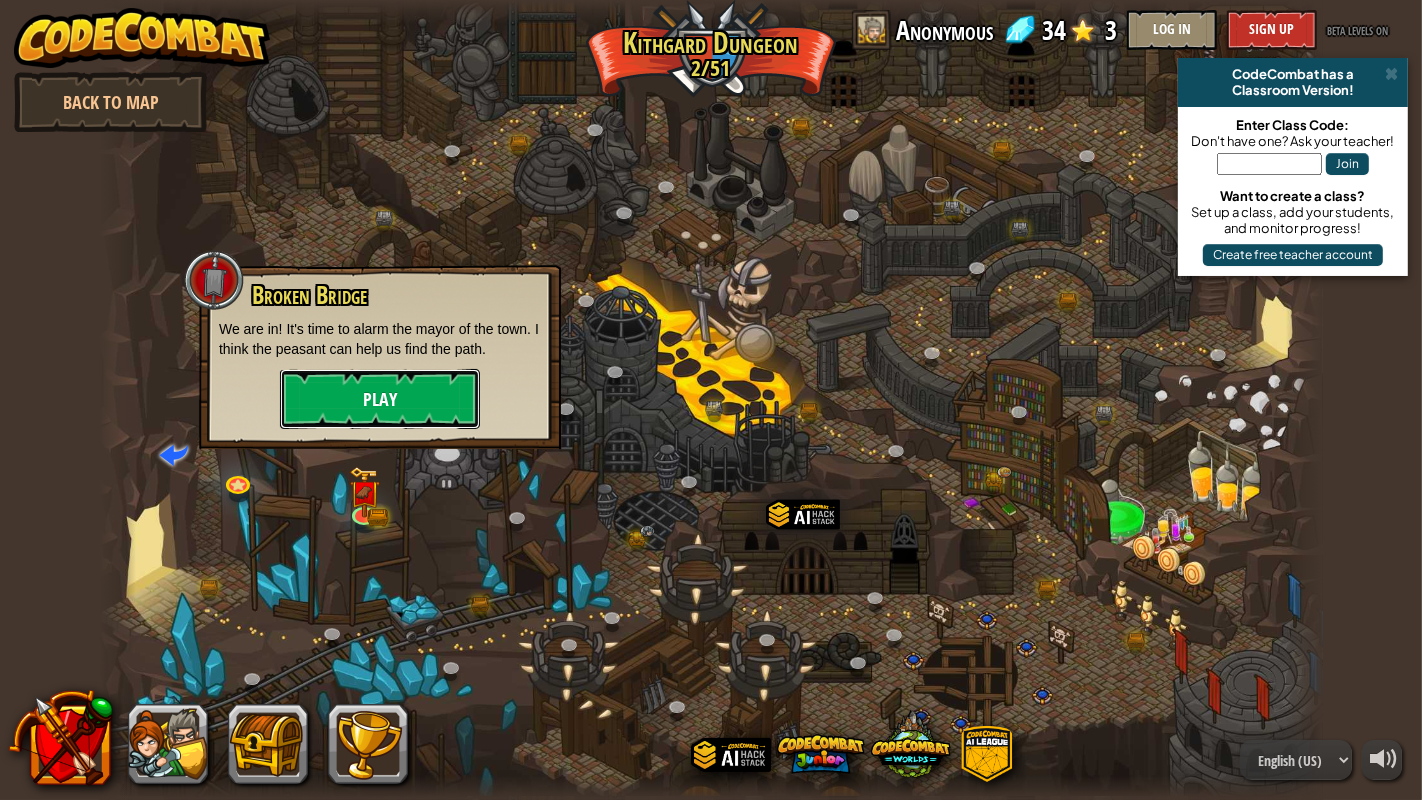 click on "Play" at bounding box center (380, 399) 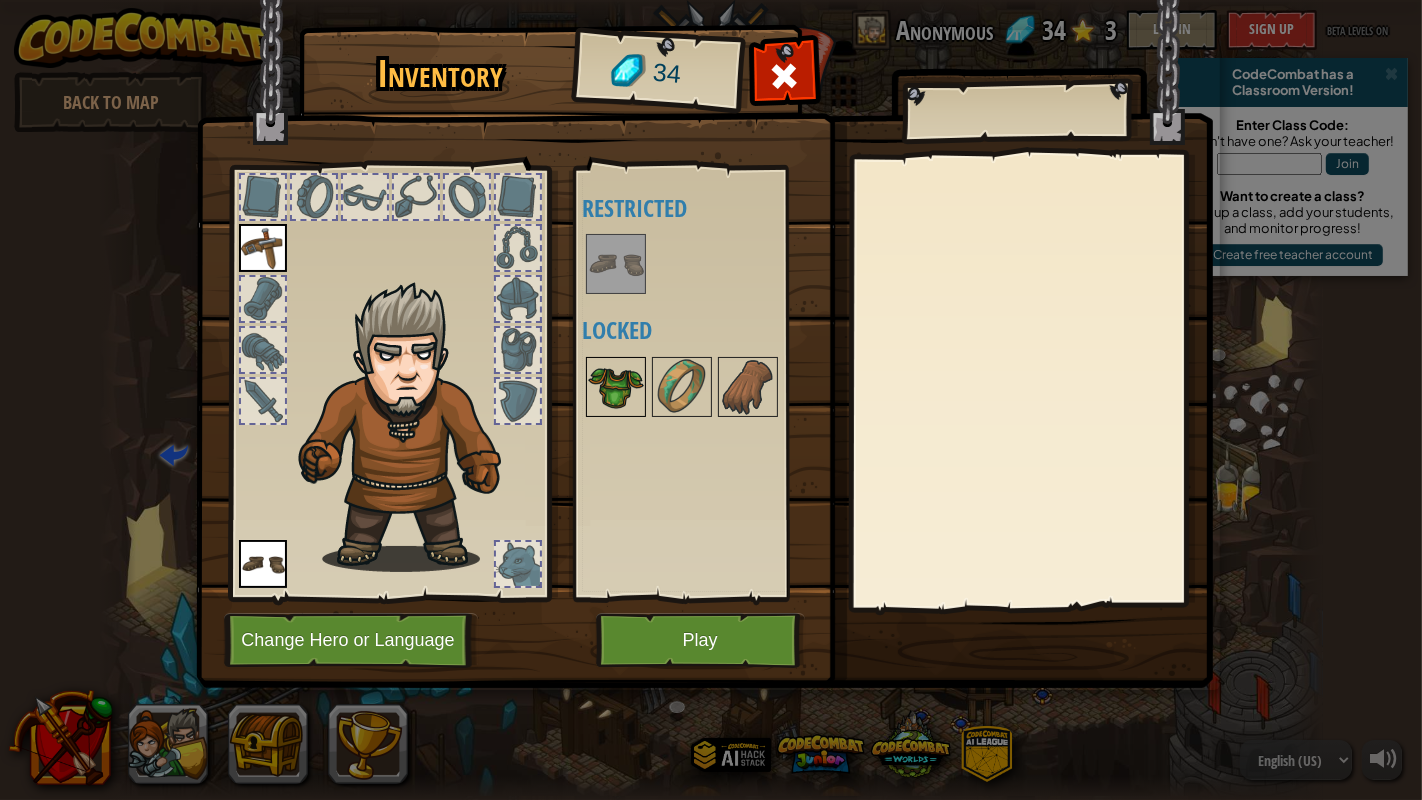 click at bounding box center (616, 387) 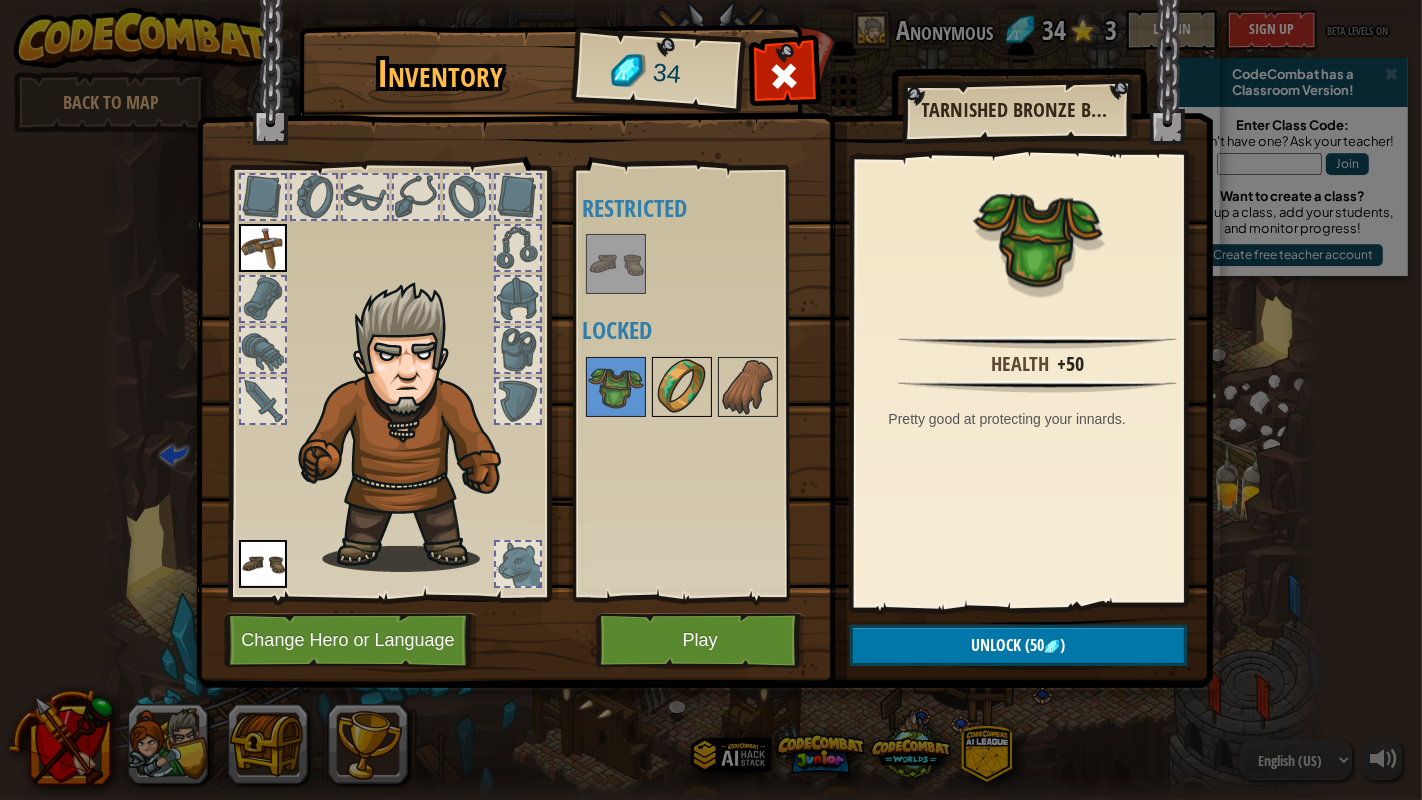click at bounding box center (682, 387) 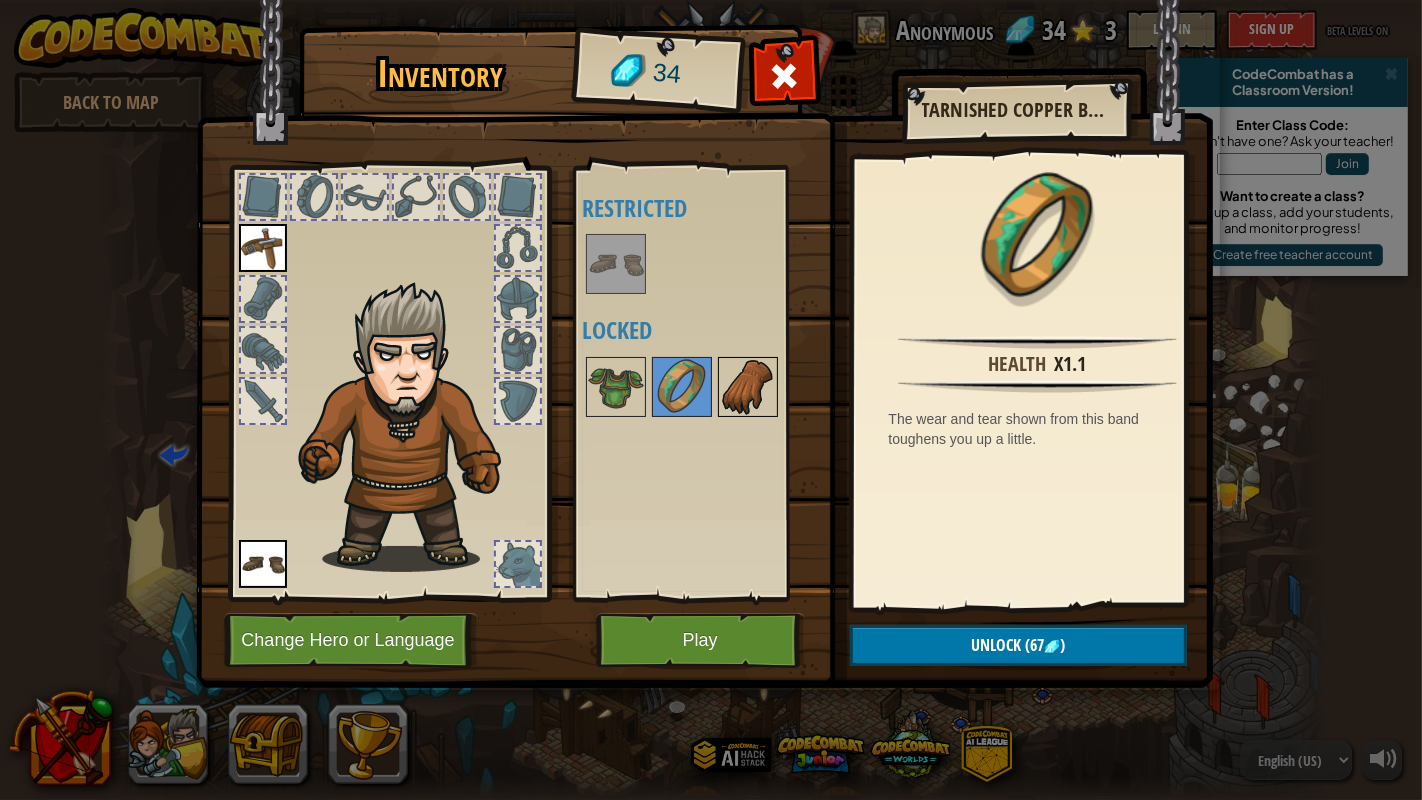 click at bounding box center (748, 387) 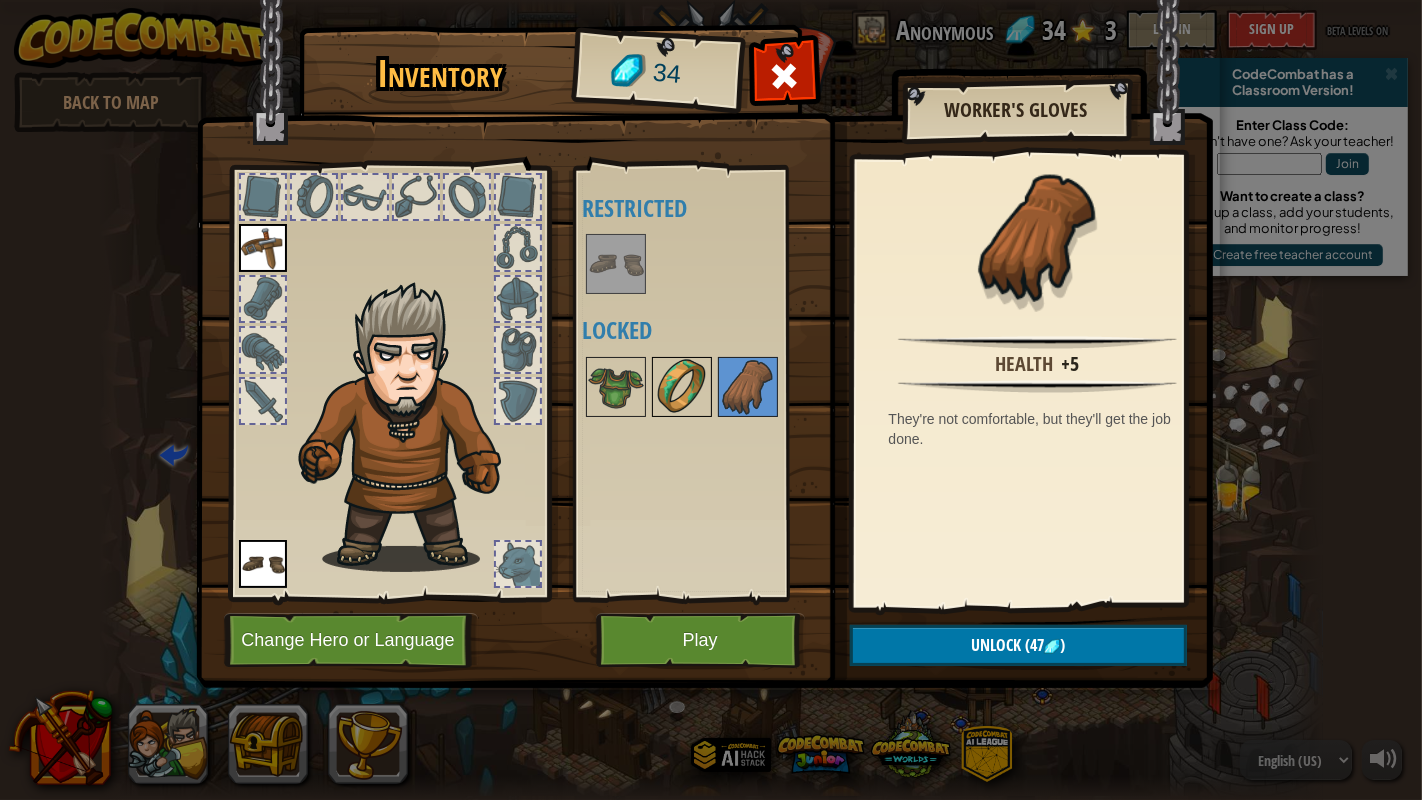 click at bounding box center [682, 387] 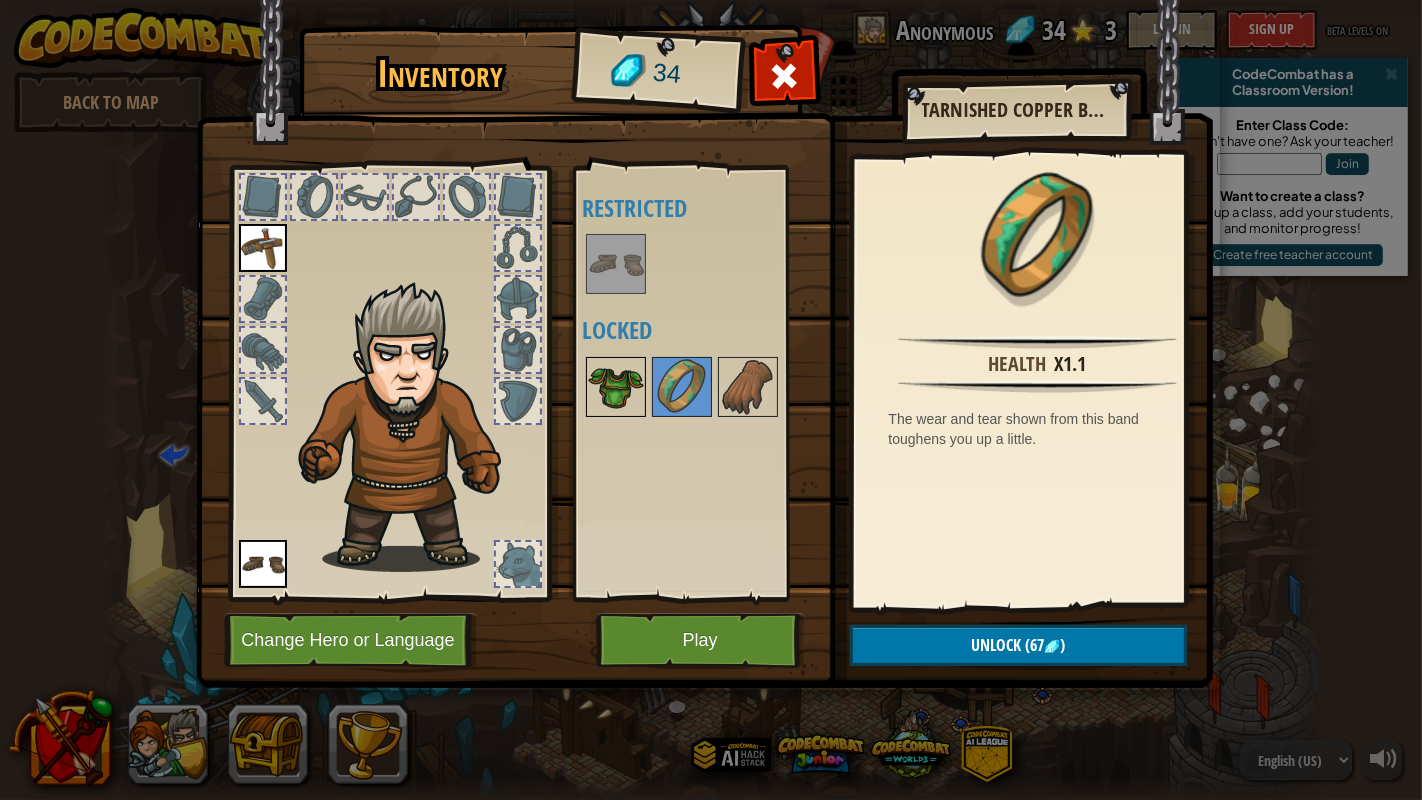 click at bounding box center (616, 387) 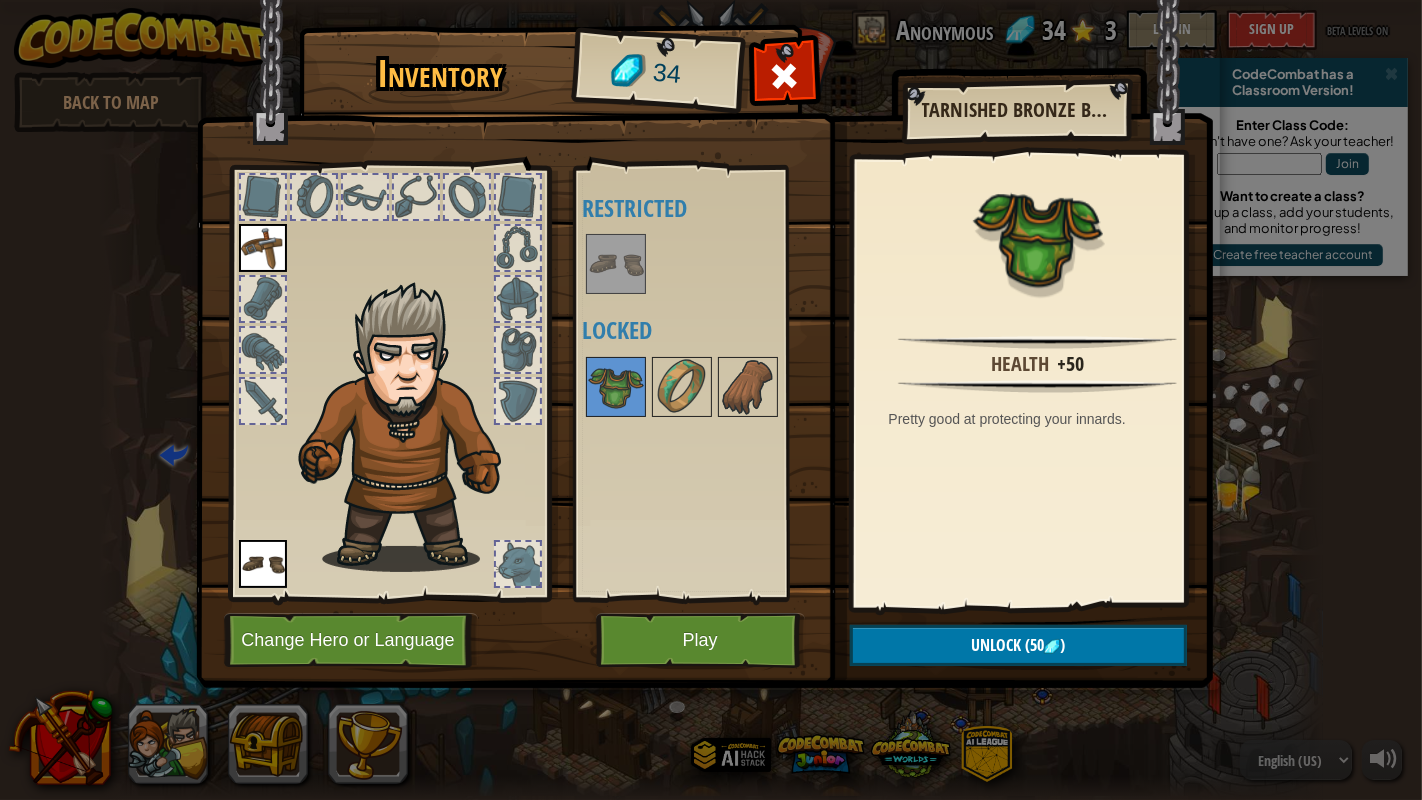 click at bounding box center [616, 264] 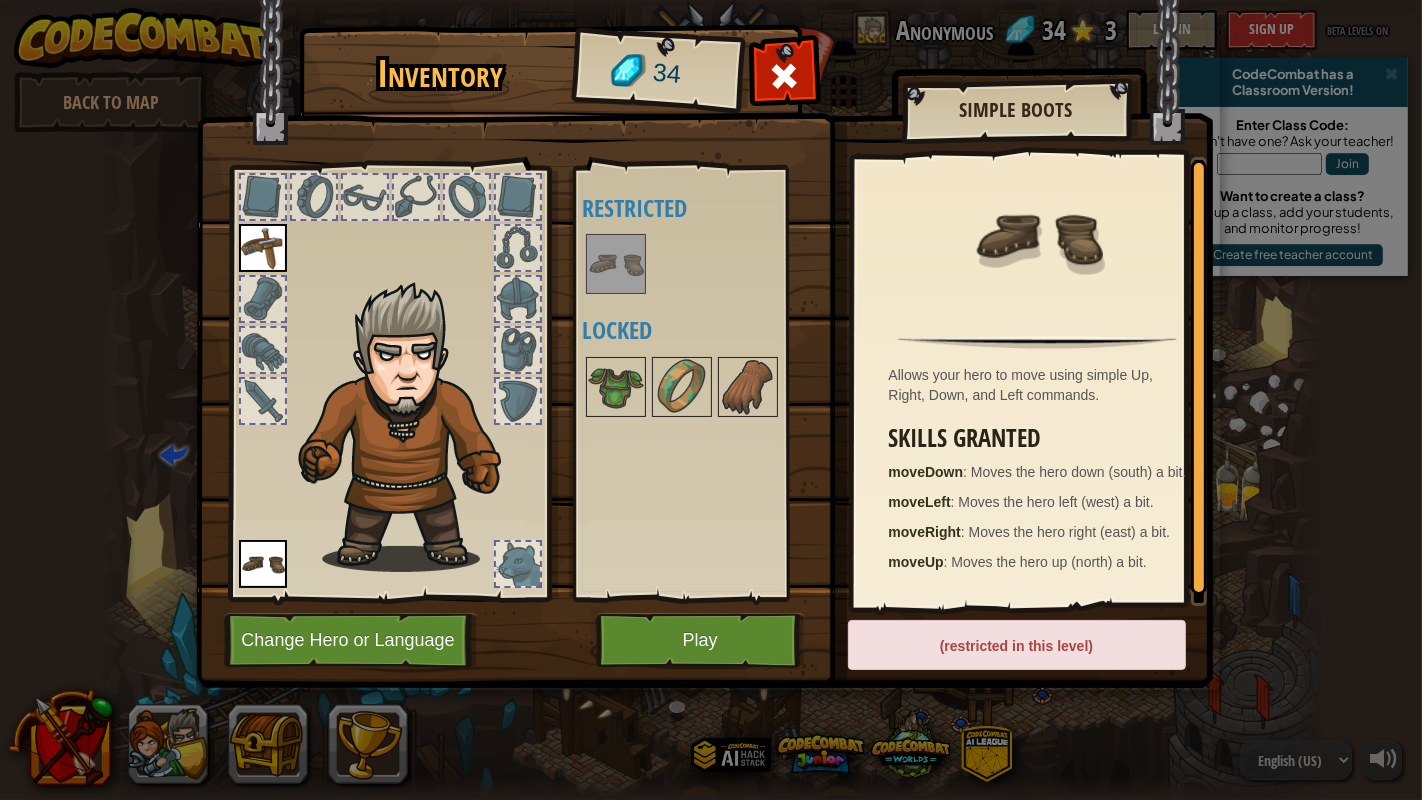 click at bounding box center (708, 264) 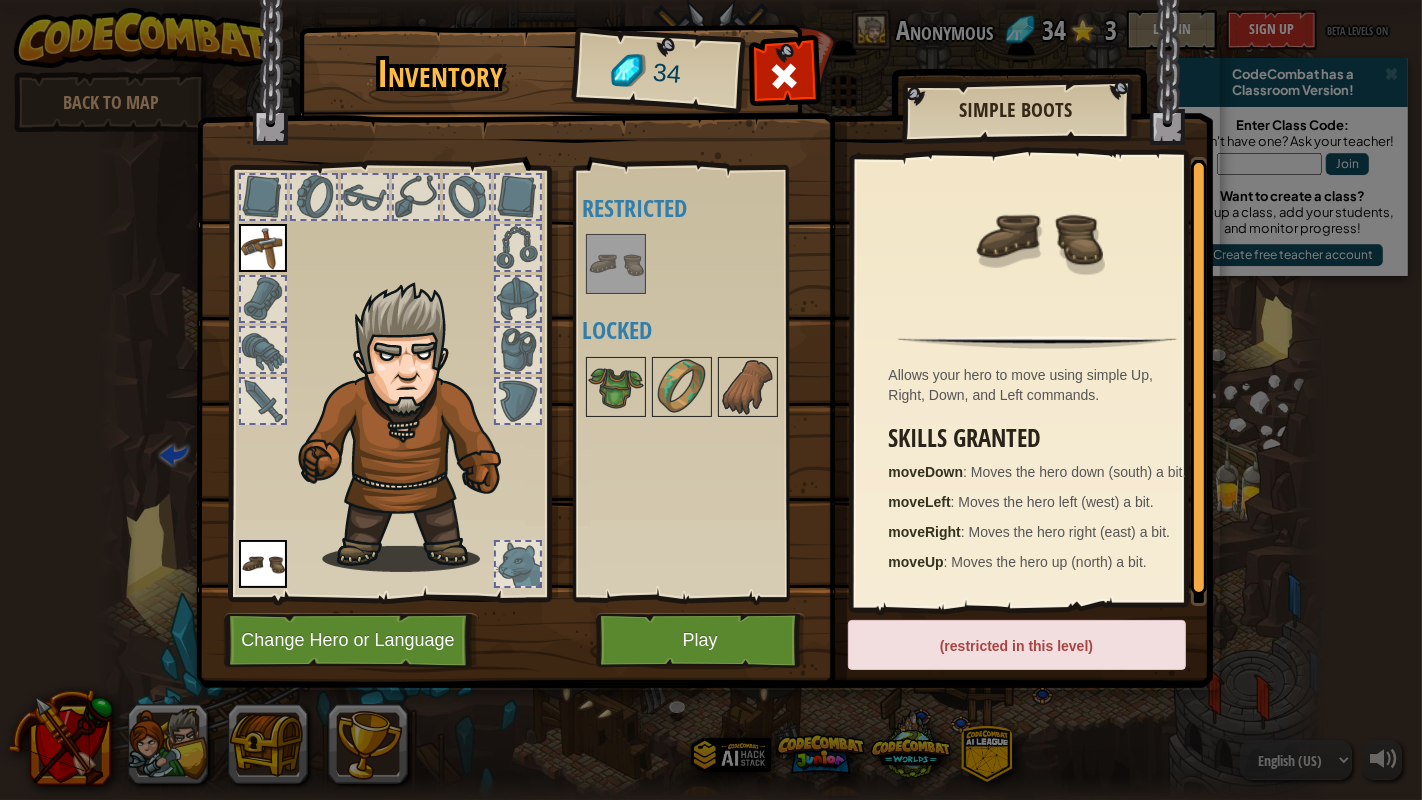 click at bounding box center (704, 325) 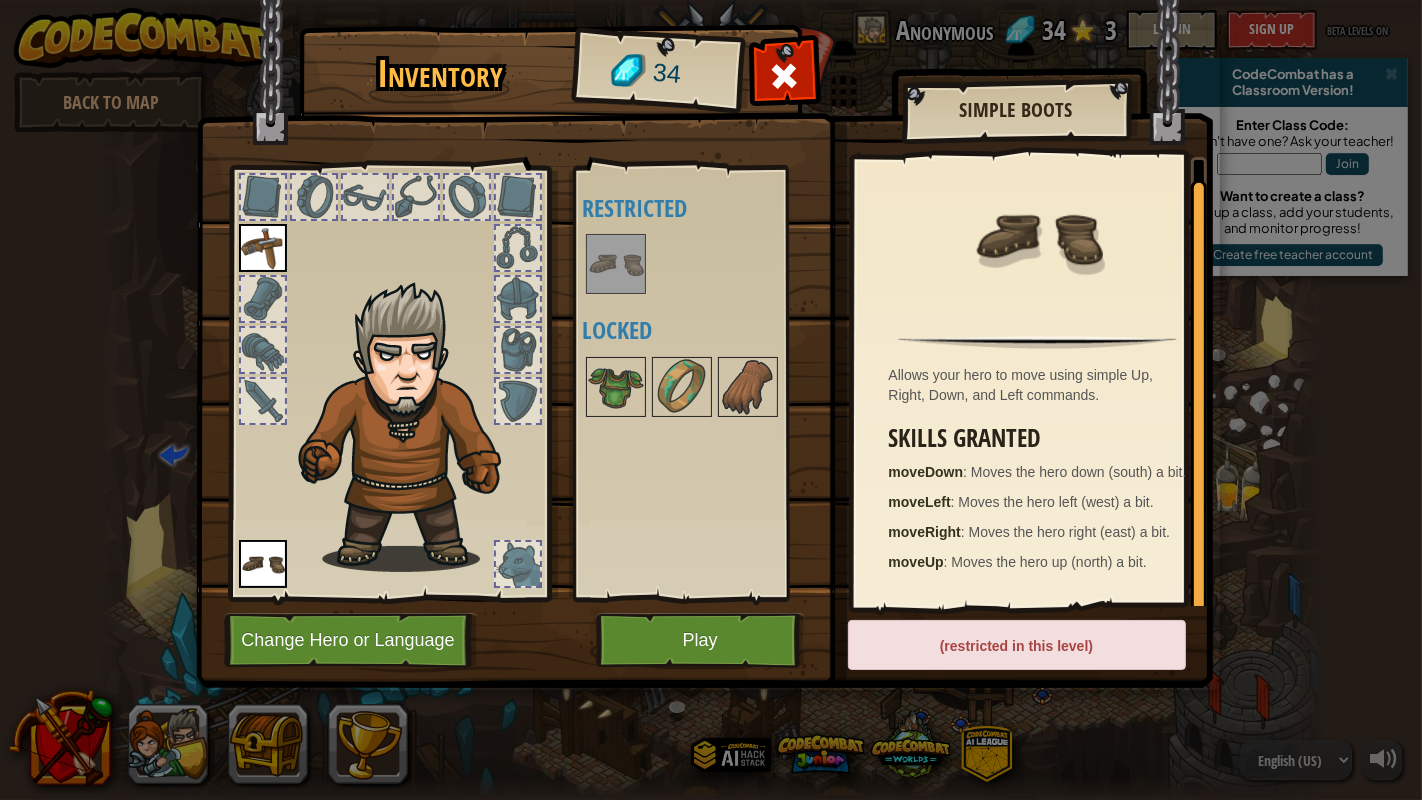scroll, scrollTop: 5, scrollLeft: 0, axis: vertical 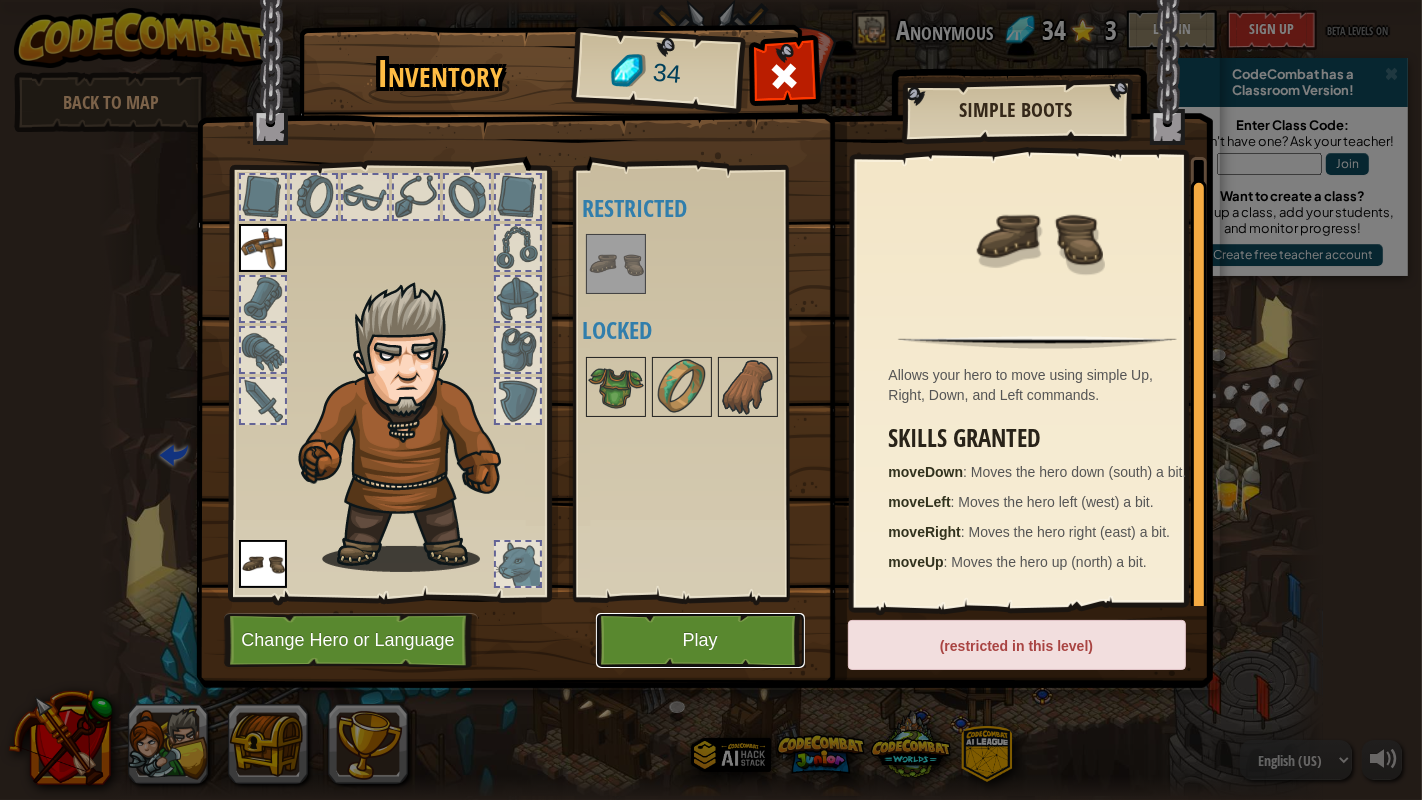 click on "Play" at bounding box center [700, 640] 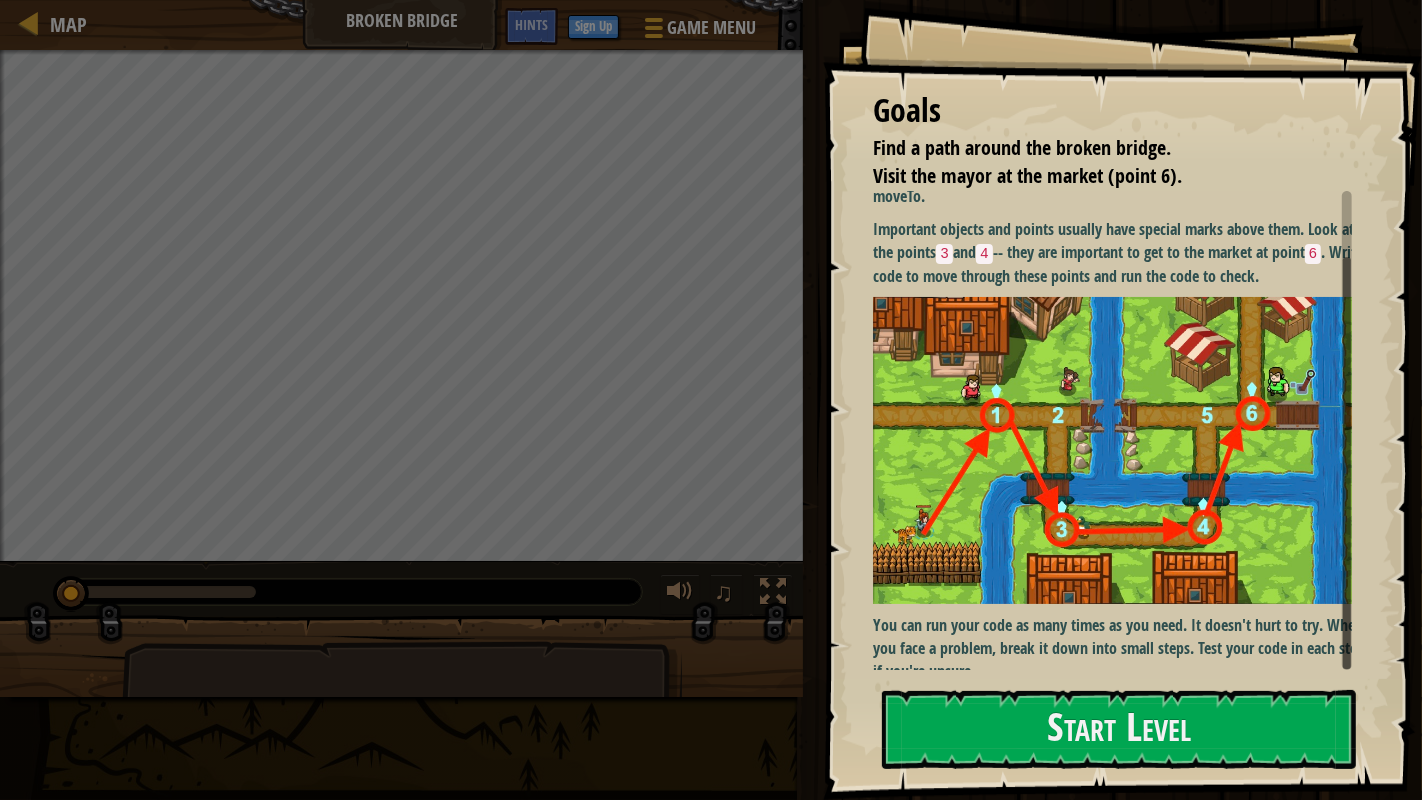 scroll, scrollTop: 62, scrollLeft: 0, axis: vertical 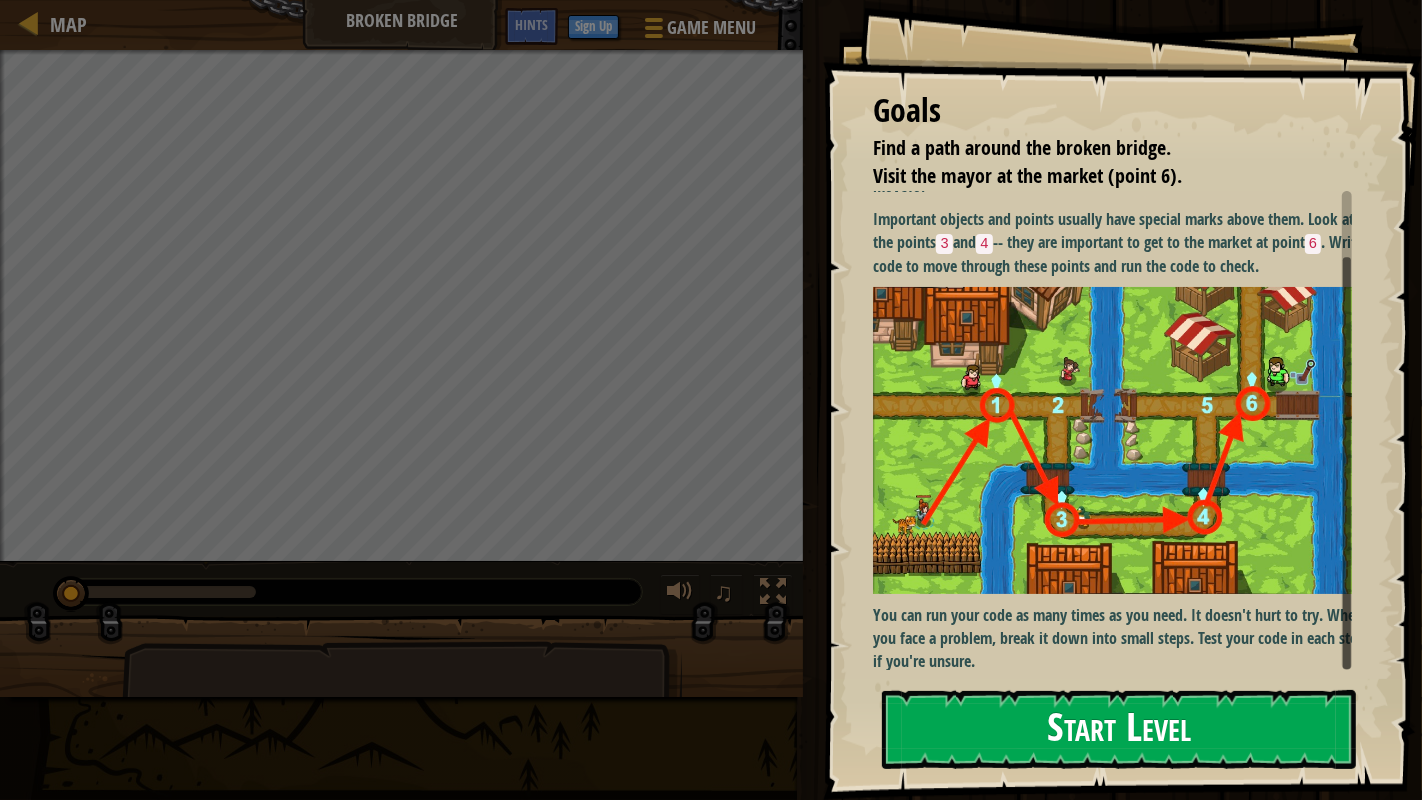 click on "Start Level" at bounding box center [1119, 729] 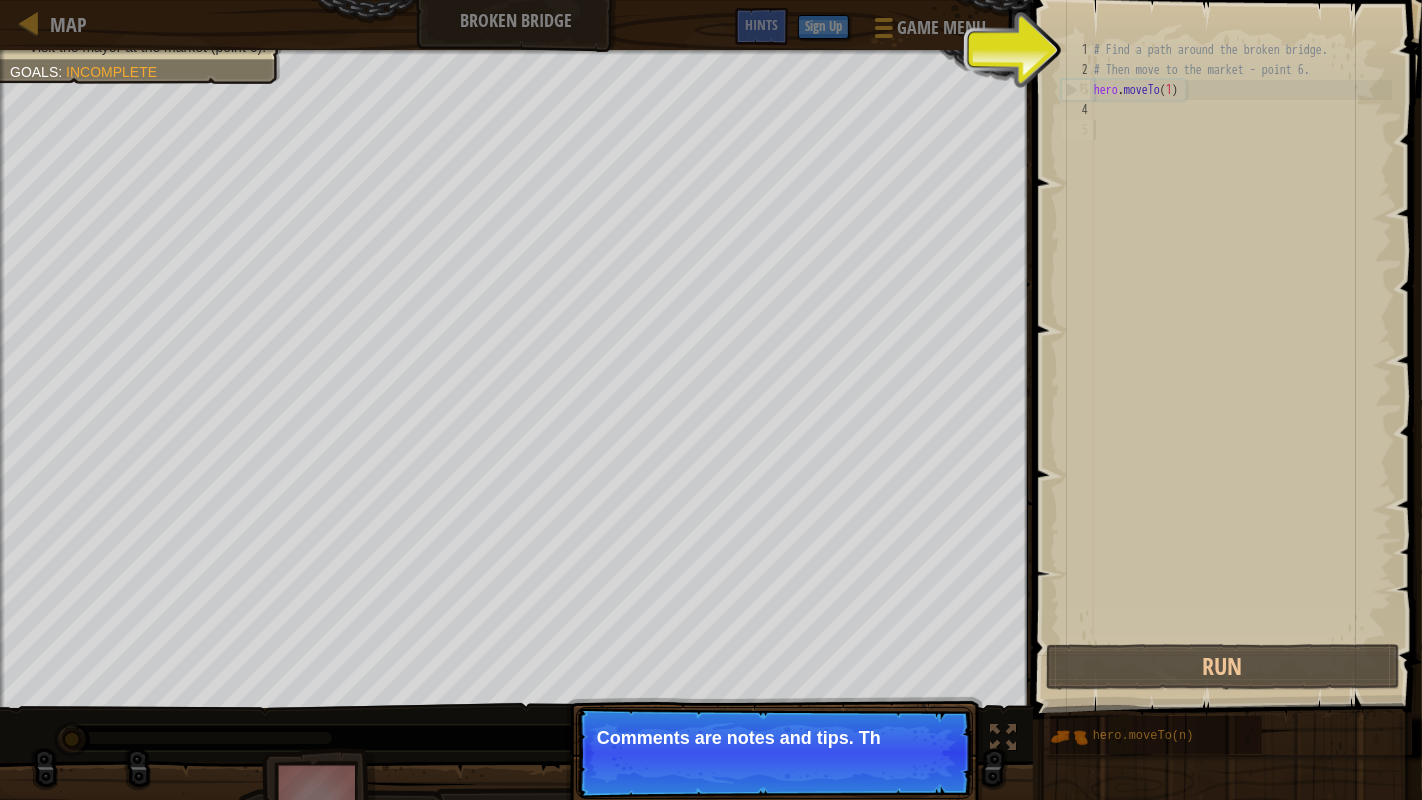 click on "1 2 3 4 5" at bounding box center (1077, 500040) 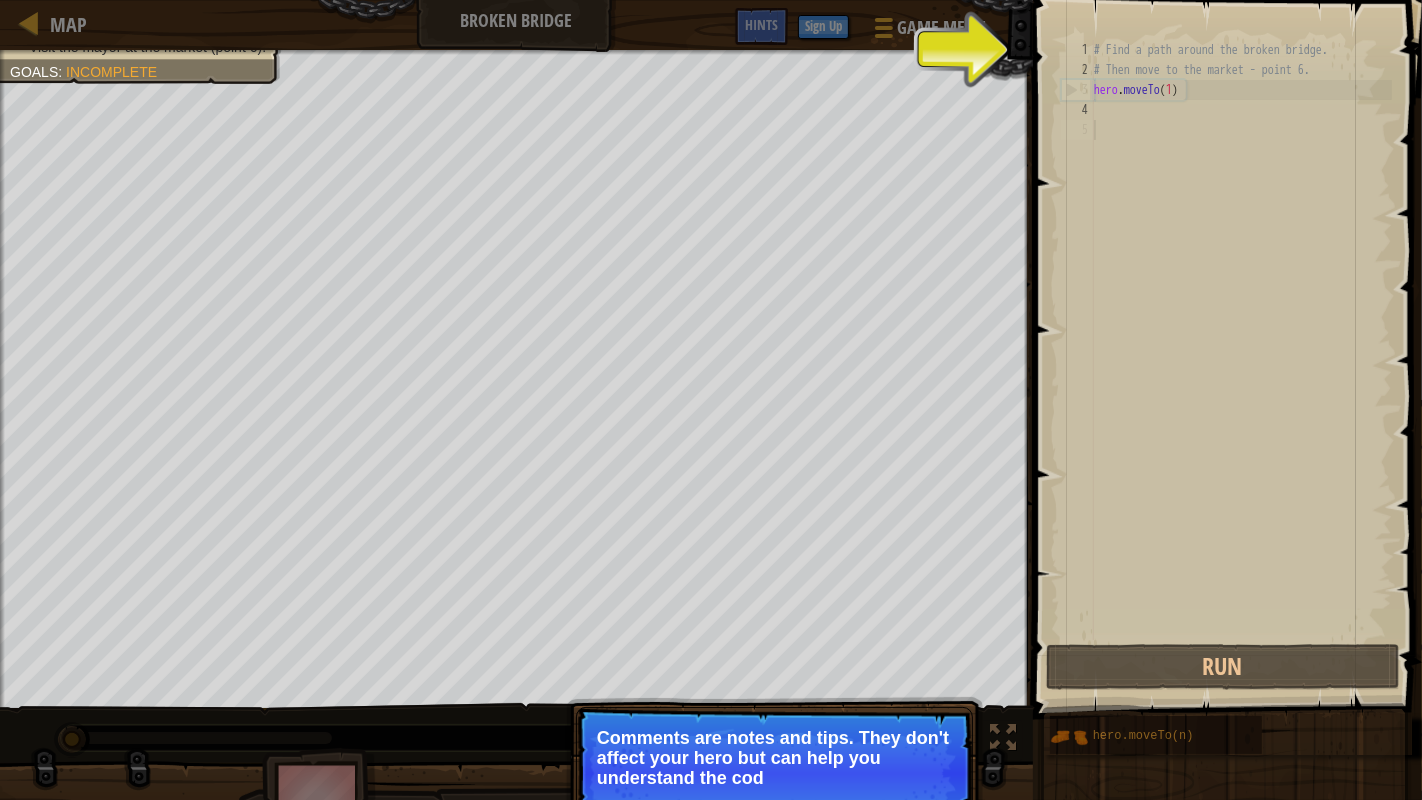 click on "Comments are notes and tips. They don't affect your hero but can help you understand the cod" at bounding box center (774, 758) 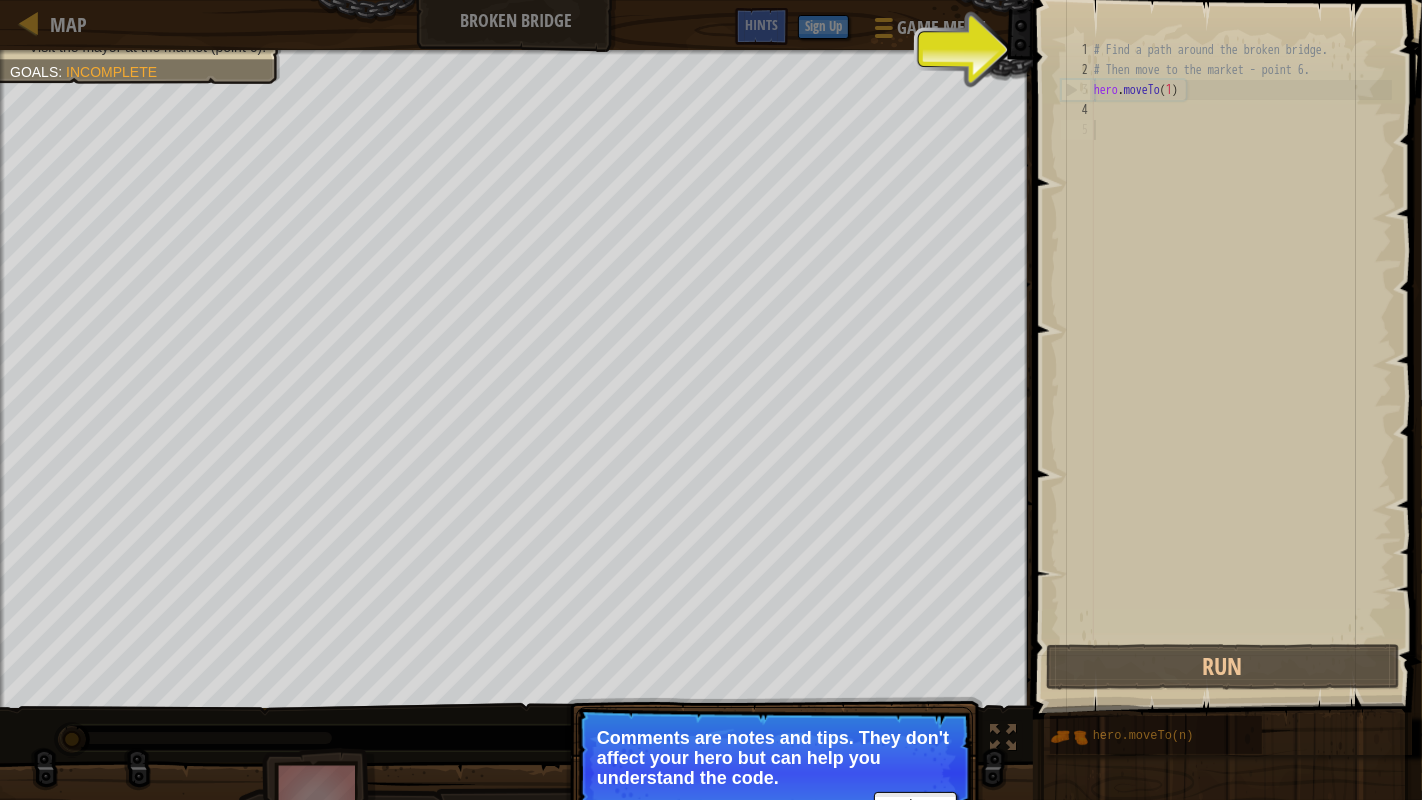 click on "Map Broken Bridge Game Menu Done Sign Up Hints" at bounding box center [516, 25] 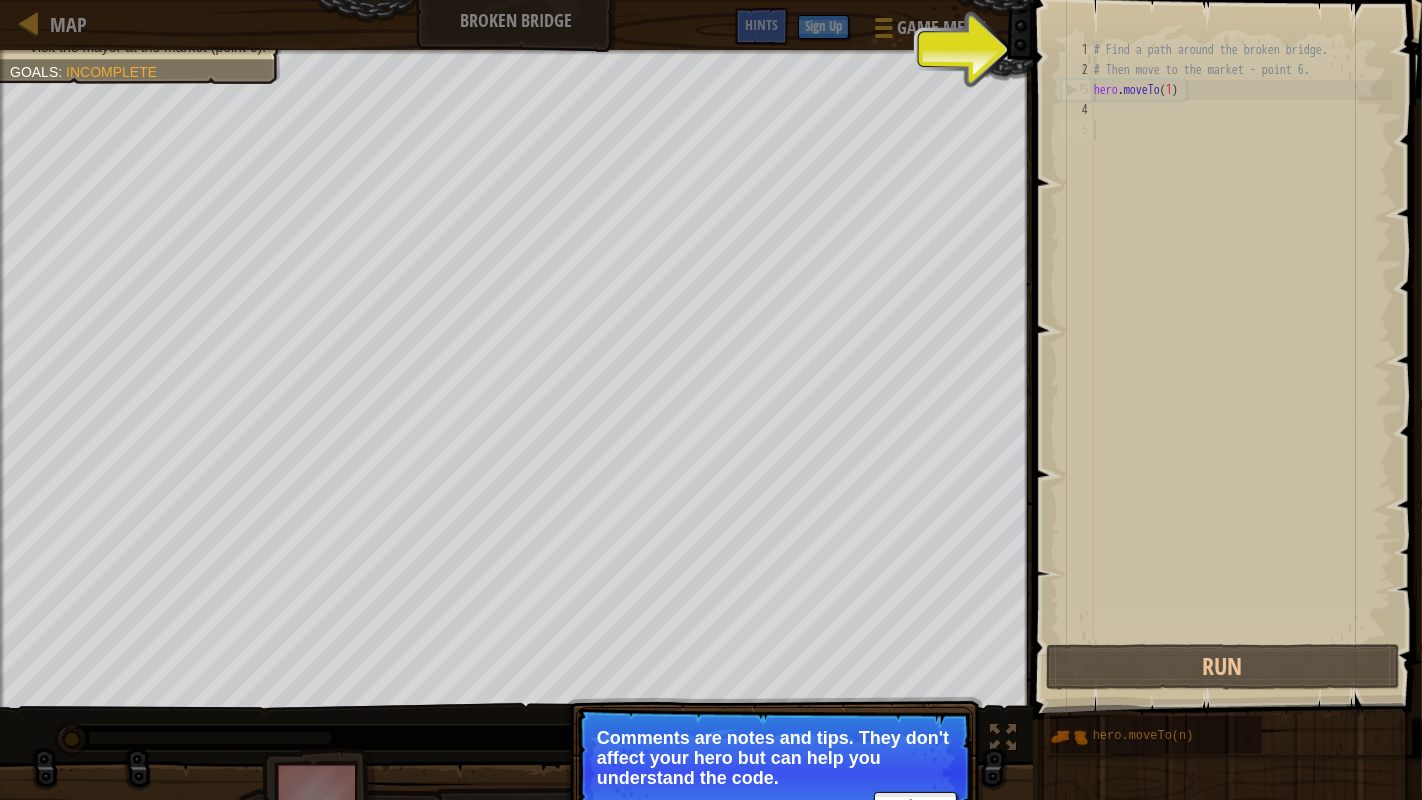 scroll, scrollTop: 8, scrollLeft: 0, axis: vertical 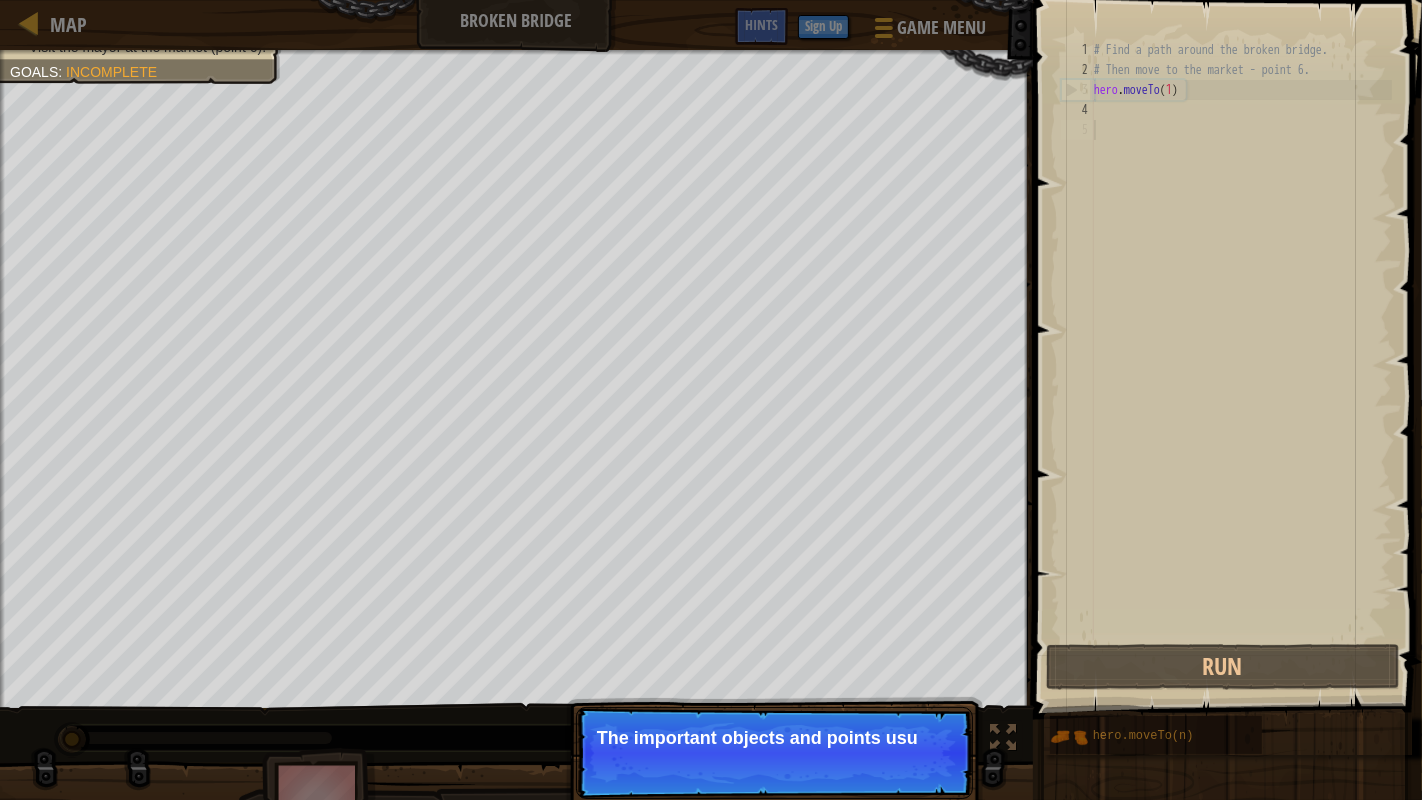 click on "The important objects and points usu" at bounding box center [774, 738] 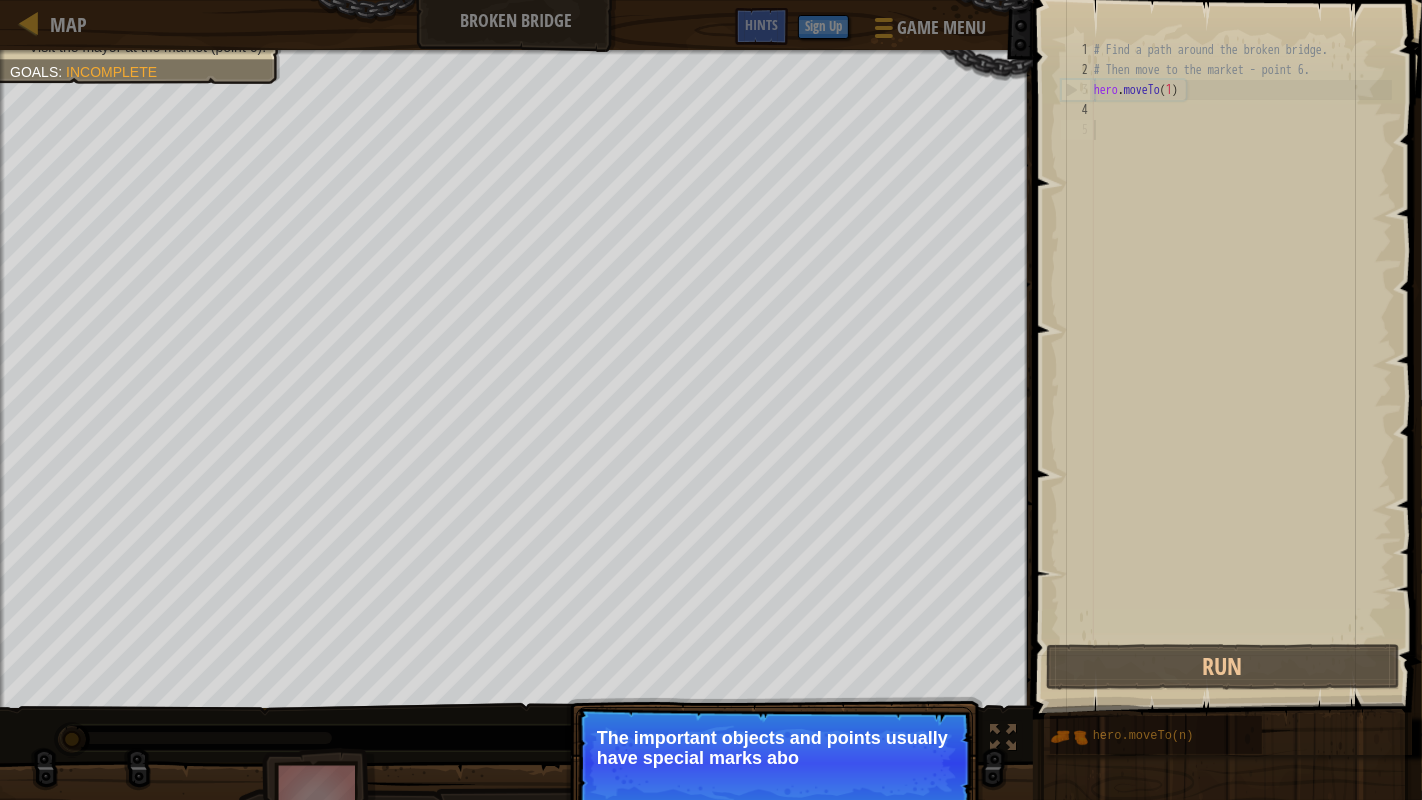 click on "The important objects and points usually have special marks abo" at bounding box center (774, 748) 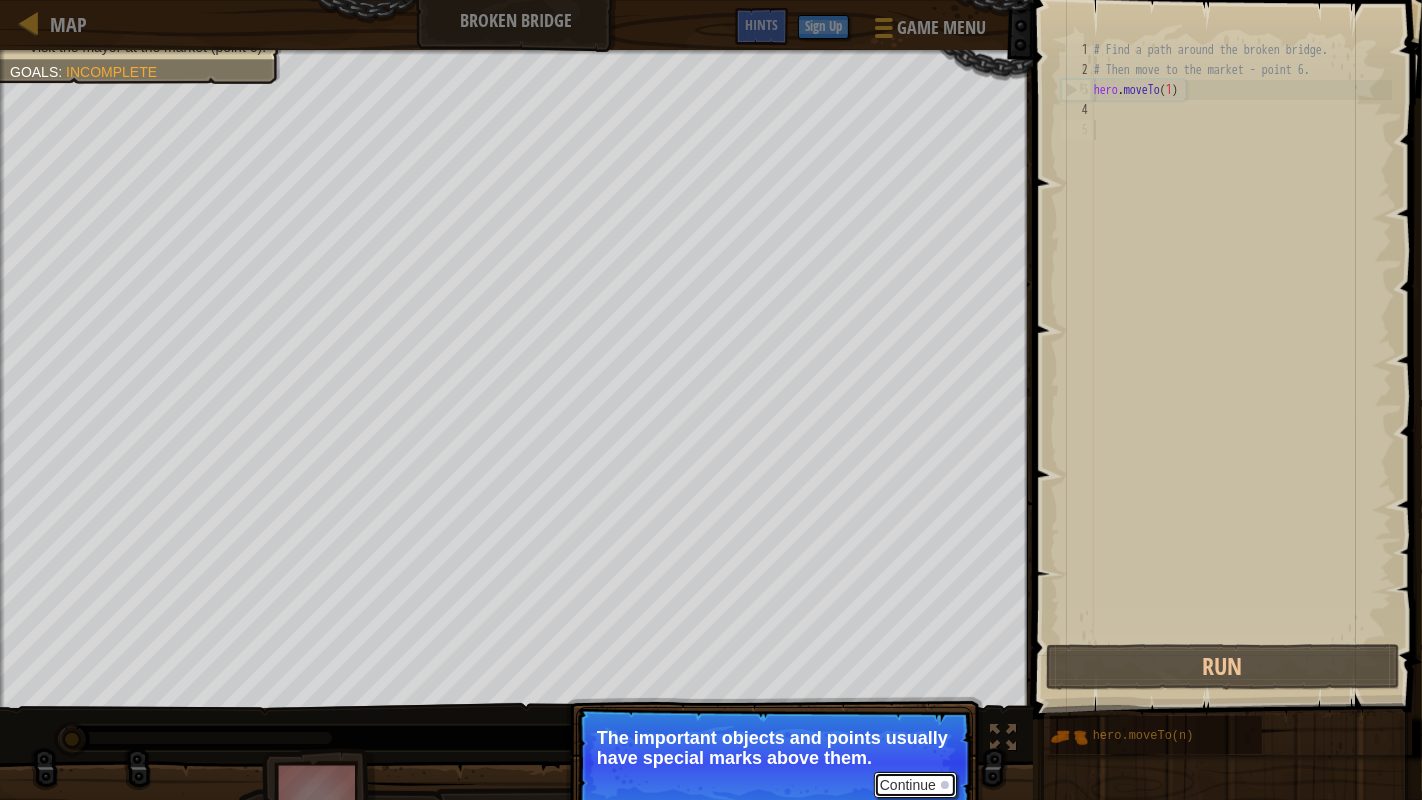 click on "Continue" at bounding box center [915, 785] 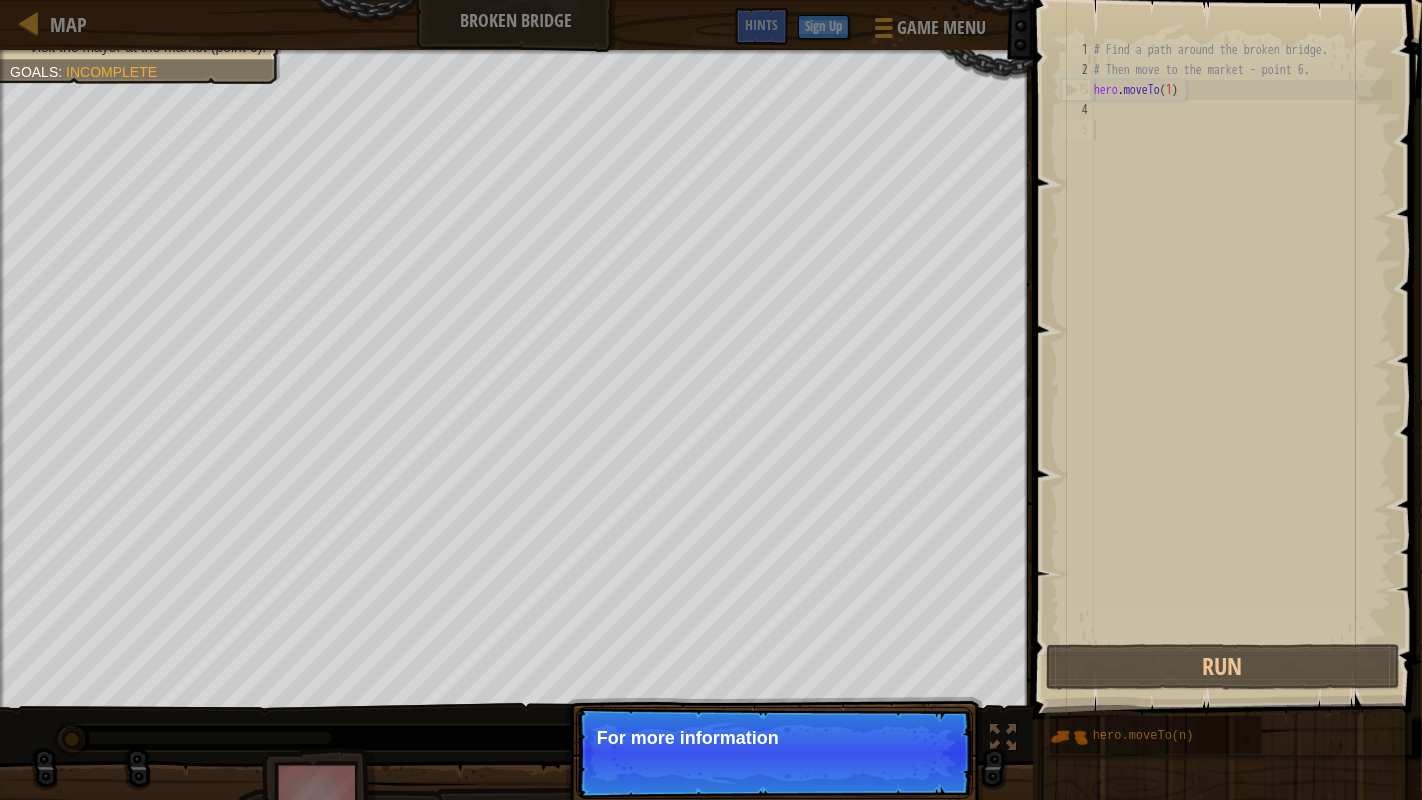click on "Continue  For more information" at bounding box center (774, 753) 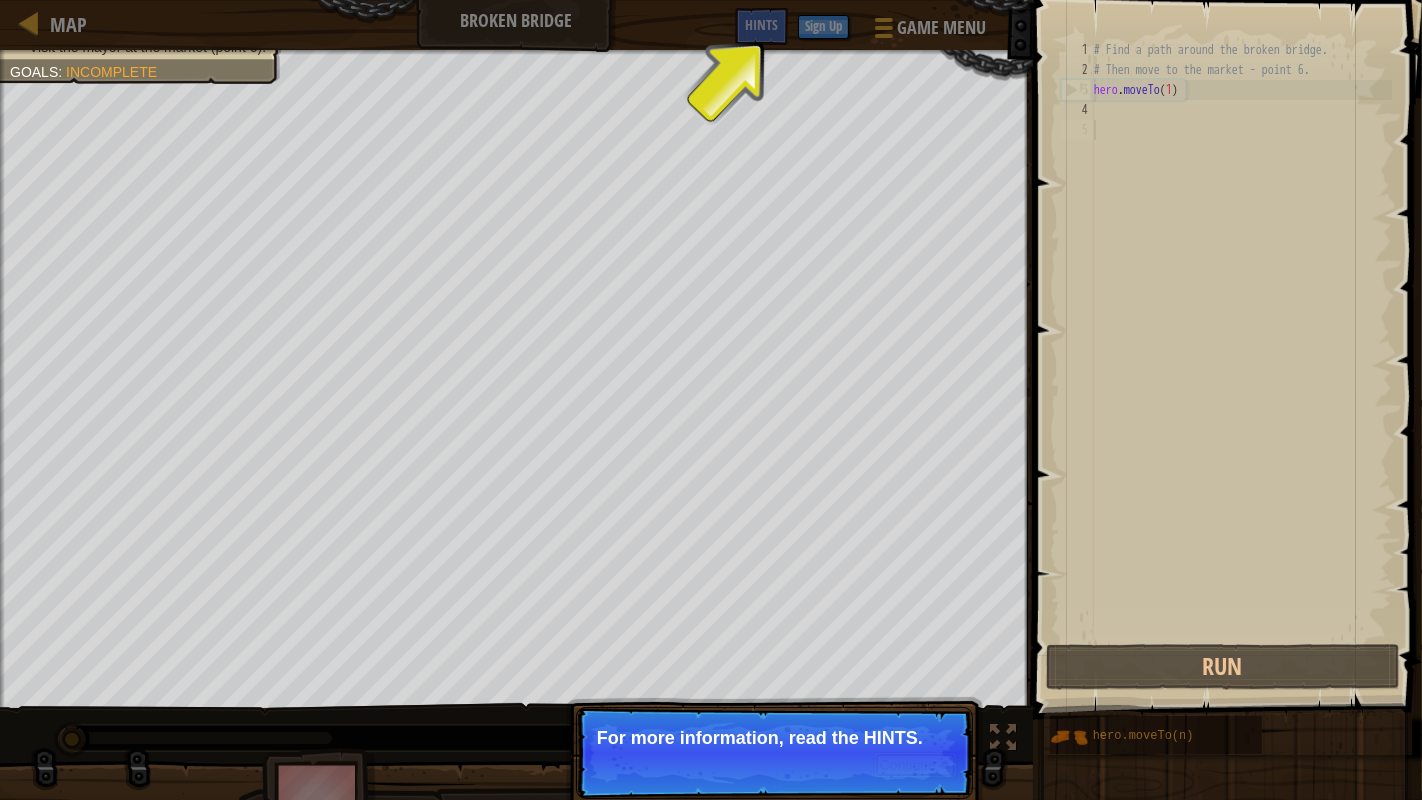 click on "Continue" at bounding box center [915, 765] 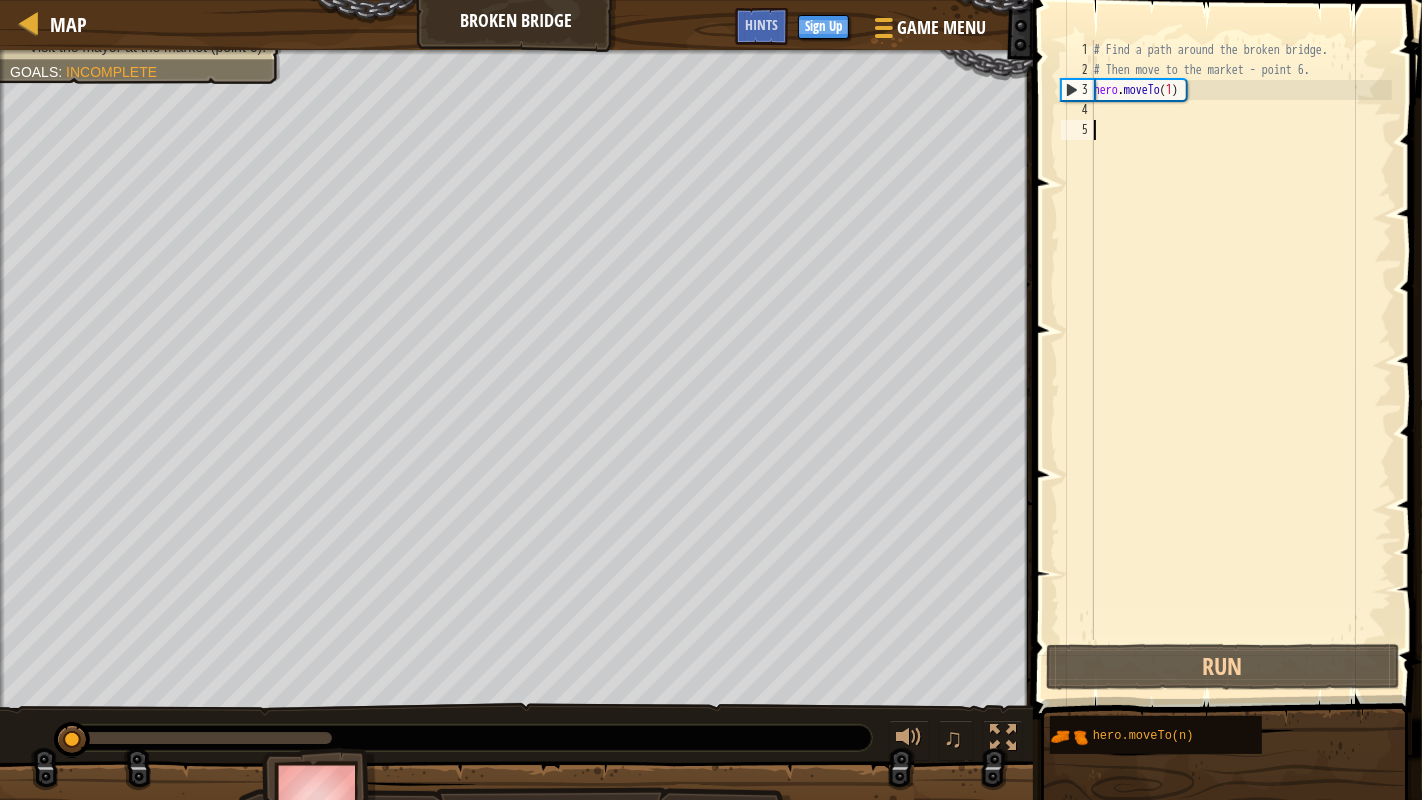 click on "# Find a path around the broken bridge. # Then move to the market - point 6. hero . moveTo ( 1 )" at bounding box center (1241, 360) 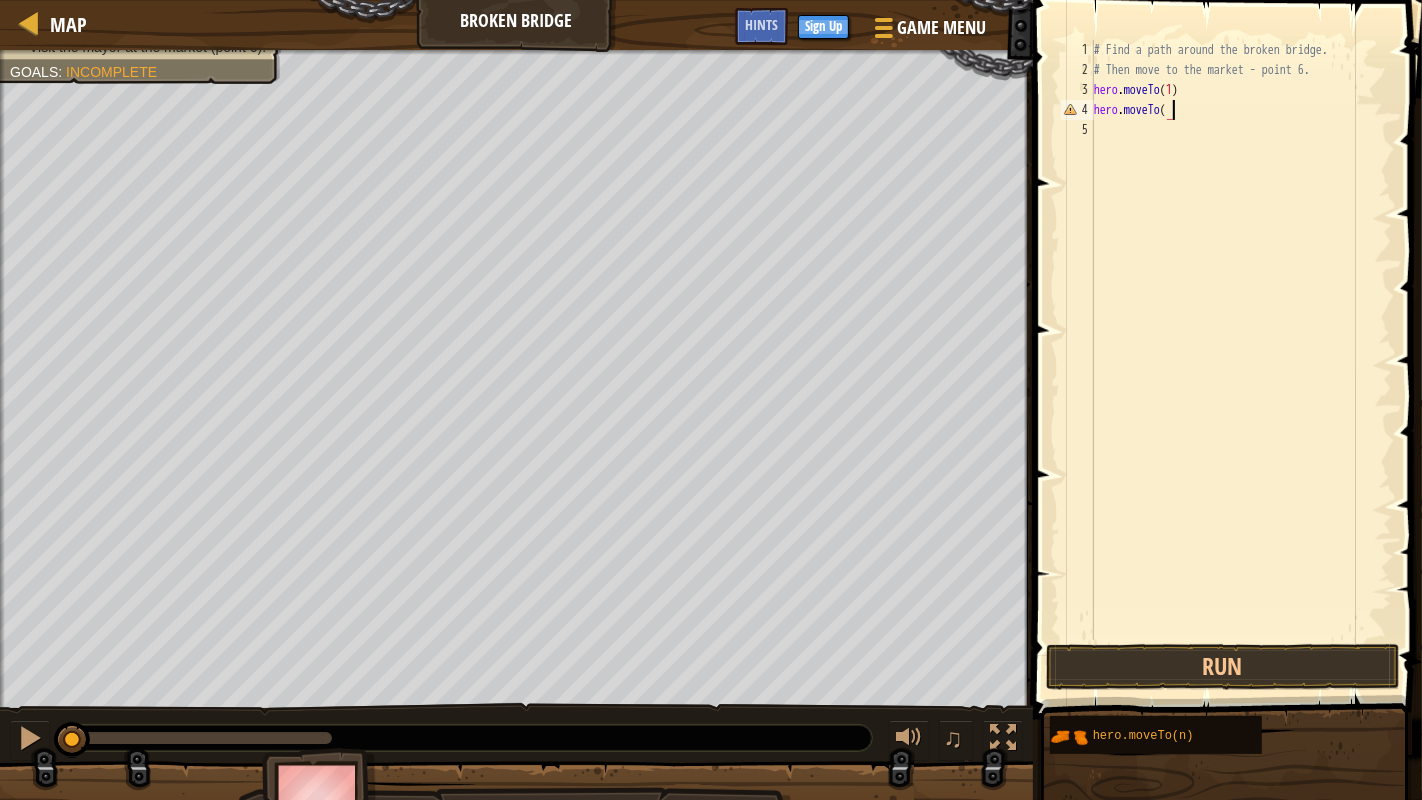 scroll, scrollTop: 8, scrollLeft: 5, axis: both 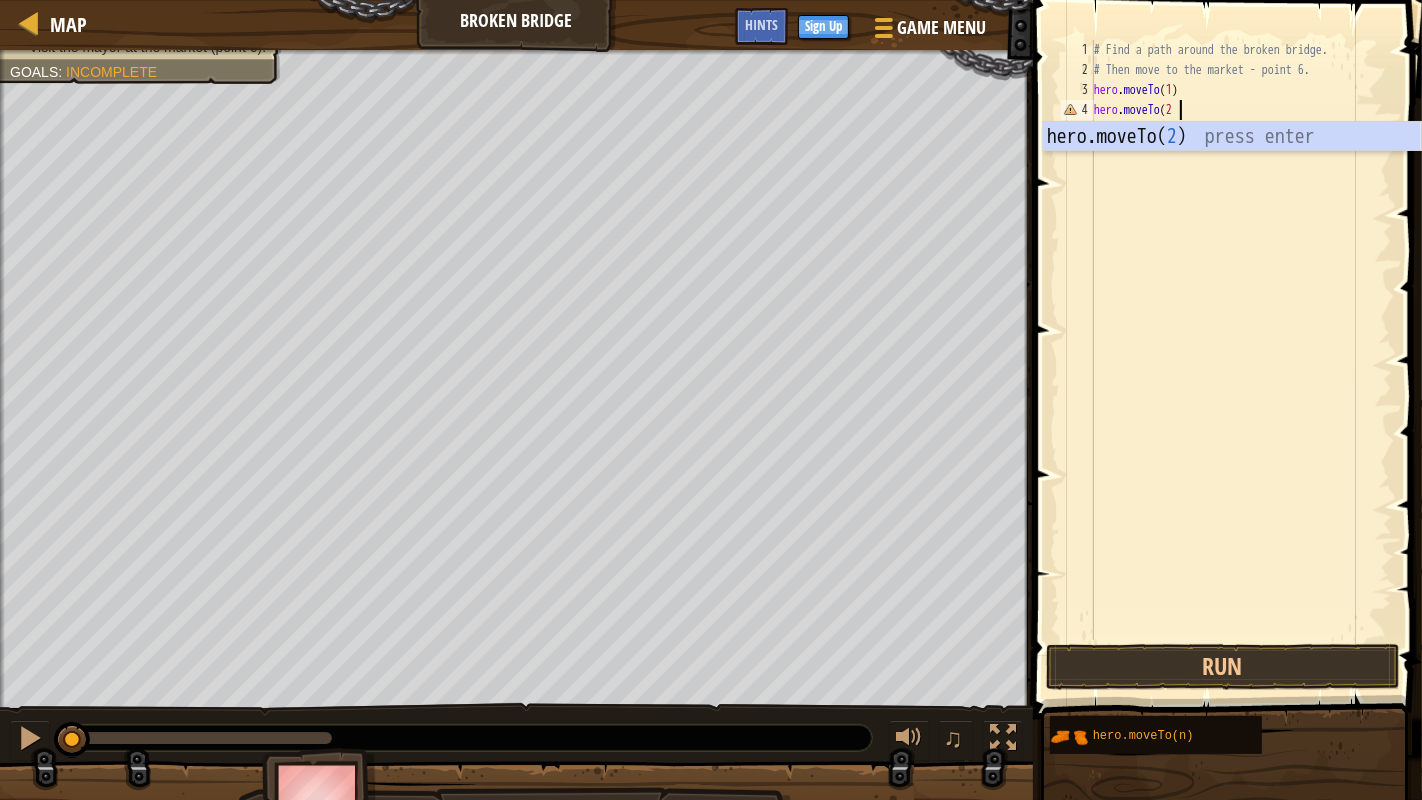 type on "hero.moveTo(2)" 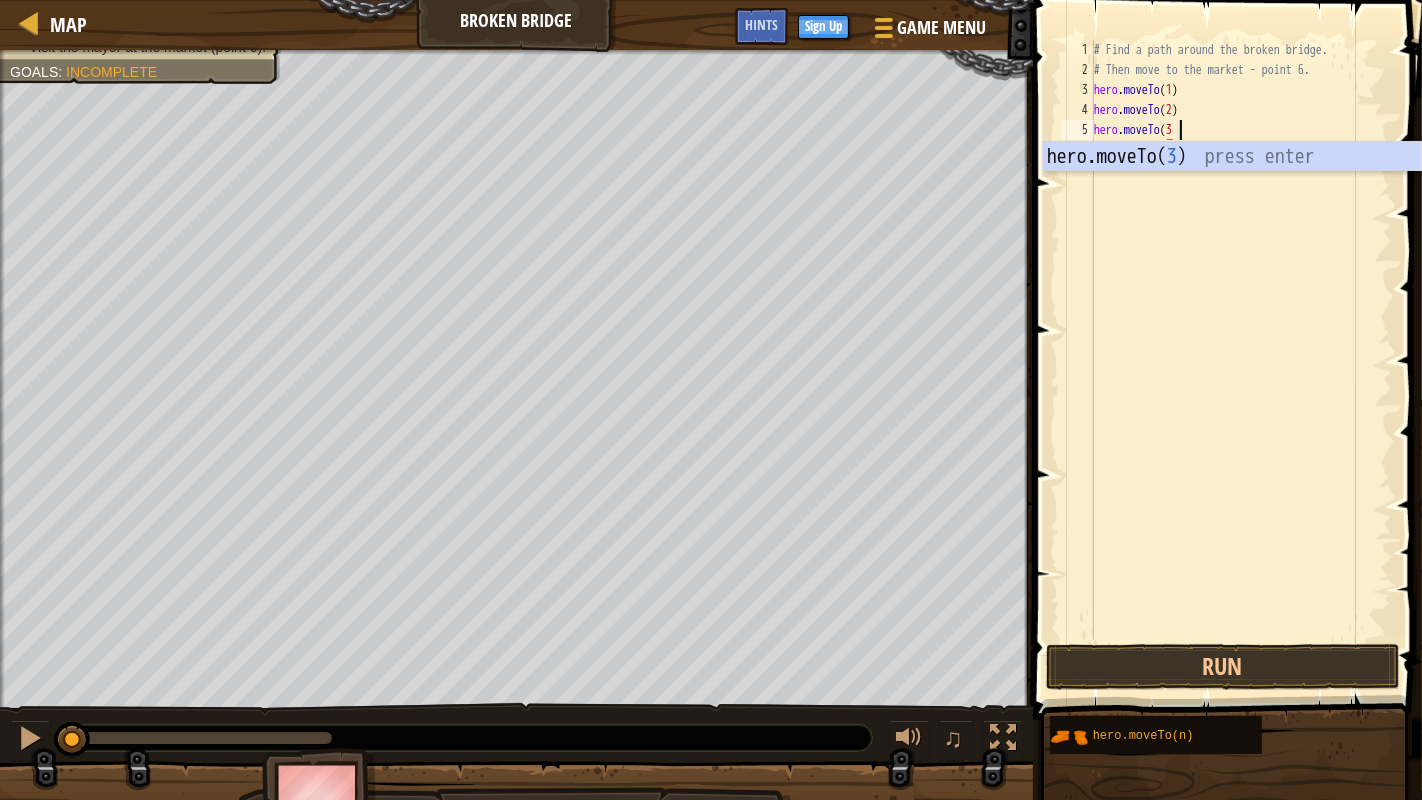 scroll, scrollTop: 8, scrollLeft: 5, axis: both 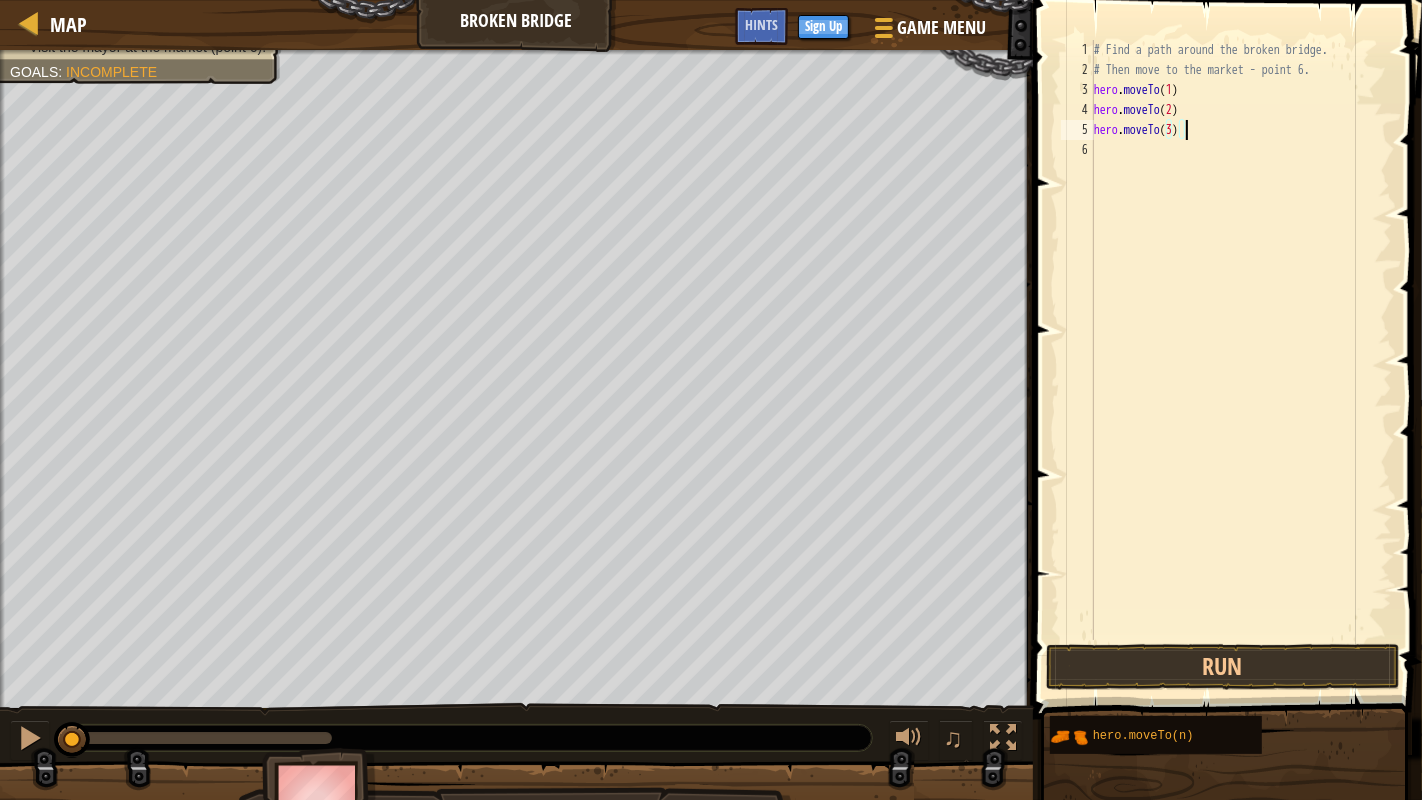 type on "hero.moveTo(3);" 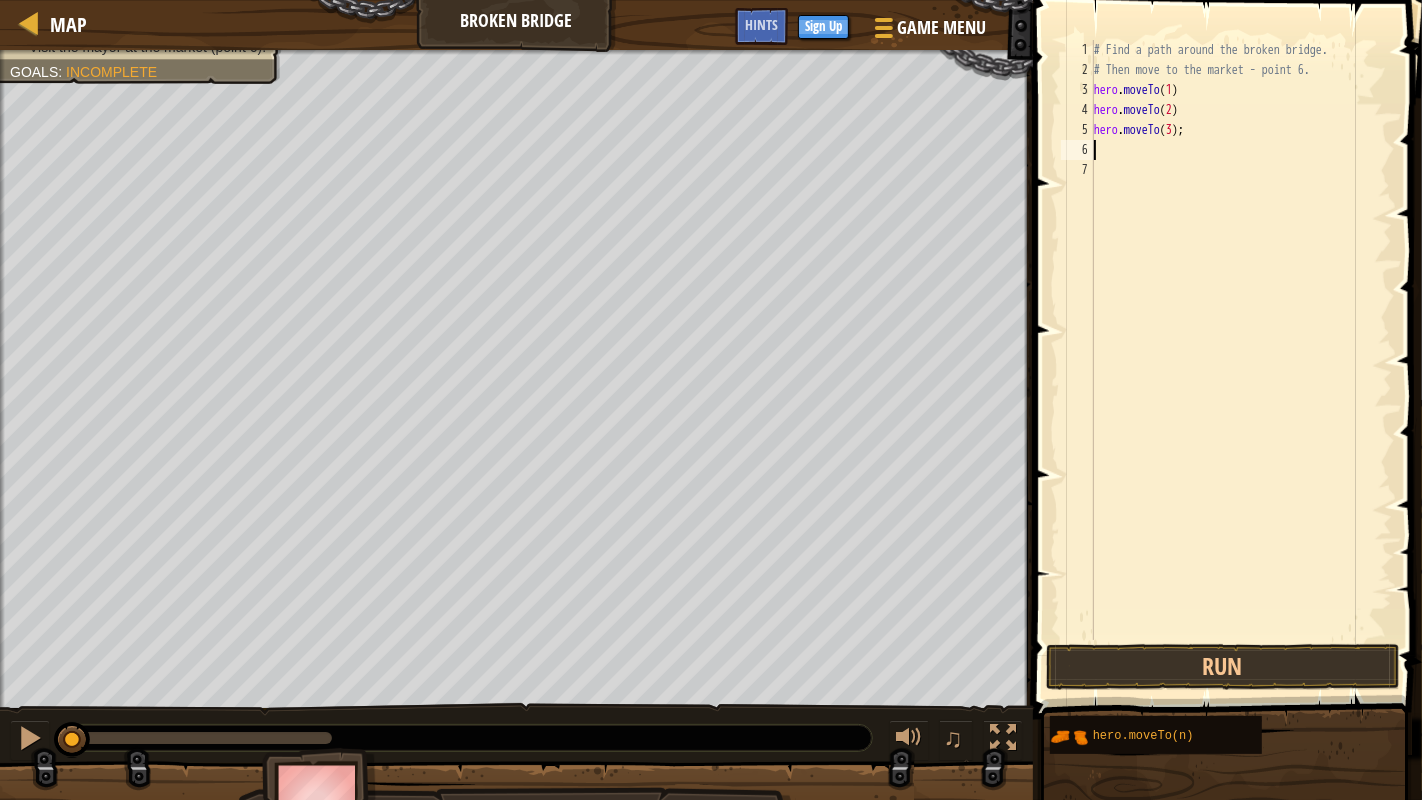 scroll, scrollTop: 8, scrollLeft: 0, axis: vertical 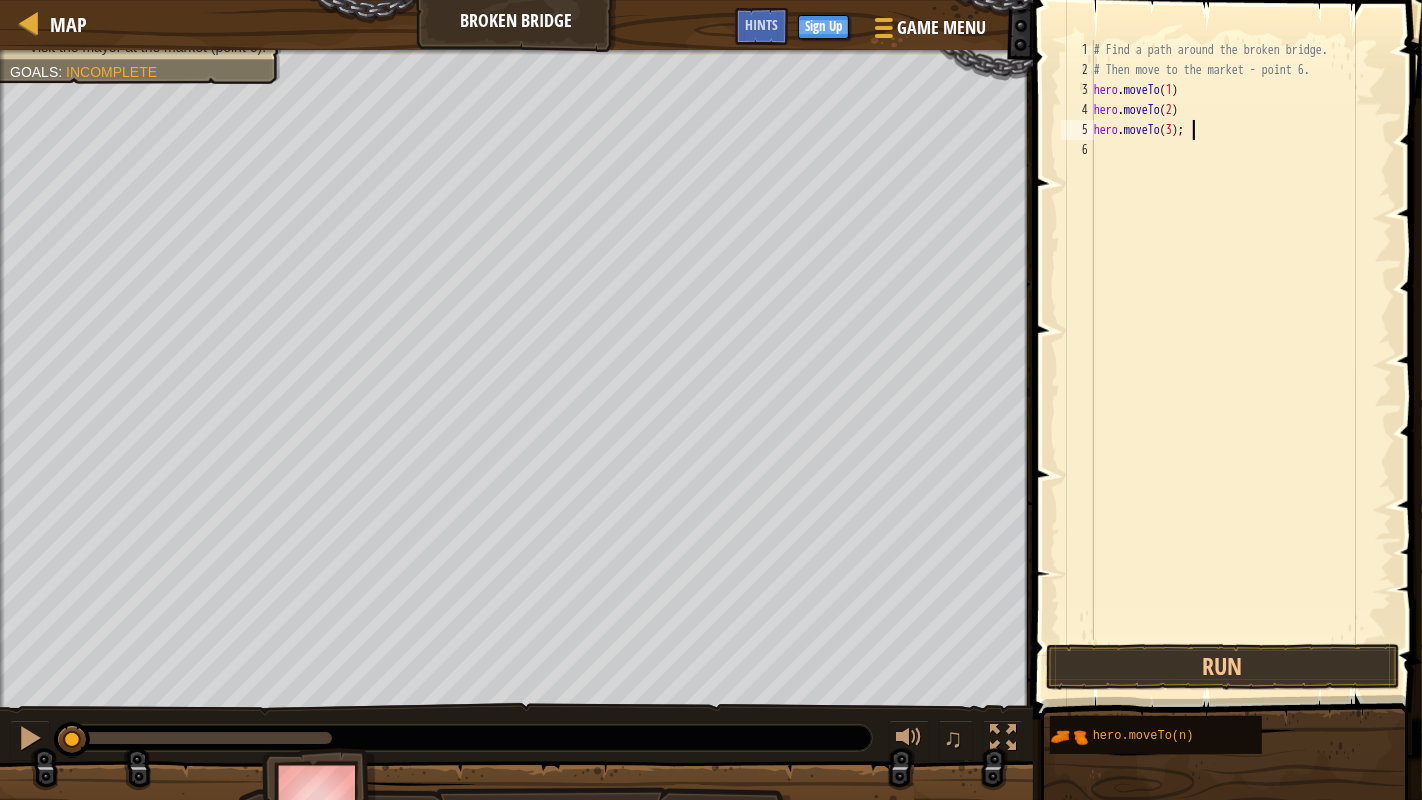 type on "hero.moveTo(3)" 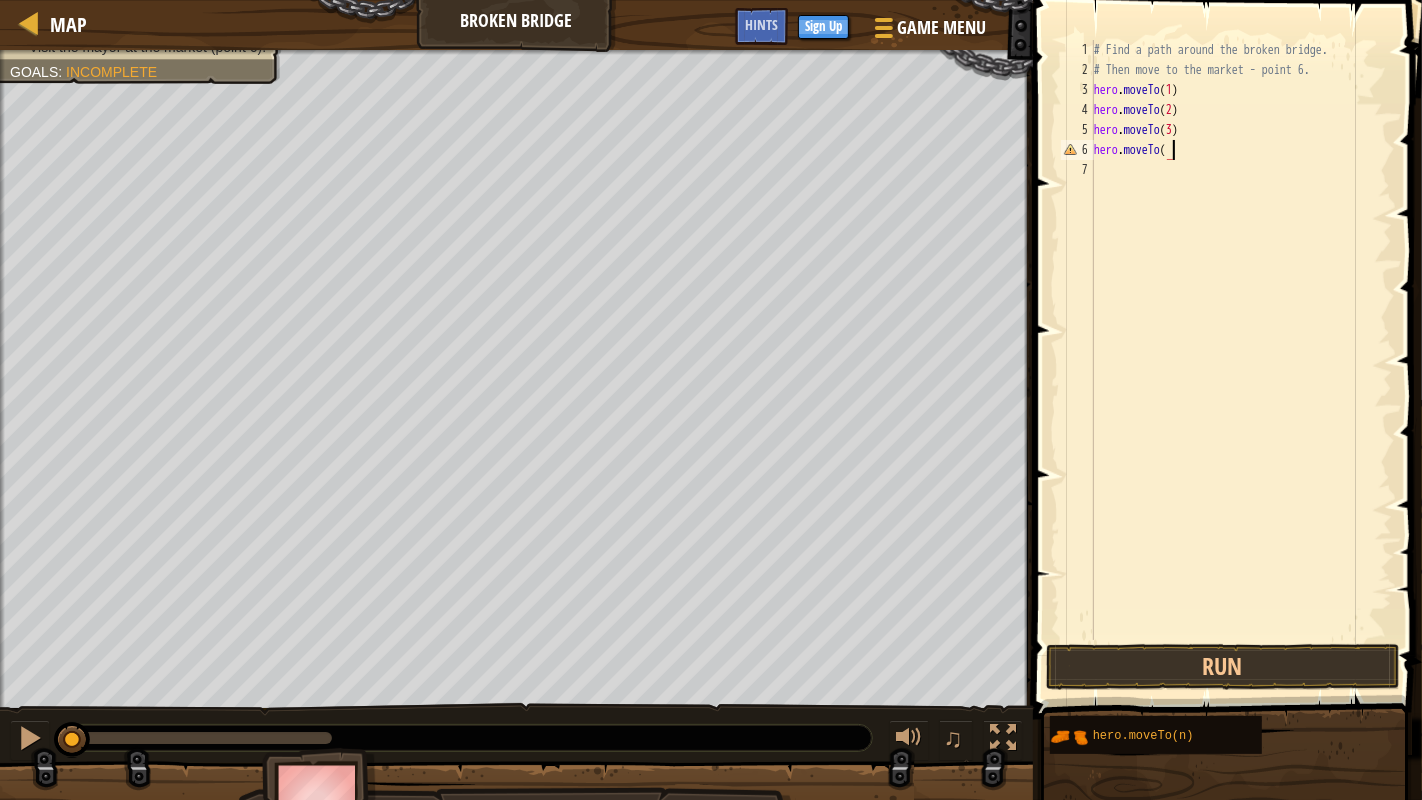scroll, scrollTop: 8, scrollLeft: 5, axis: both 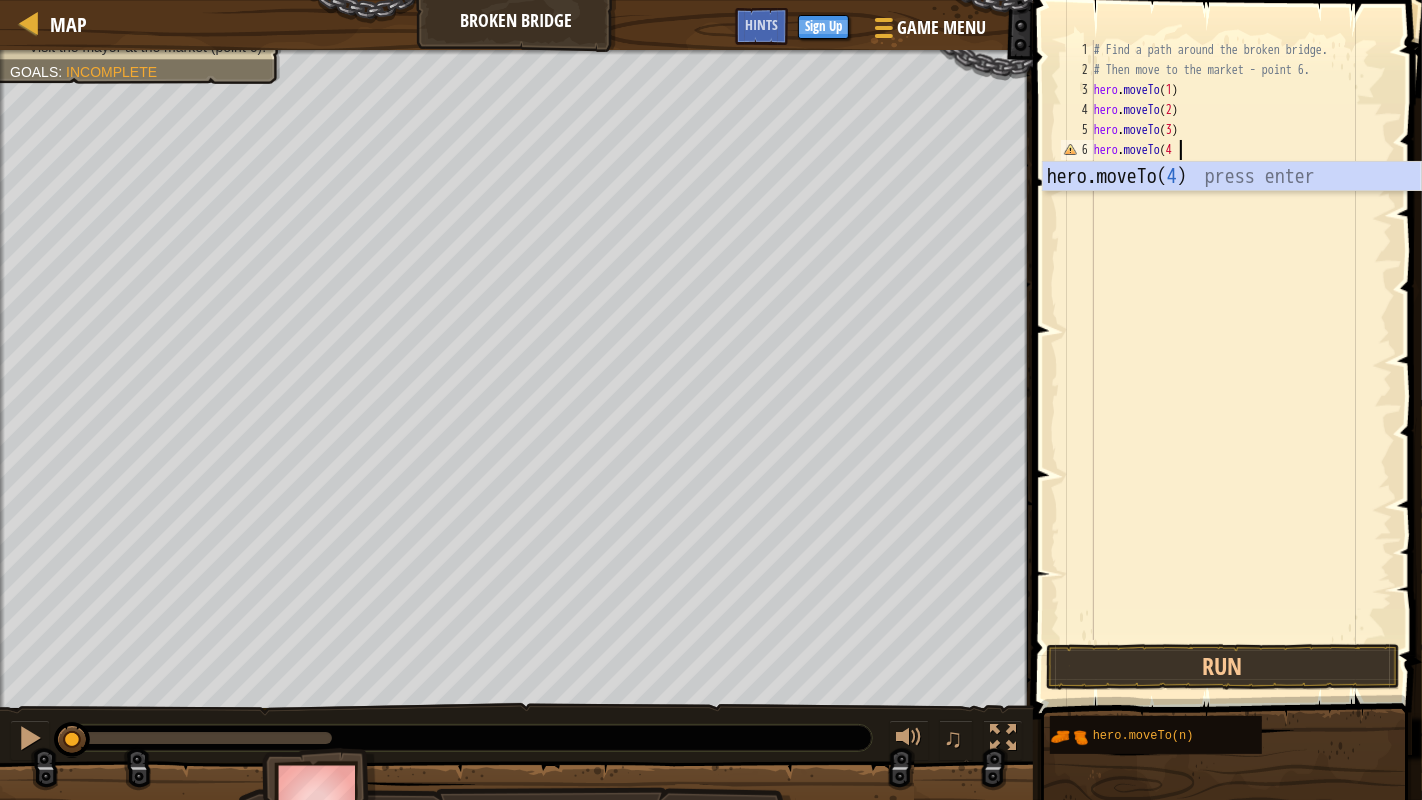 type on "hero.moveTo(4)" 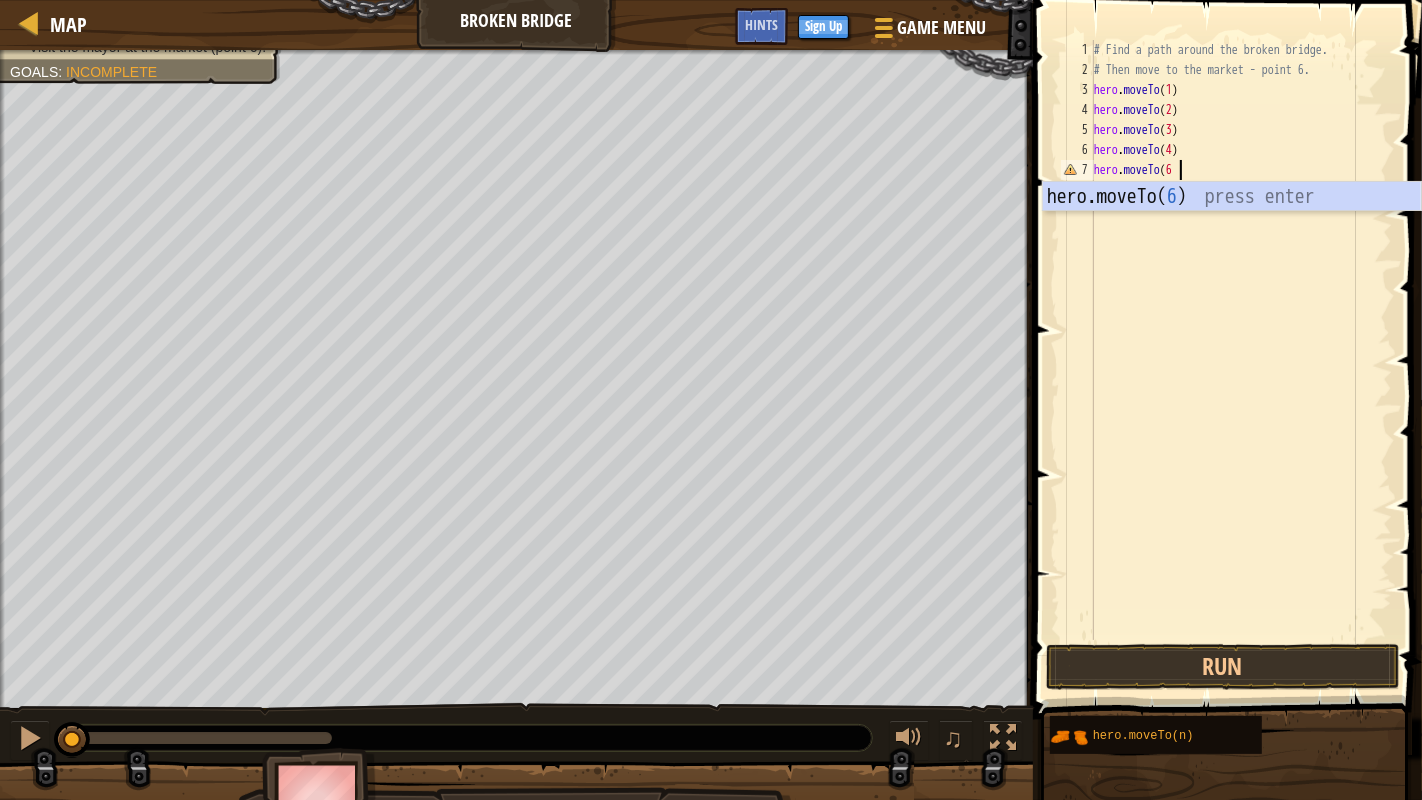 scroll, scrollTop: 8, scrollLeft: 5, axis: both 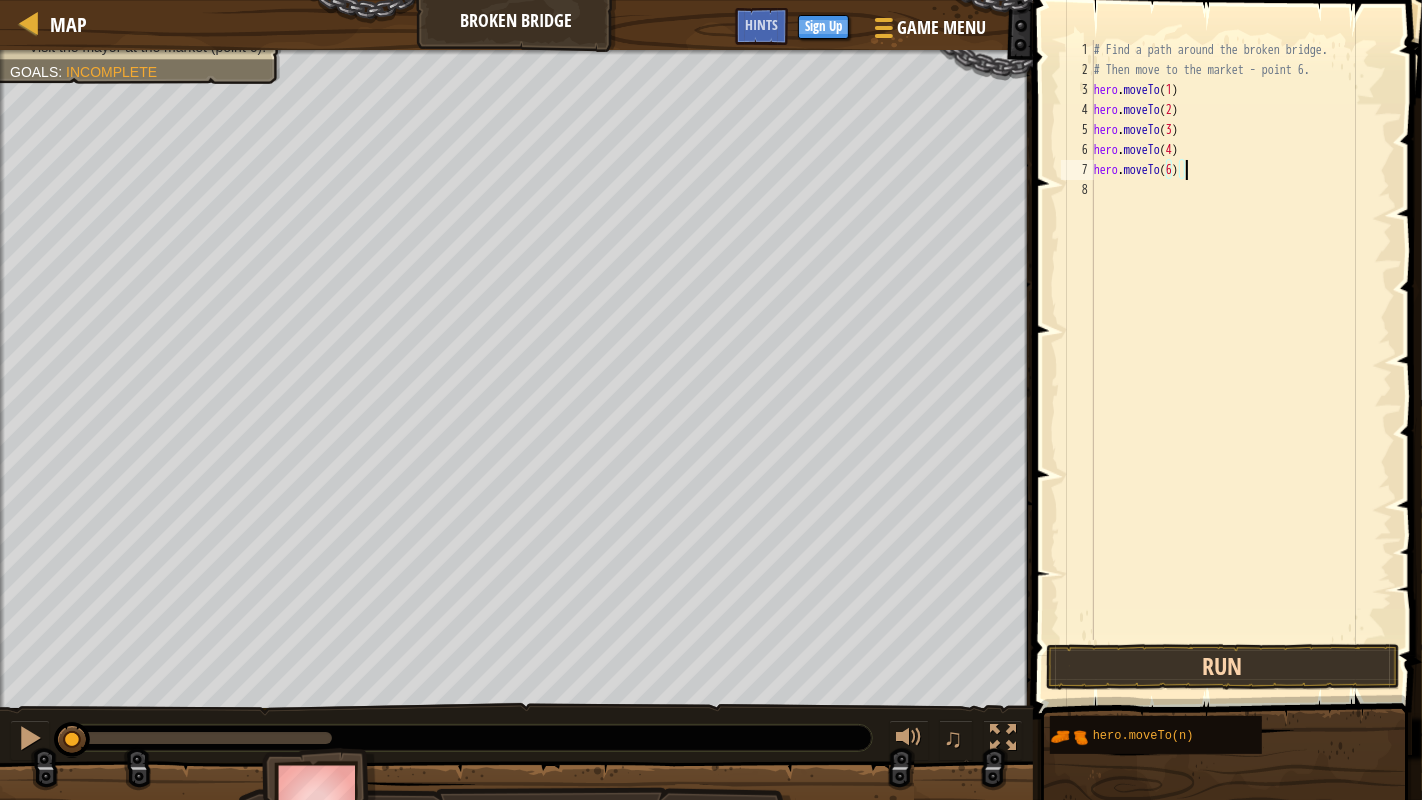 type on "hero.moveTo(6)" 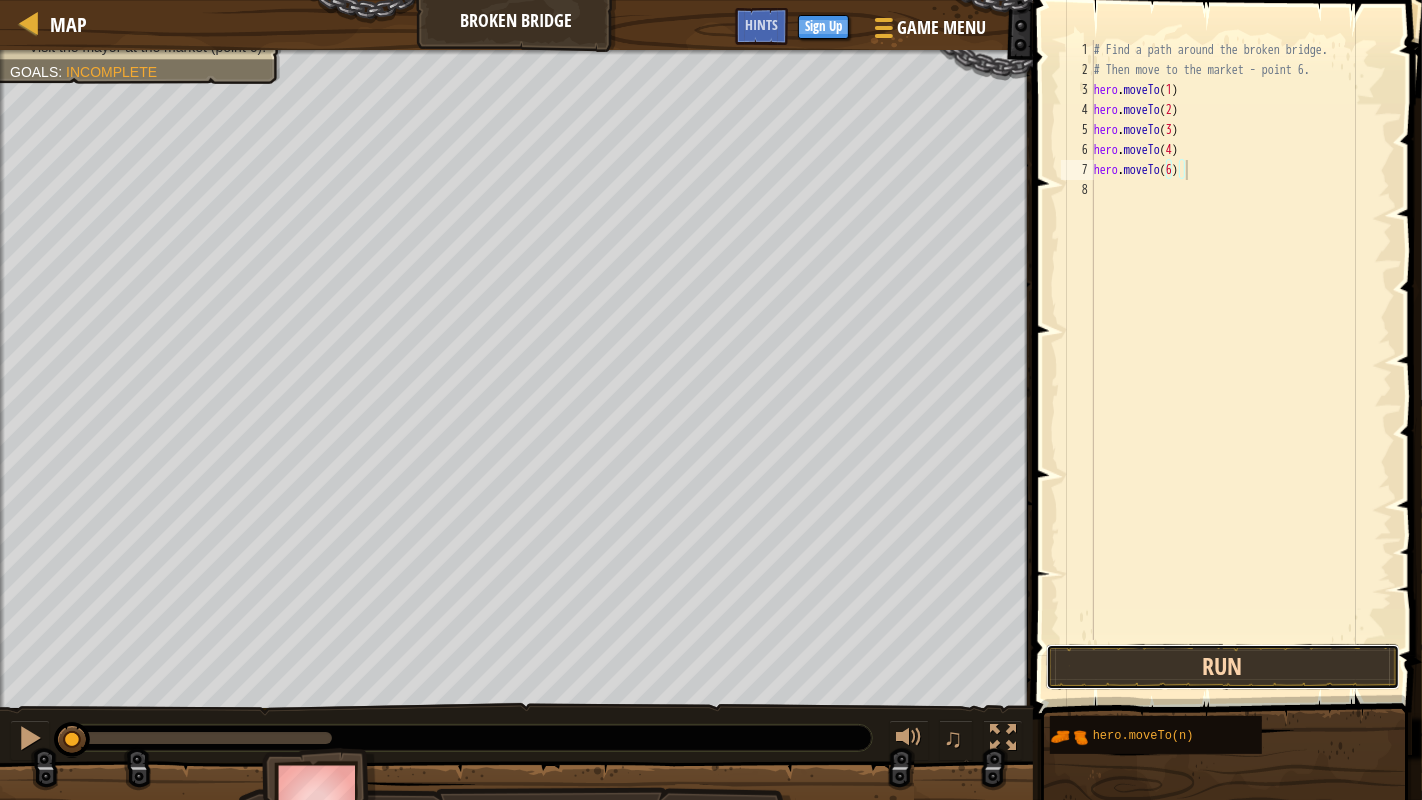 click on "Run" at bounding box center (1223, 667) 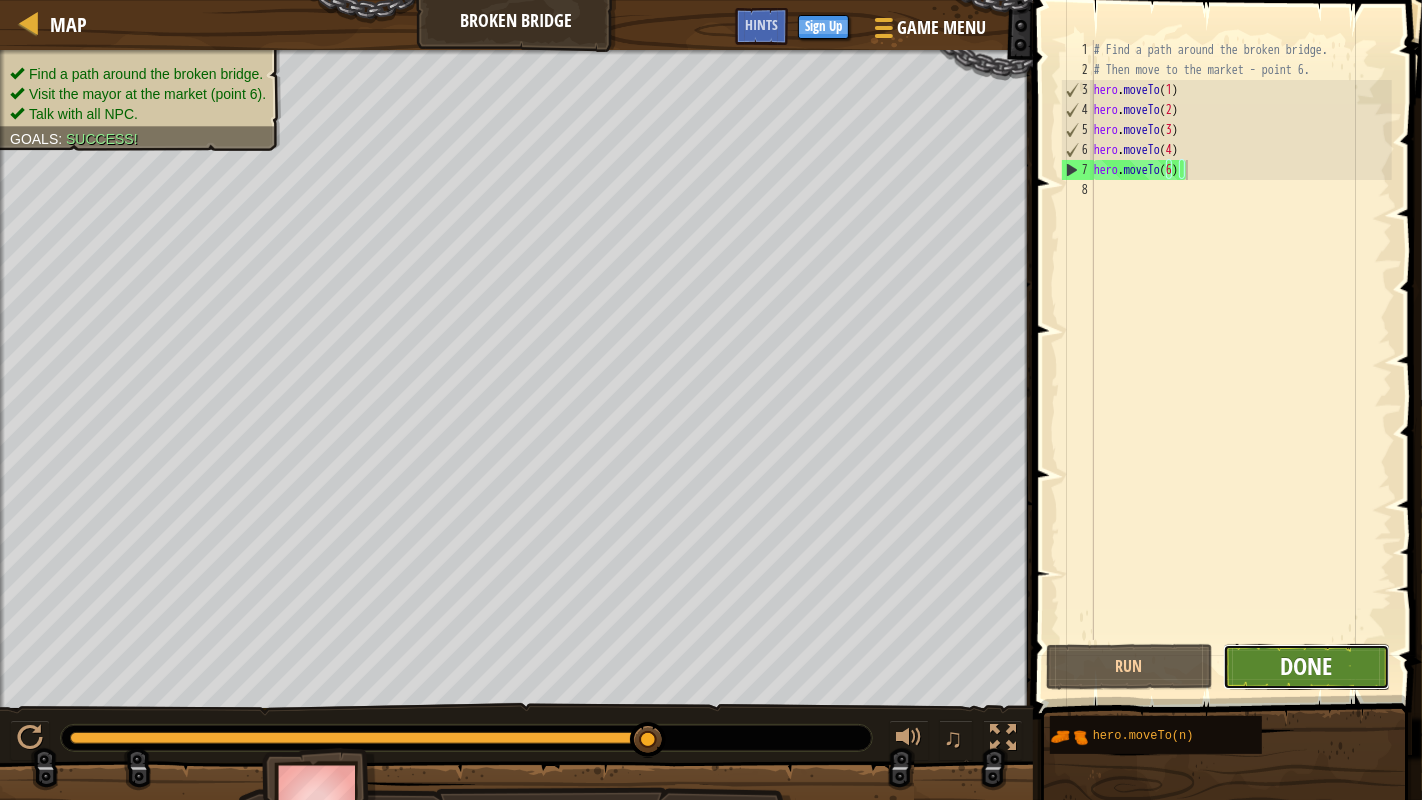 click on "Done" at bounding box center (1306, 666) 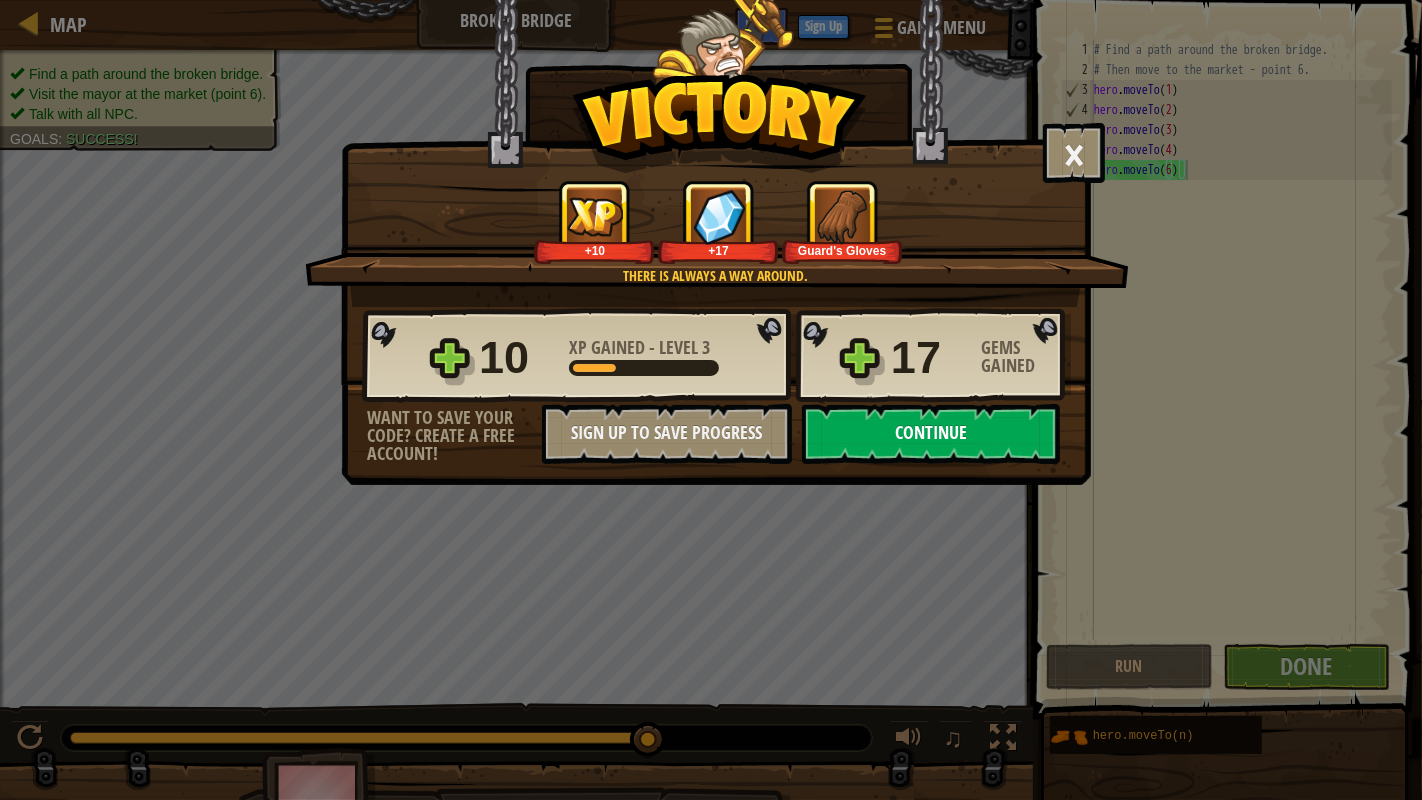 click on "Continue" at bounding box center (931, 434) 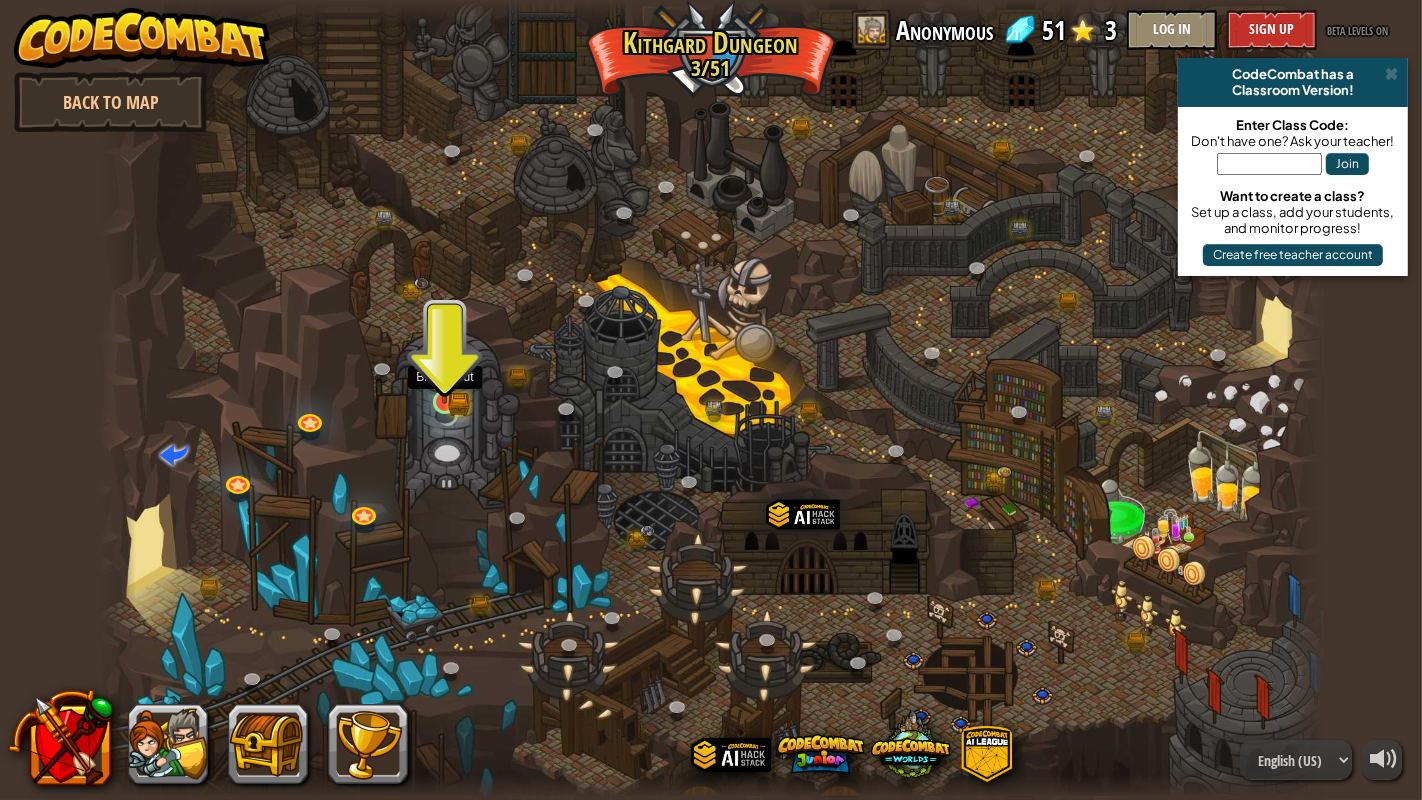 click at bounding box center (444, 369) 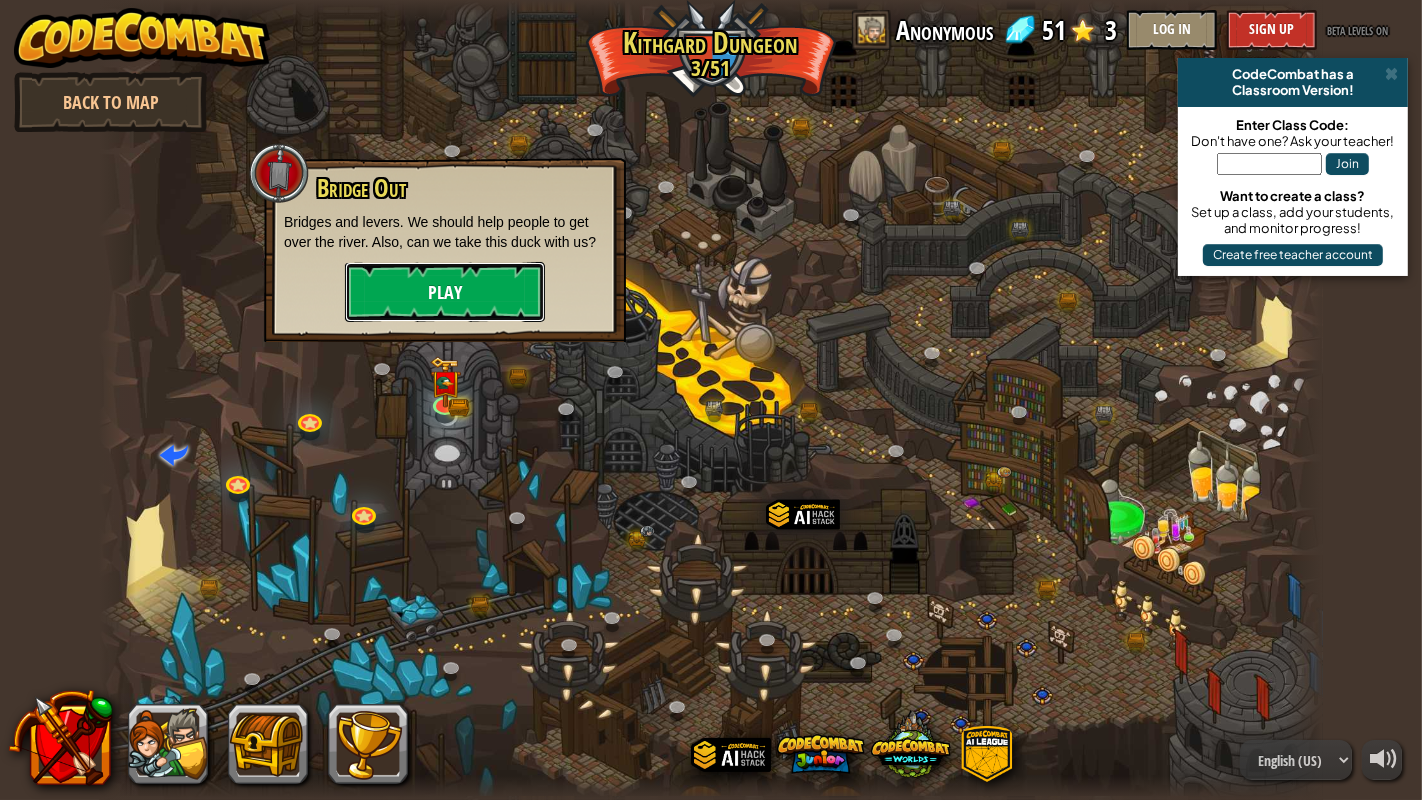 click on "Play" at bounding box center [445, 292] 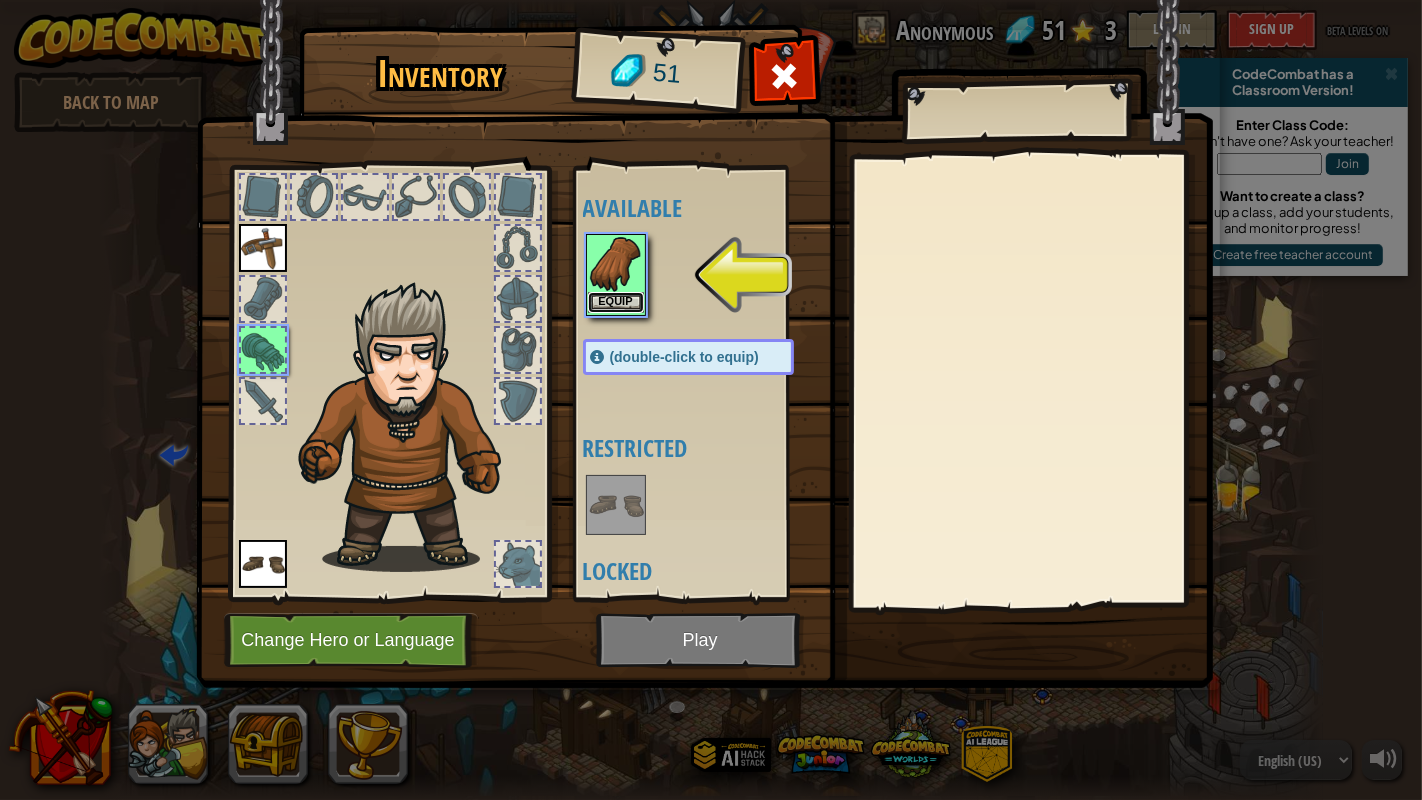 click on "Equip" at bounding box center [616, 302] 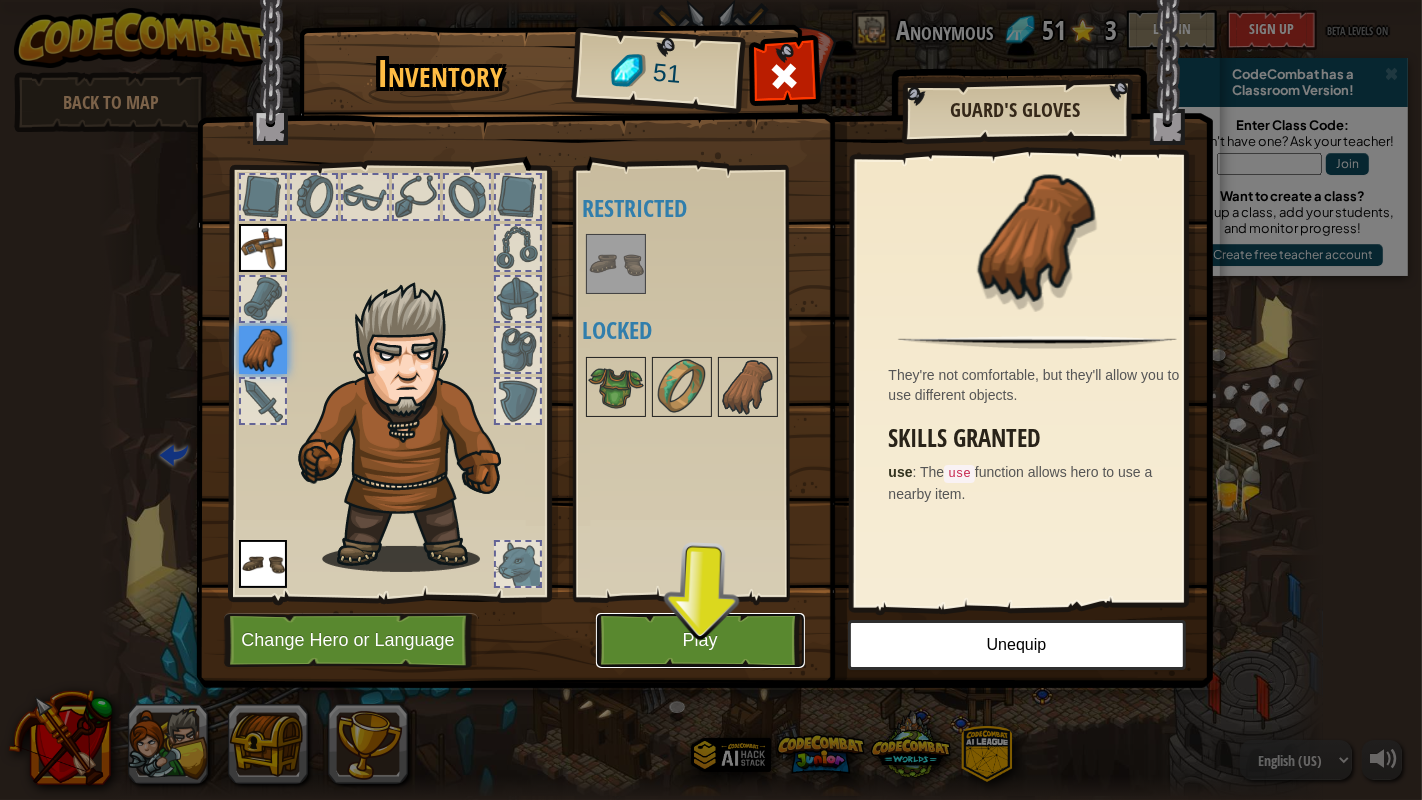 click on "Play" at bounding box center [700, 640] 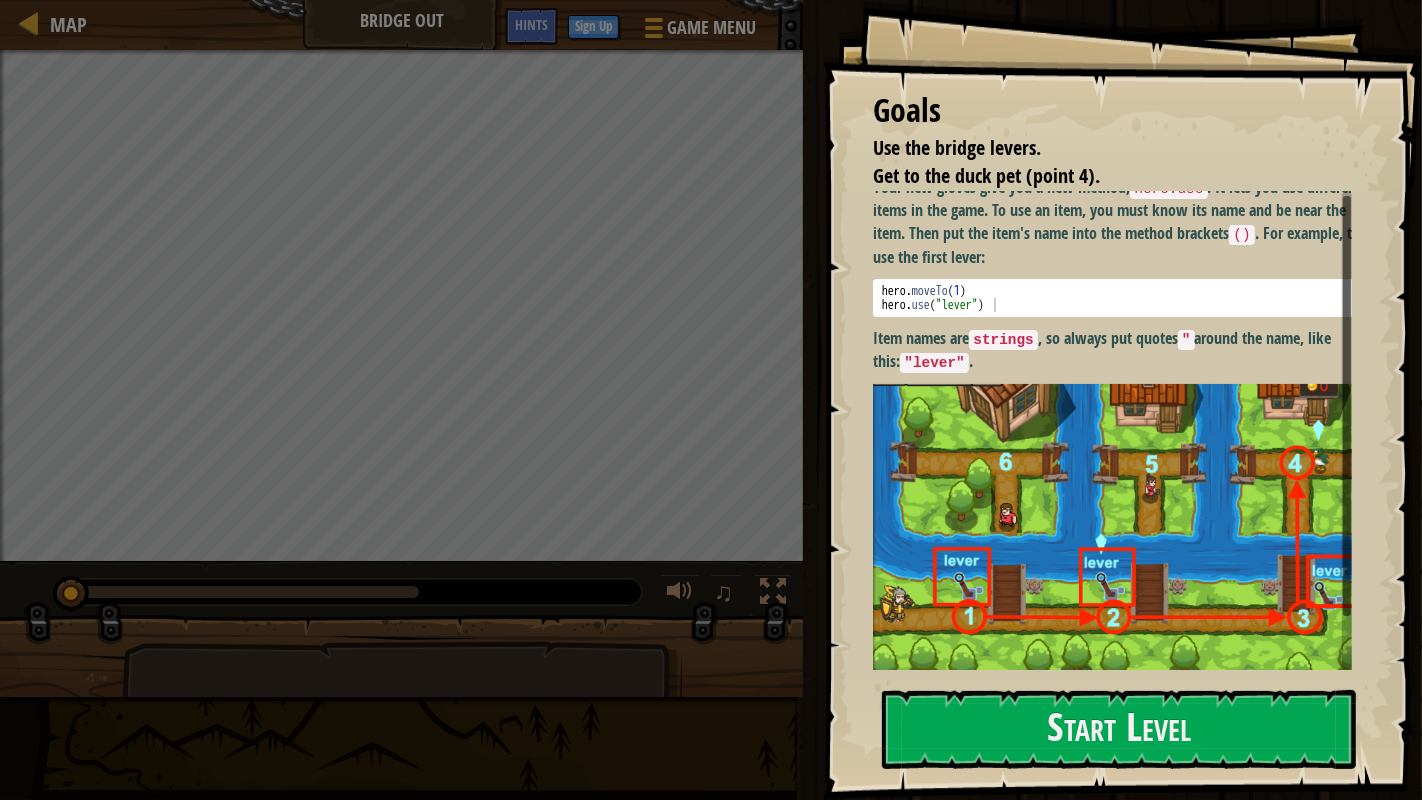 scroll, scrollTop: 0, scrollLeft: 0, axis: both 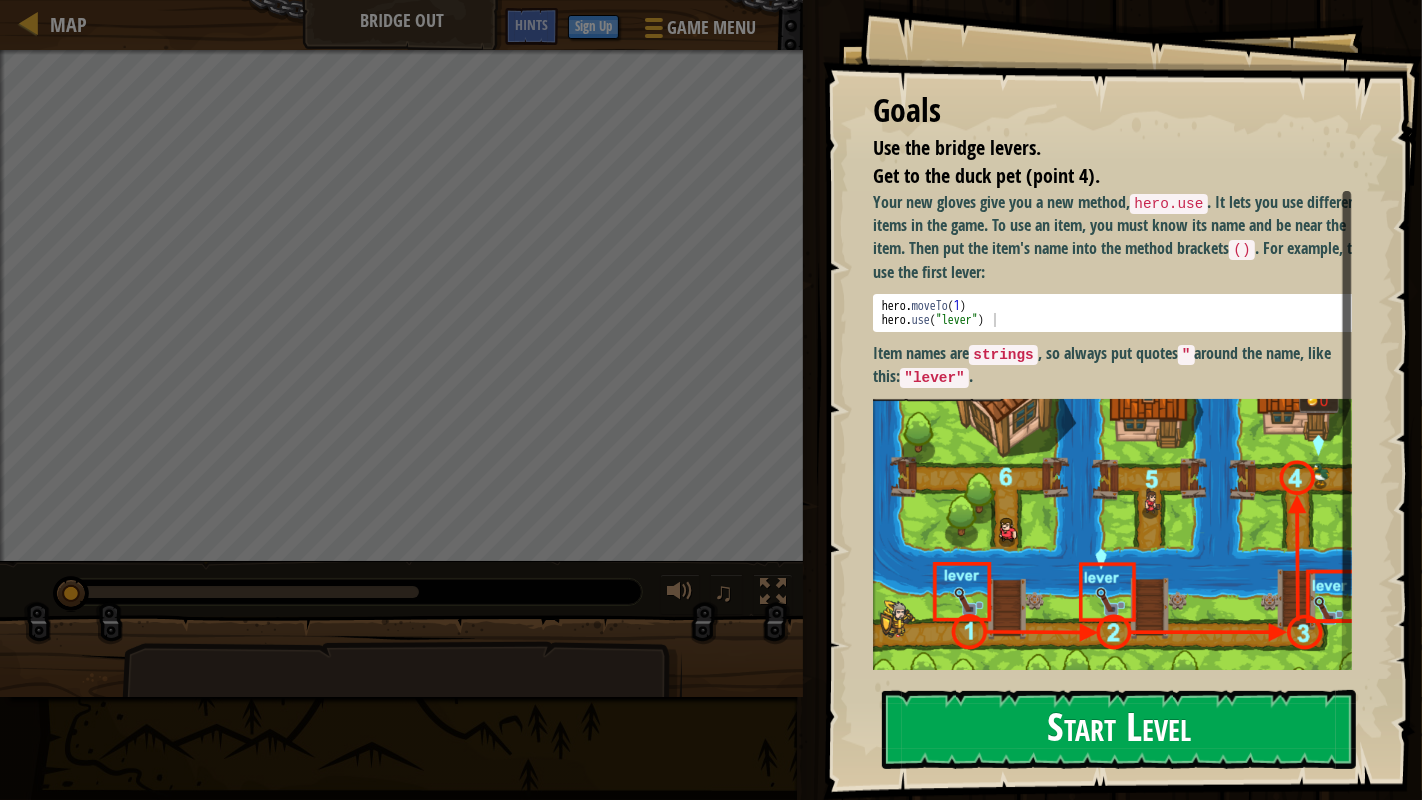 click on "Start Level" at bounding box center (1119, 729) 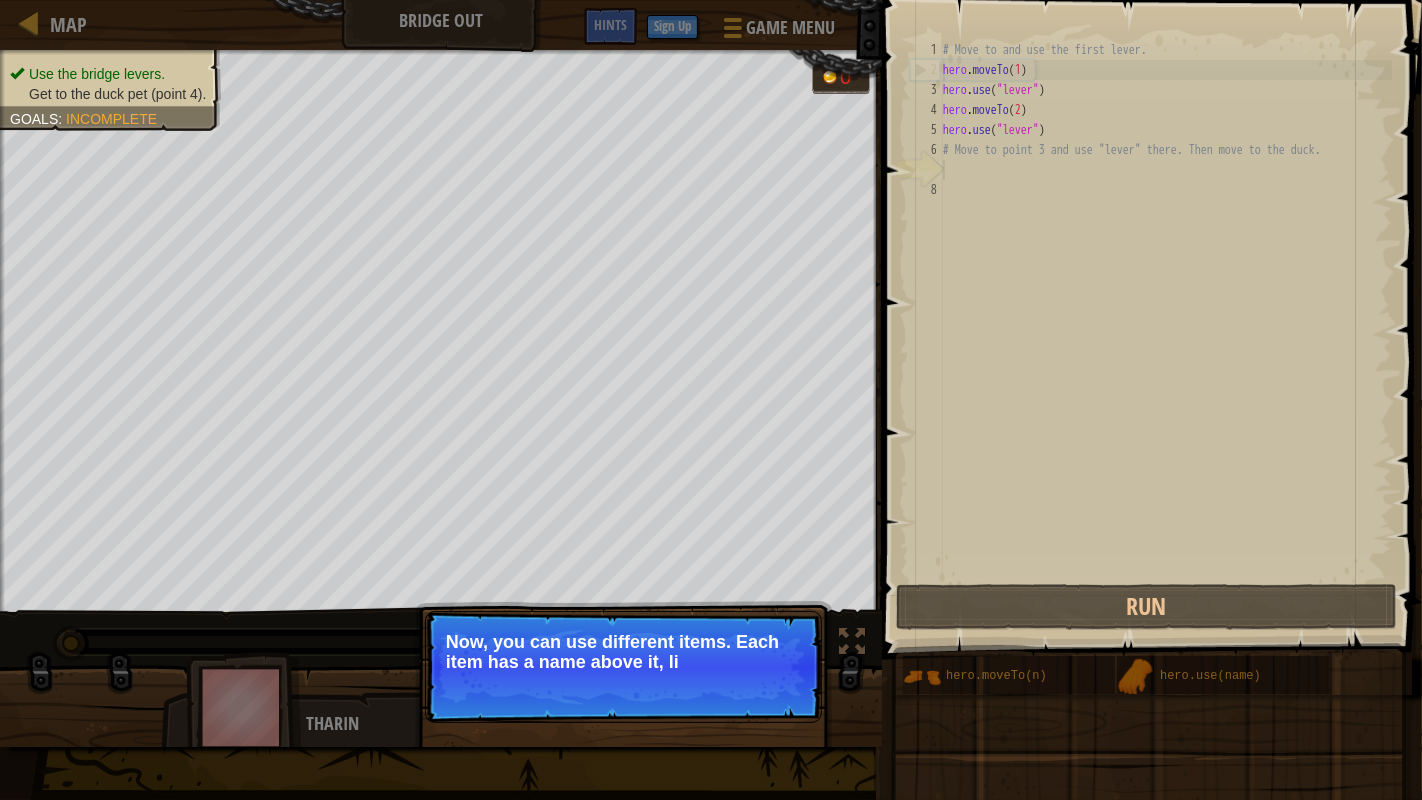 click on "Continue  Now, you can use different items. Each item has a name above it, li" at bounding box center (623, 667) 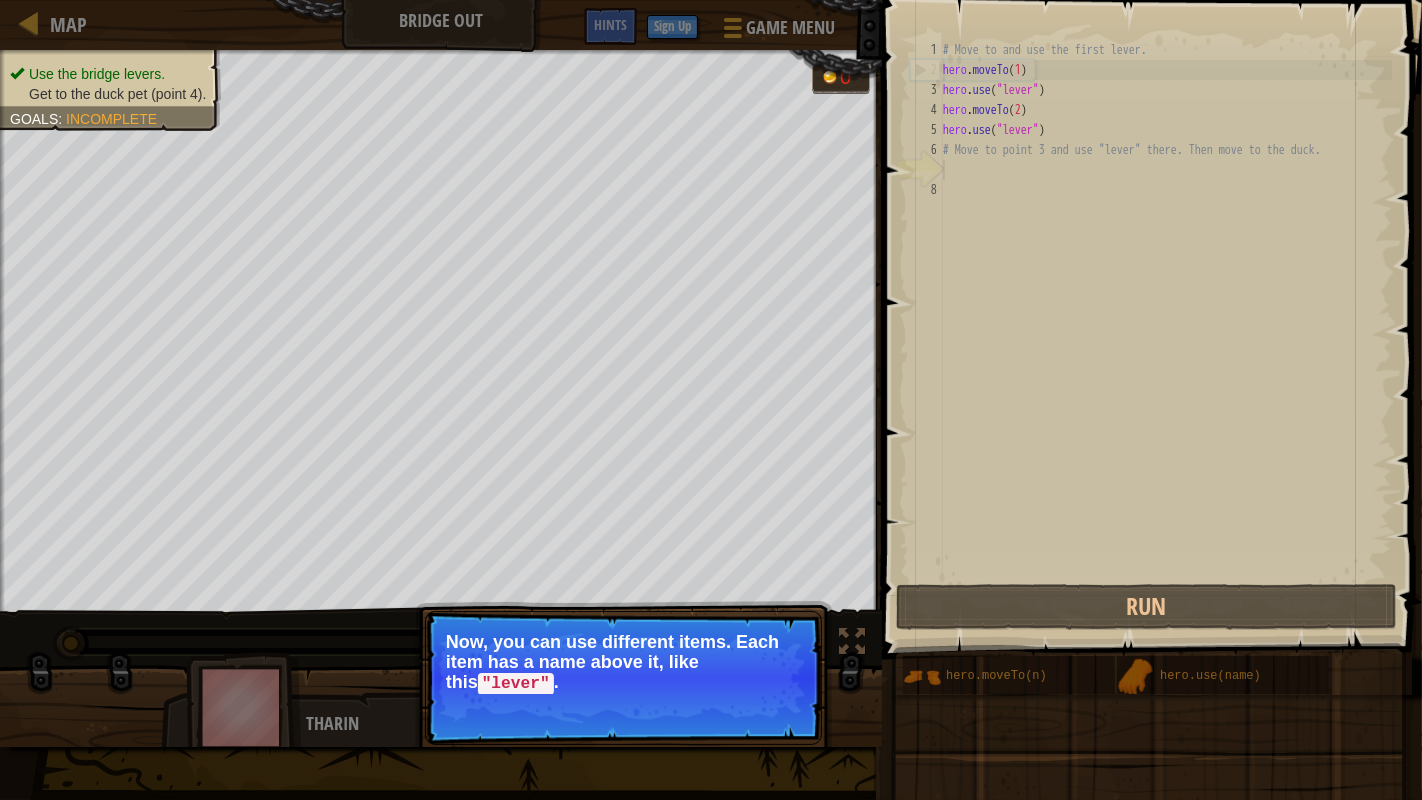 click on "Continue  Now, you can use different items. Each item has a name above it, like this  "lever" ." at bounding box center [623, 678] 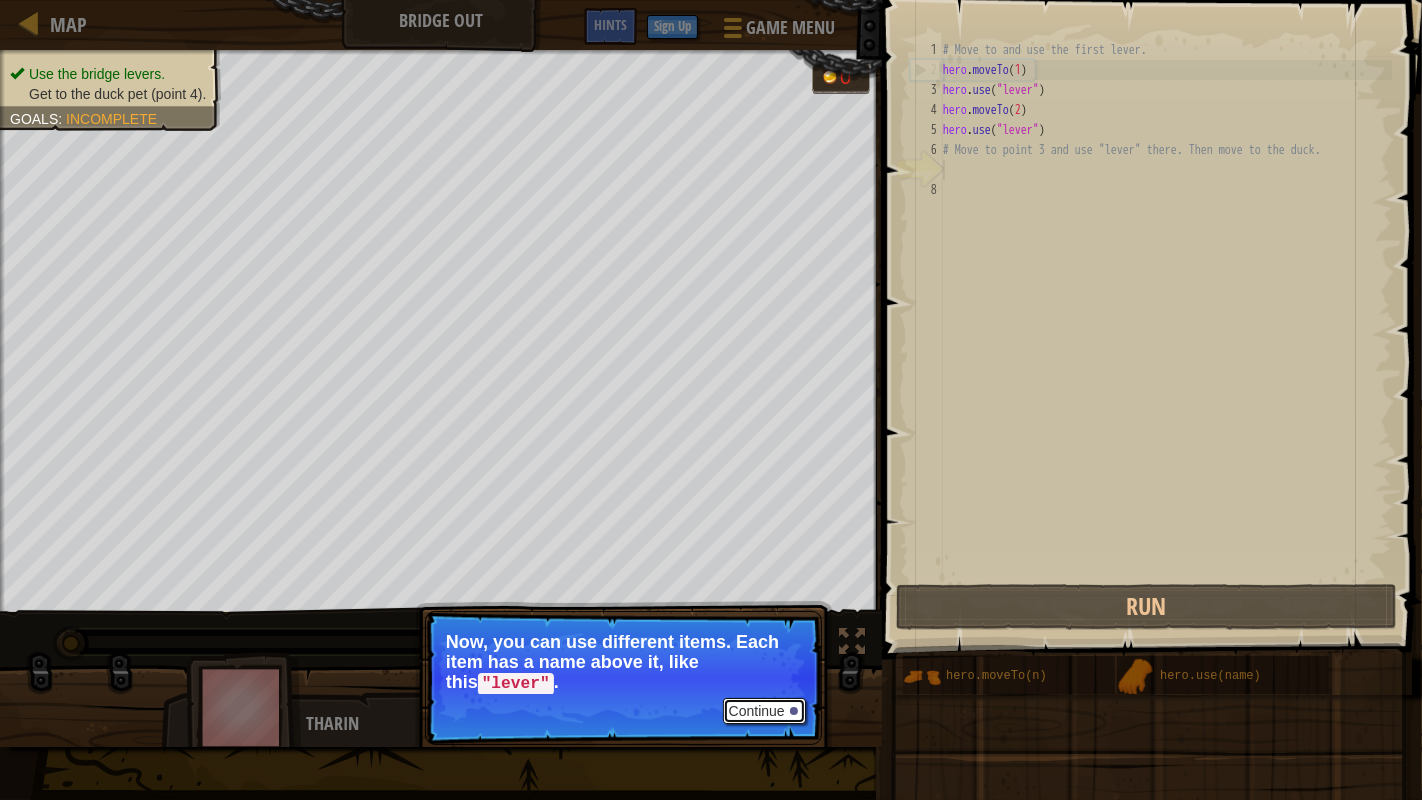 click on "Continue" at bounding box center (764, 711) 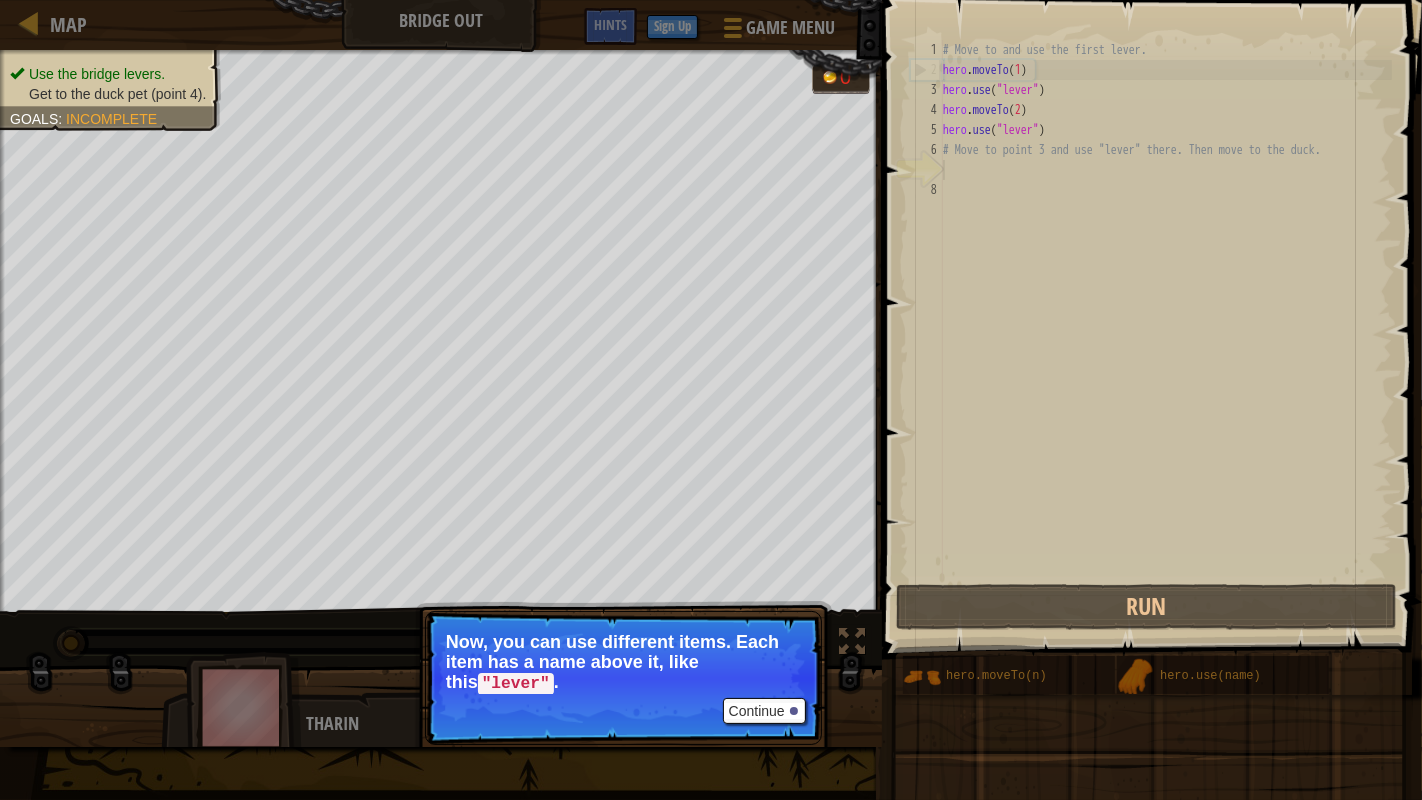 scroll, scrollTop: 8, scrollLeft: 0, axis: vertical 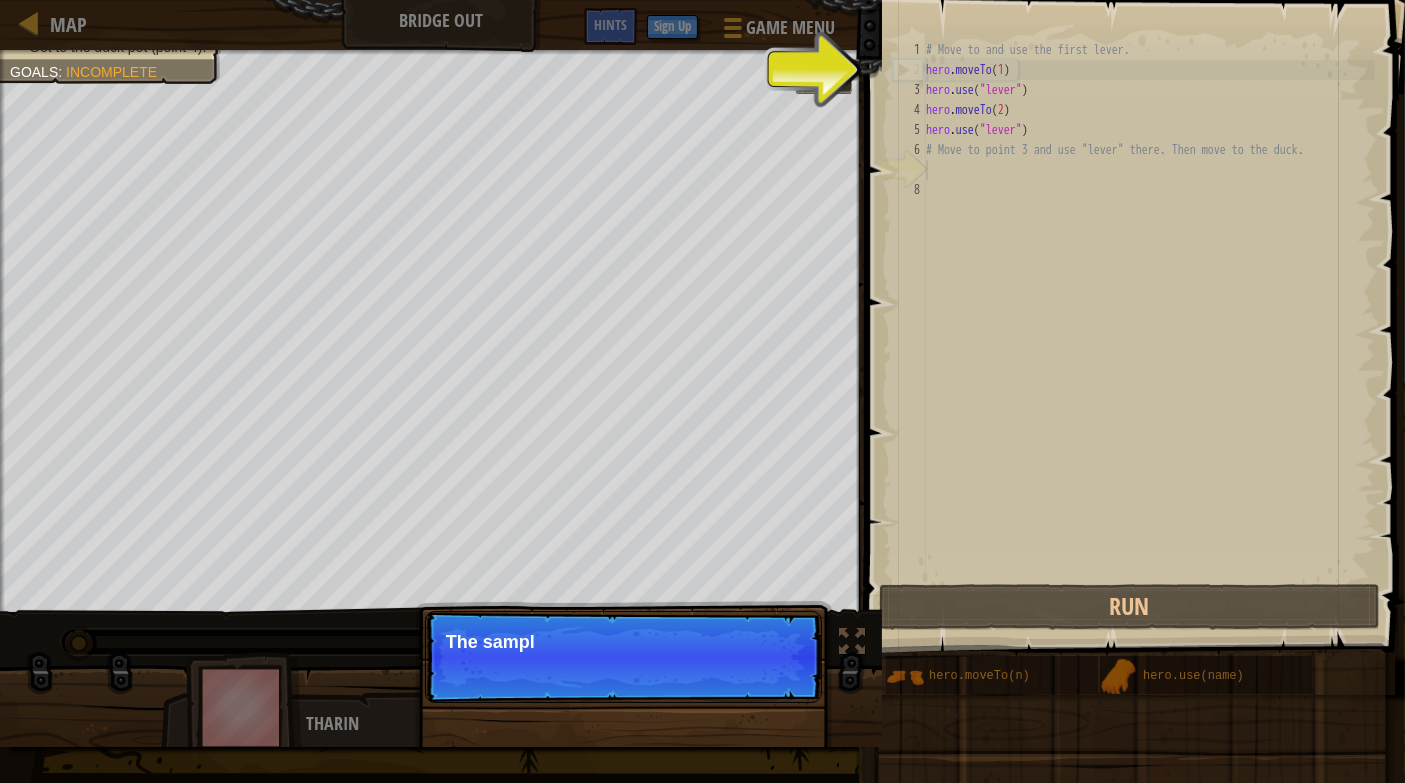 click on "Continue  The sampl" at bounding box center [623, 657] 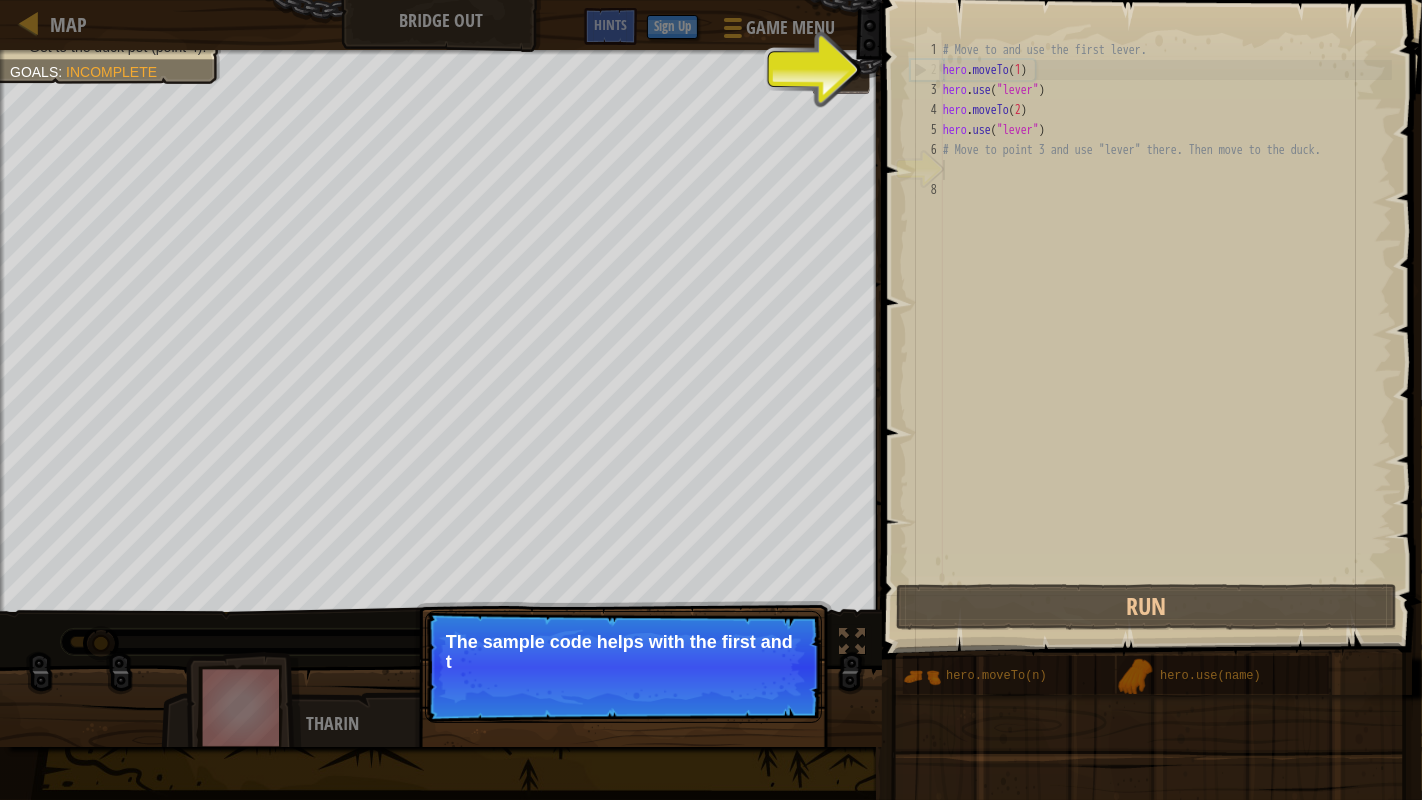 click on "The sample code helps with the first and t" at bounding box center (623, 652) 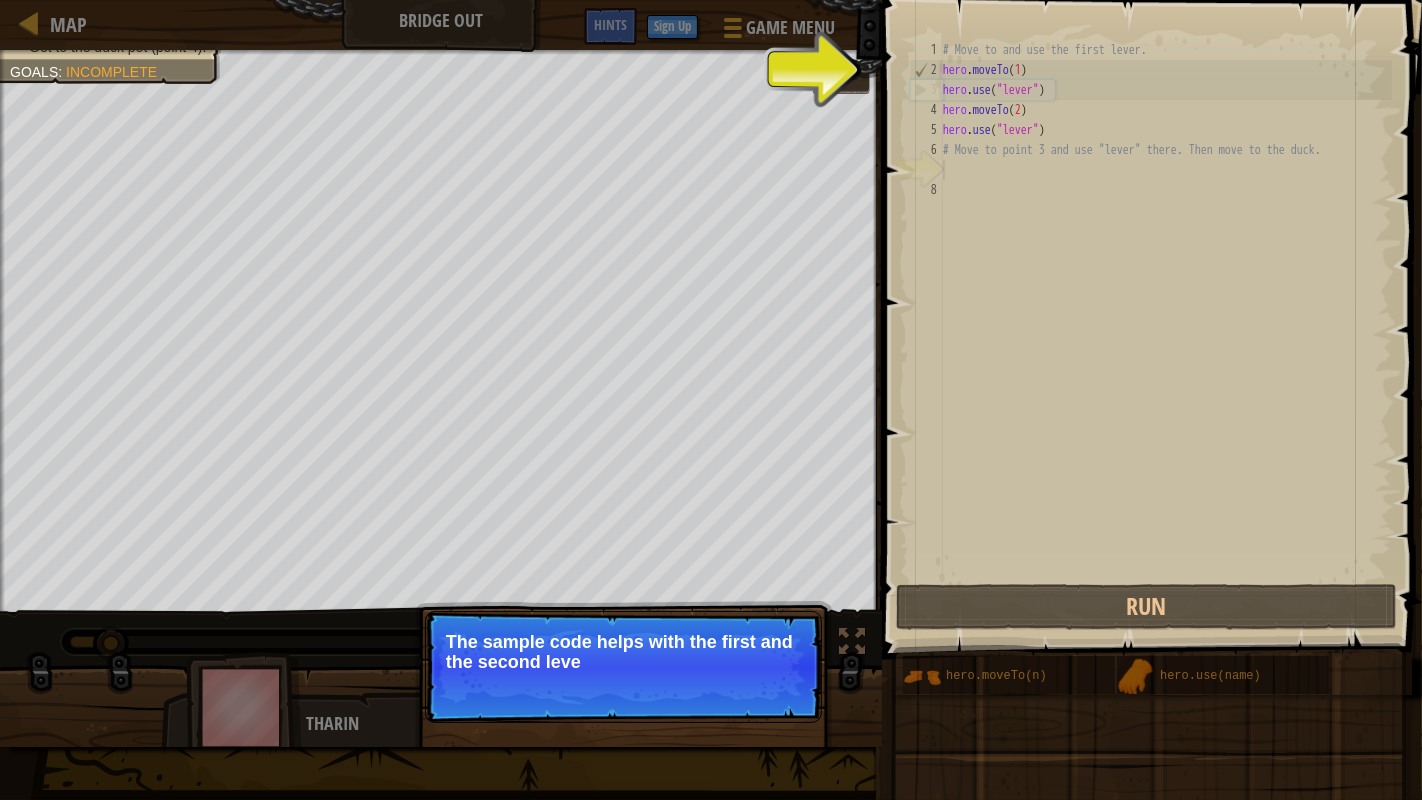 click on "Continue  The sample code helps with the first and the second leve" at bounding box center [623, 667] 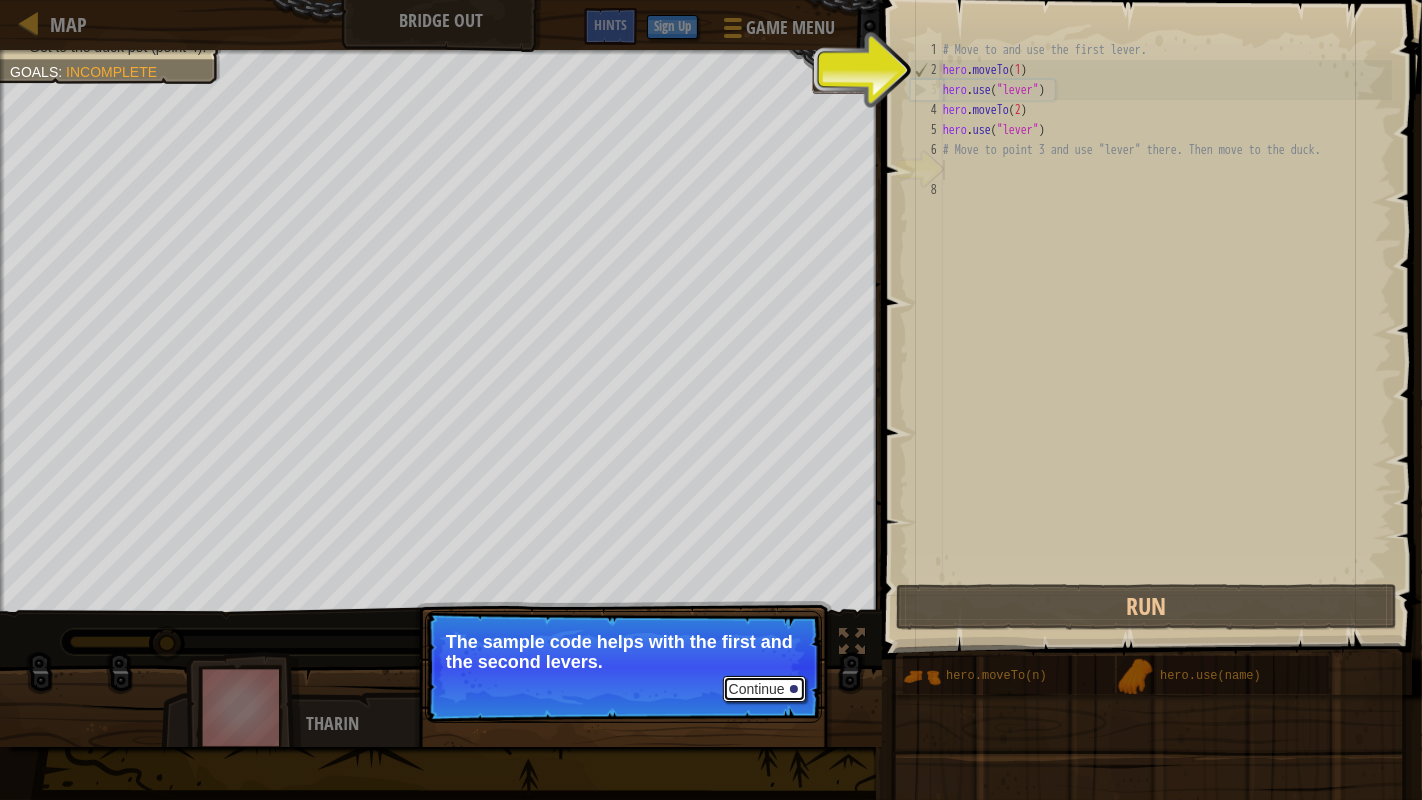 click on "Continue" at bounding box center (764, 689) 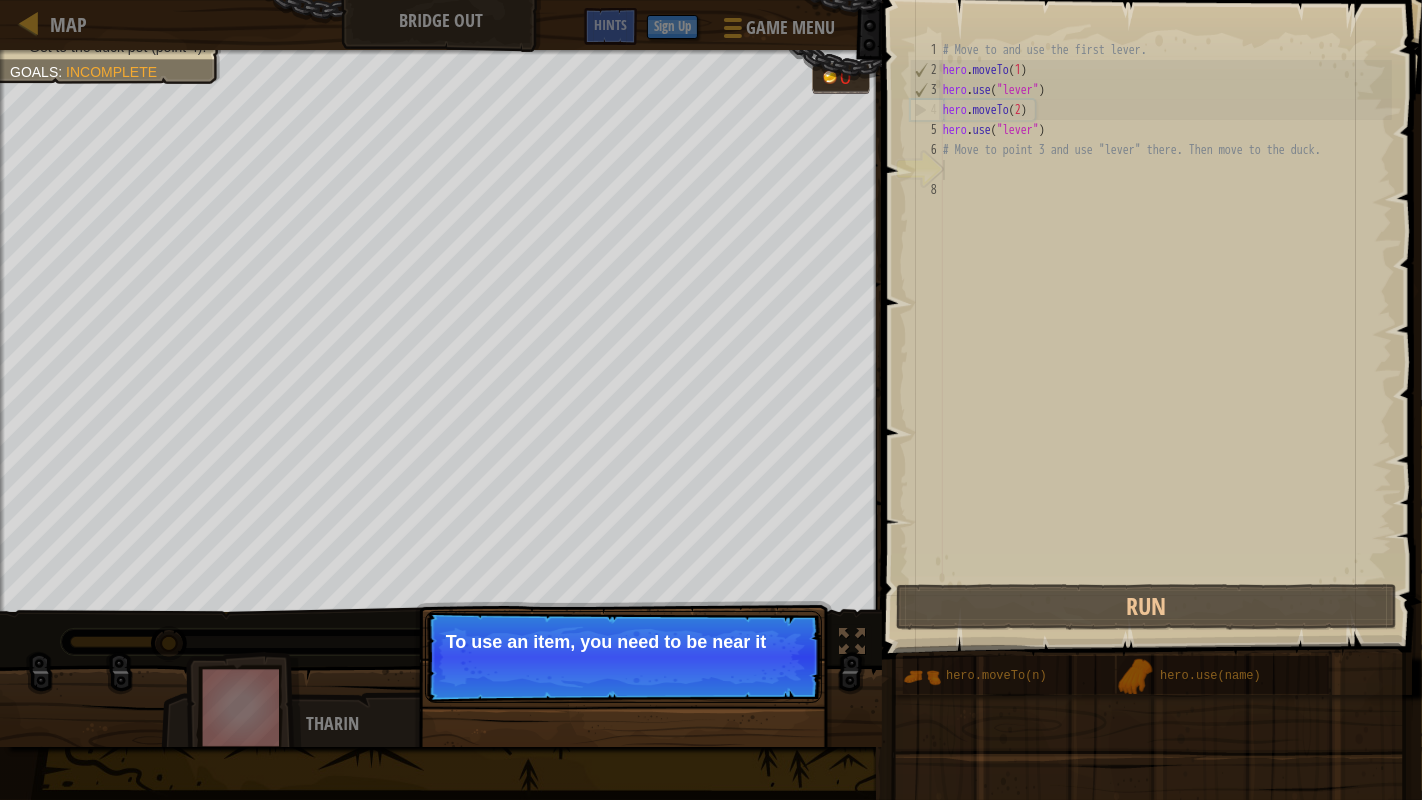 click on "Continue  To use an item, you need to be near it" at bounding box center [623, 657] 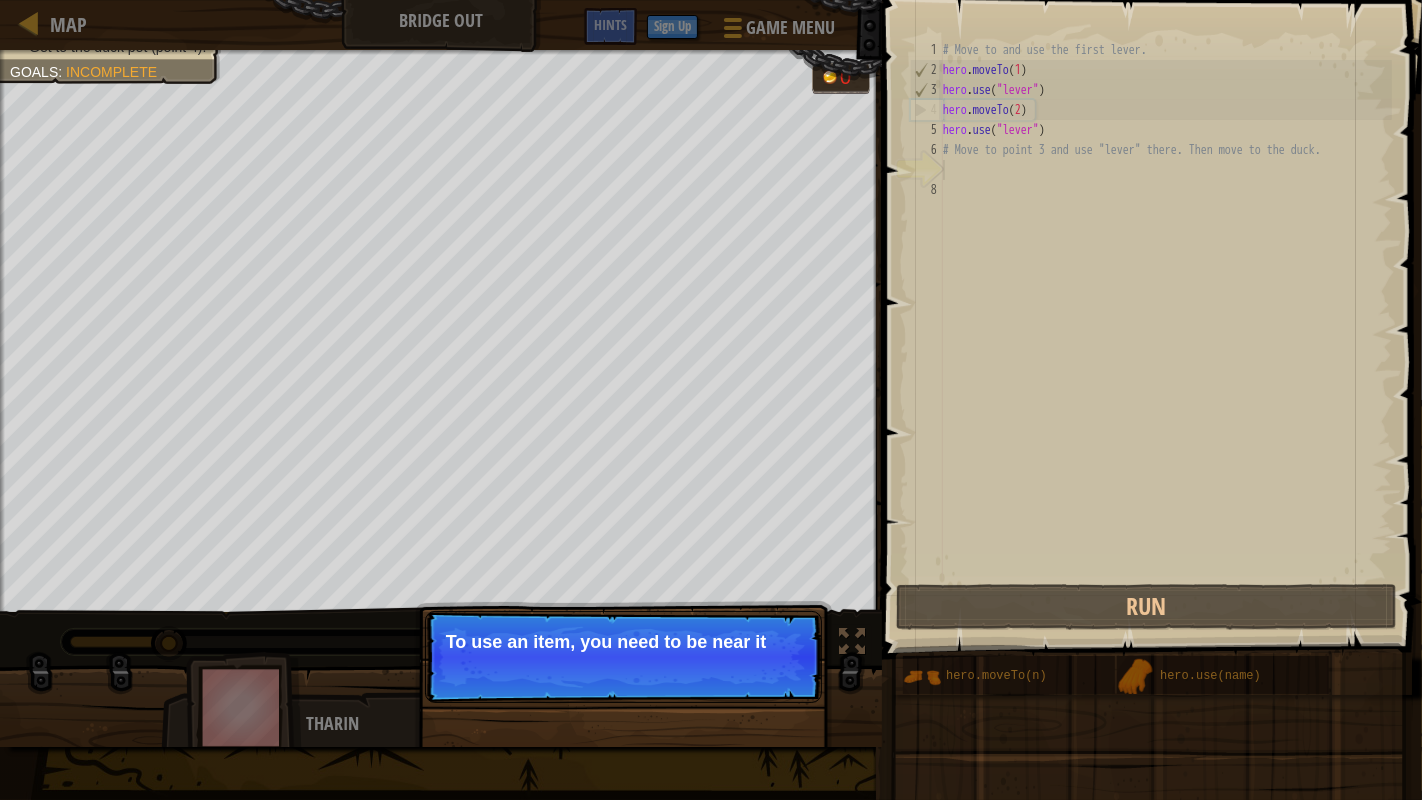 click on "Continue  To use an item, you need to be near it" at bounding box center (623, 657) 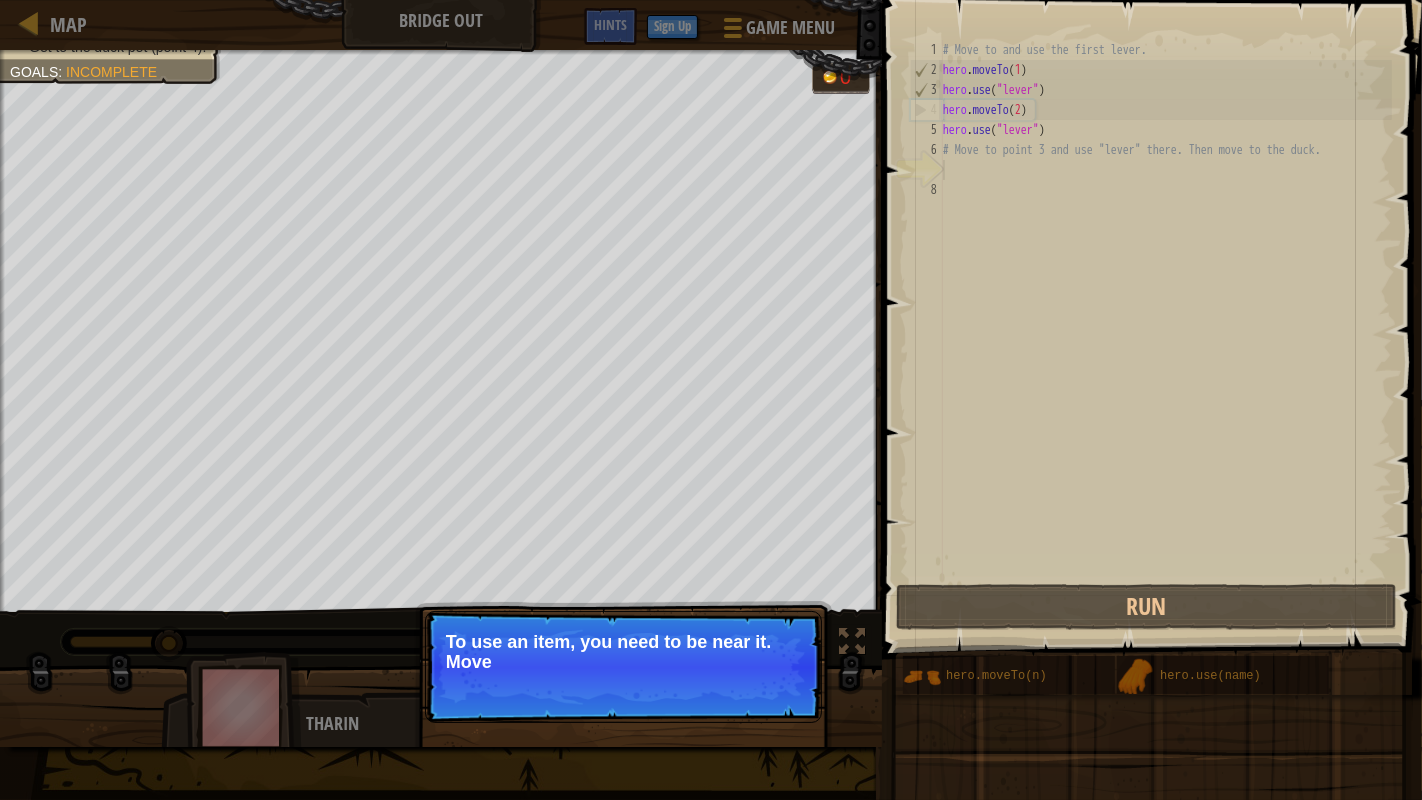 click on "Continue  To use an item, you need to be near it. Move" at bounding box center (623, 667) 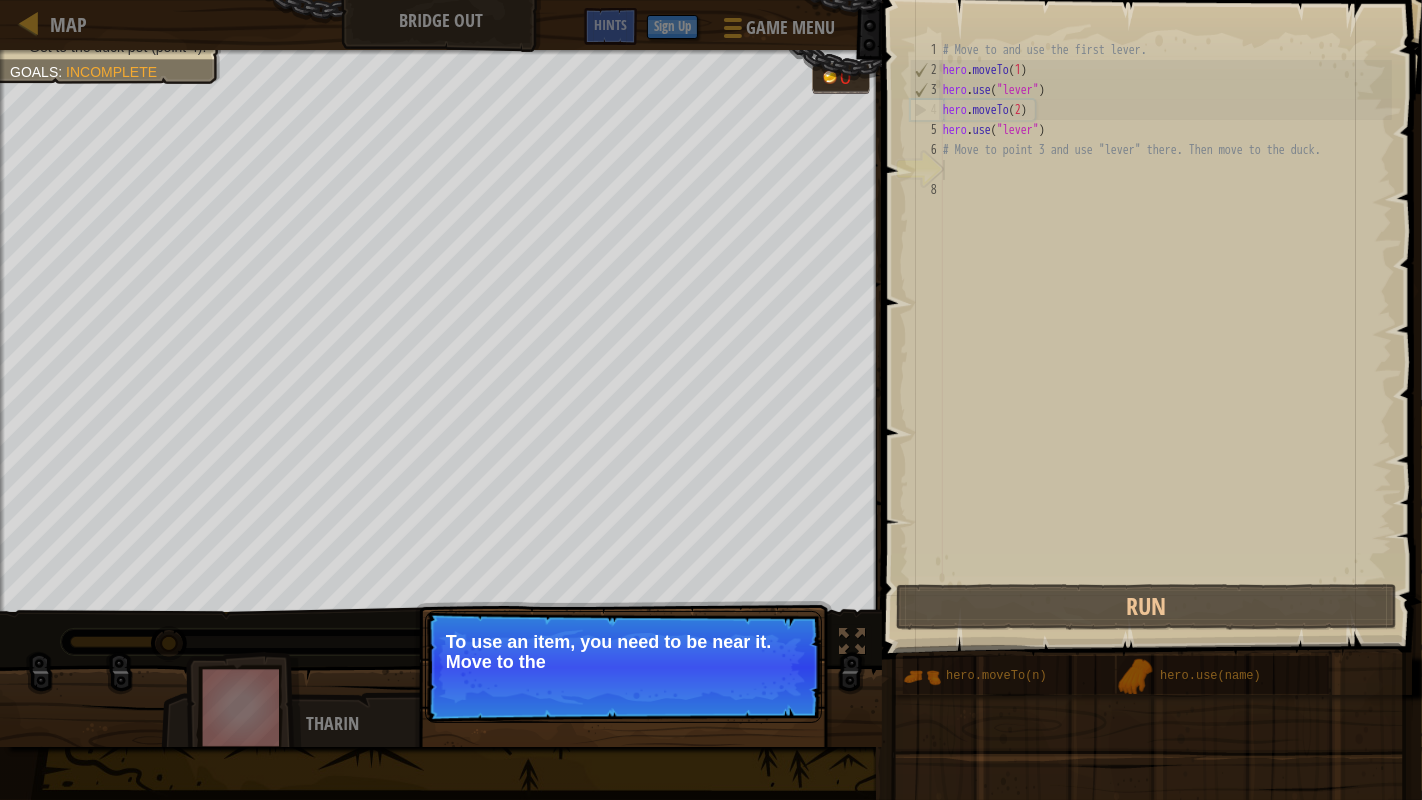 click on "Continue  To use an item, you need to be near it. Move to the" at bounding box center [623, 667] 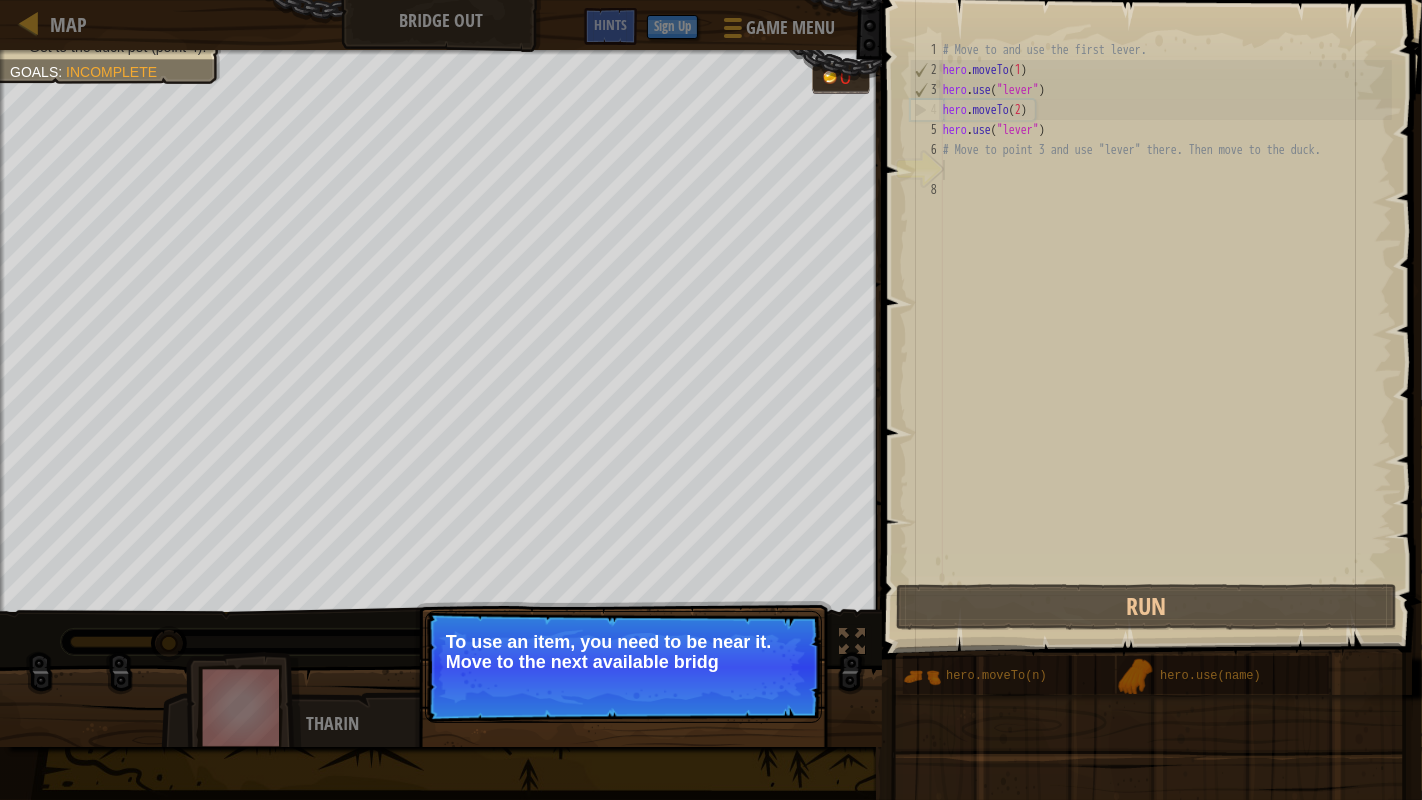 click on "Continue  To use an item, you need to be near it. Move to the next available bridg" at bounding box center (623, 667) 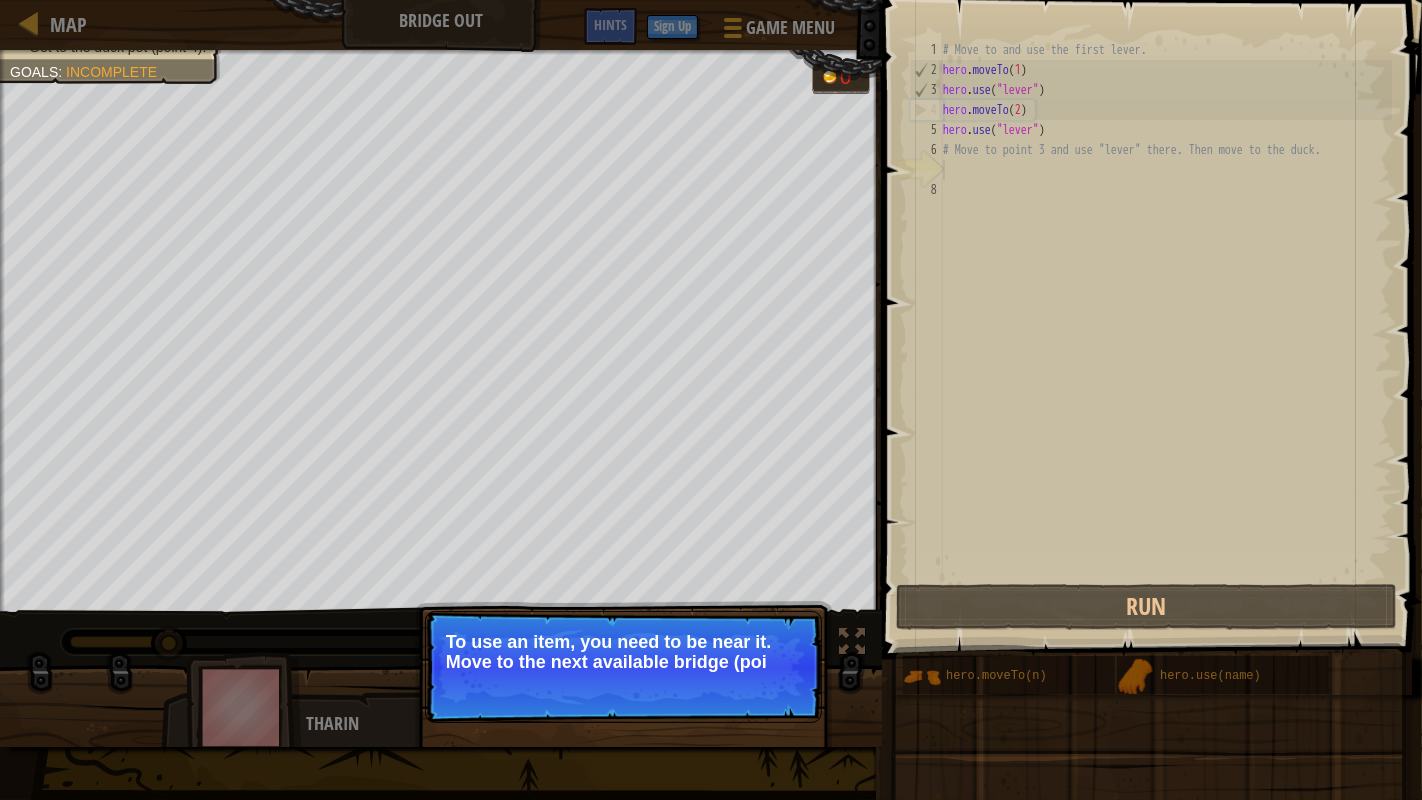 click on "Continue  To use an item, you need to be near it. Move to the next available bridge (poi" at bounding box center [623, 667] 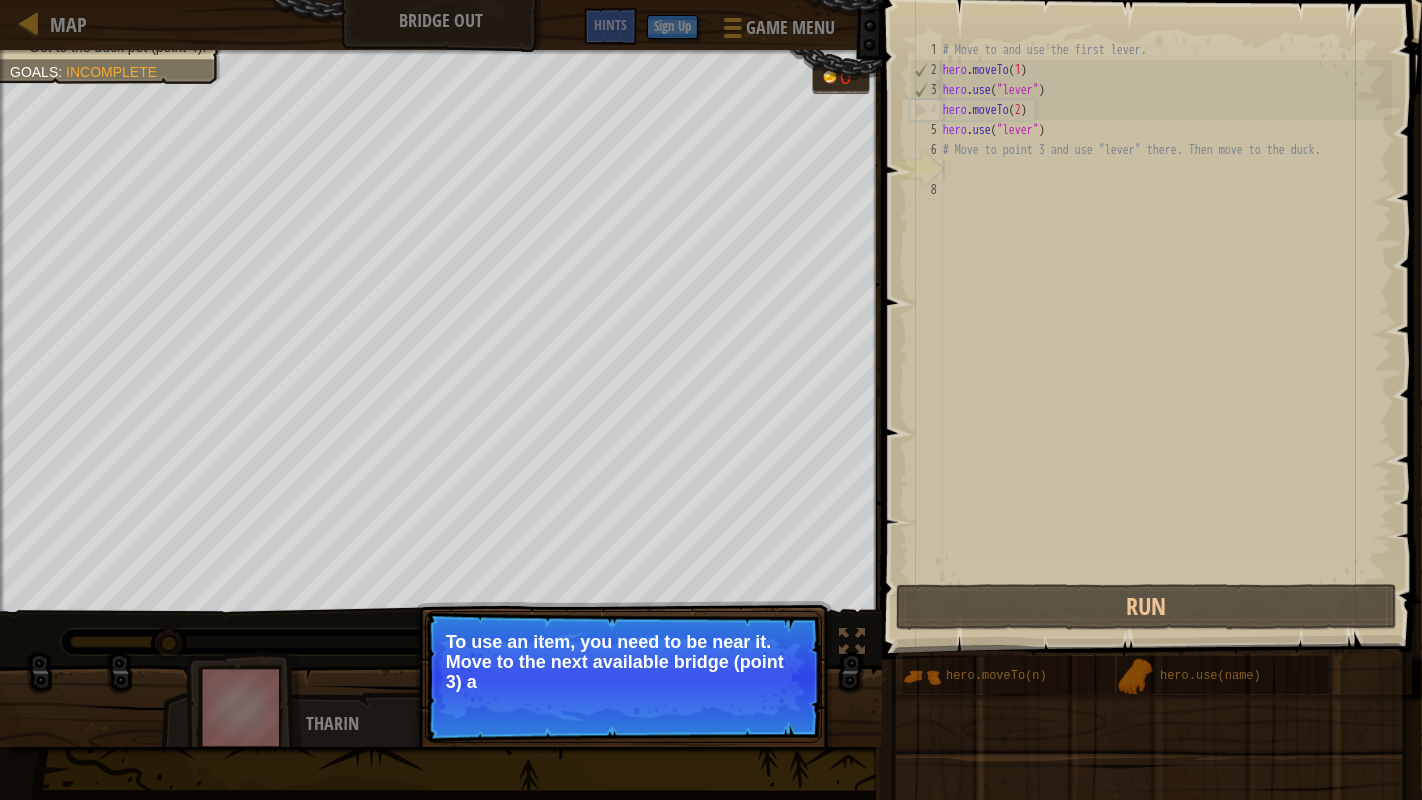 click on "Continue  To use an item, you need to be near it. Move to the next available bridge (point 3) a" at bounding box center [623, 677] 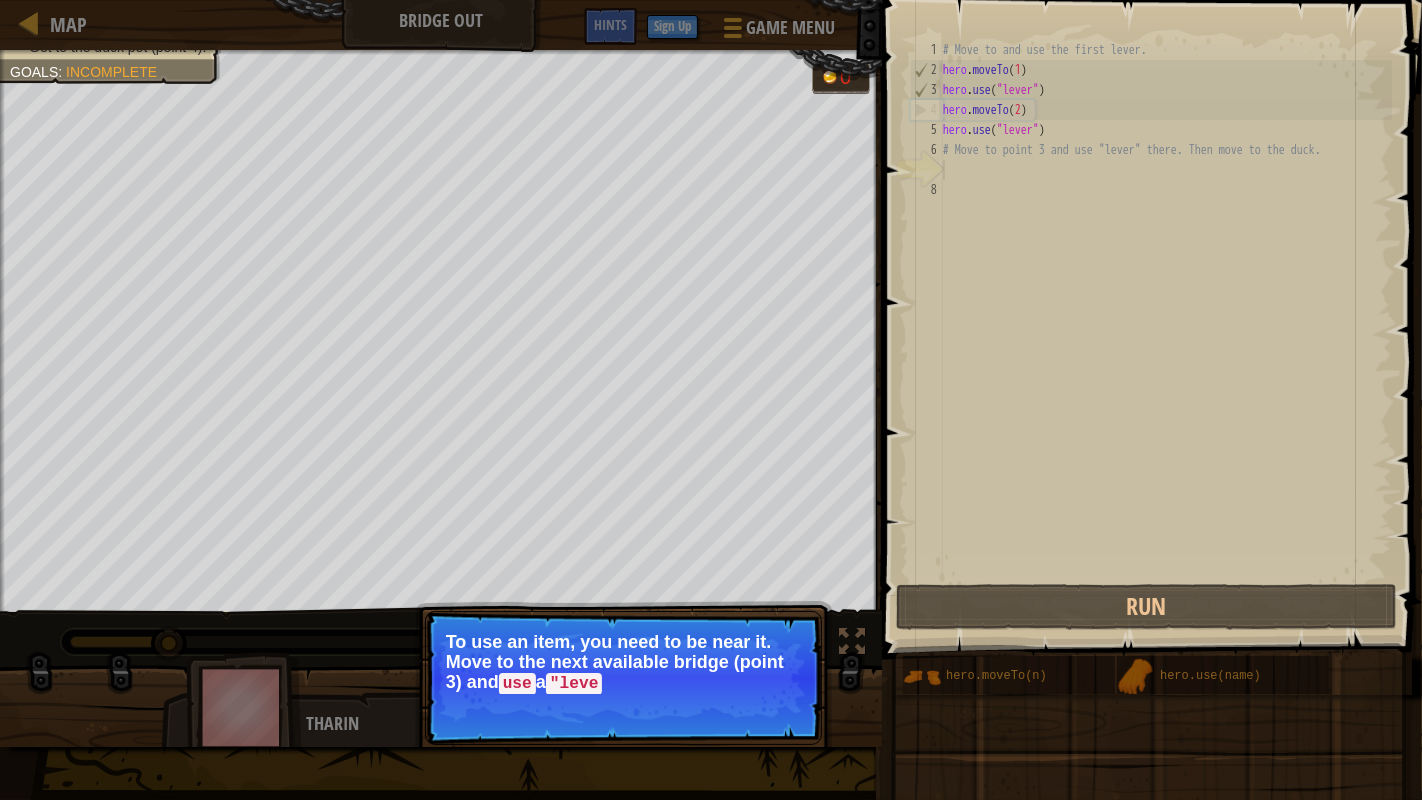 click on "Continue  To use an item, you need to be near it. Move to the next available bridge (point 3) and  use  a  "leve" at bounding box center (623, 678) 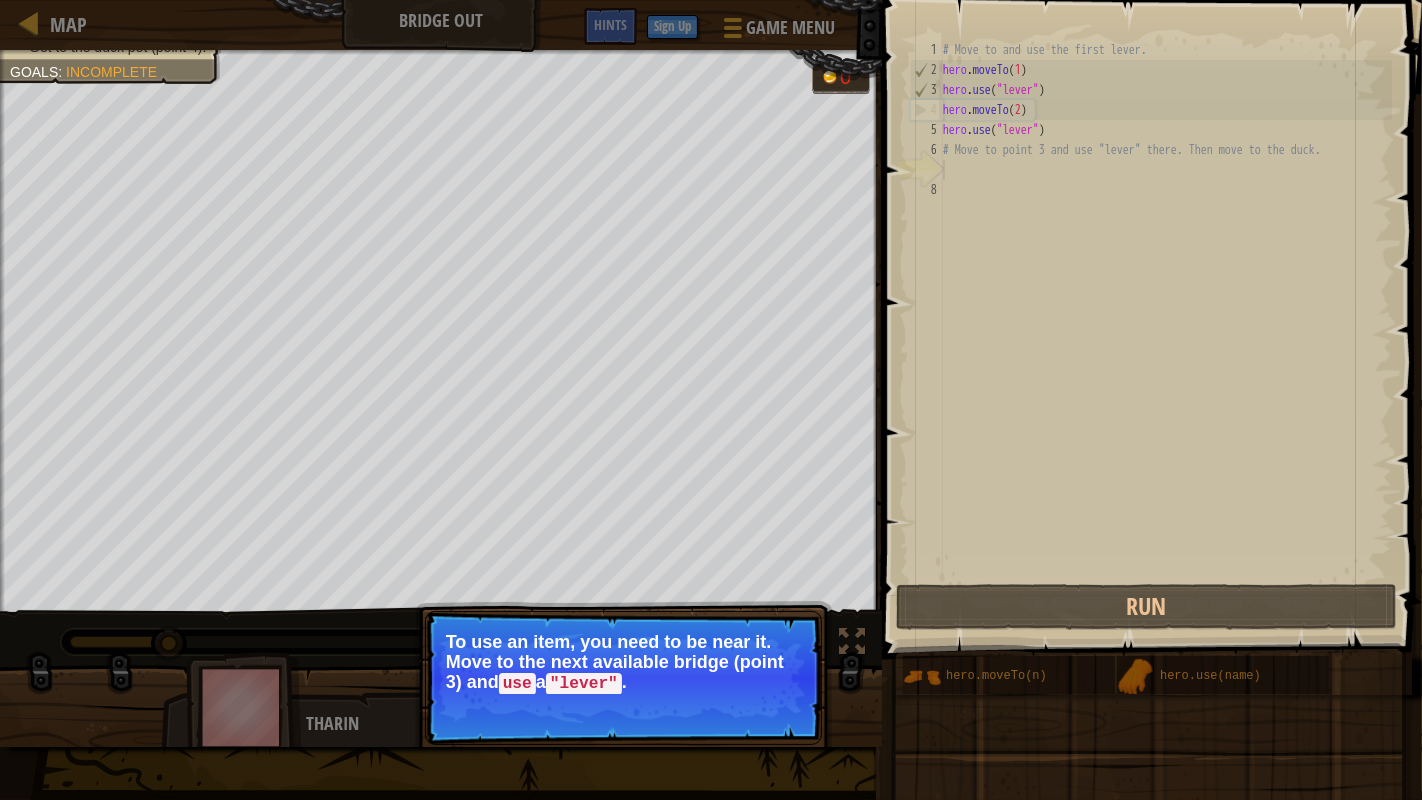 click on "Continue" at bounding box center (764, 711) 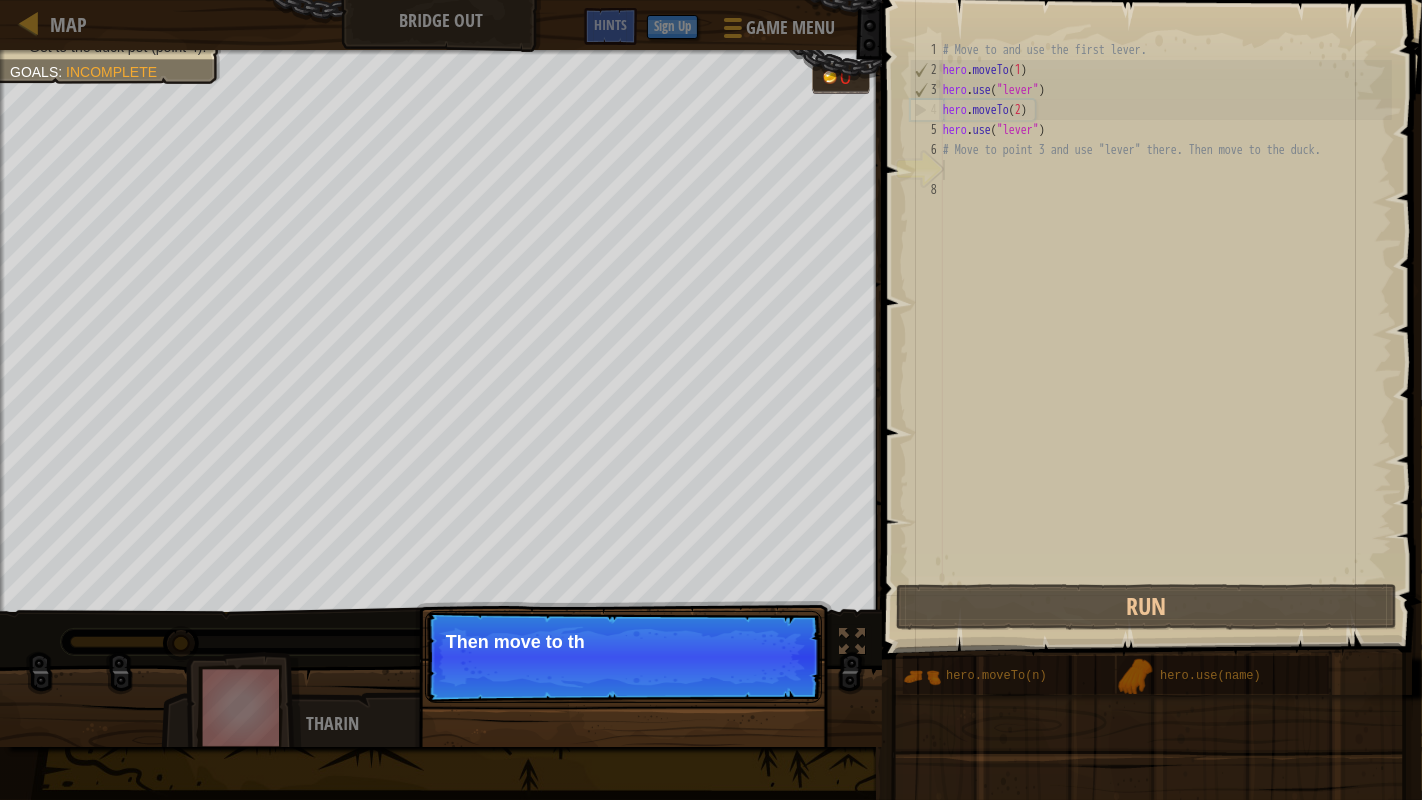 click on "Continue  Then move to th" at bounding box center (623, 657) 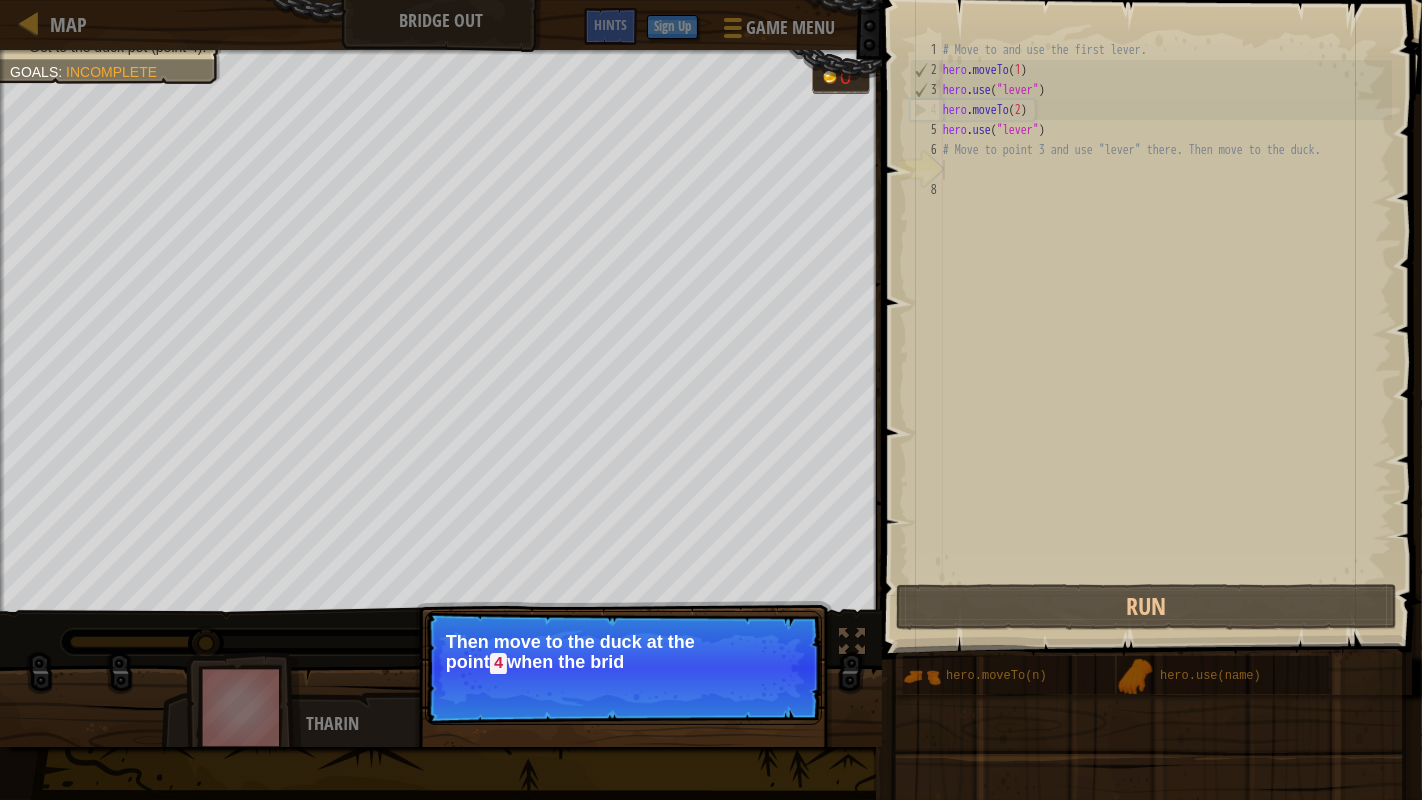 click on "Continue  Then move to the duck at the point  4  when the brid" at bounding box center [623, 668] 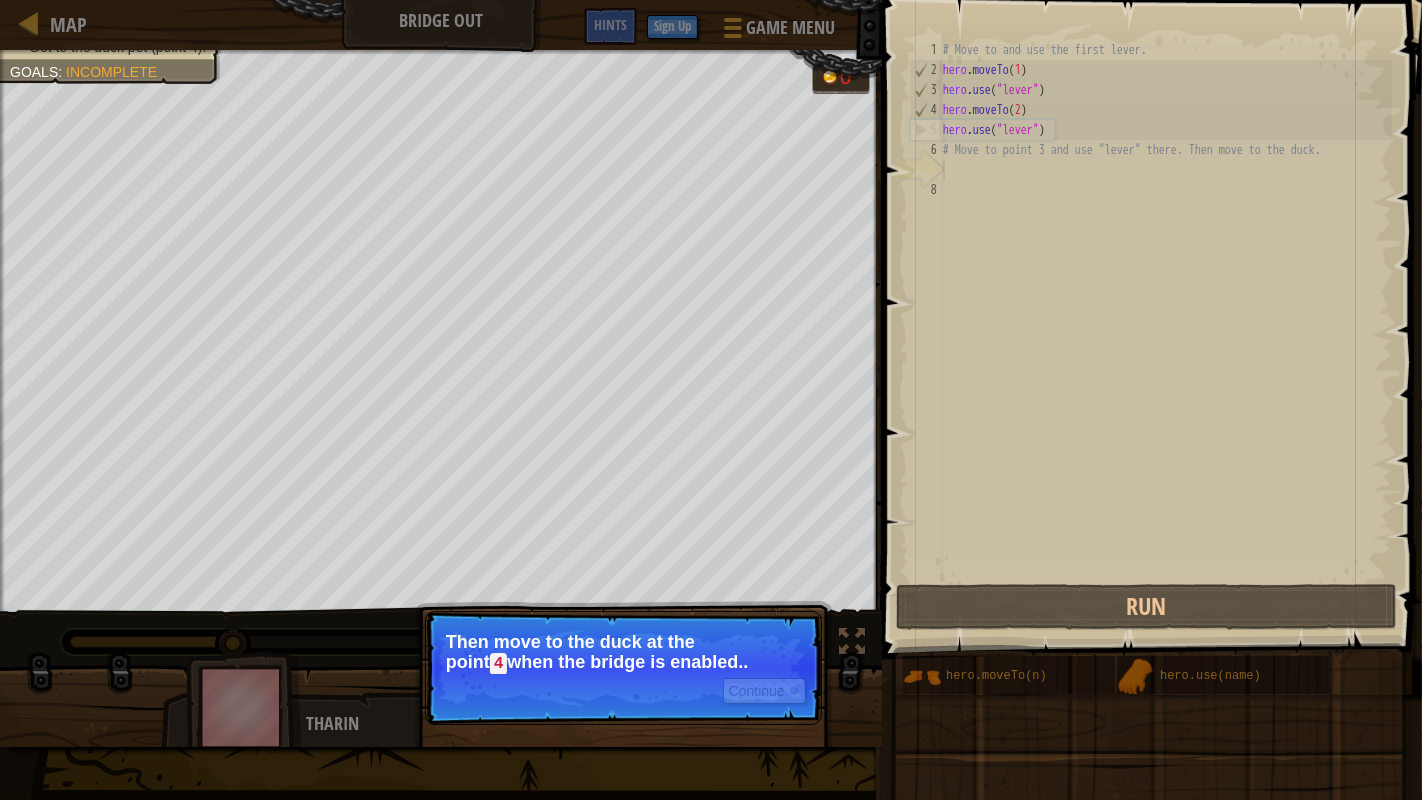 click on "Continue  Then move to the duck at the point  4  when the bridge is enabled.." at bounding box center [623, 668] 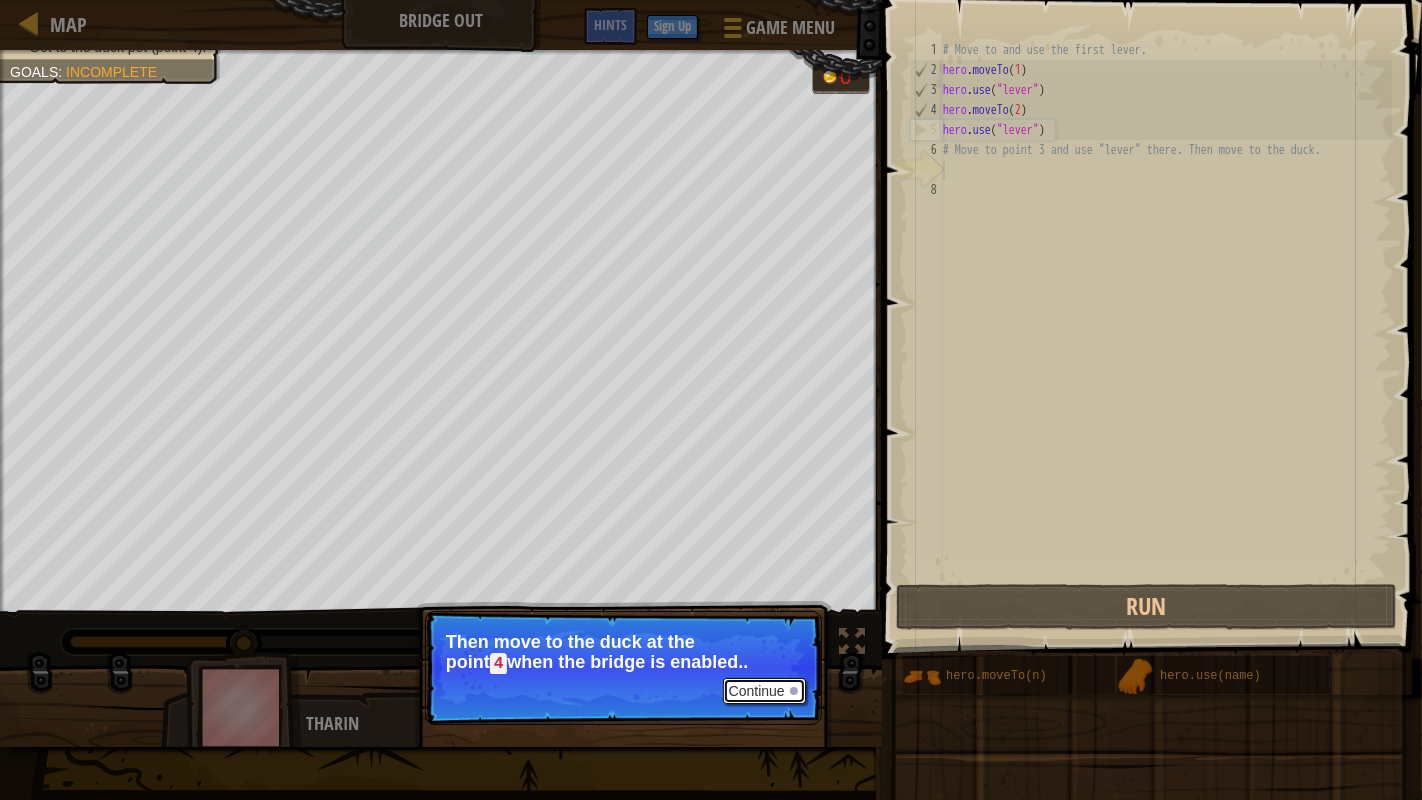 click on "Continue" at bounding box center [764, 691] 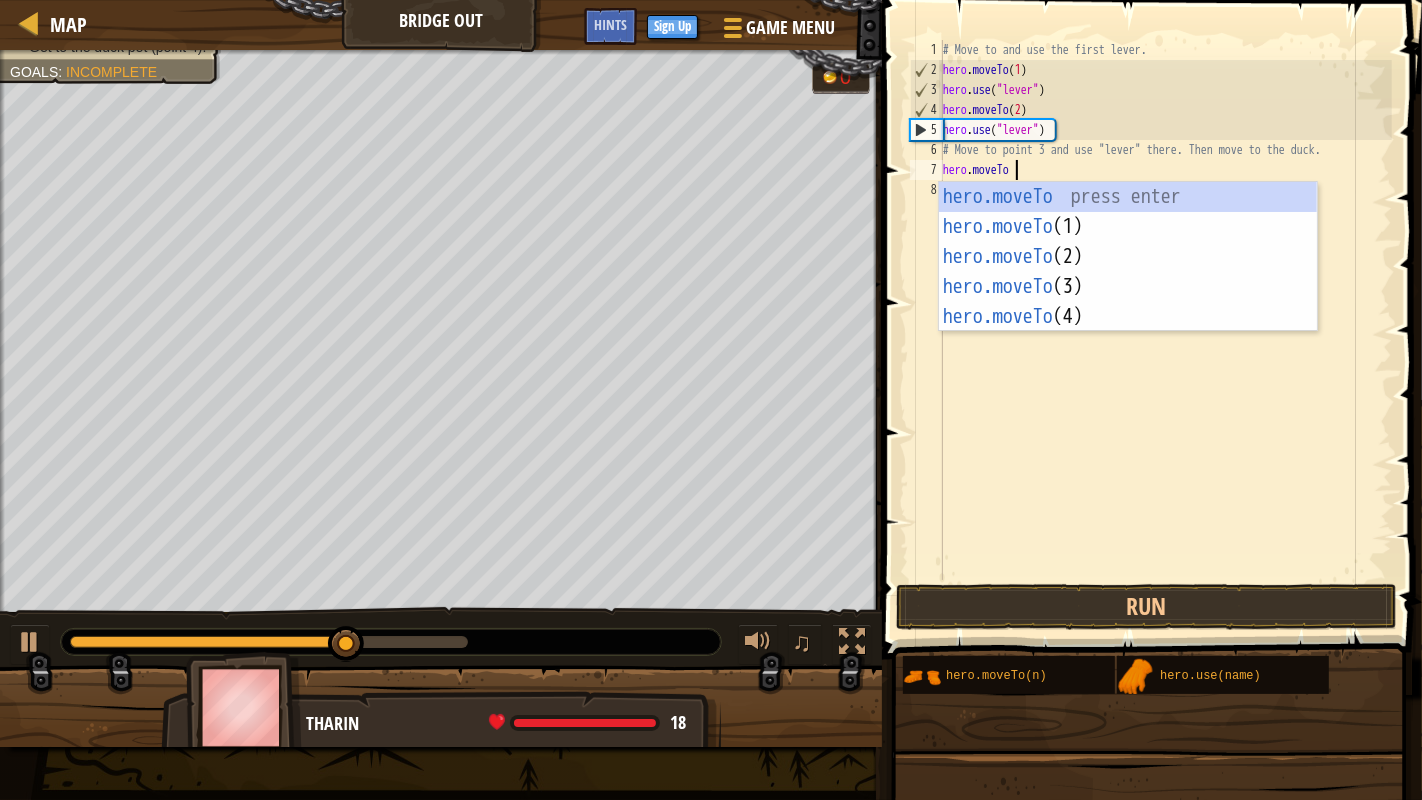 scroll, scrollTop: 8, scrollLeft: 4, axis: both 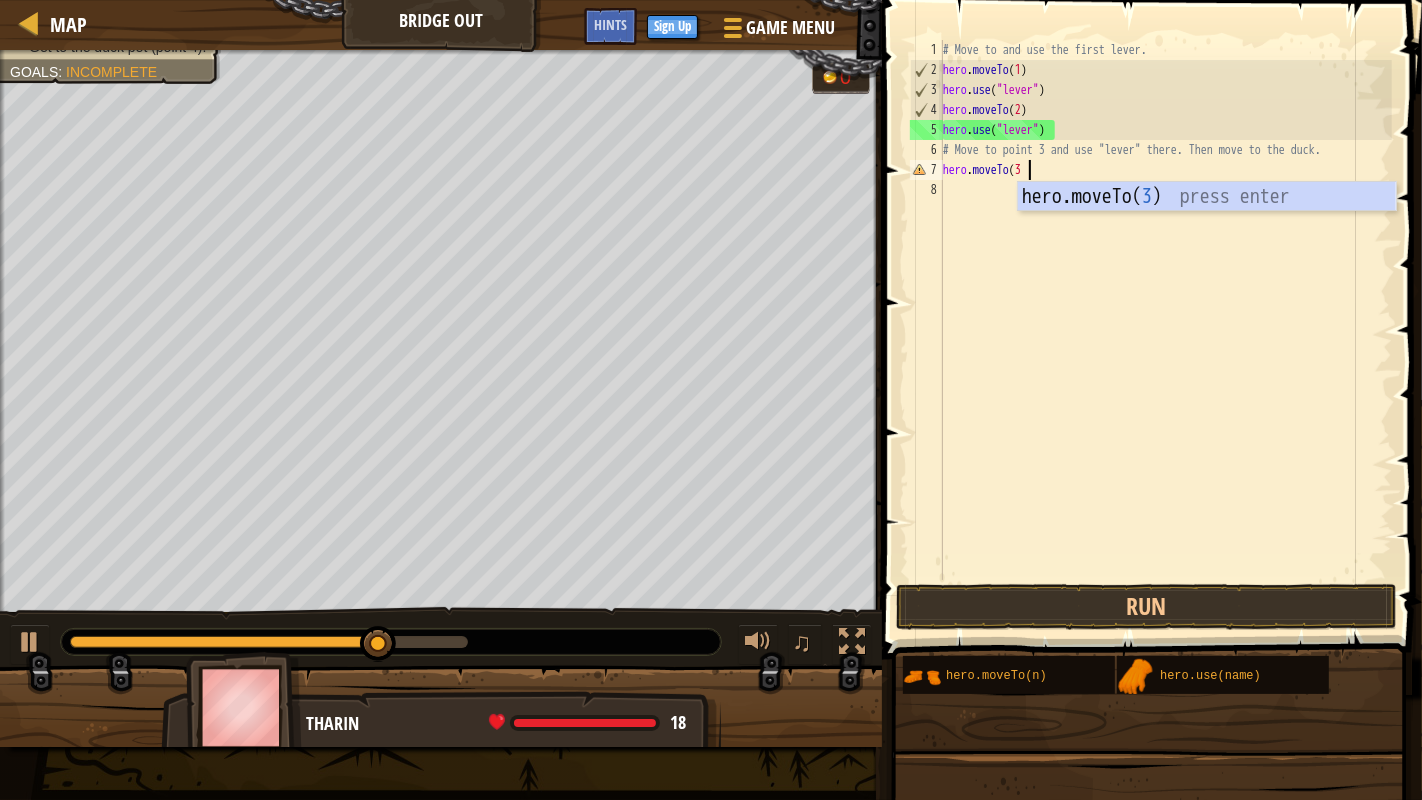 type on "hero.moveTo(3)" 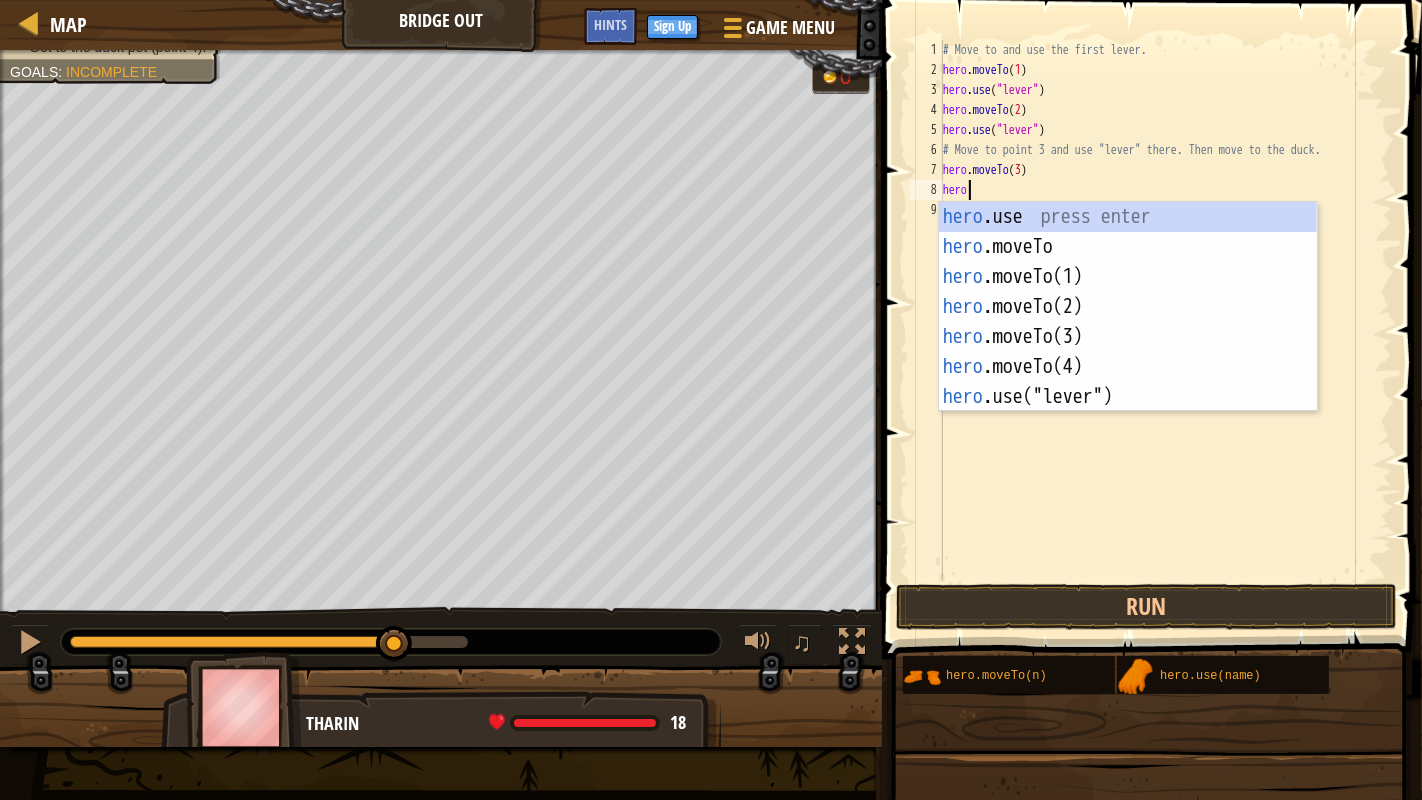 scroll, scrollTop: 8, scrollLeft: 0, axis: vertical 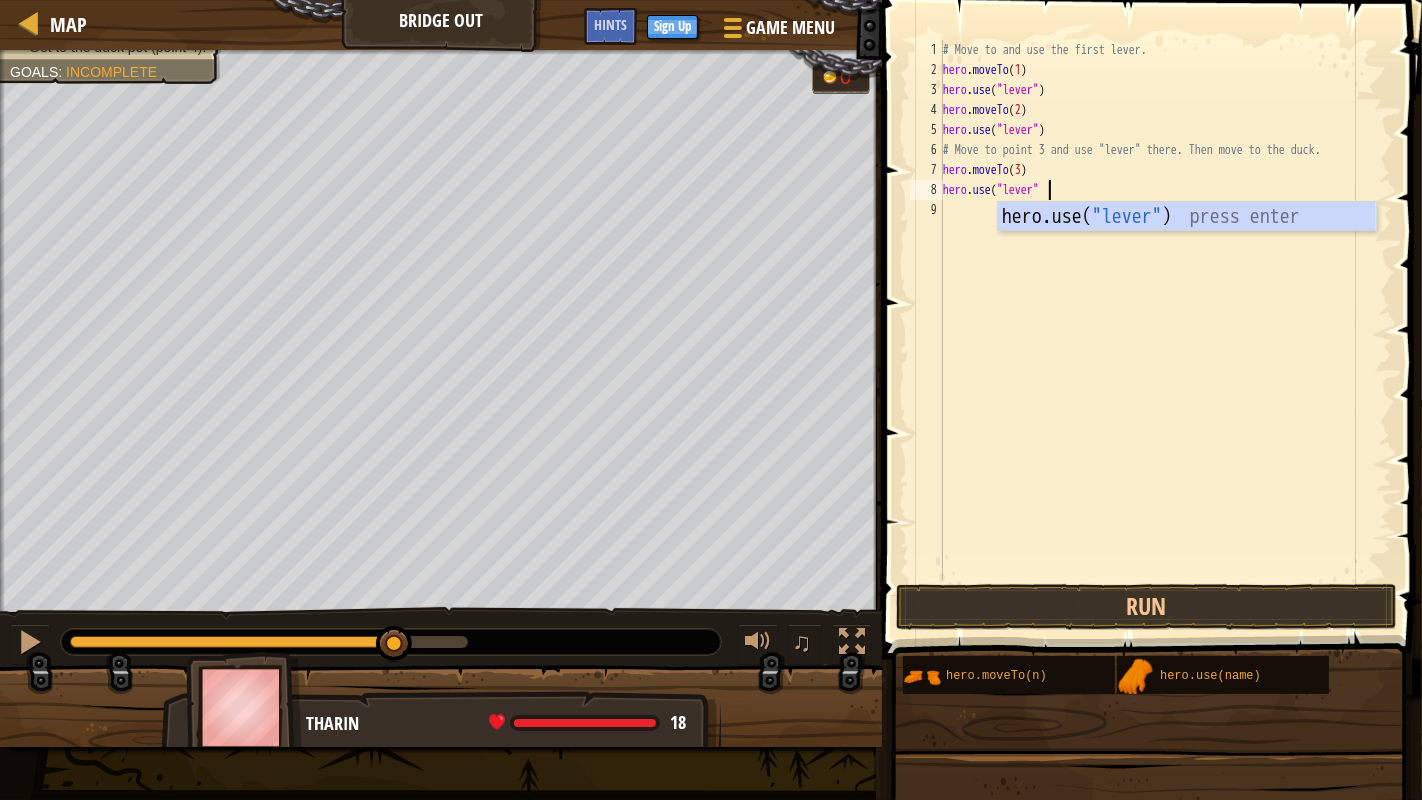 type on "hero.use("lever")" 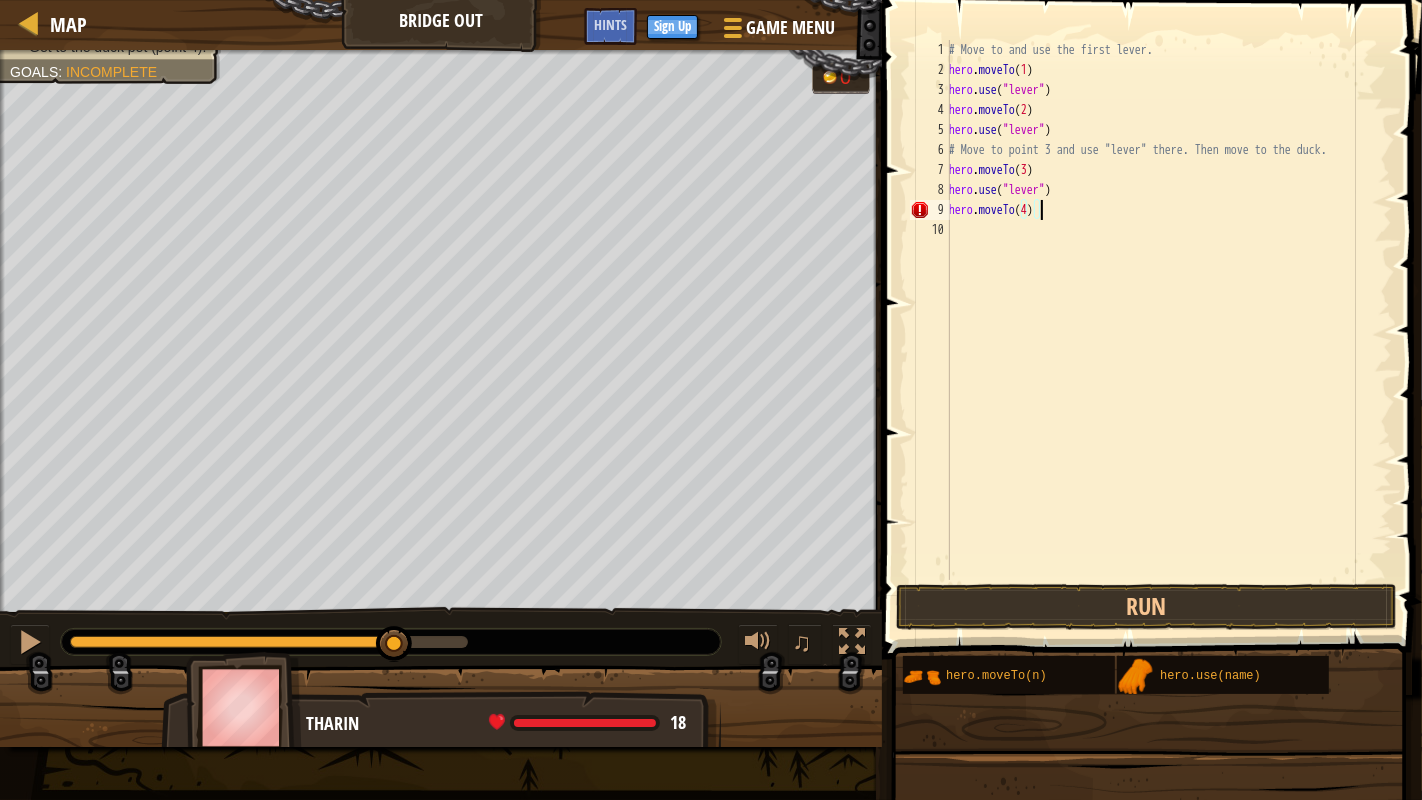scroll, scrollTop: 8, scrollLeft: 6, axis: both 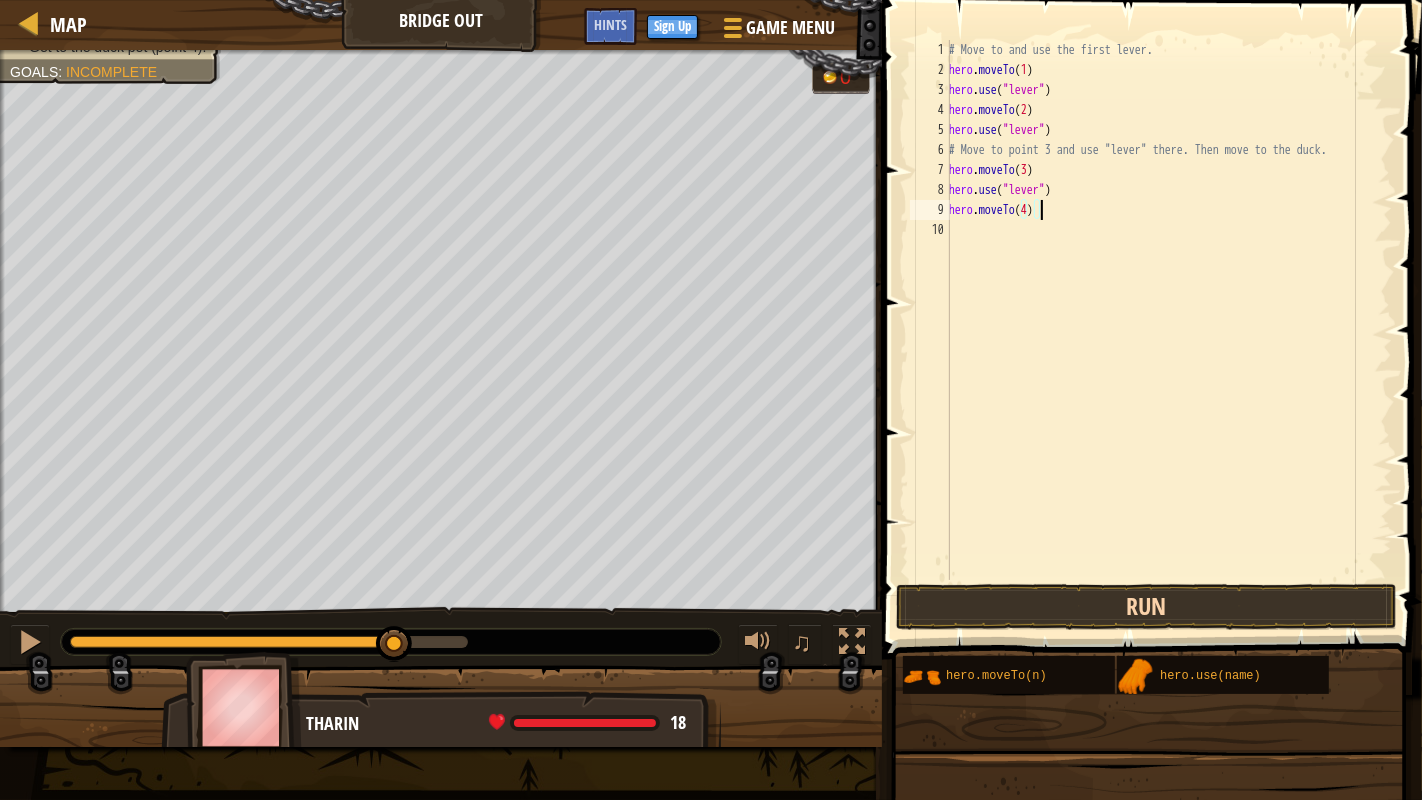 type on "hero.moveTo(4)" 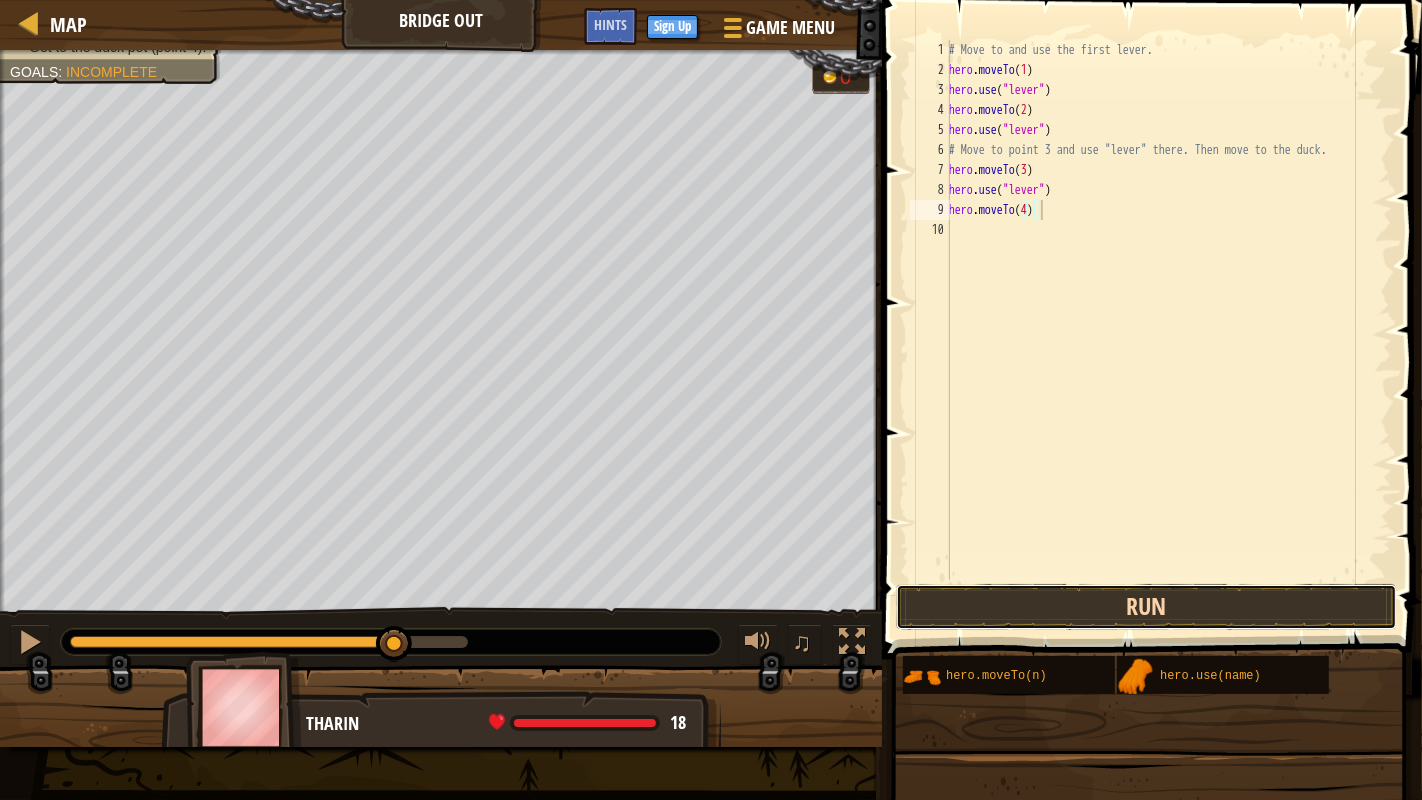 click on "Run" at bounding box center (1146, 607) 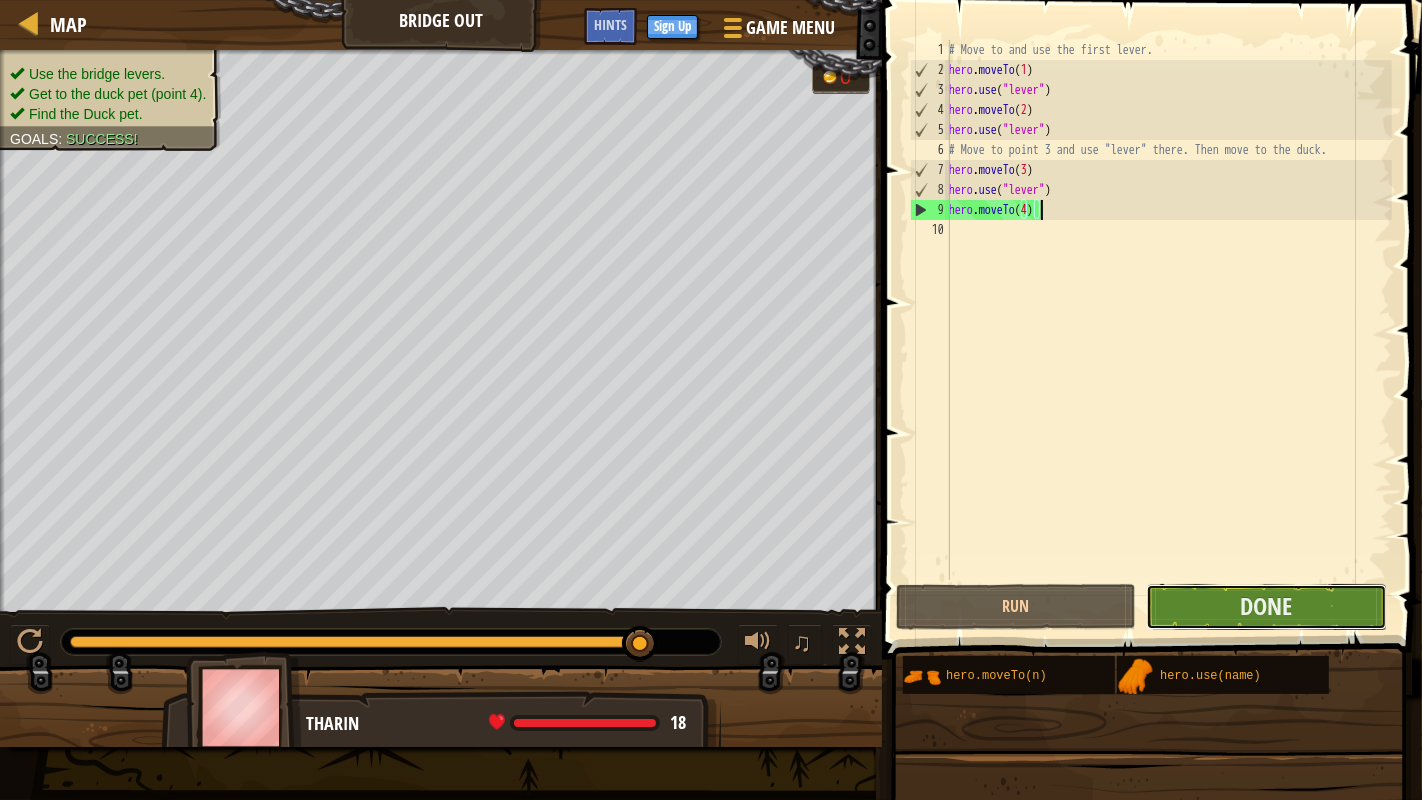 click on "Done" at bounding box center (1266, 607) 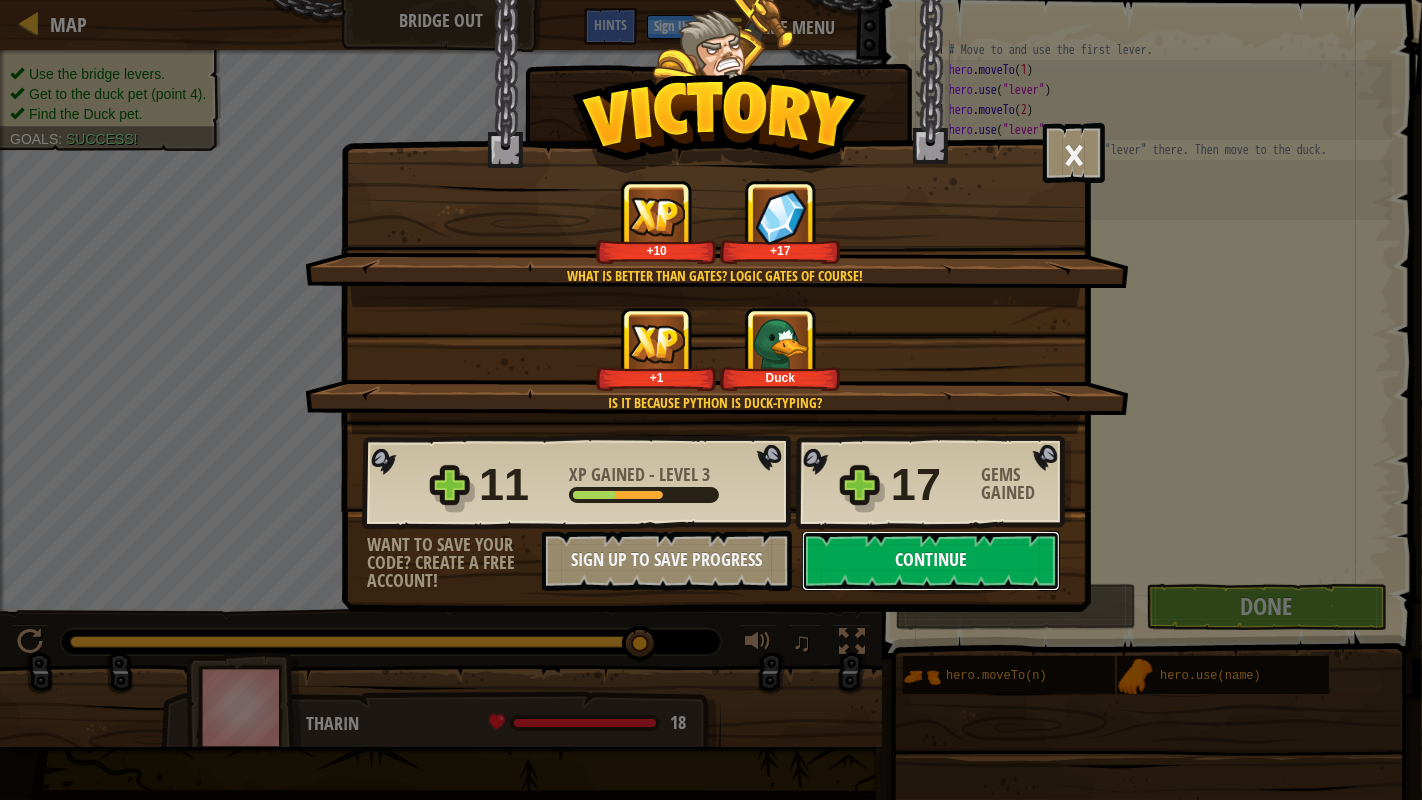 click on "Continue" at bounding box center [931, 561] 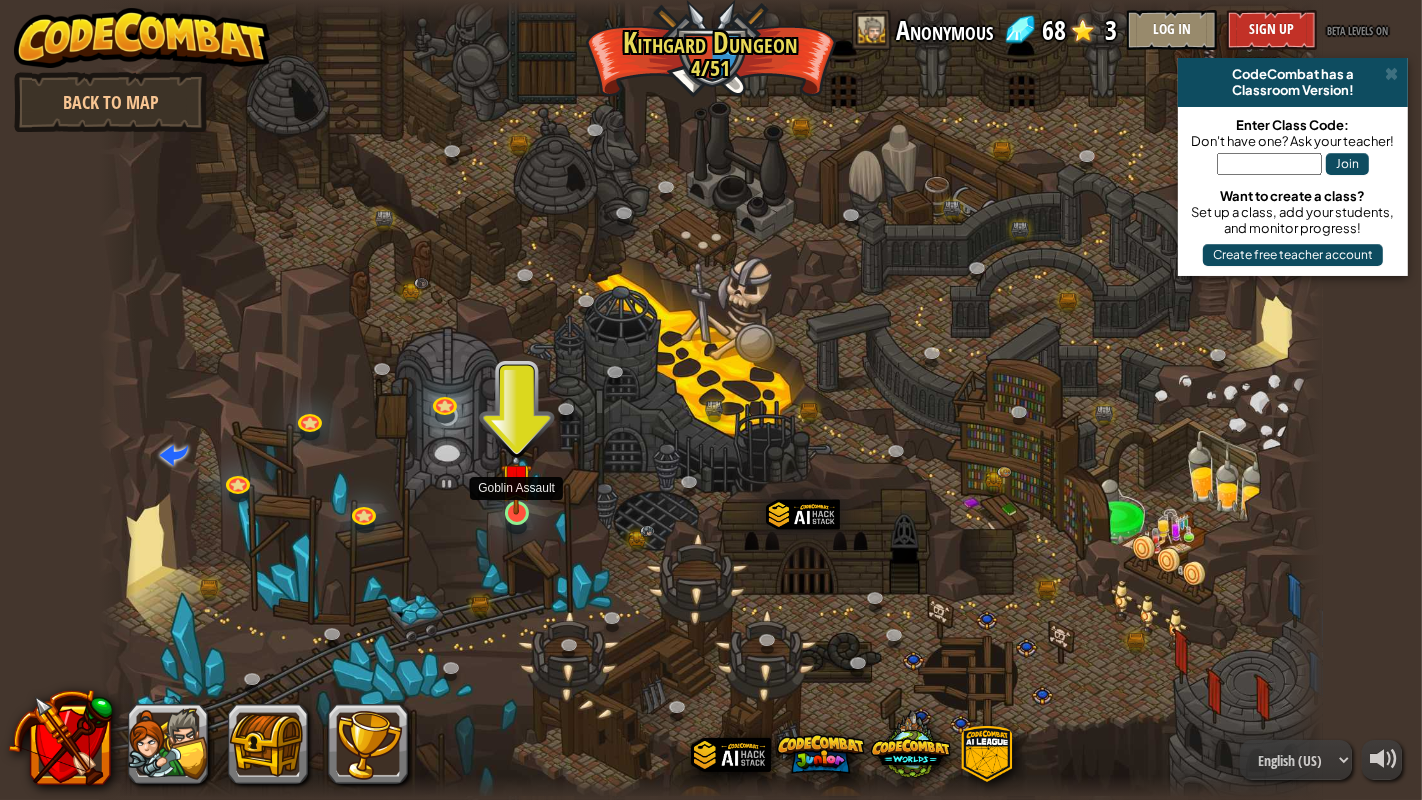 click at bounding box center [516, 479] 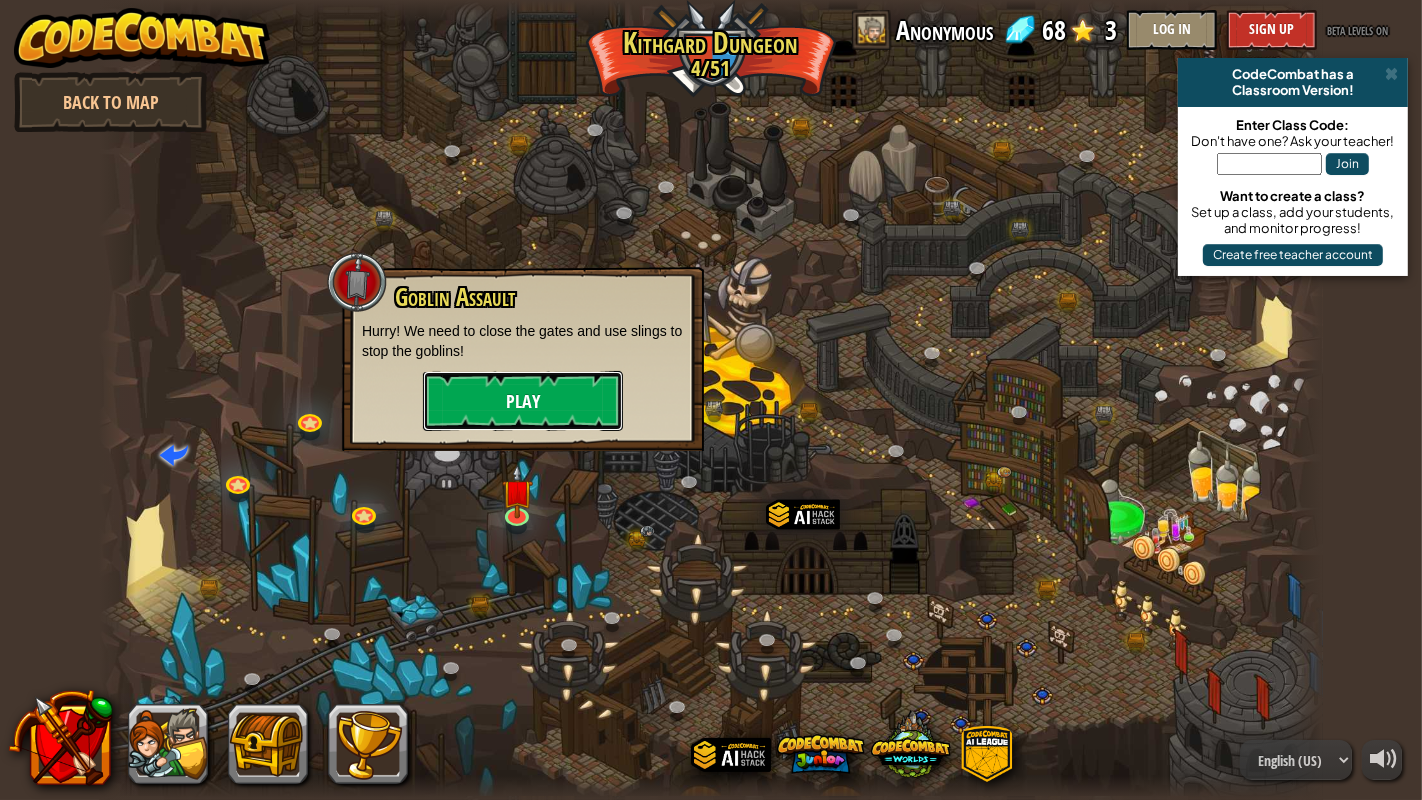click on "Play" at bounding box center (523, 401) 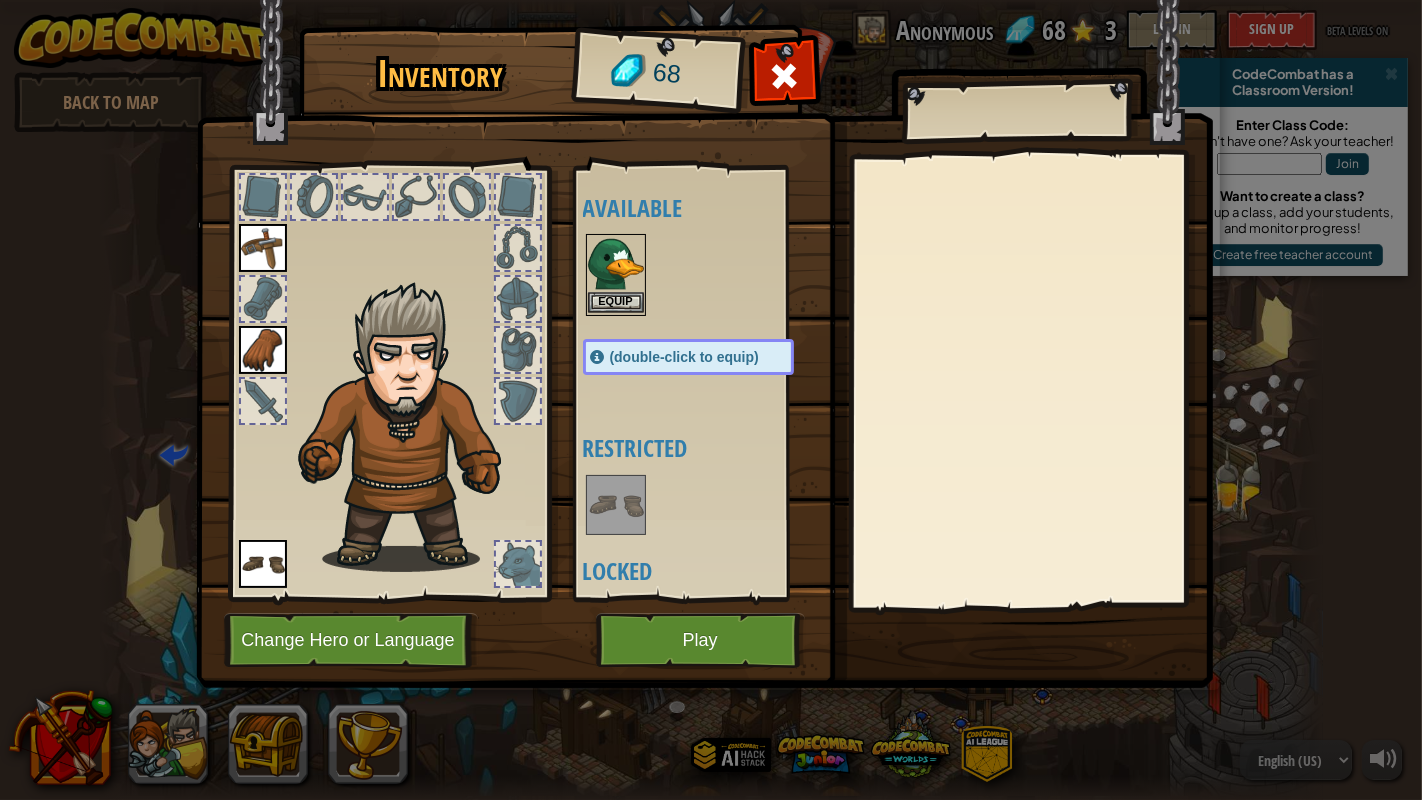 click at bounding box center [616, 264] 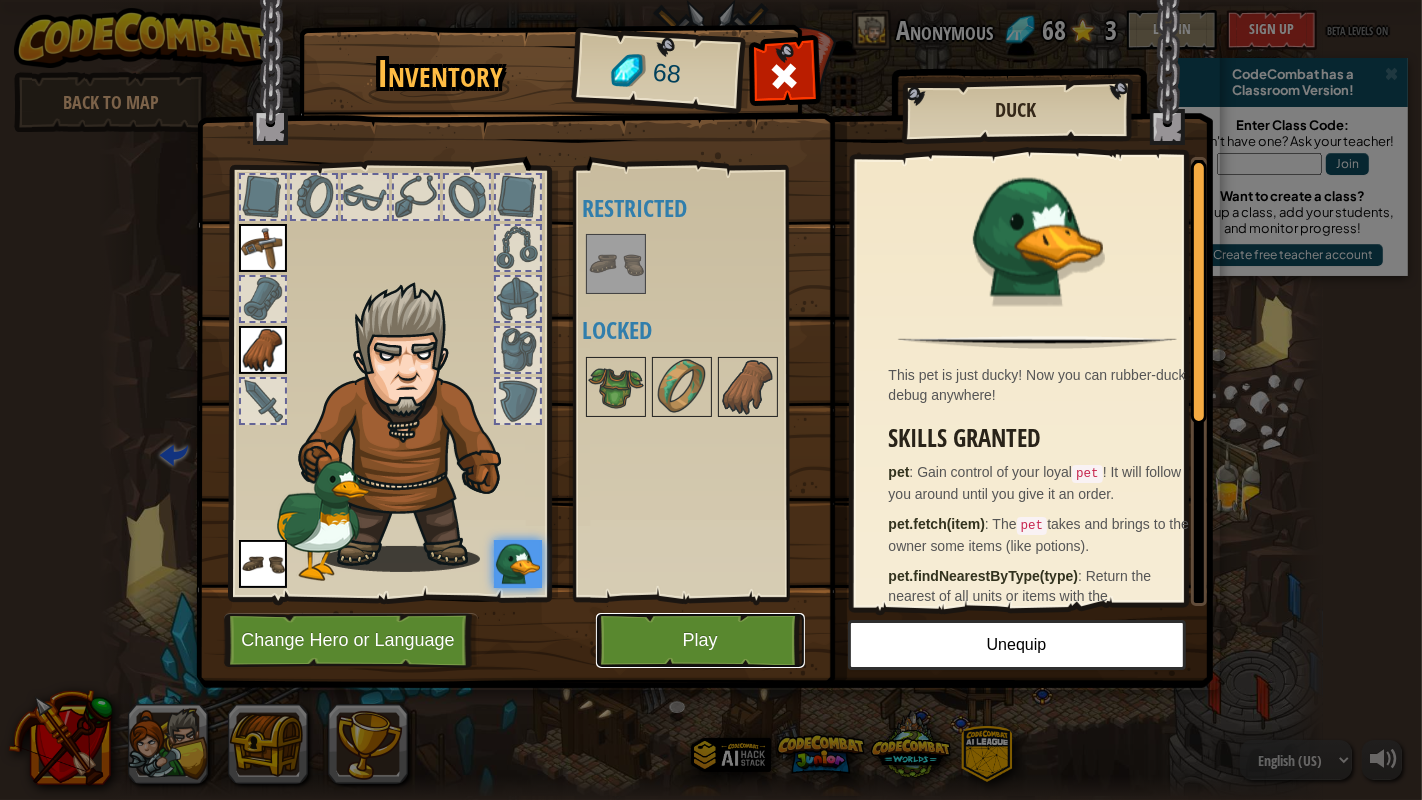 click on "Play" at bounding box center (700, 640) 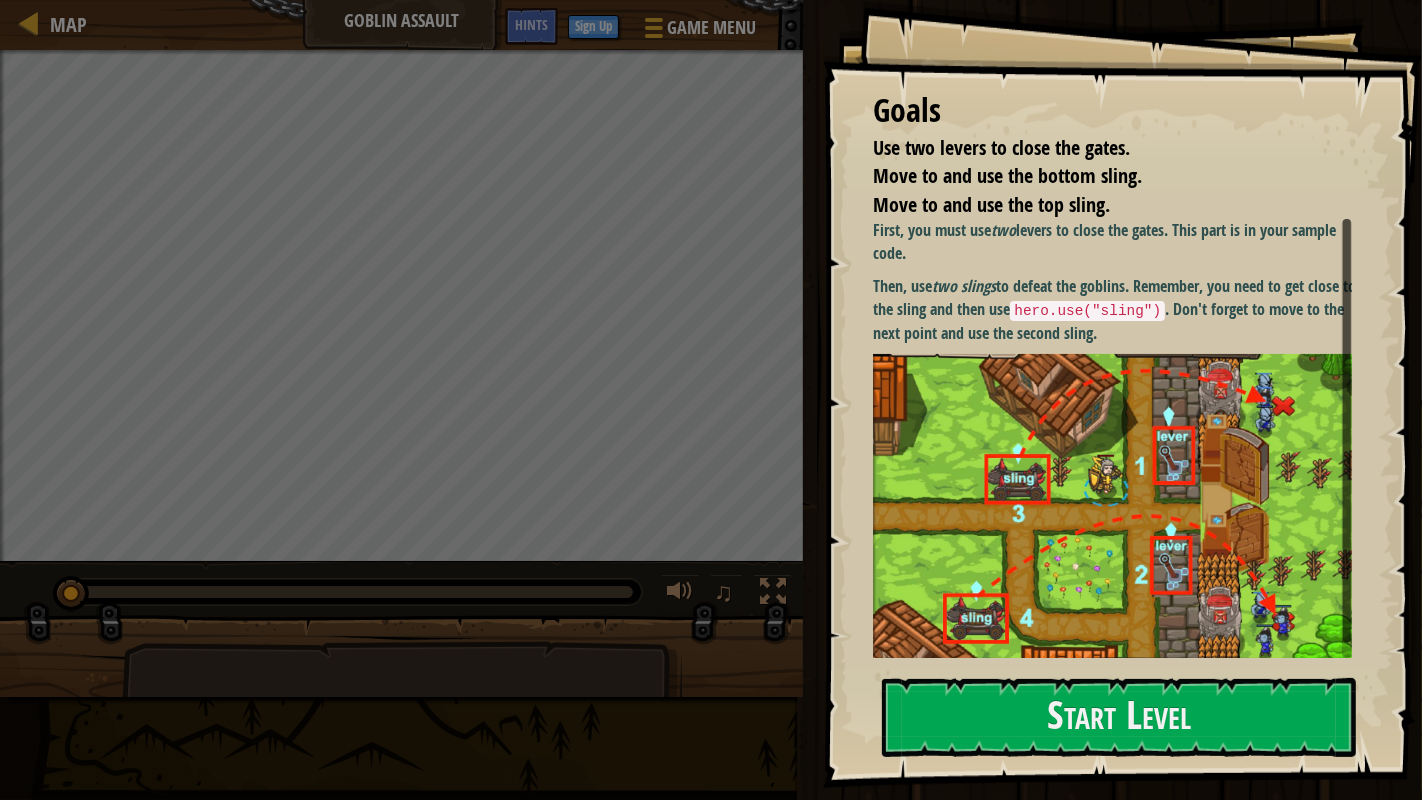 scroll, scrollTop: 0, scrollLeft: 0, axis: both 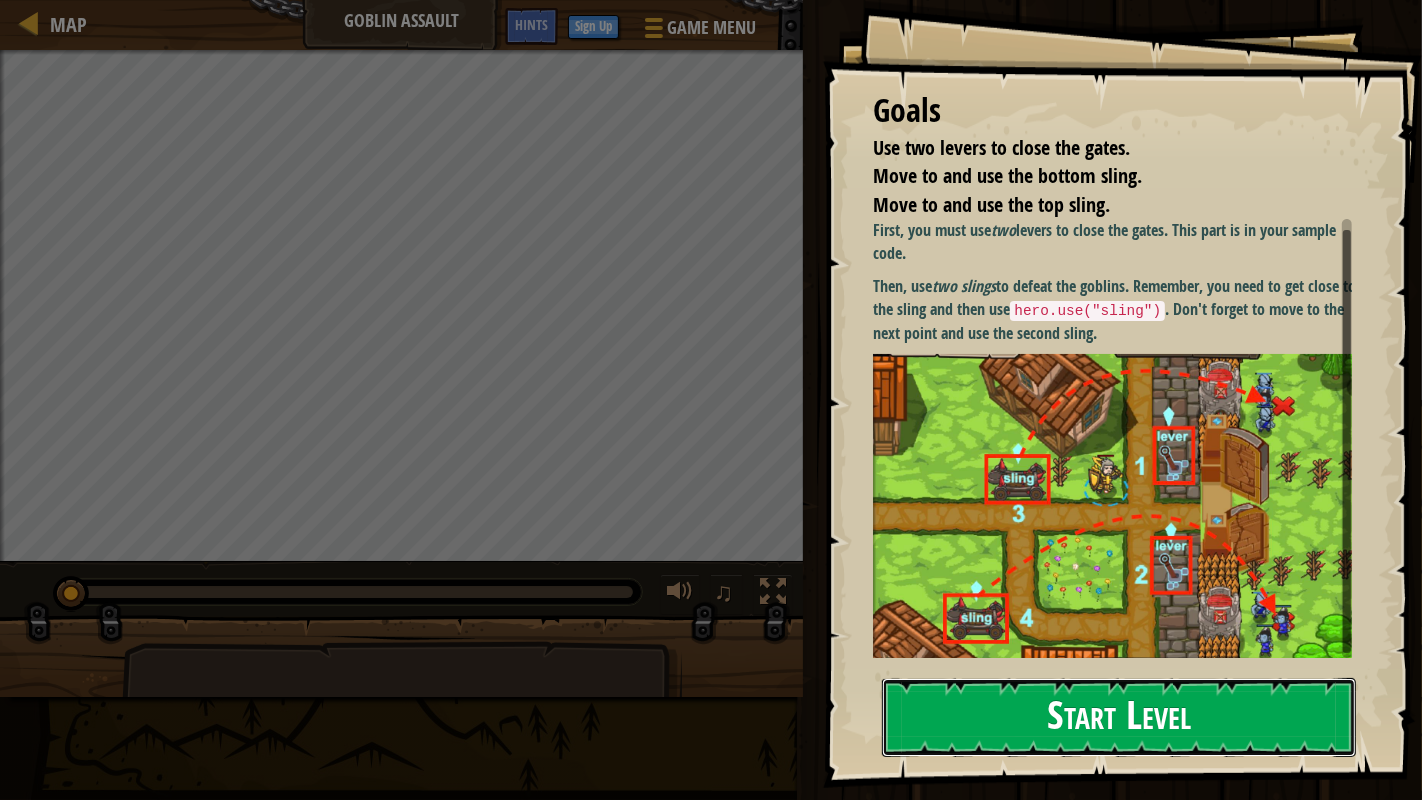 click on "Start Level" at bounding box center (1119, 717) 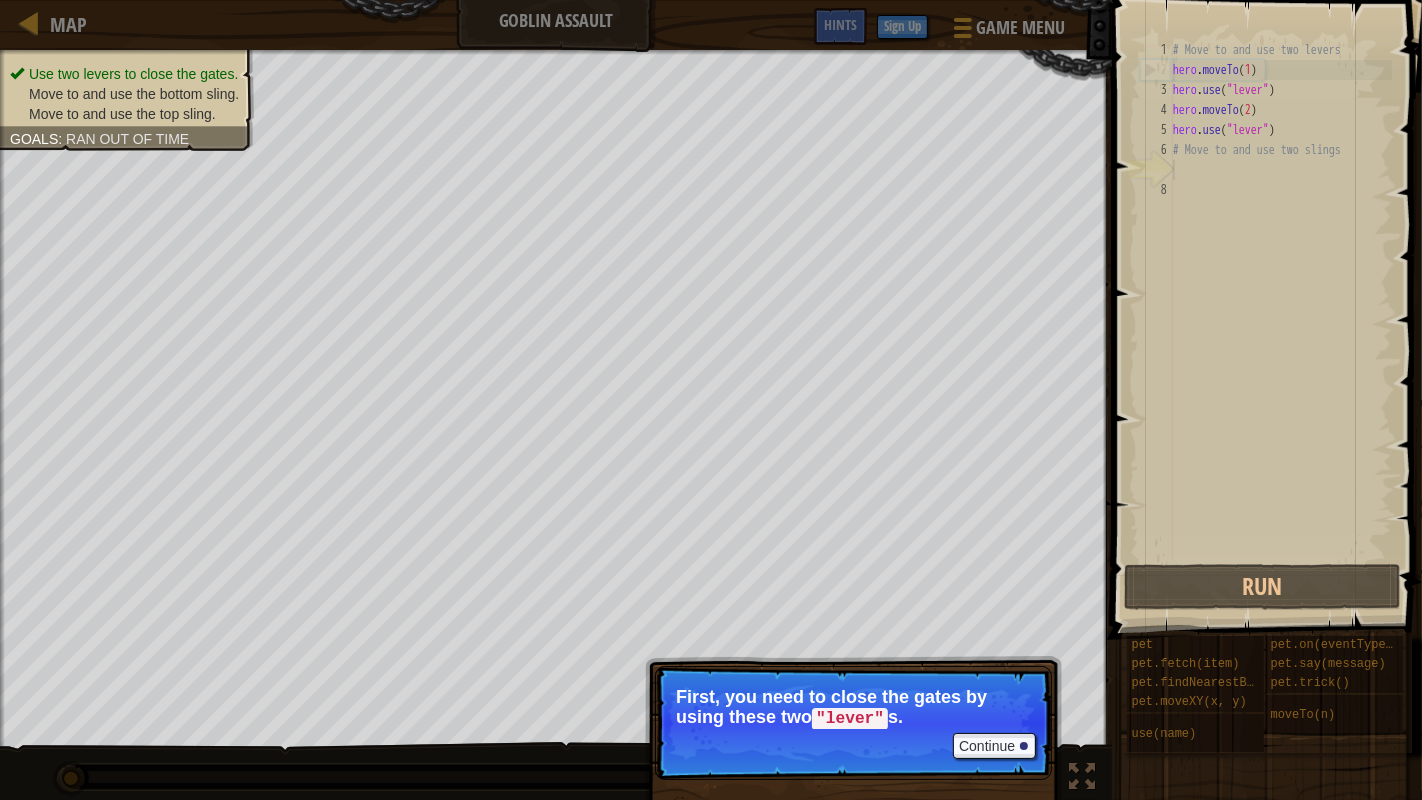drag, startPoint x: 846, startPoint y: 726, endPoint x: 935, endPoint y: 732, distance: 89.20202 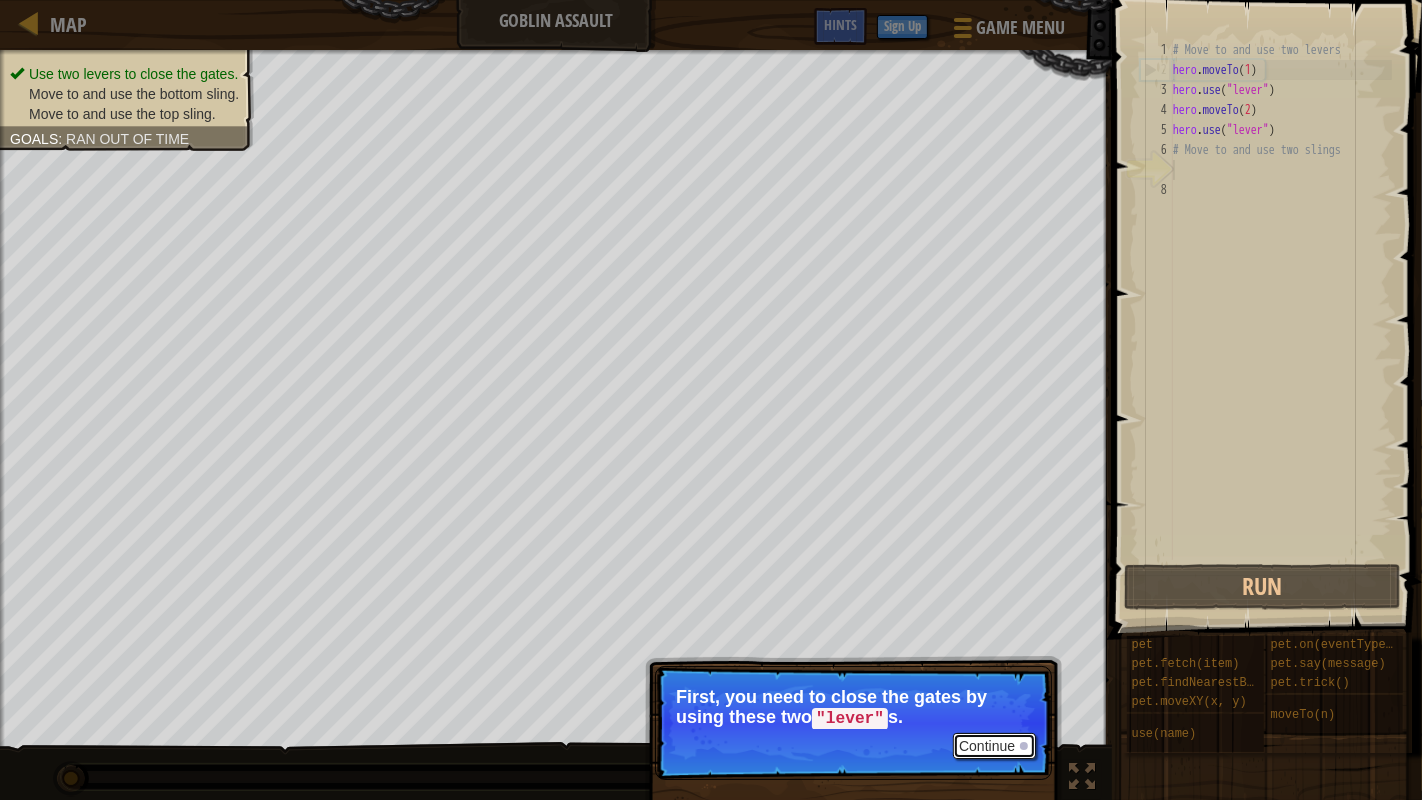 click on "Continue" at bounding box center (994, 746) 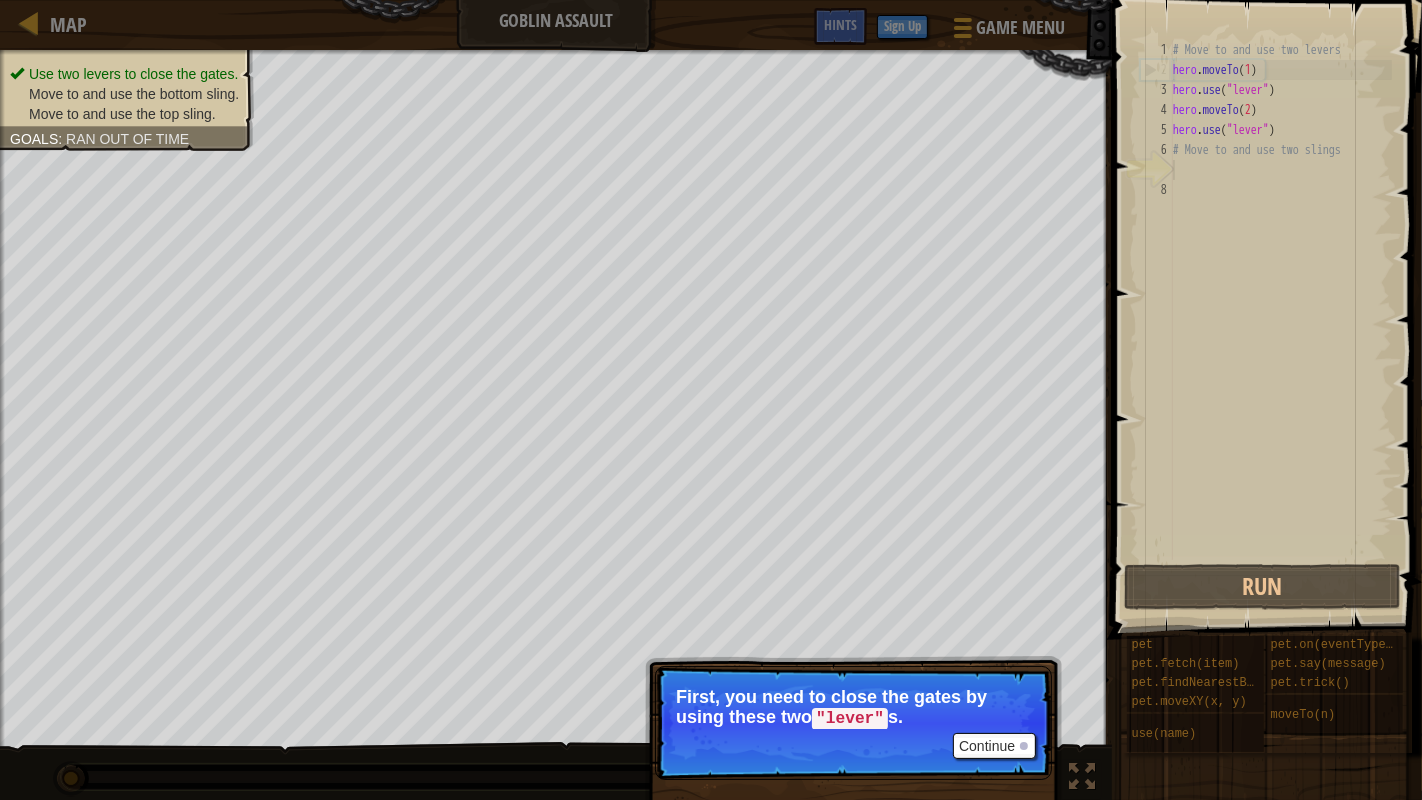 scroll, scrollTop: 8, scrollLeft: 0, axis: vertical 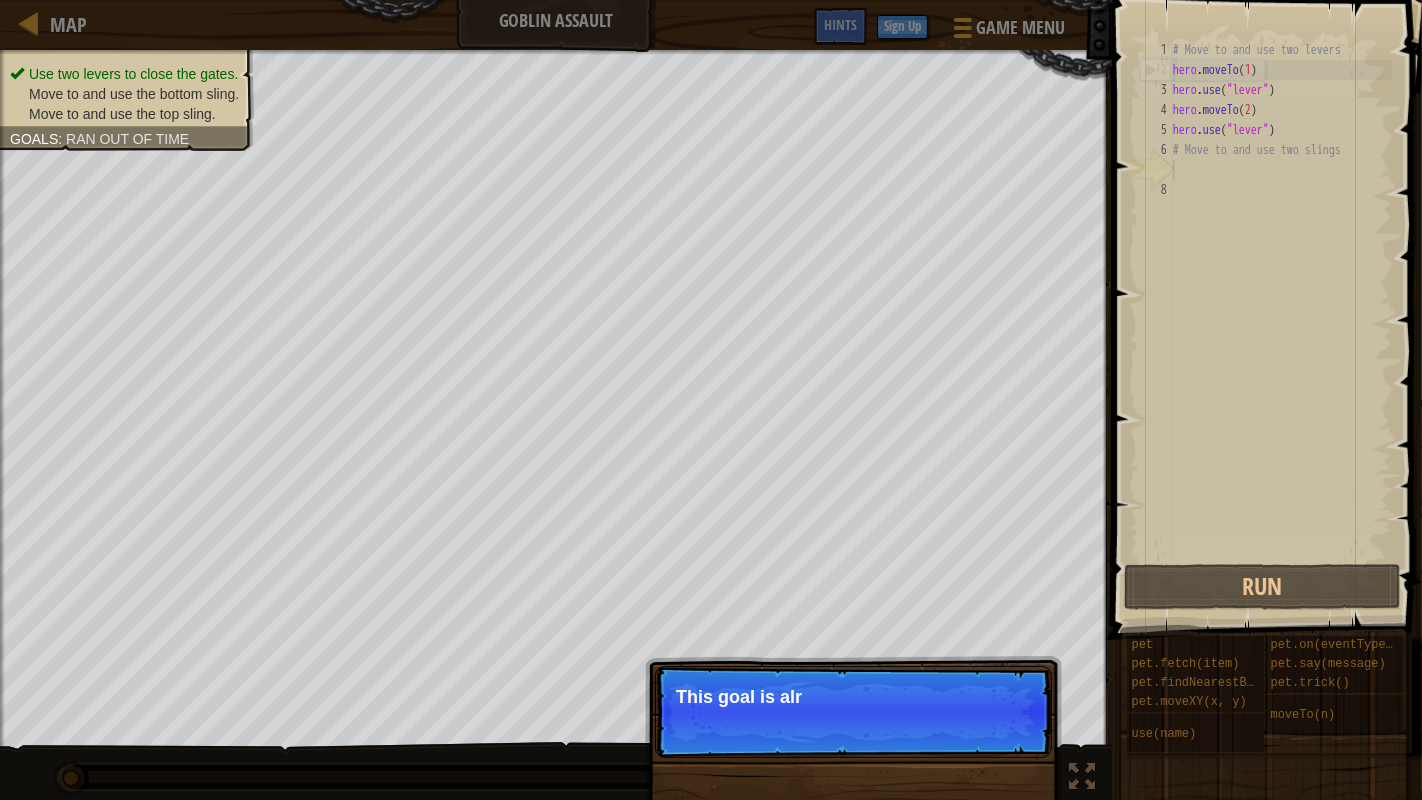 click on "Continue  This goal is alr" at bounding box center (853, 712) 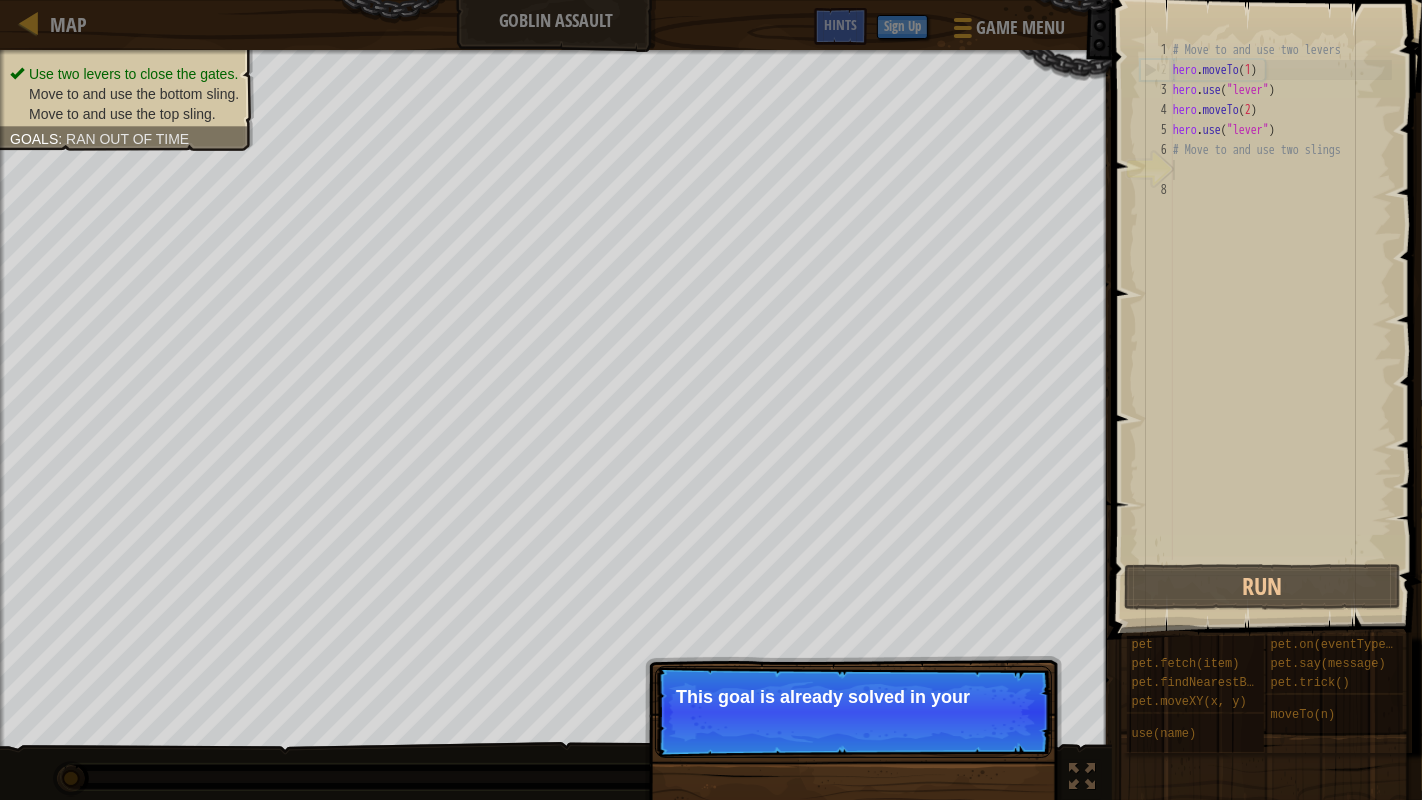click on "Continue  This goal is already solved in your" at bounding box center (853, 712) 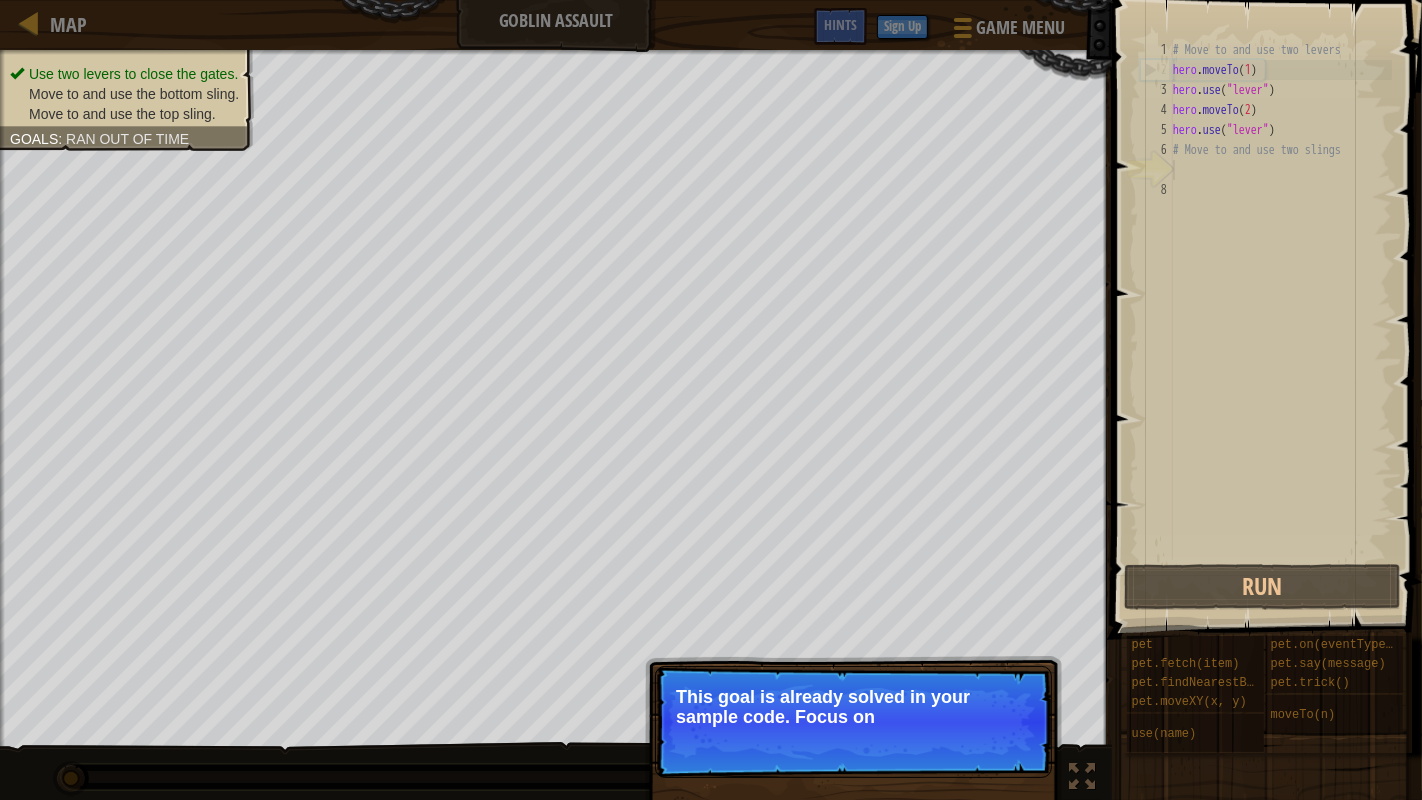 click on "Continue  This goal is already solved in your sample code. Focus on" at bounding box center (853, 722) 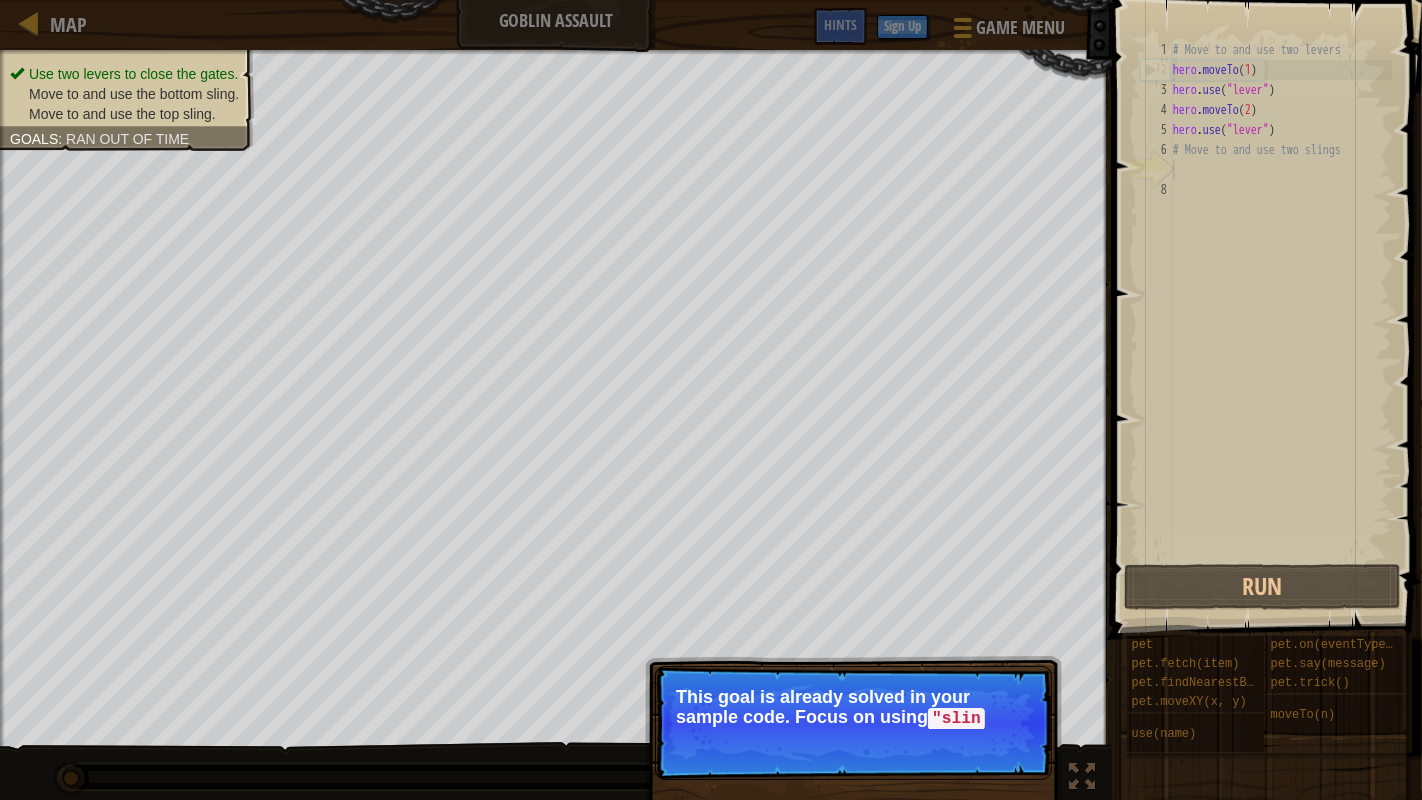 click on "Continue  This goal is already solved in your sample code. Focus on using  "slin" at bounding box center [853, 723] 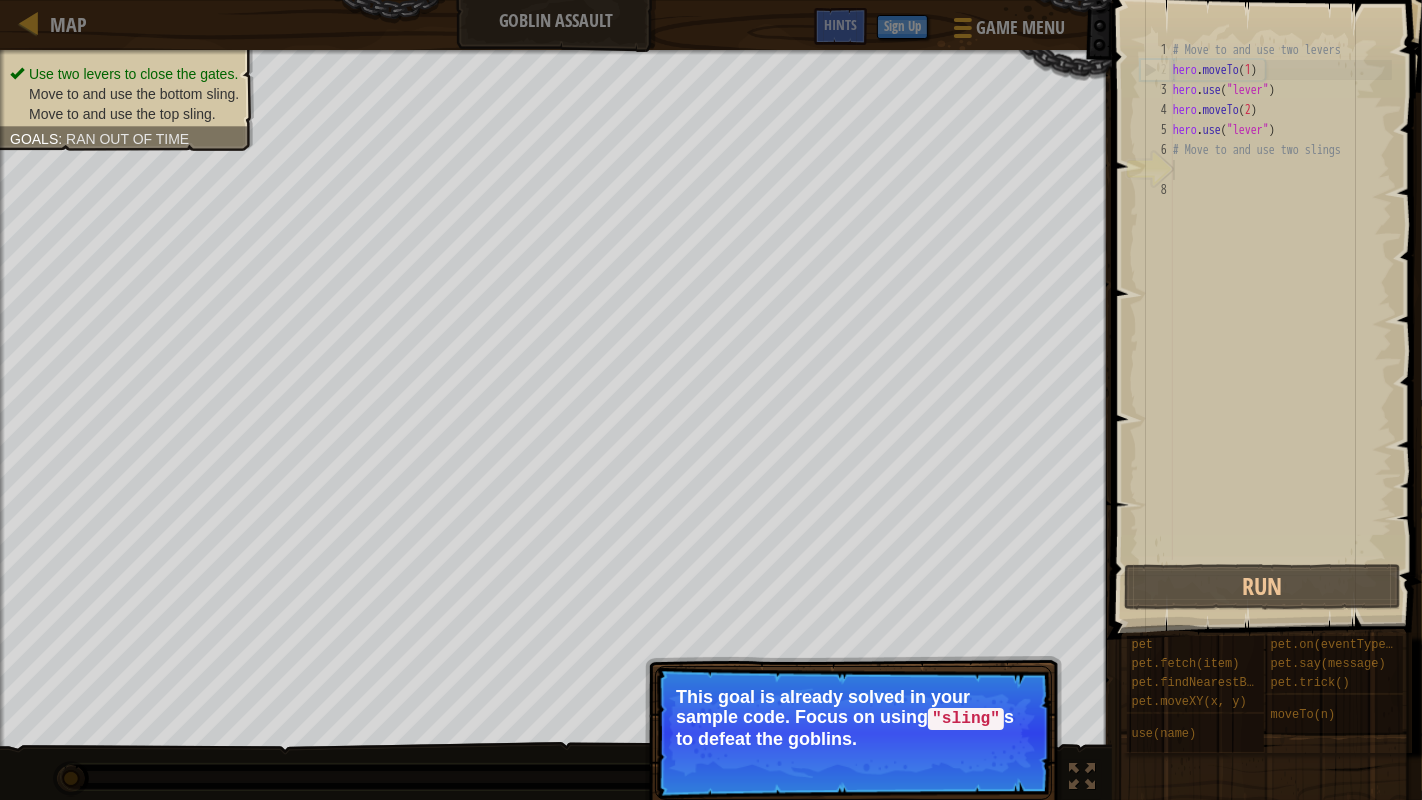 click on "Continue  This goal is already solved in your sample code. Focus on using  "sling" s to defeat the goblins." at bounding box center [853, 733] 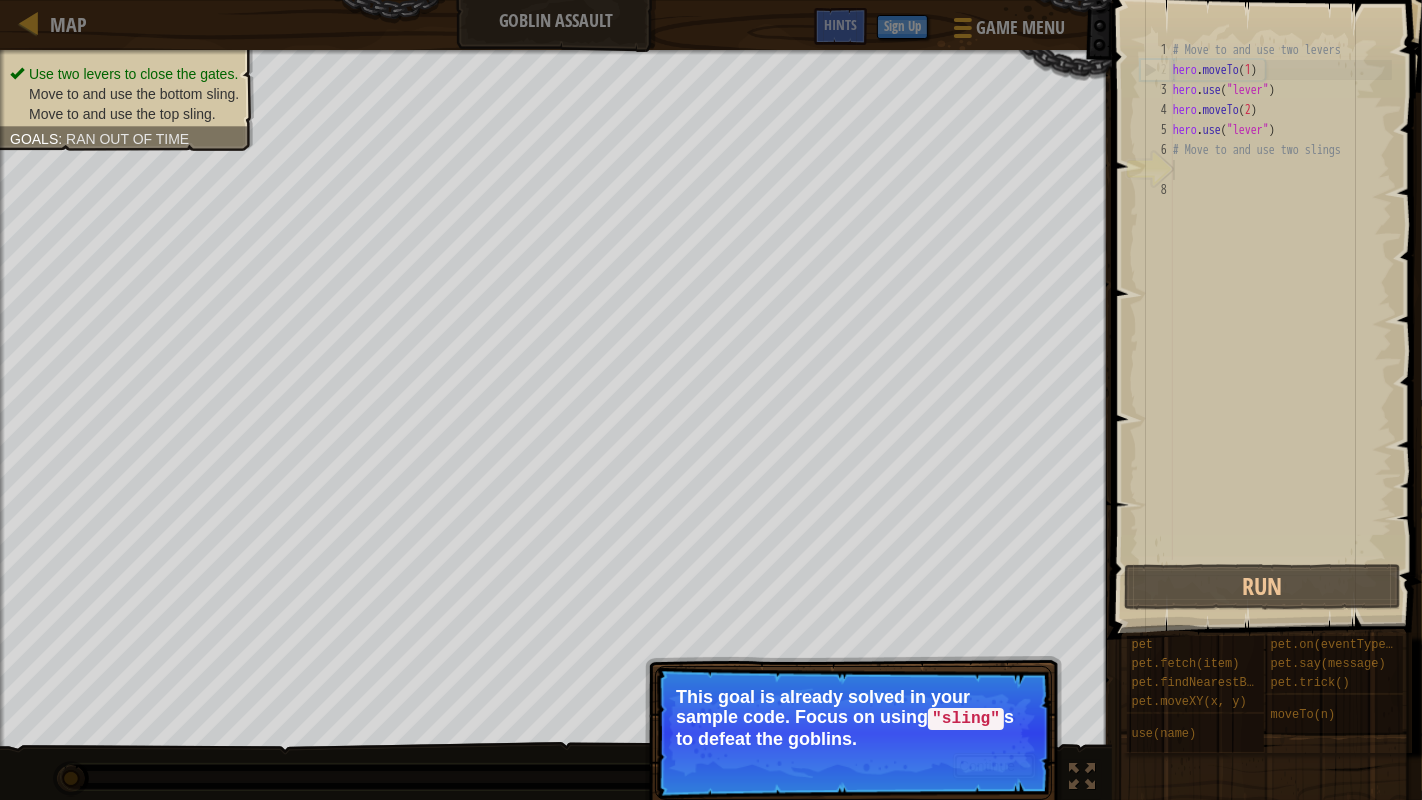 click on "Continue" at bounding box center [994, 766] 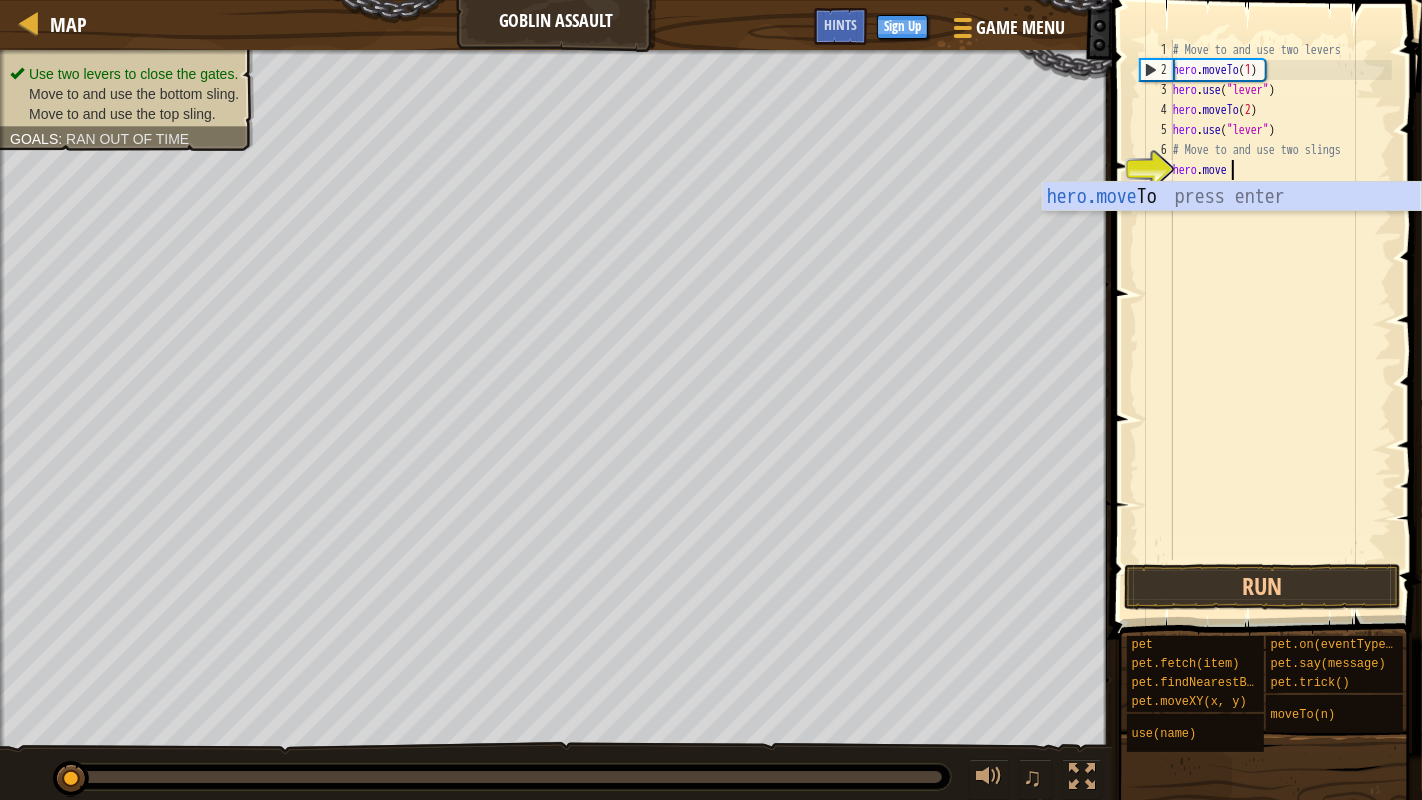 scroll, scrollTop: 8, scrollLeft: 3, axis: both 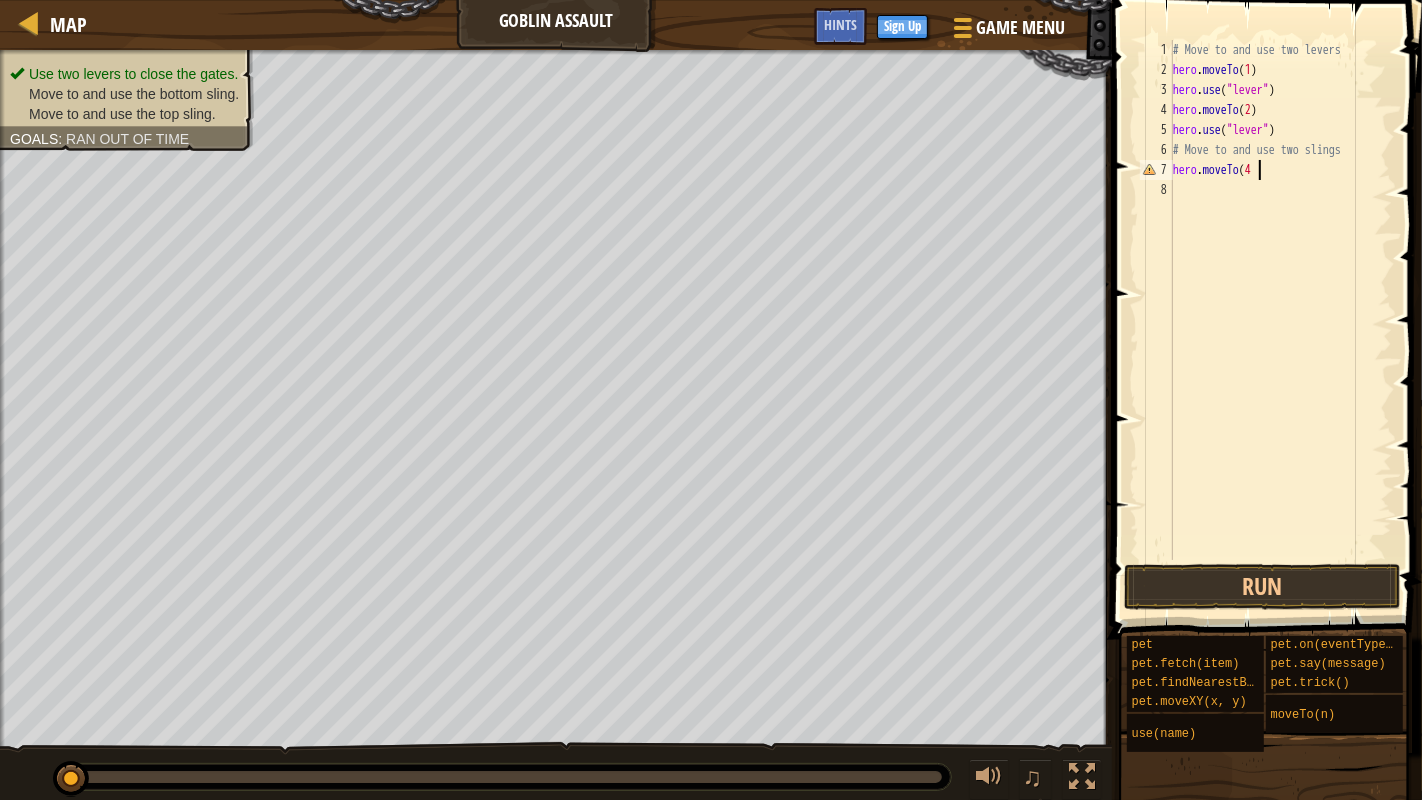 type on "hero.moveTo(4)" 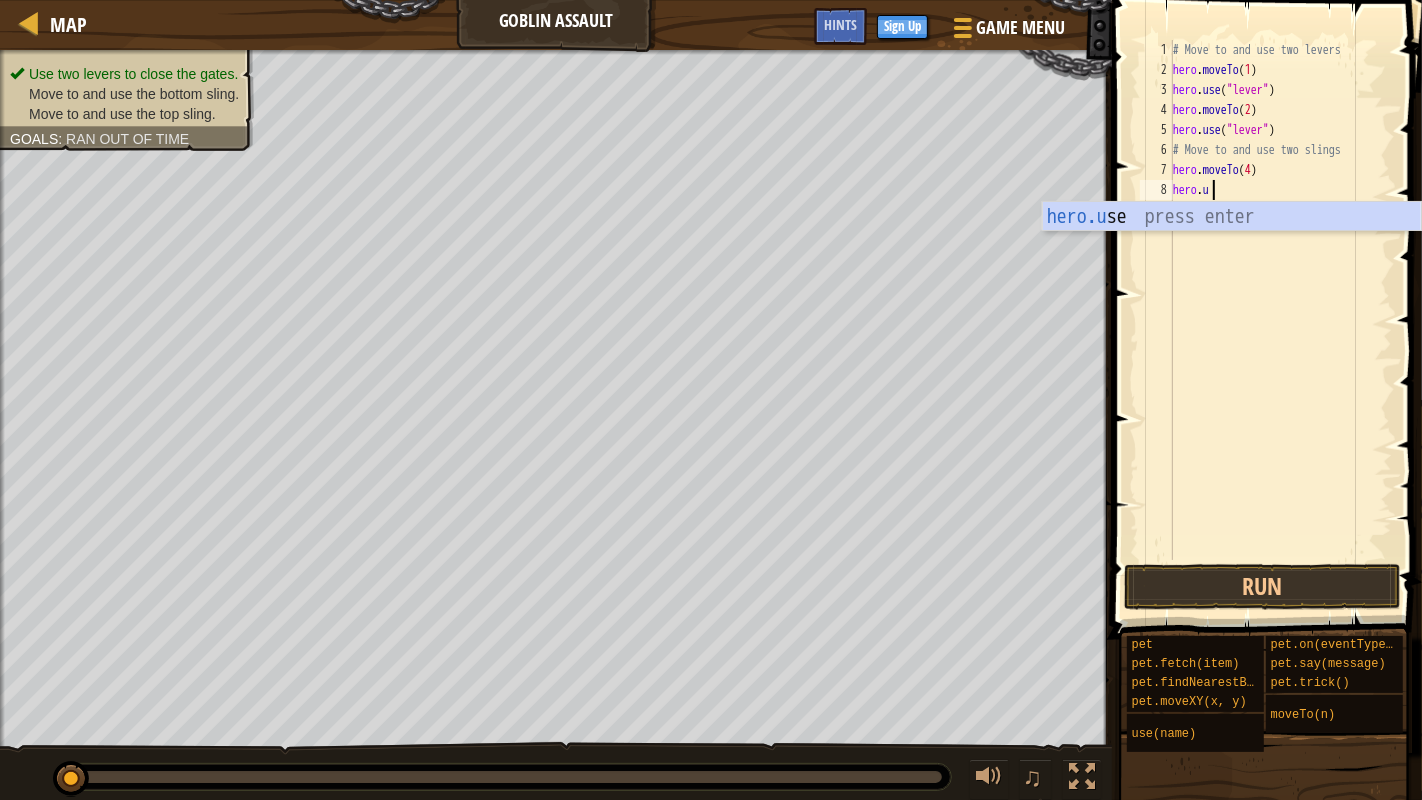 scroll, scrollTop: 8, scrollLeft: 2, axis: both 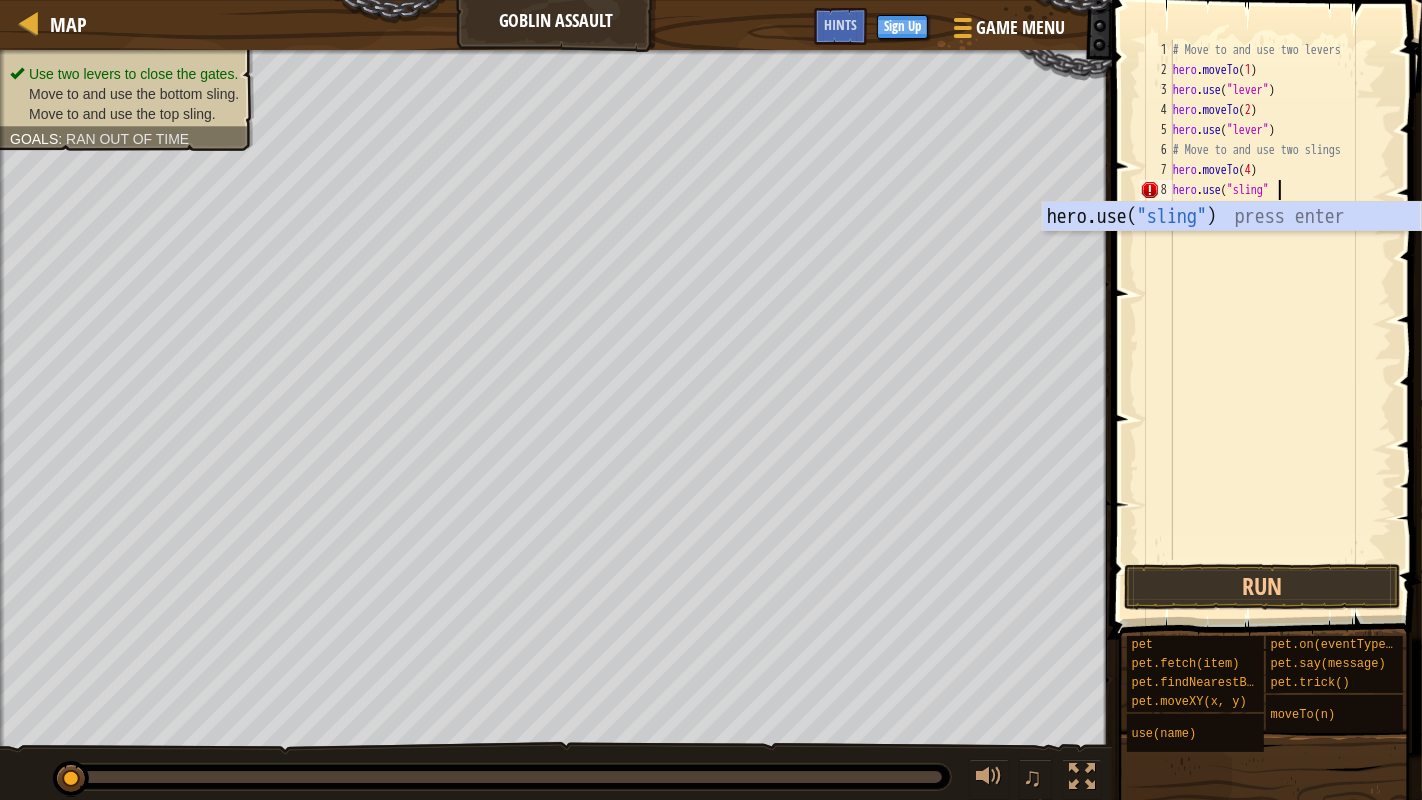 type on "hero.use("sling")" 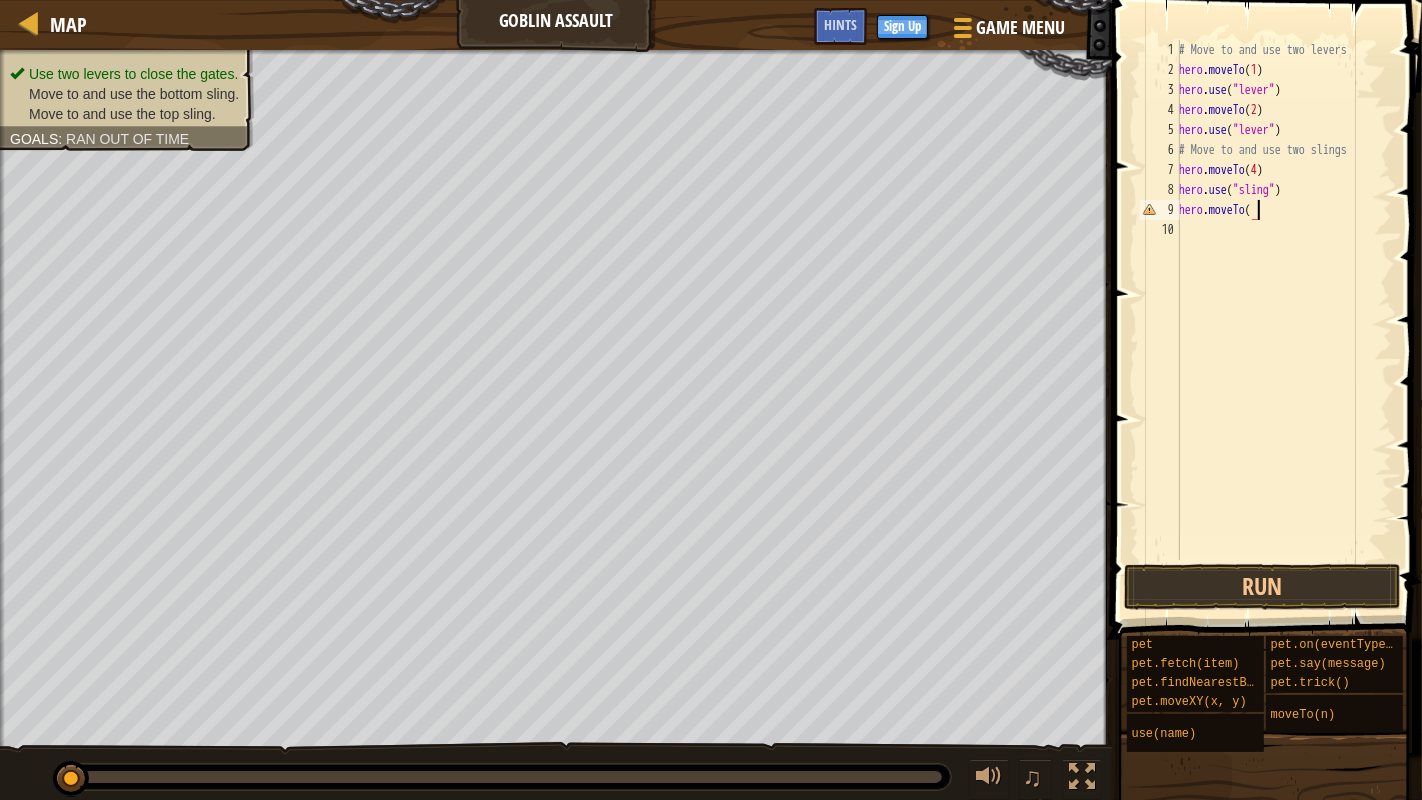 scroll, scrollTop: 8, scrollLeft: 5, axis: both 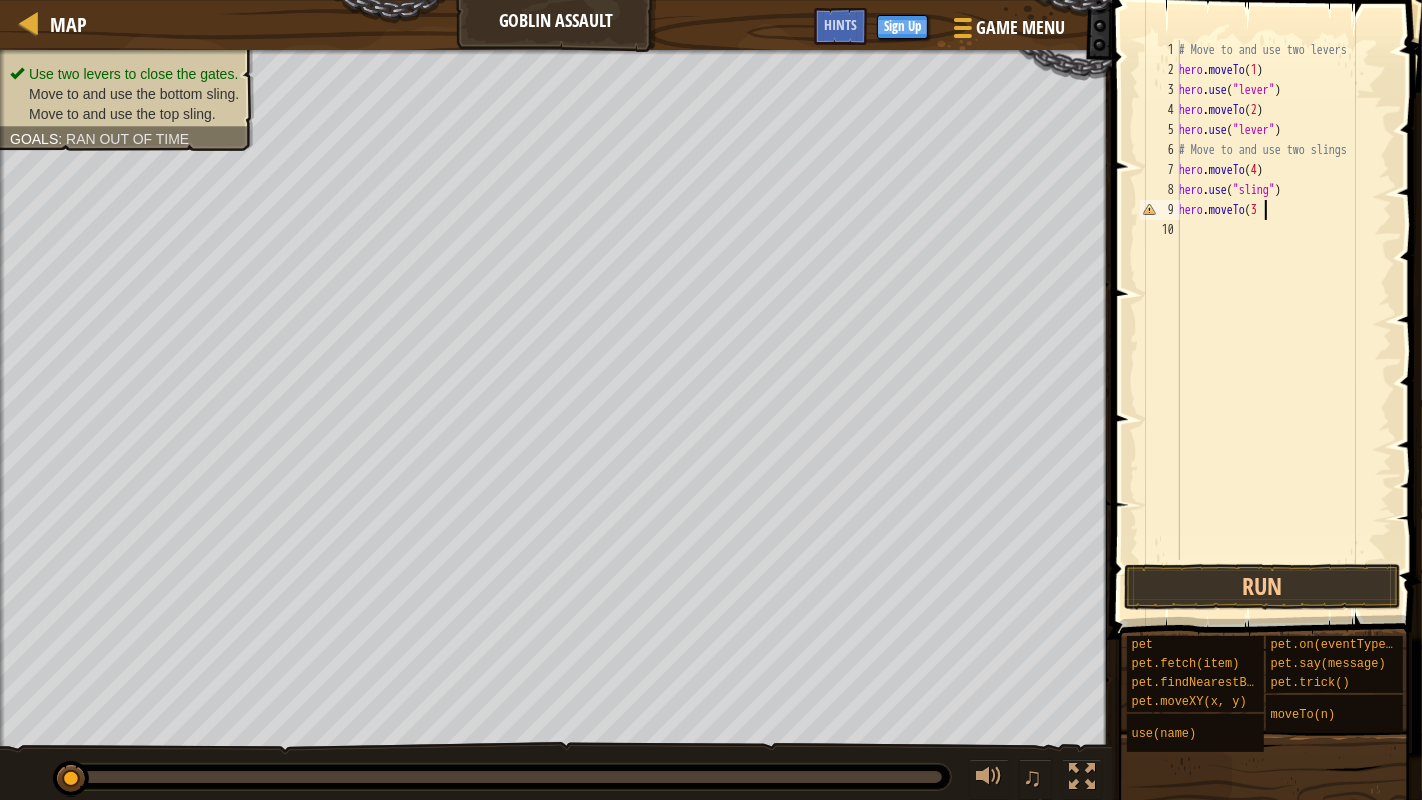 type on "hero.moveTo(3)" 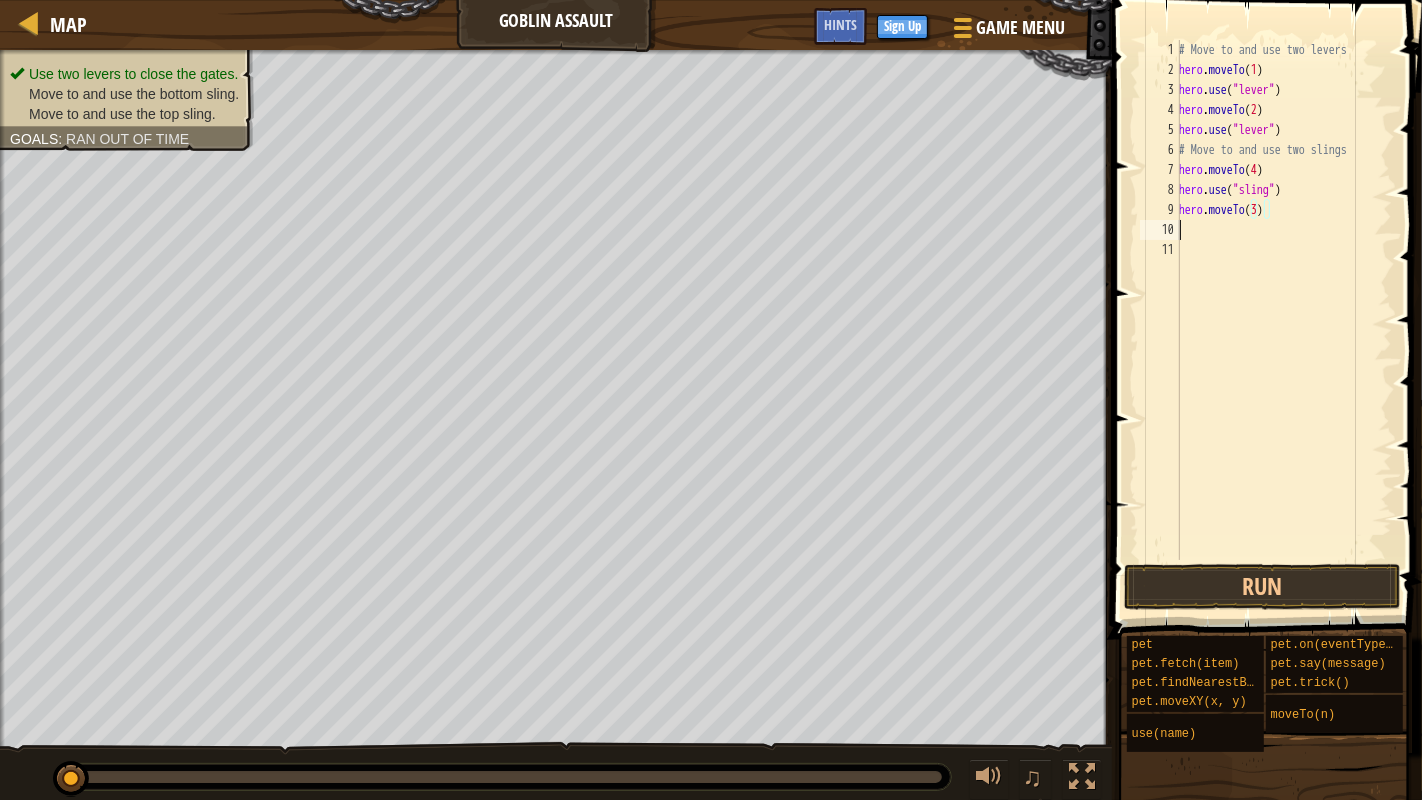 scroll, scrollTop: 8, scrollLeft: 0, axis: vertical 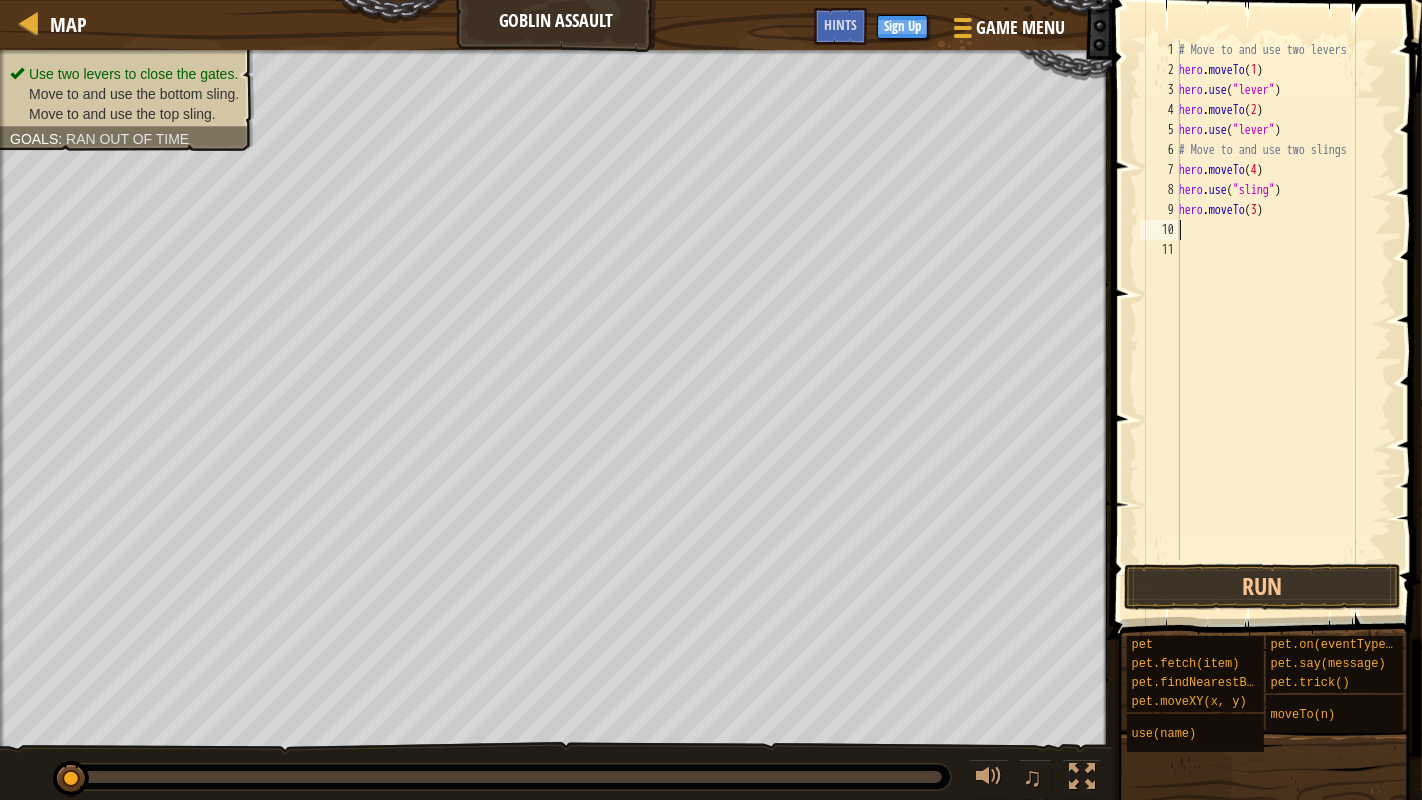 type on "e" 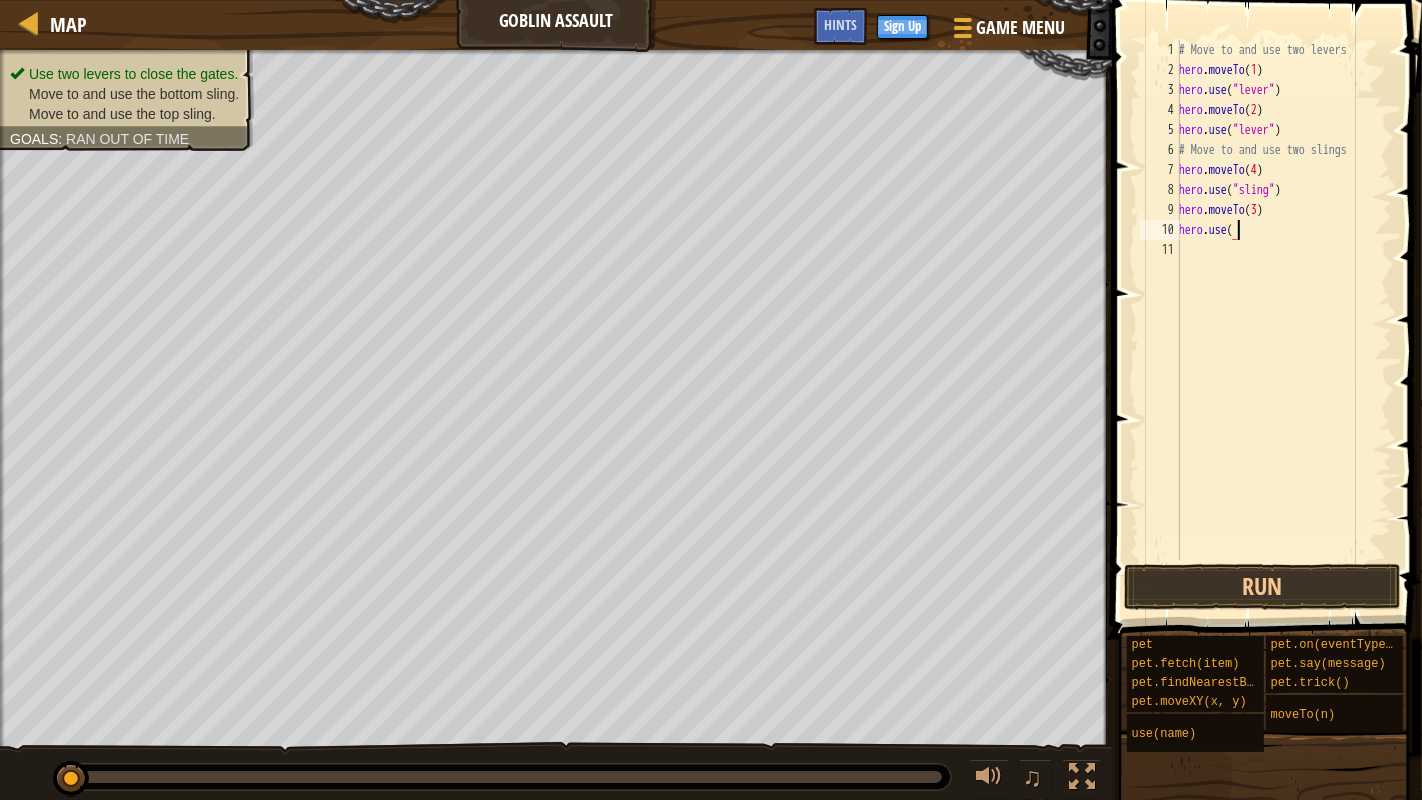 scroll, scrollTop: 8, scrollLeft: 3, axis: both 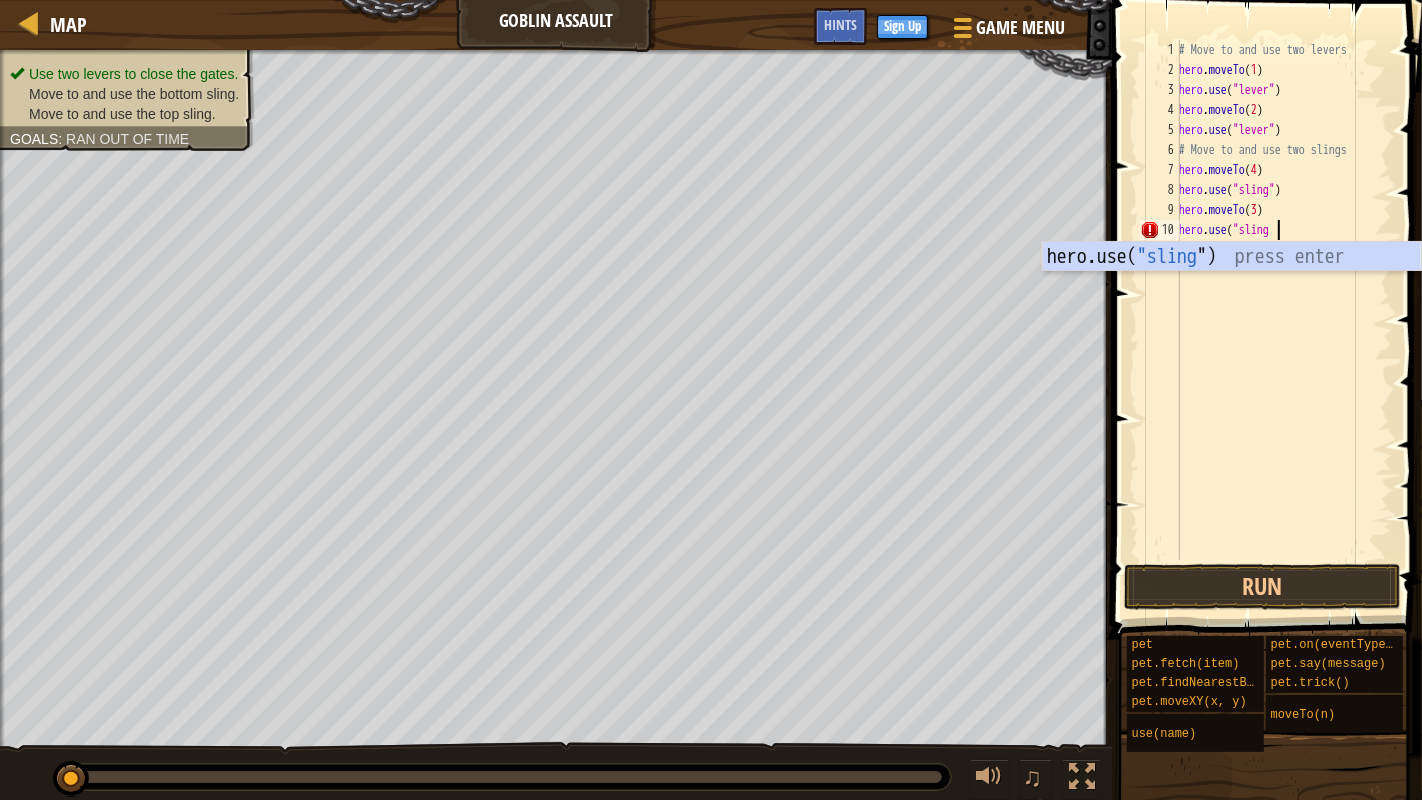 type on "hero.use("sling)" 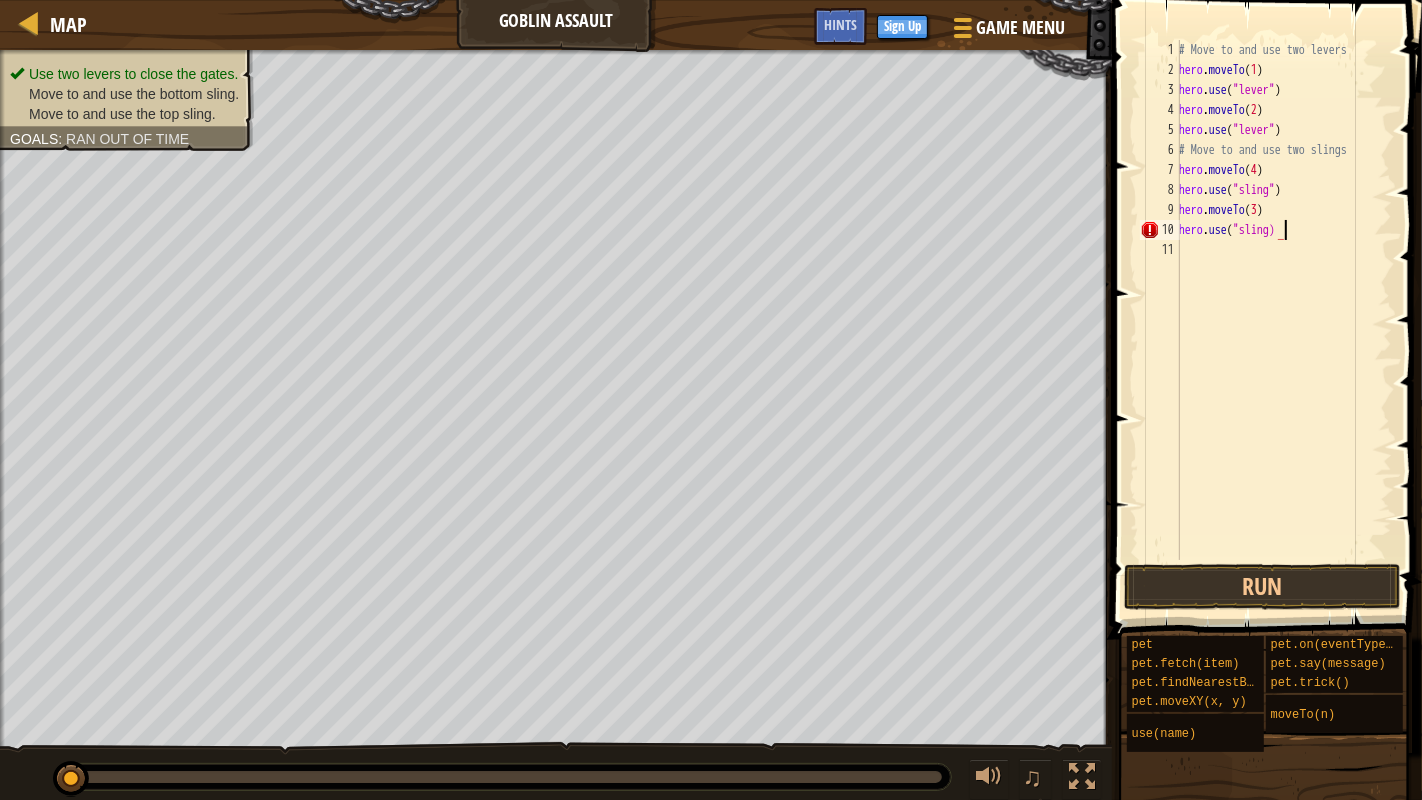 scroll, scrollTop: 8, scrollLeft: 0, axis: vertical 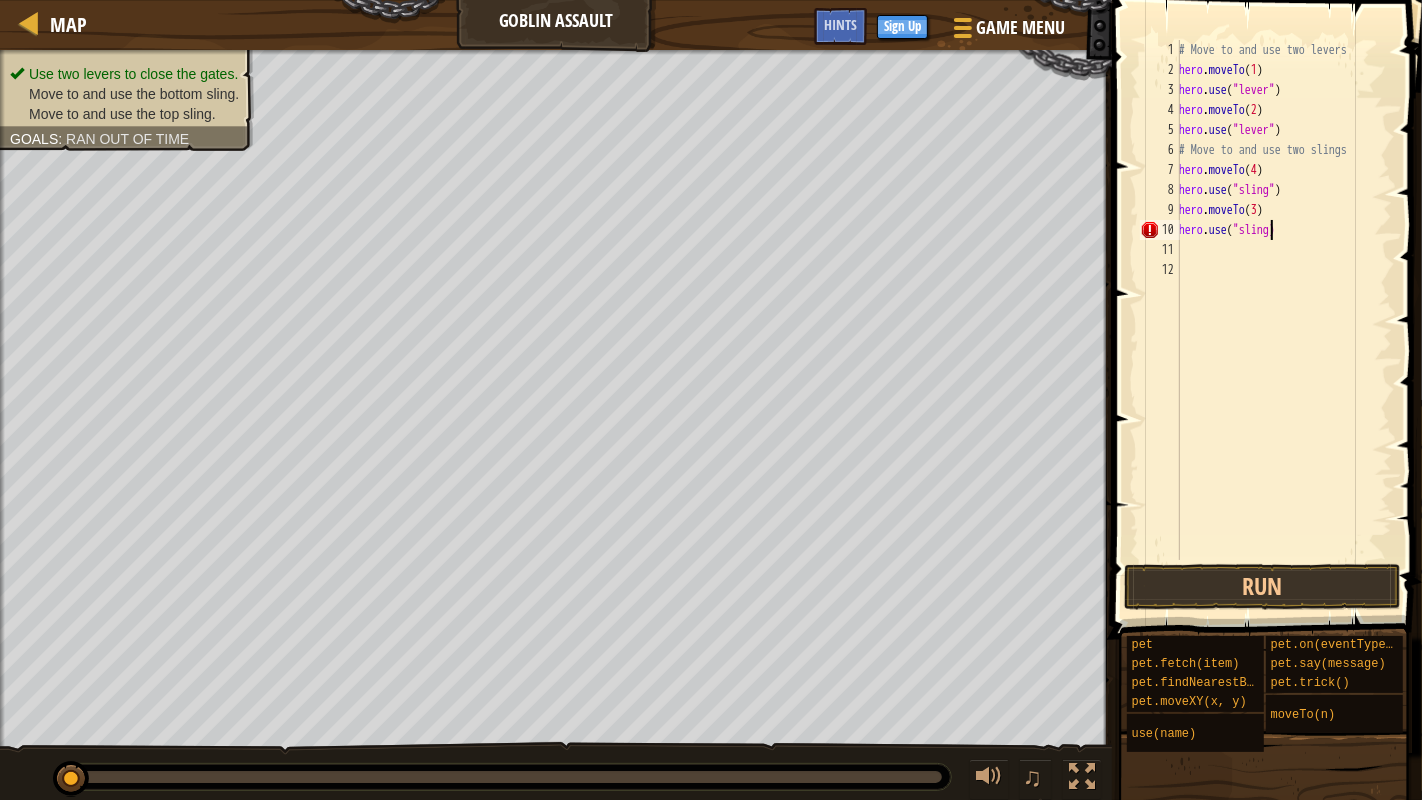 click on "# Move to and use two levers hero . moveTo ( [NUMBER] ) hero . use ( "lever" ) hero . moveTo ( [NUMBER] ) hero . use ( "lever" ) # Move to and use two slings hero . moveTo ( [NUMBER] ) hero . use ( "sling" ) hero . moveTo ( [NUMBER] ) hero . use ( "sling)" at bounding box center (1283, 320) 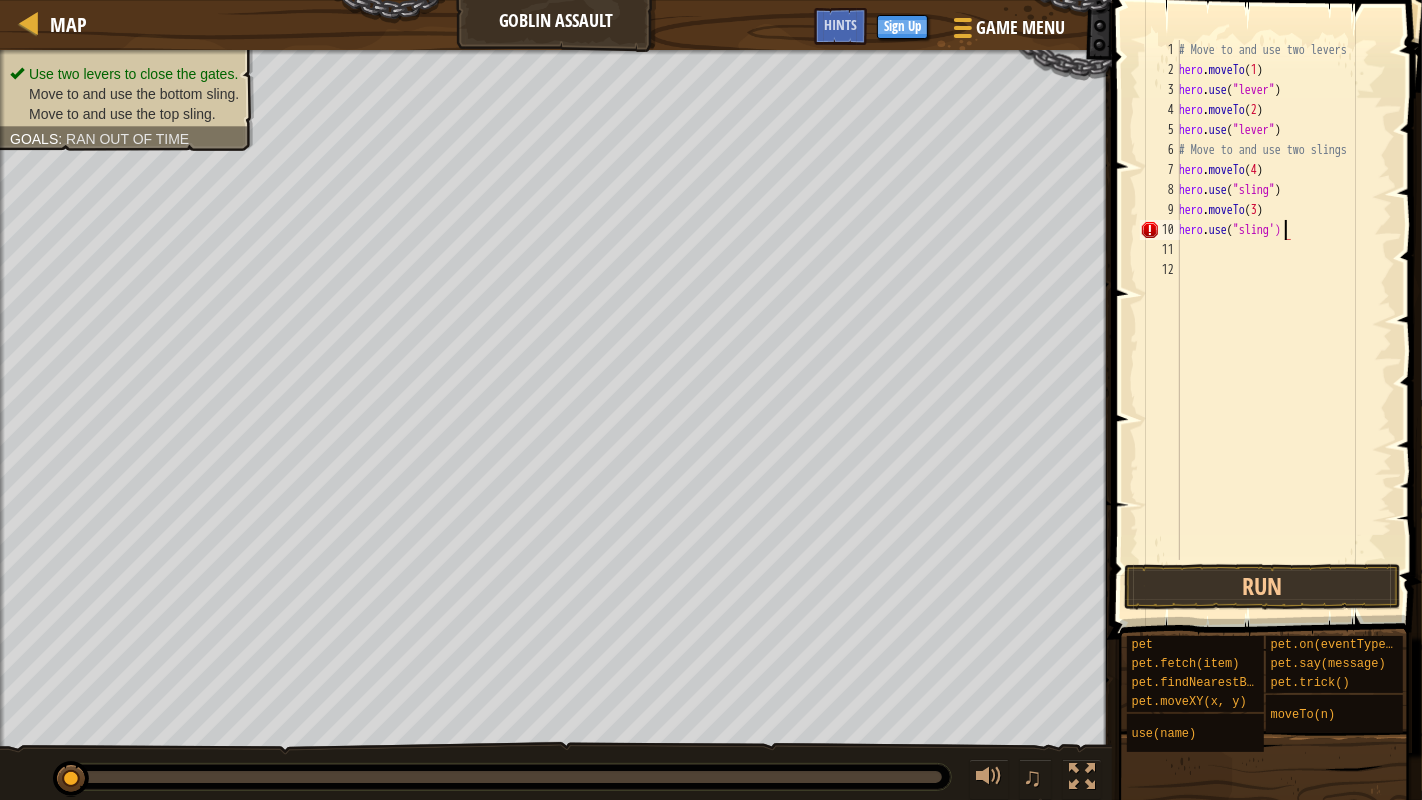 scroll, scrollTop: 8, scrollLeft: 7, axis: both 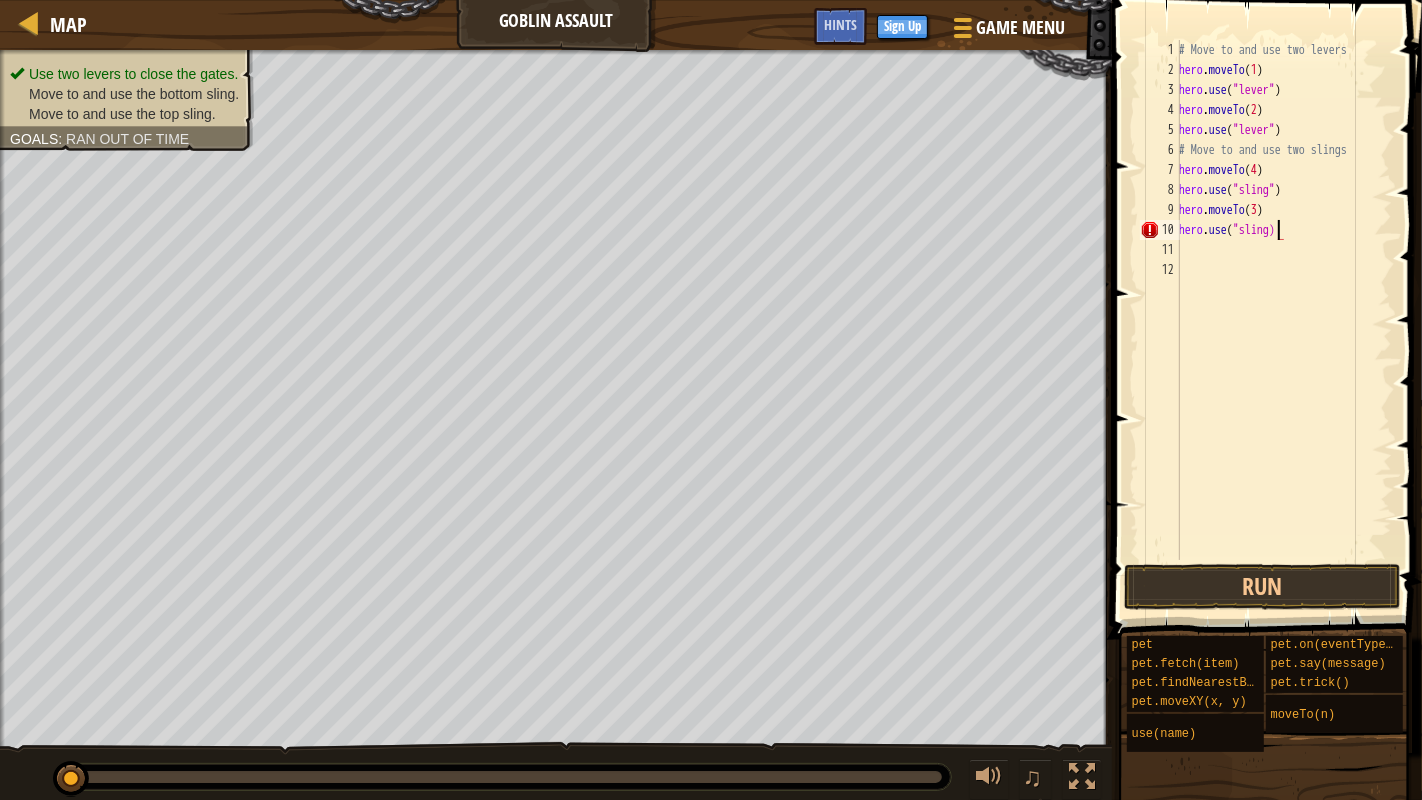 type on "hero.use("sling")" 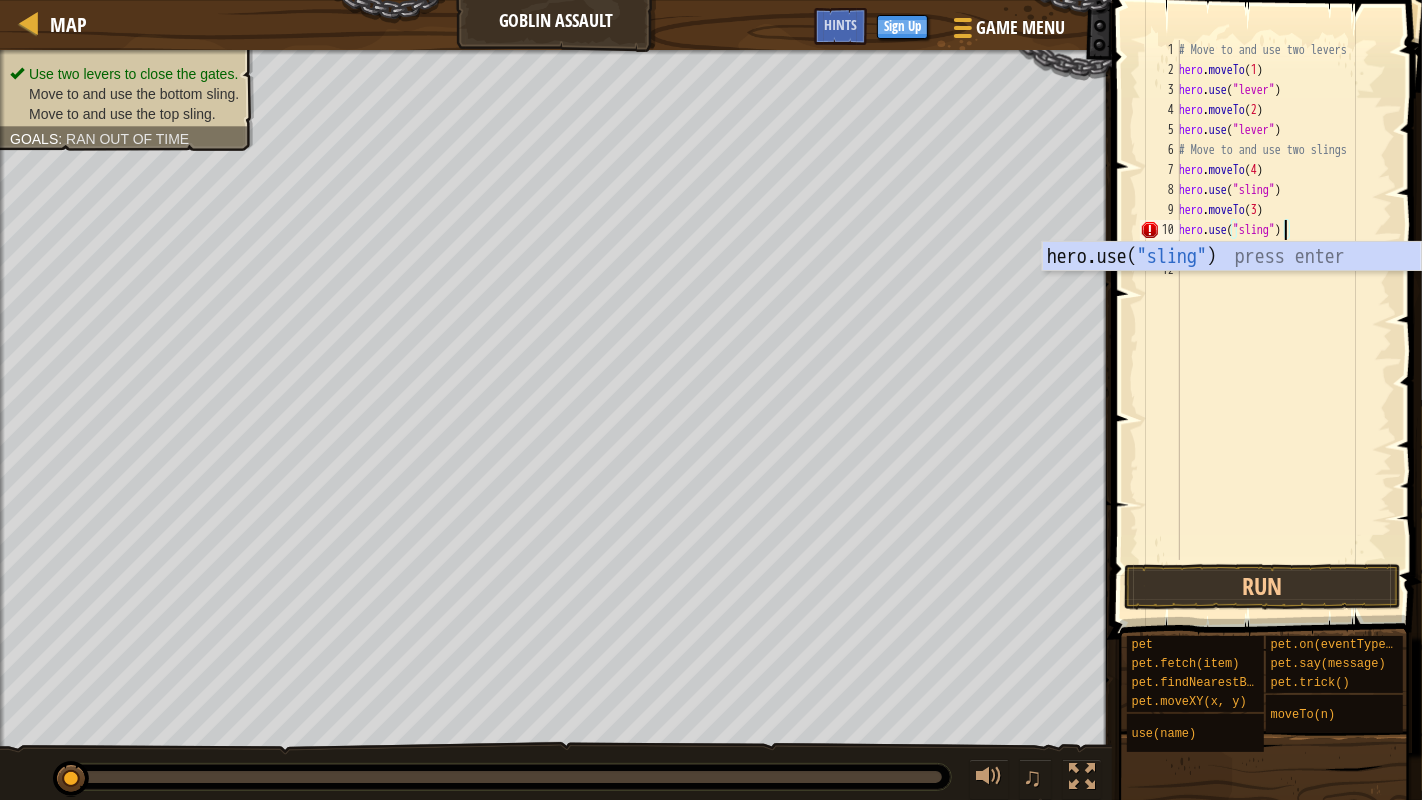 scroll, scrollTop: 8, scrollLeft: 8, axis: both 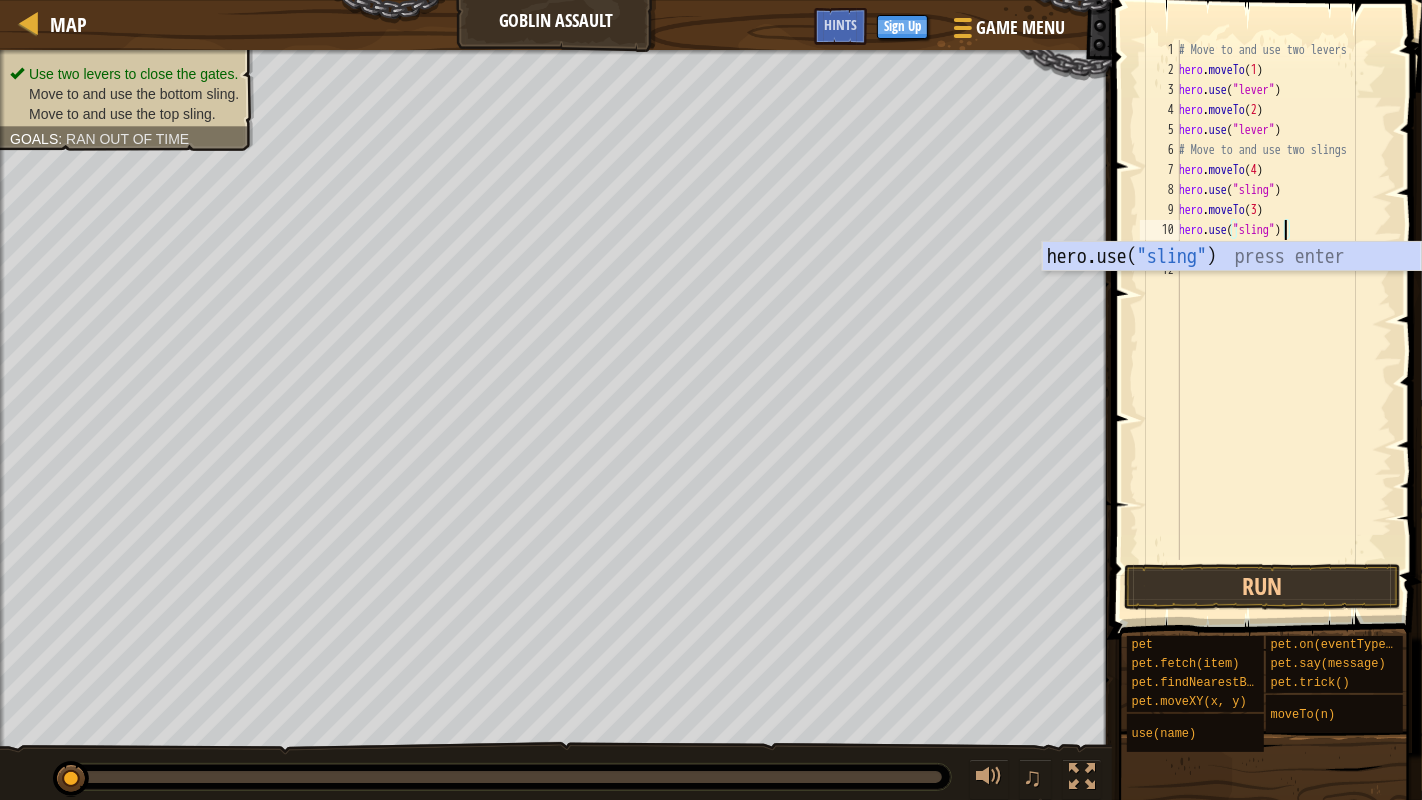click on "# Move to and use two levers hero . moveTo ( 1 ) hero . use ( "lever" ) hero . moveTo ( 2 ) hero . use ( "lever" ) # Move to and use two slings hero . moveTo ( 4 ) hero . use ( "sling" ) hero . moveTo ( 3 ) hero . use ( "sling" )" at bounding box center [1283, 320] 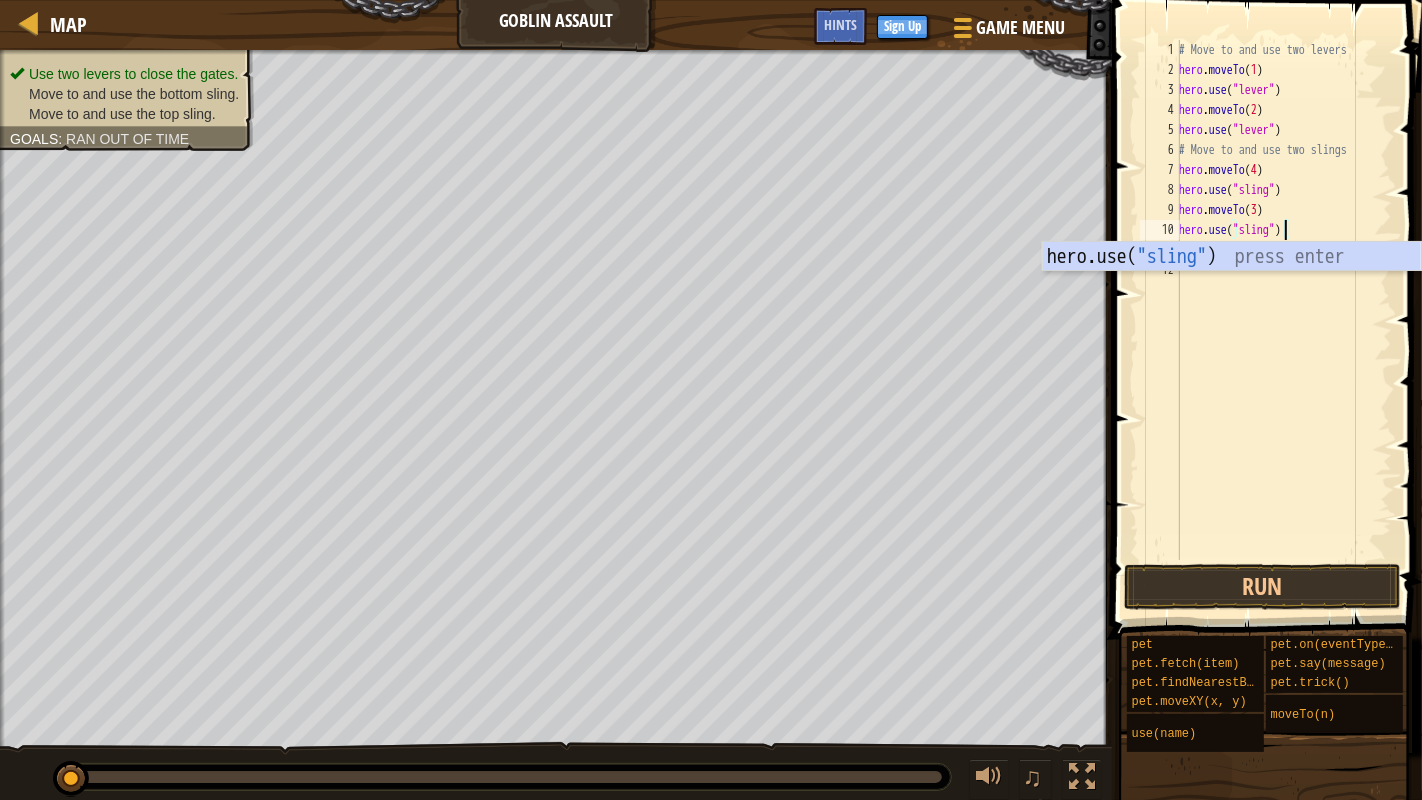 scroll, scrollTop: 8, scrollLeft: 0, axis: vertical 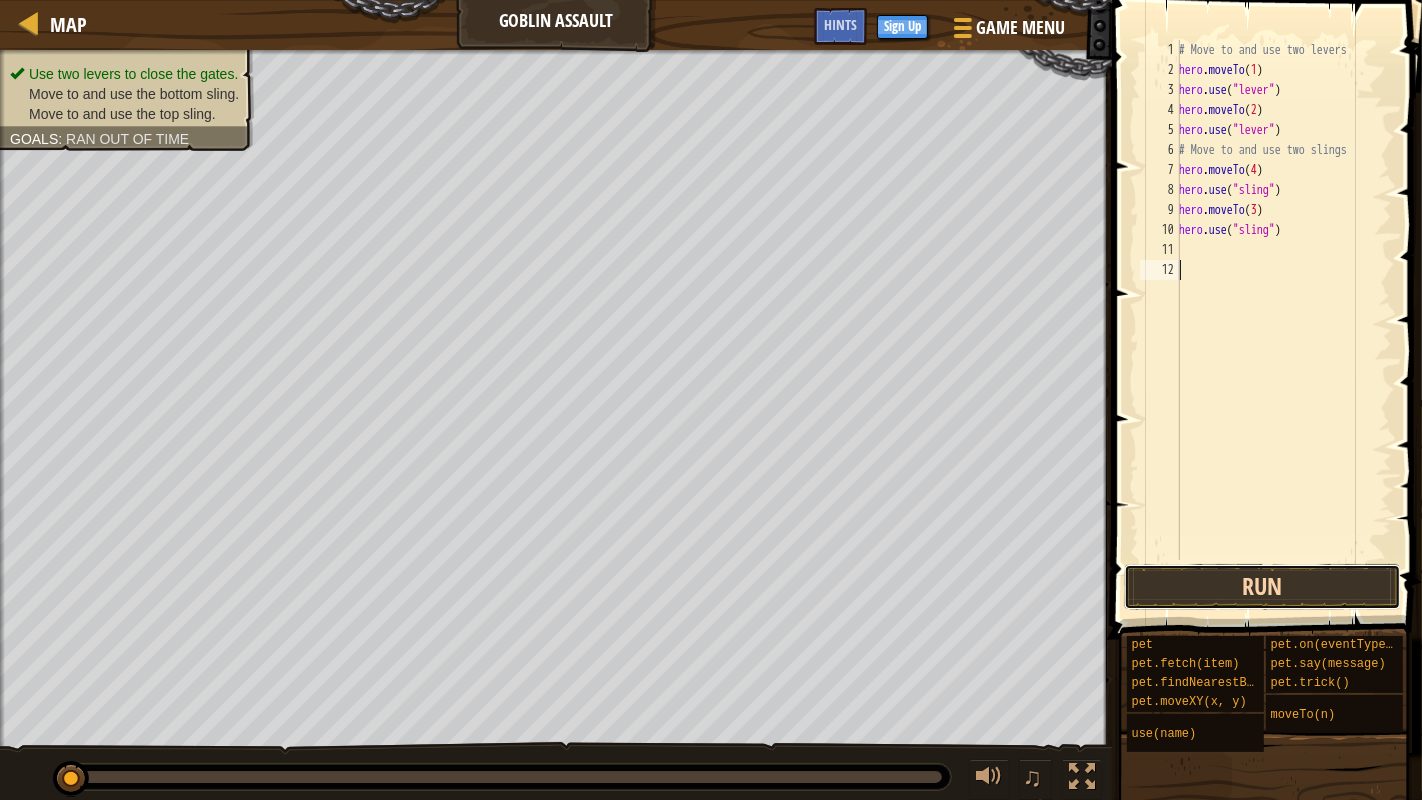click on "Run" at bounding box center (1262, 587) 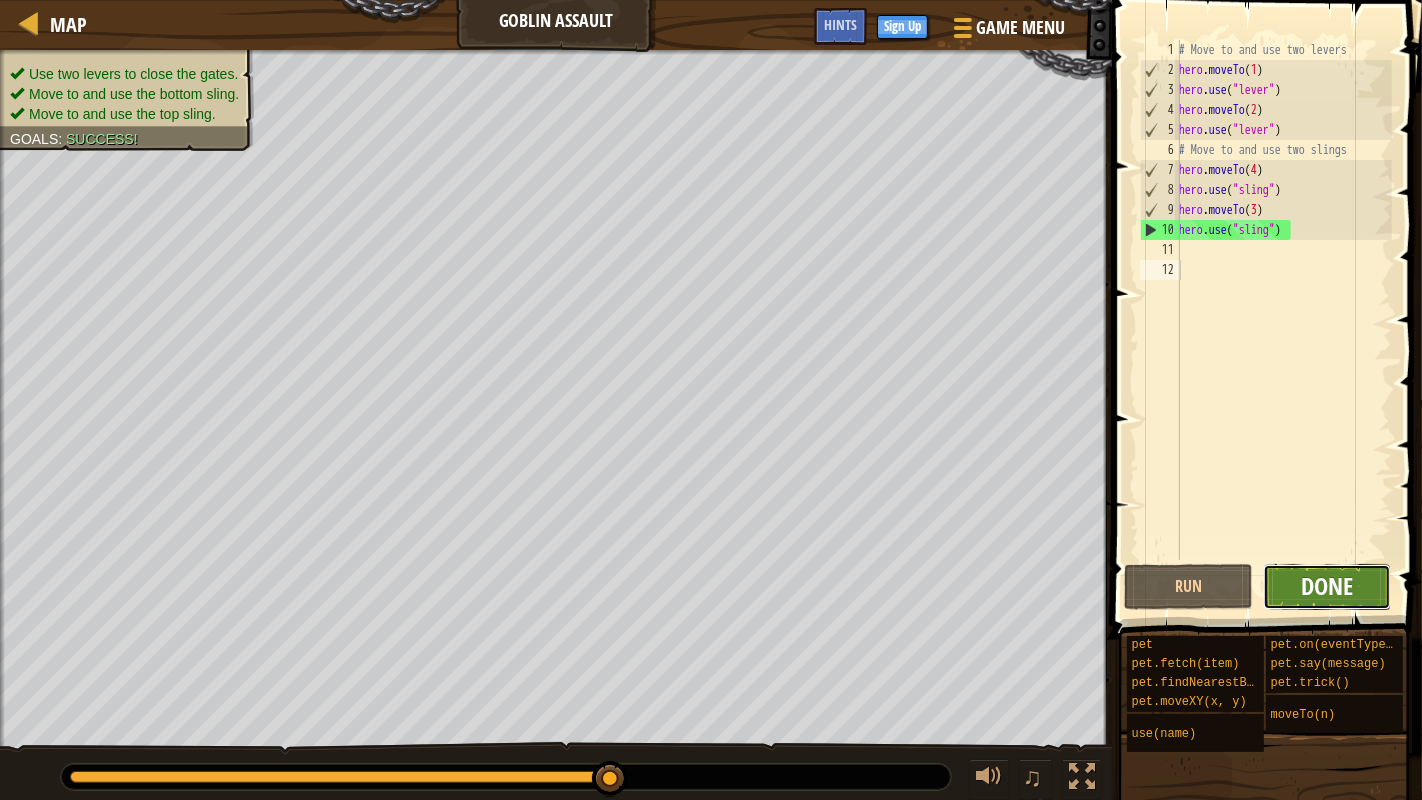 click on "Done" at bounding box center (1327, 586) 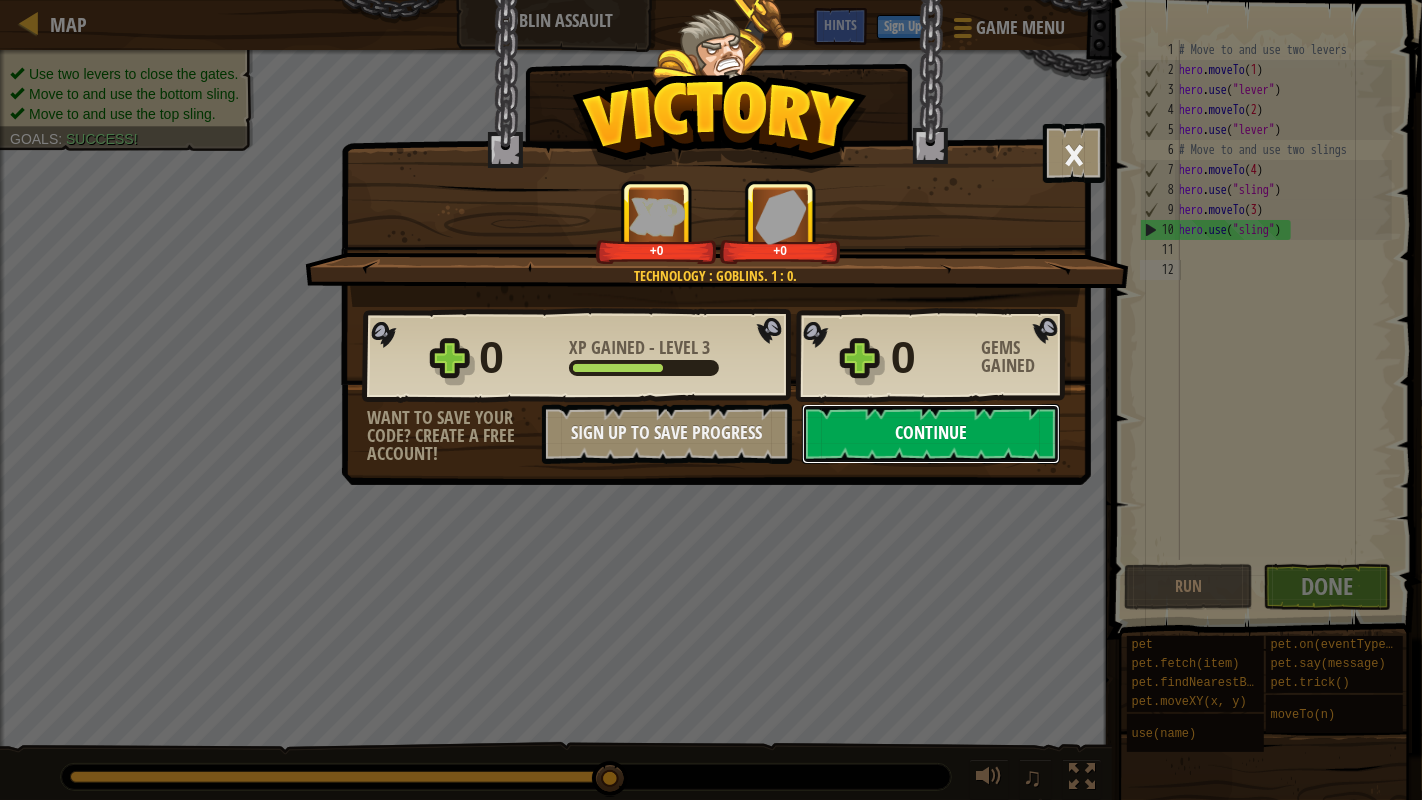 click on "Continue" at bounding box center (931, 434) 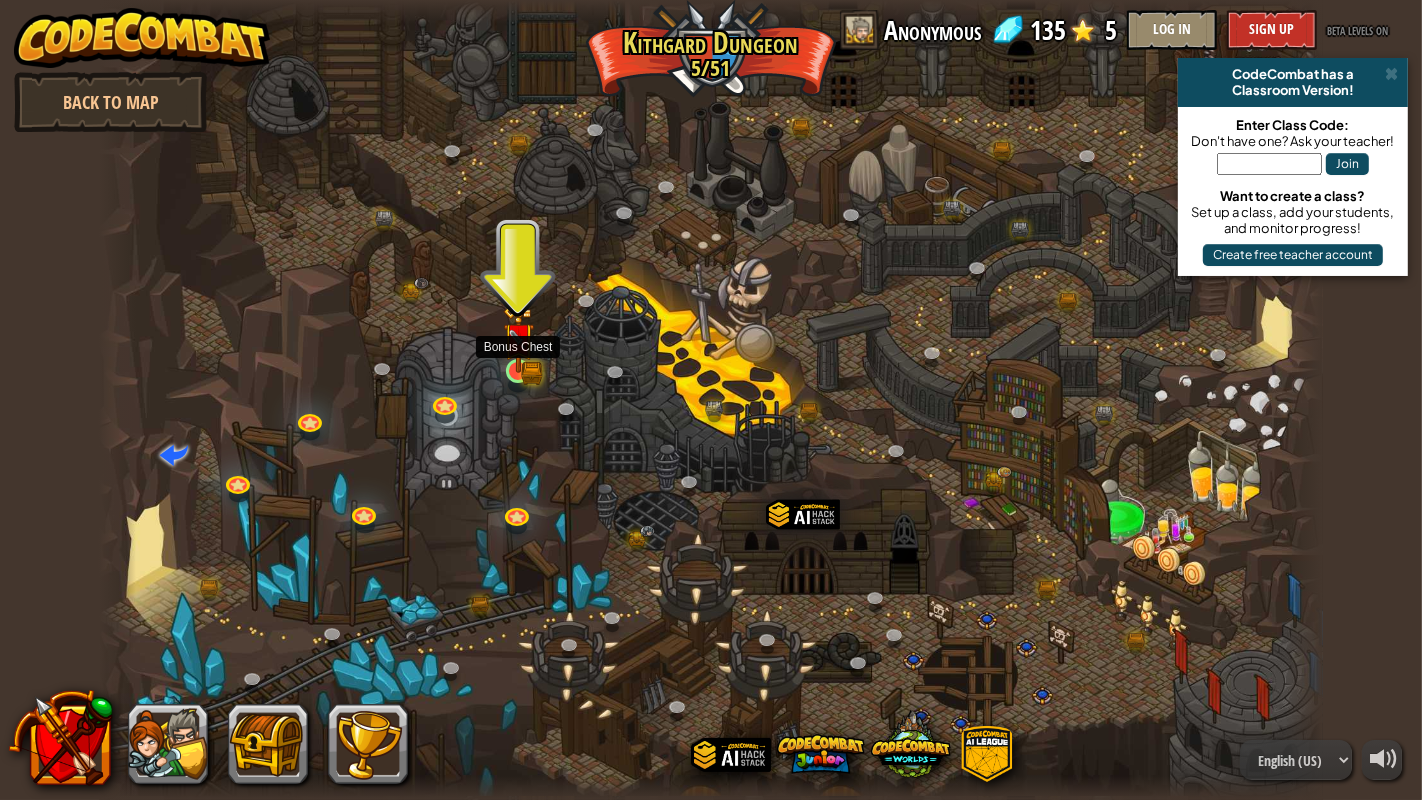 click at bounding box center [518, 338] 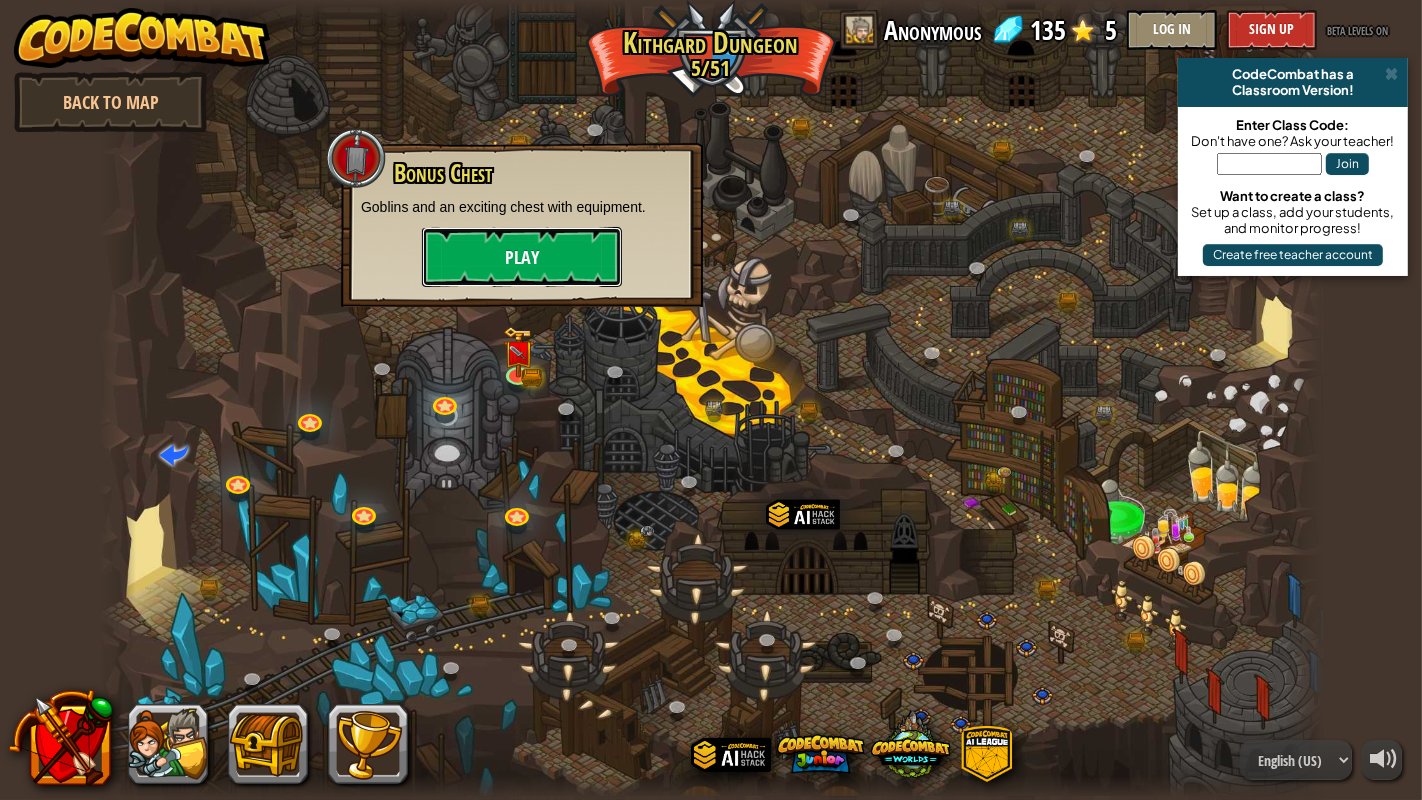 click on "Play" at bounding box center (522, 257) 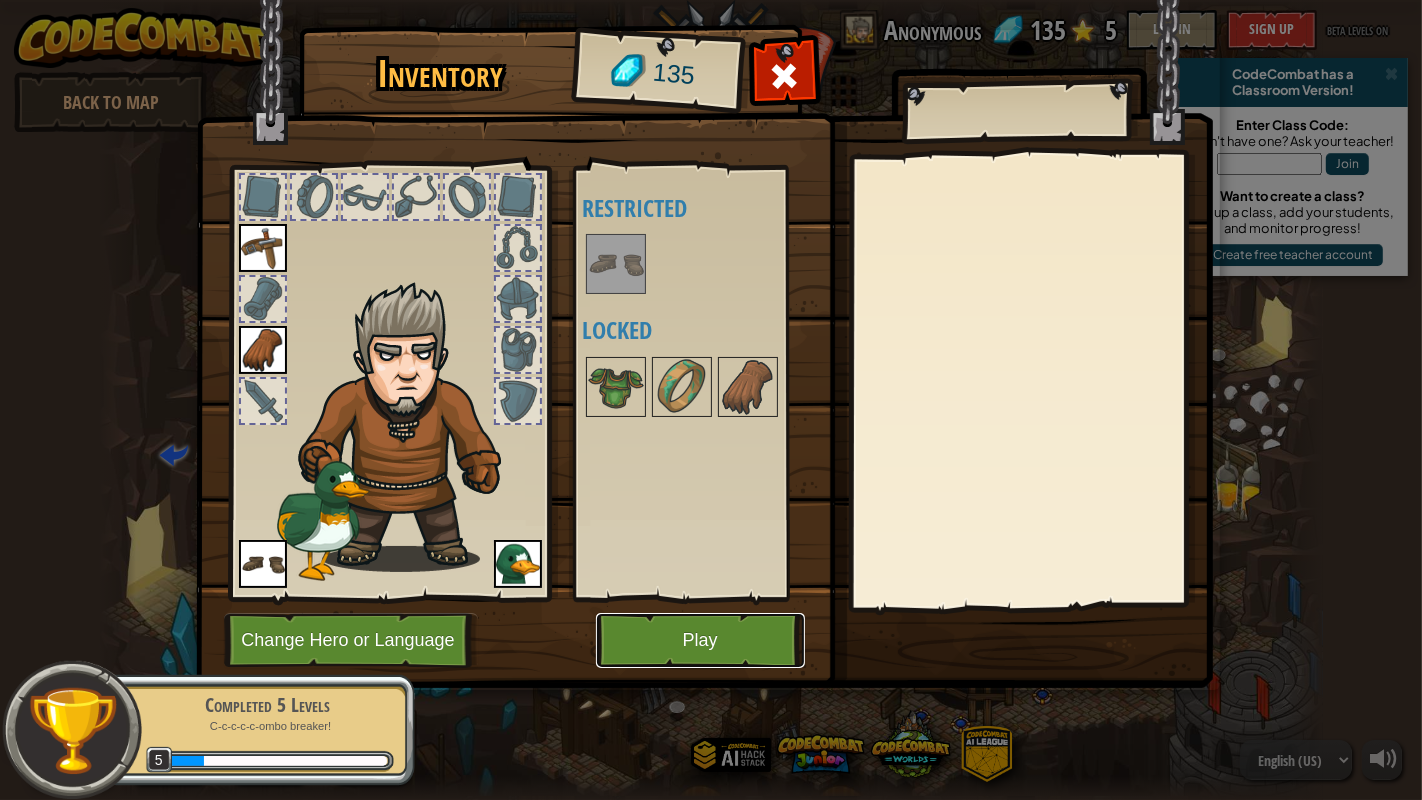 click on "Play" at bounding box center [700, 640] 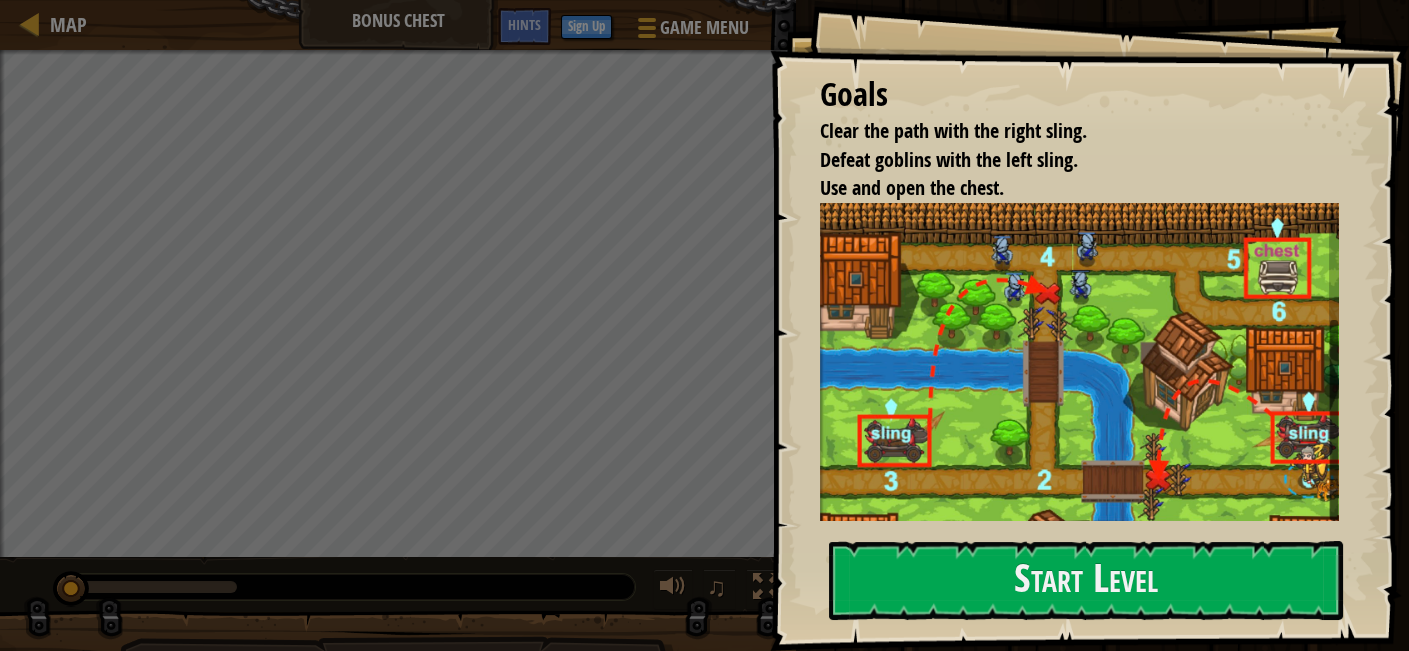scroll, scrollTop: 0, scrollLeft: 0, axis: both 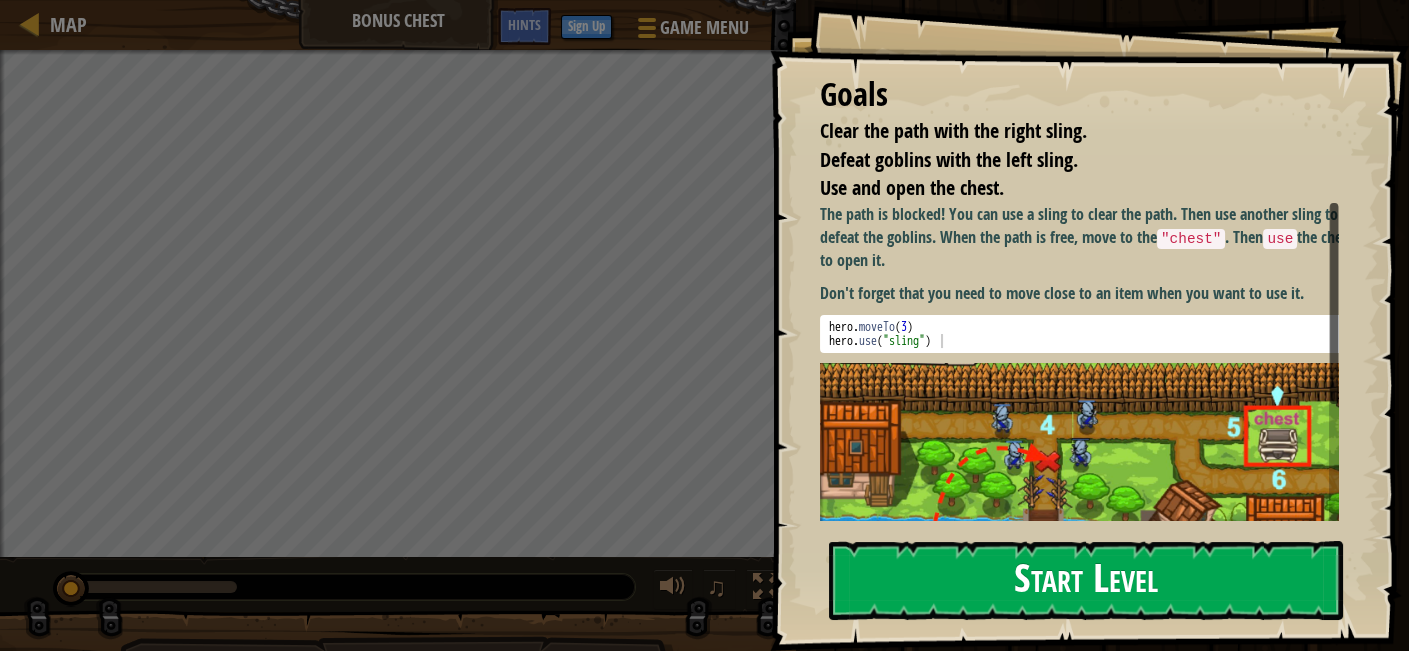 click on "Start Level" at bounding box center [1086, 580] 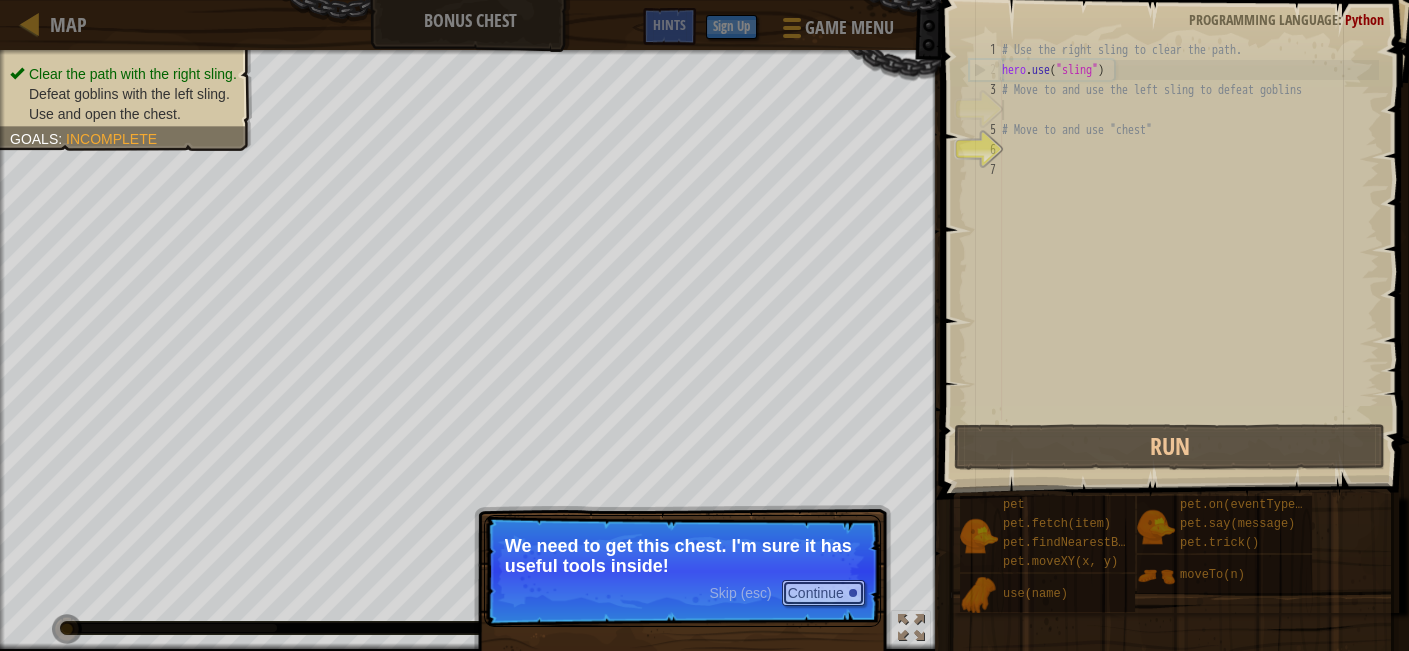 click on "Continue" at bounding box center [823, 593] 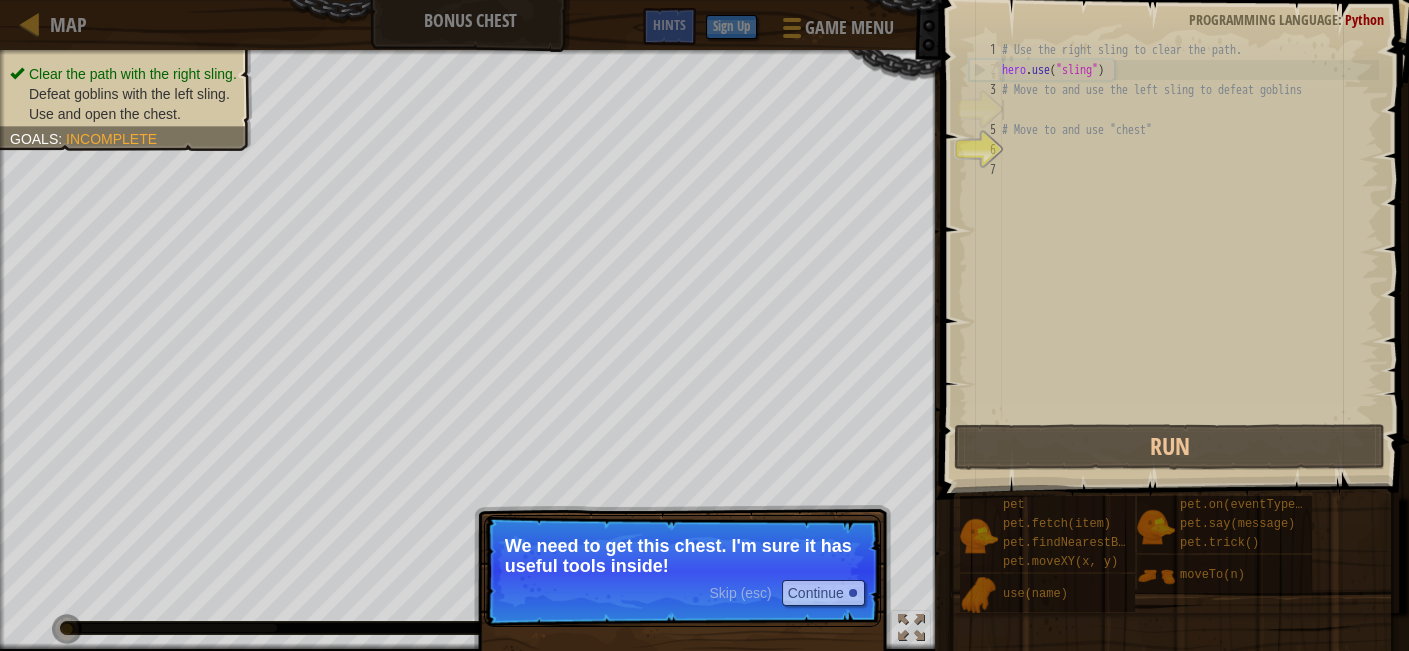 scroll, scrollTop: 8, scrollLeft: 0, axis: vertical 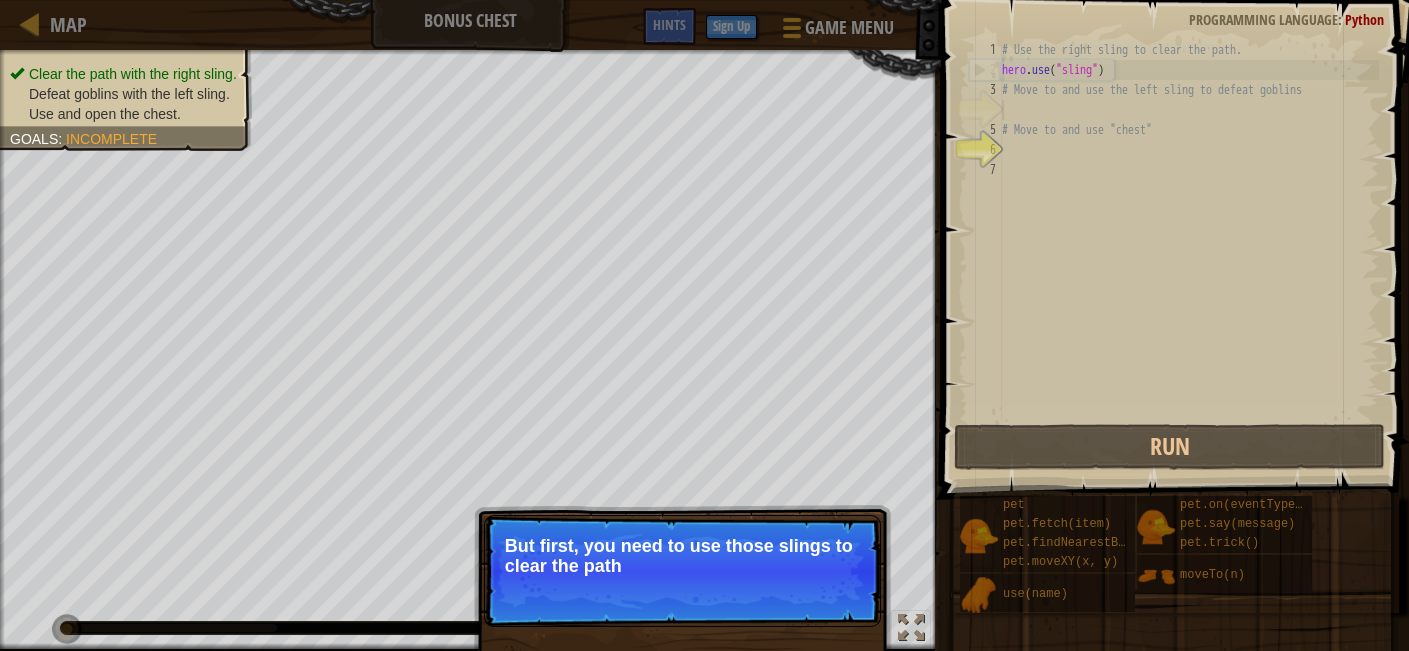 click on "Skip (esc) Continue  But first, you need to use those slings to clear the path" at bounding box center (682, 571) 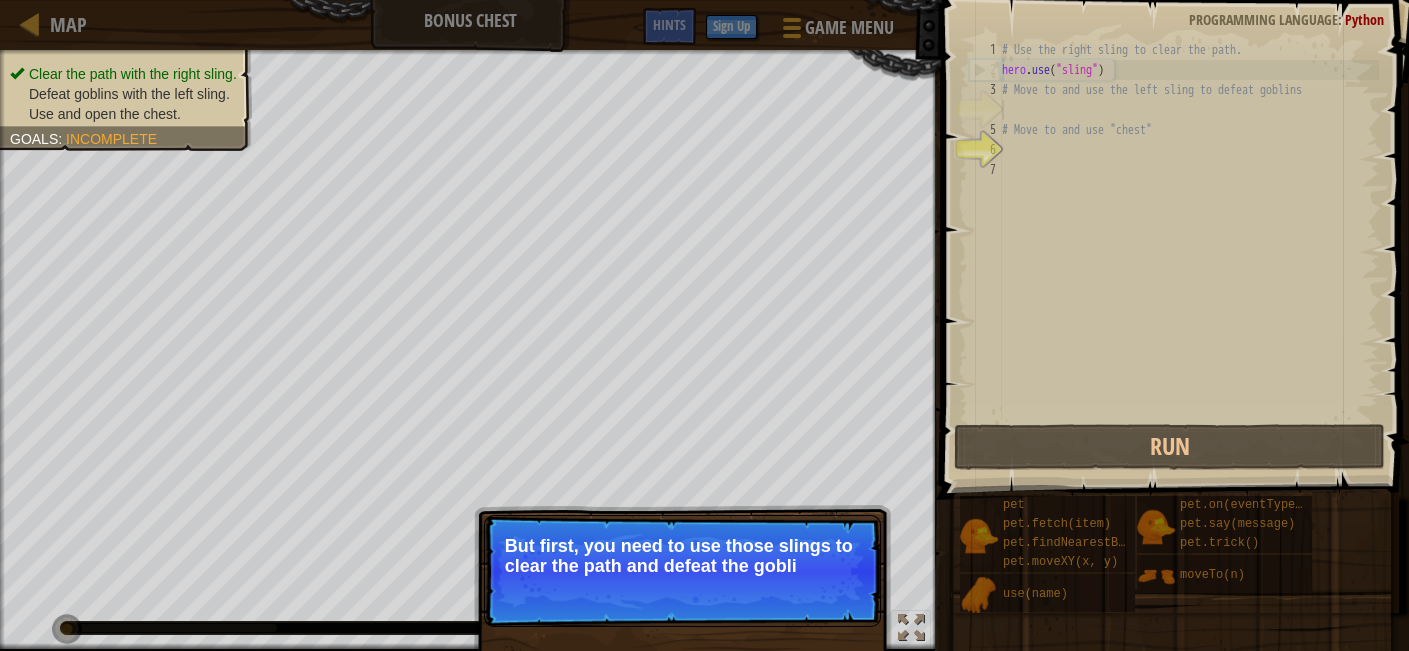click on "Skip (esc) Continue  But first, you need to use those slings to clear the path and defeat the gobli" at bounding box center (682, 571) 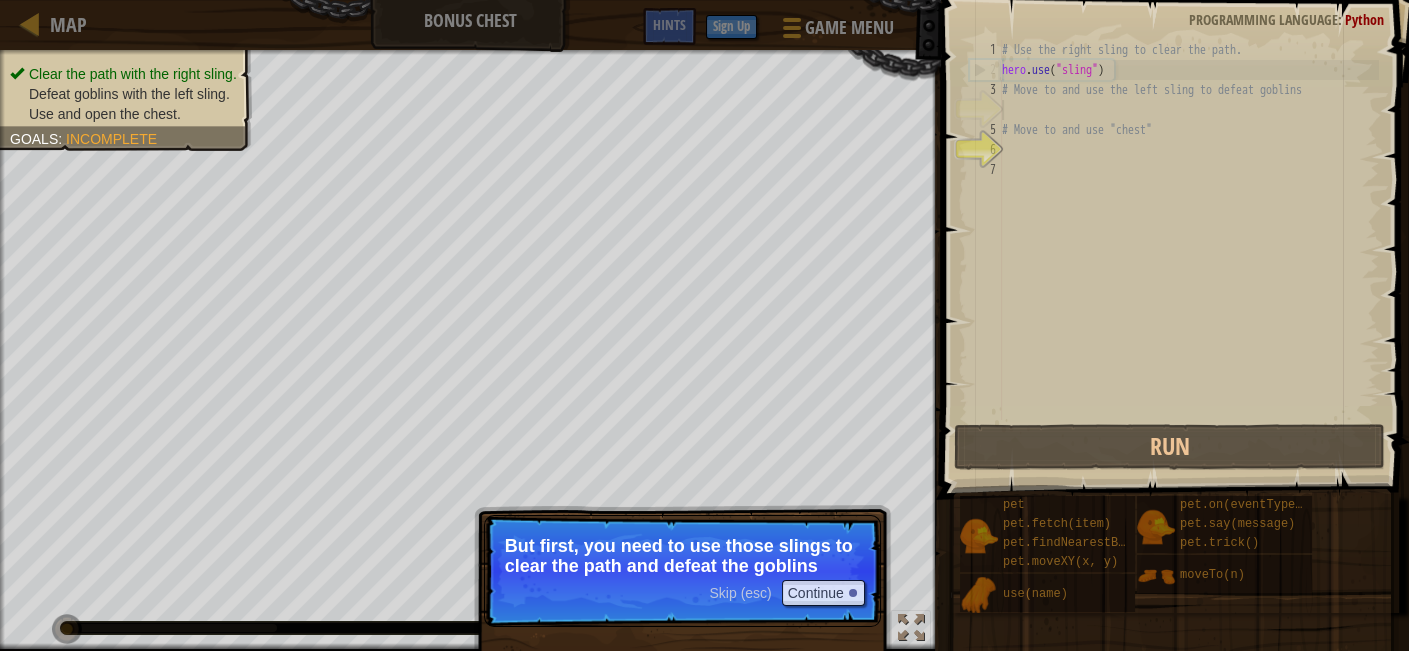 click on "Skip (esc) Continue" at bounding box center (786, 593) 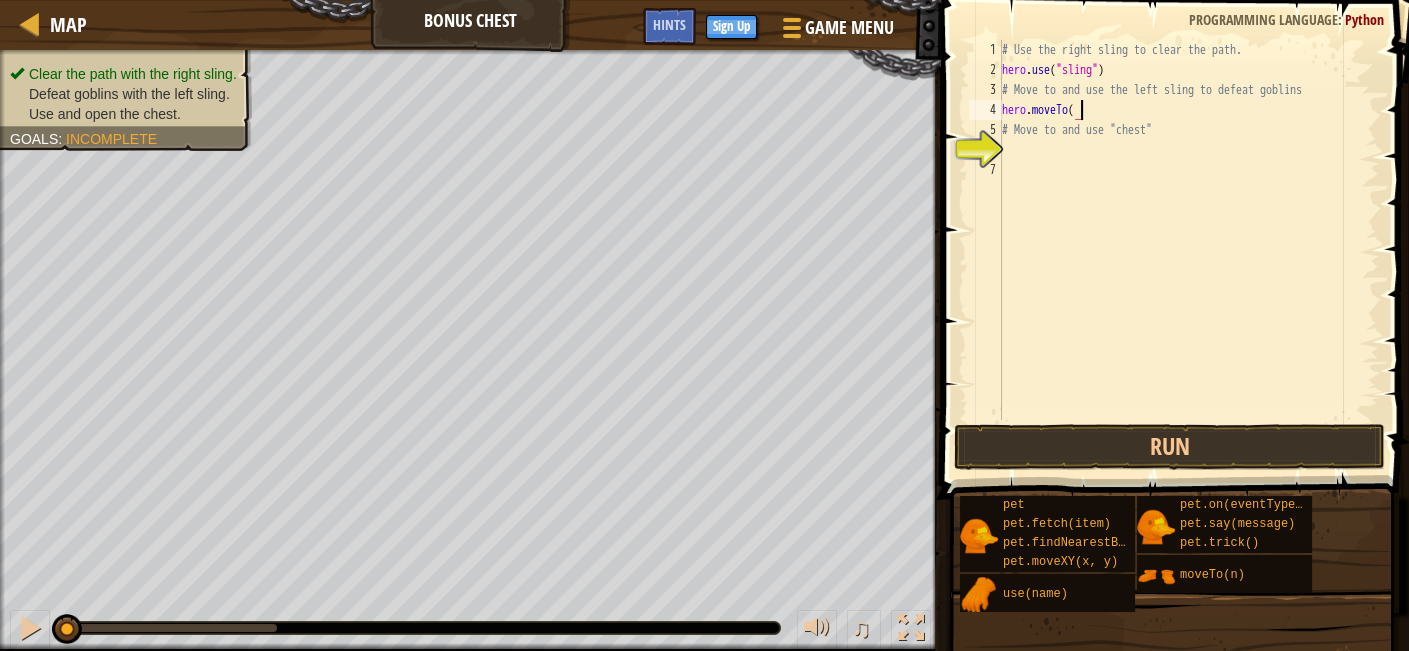 scroll, scrollTop: 8, scrollLeft: 5, axis: both 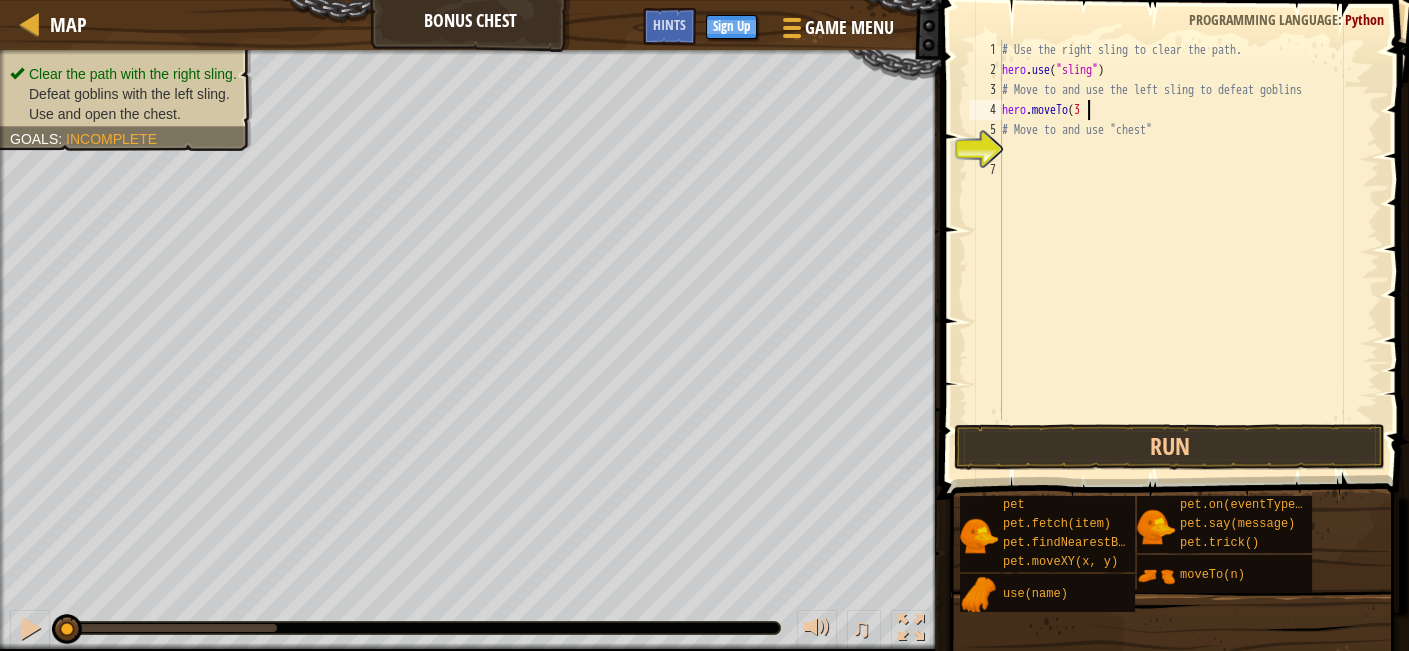 type on "hero.moveTo(3)" 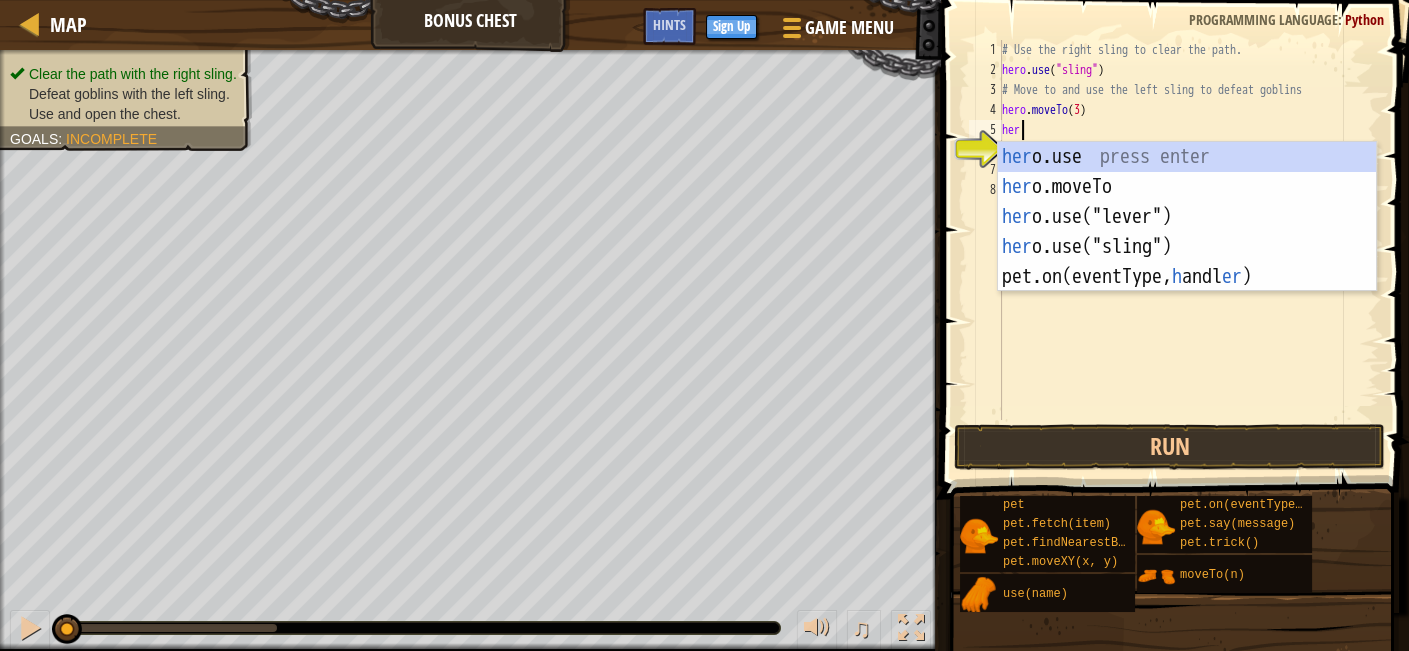 scroll, scrollTop: 8, scrollLeft: 0, axis: vertical 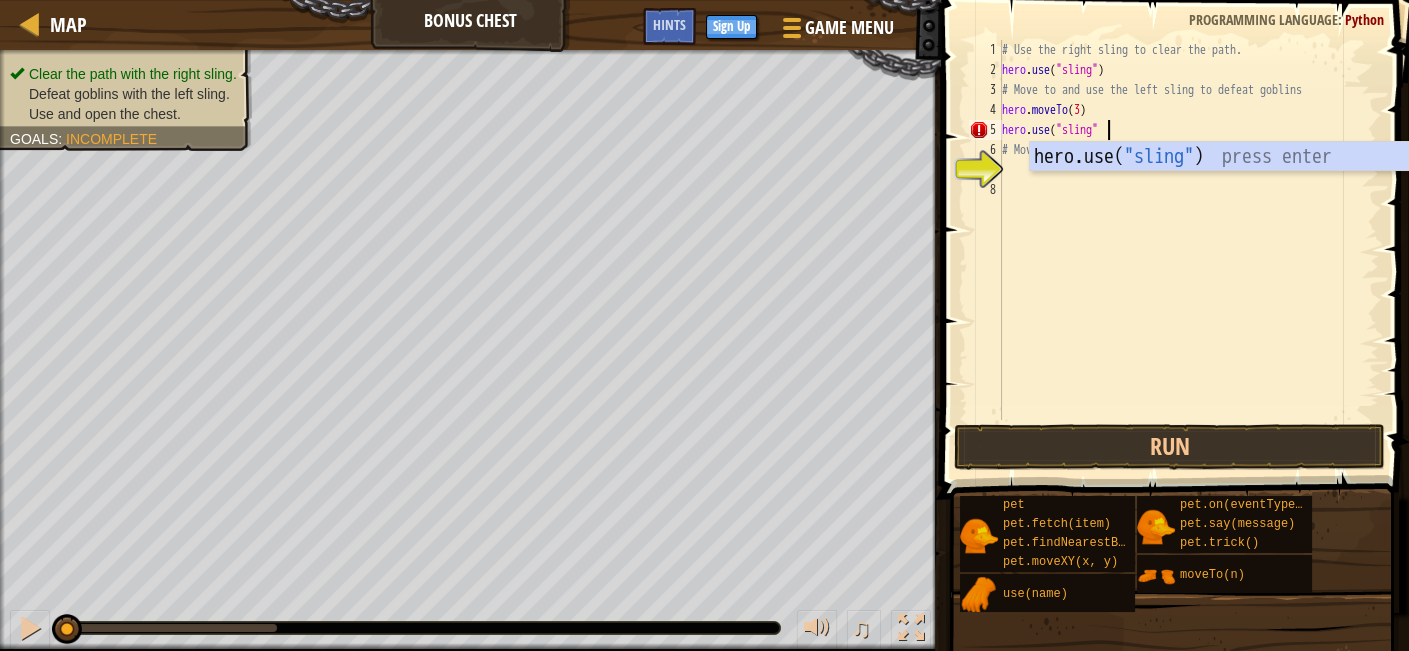 type on "hero.use("sling")" 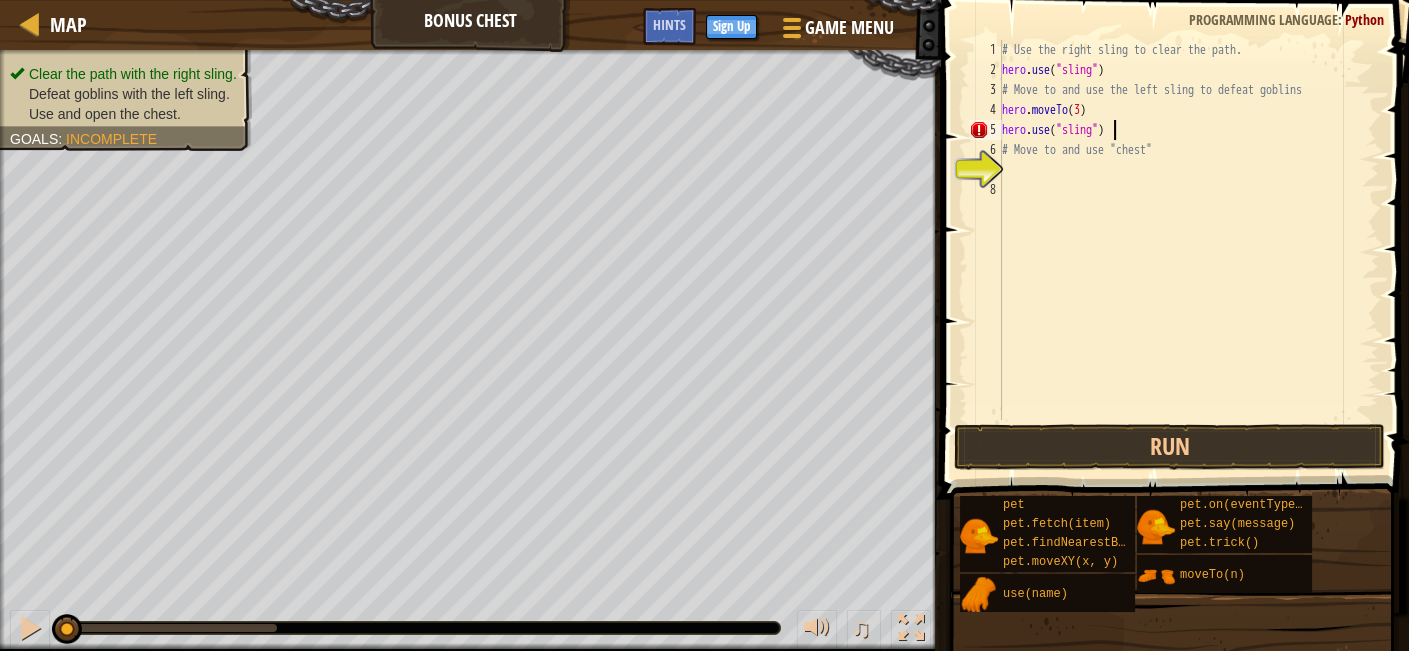 scroll, scrollTop: 8, scrollLeft: 8, axis: both 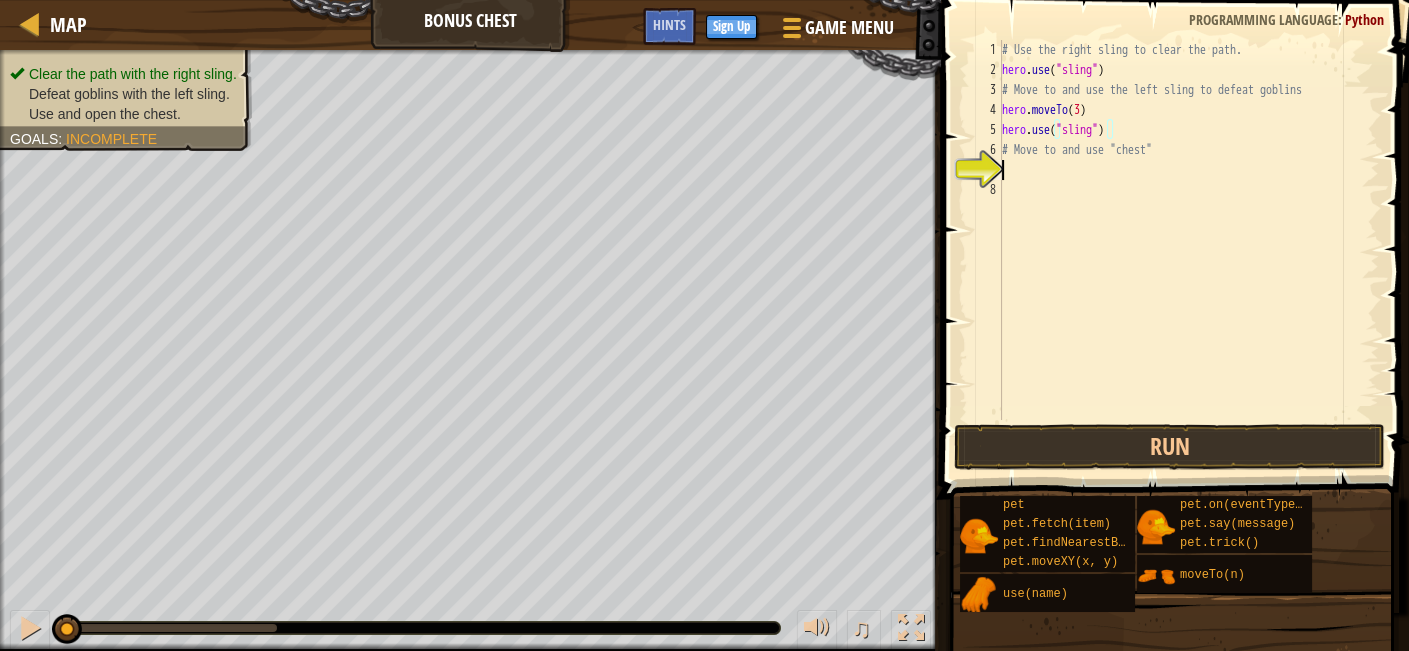 click on "# Use the right sling to clear the path. hero . use ( "sling" ) # Move to and use the left sling to defeat goblins hero . moveTo ( [NUMBER] ) hero . use ( "sling" ) # Move to and use "chest"" at bounding box center [1188, 250] 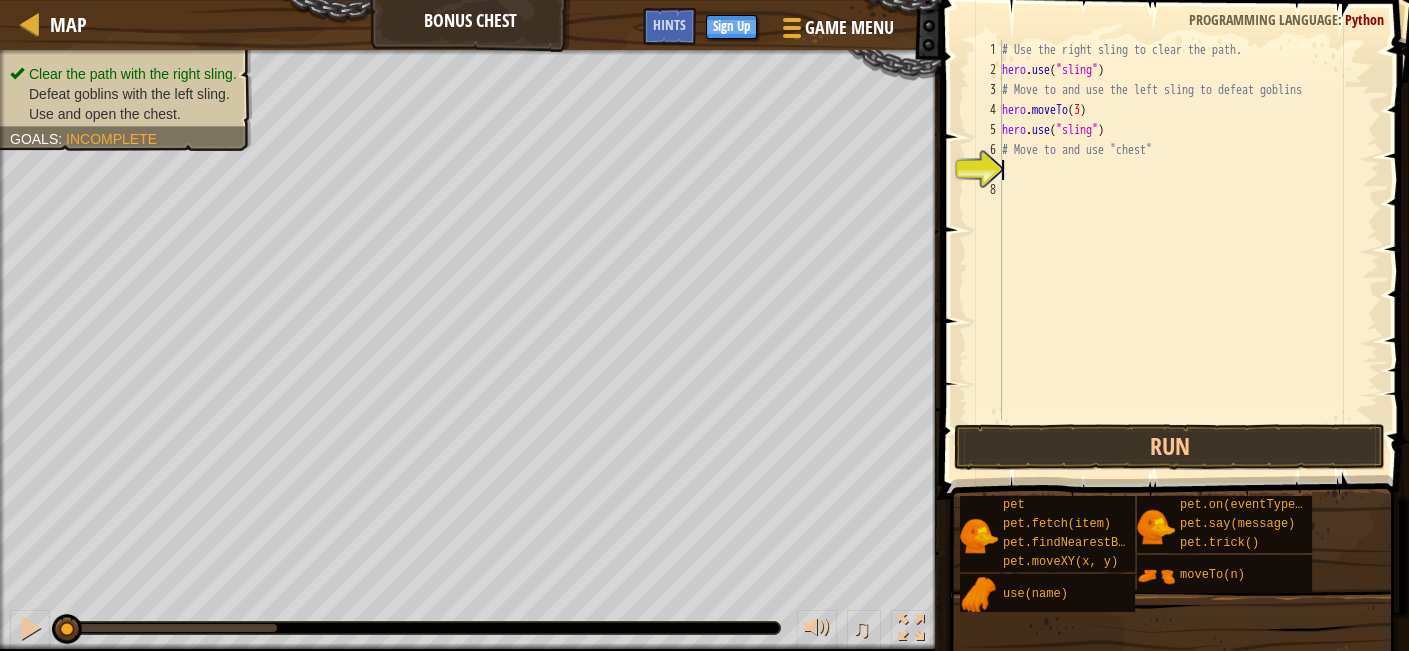 type on "h" 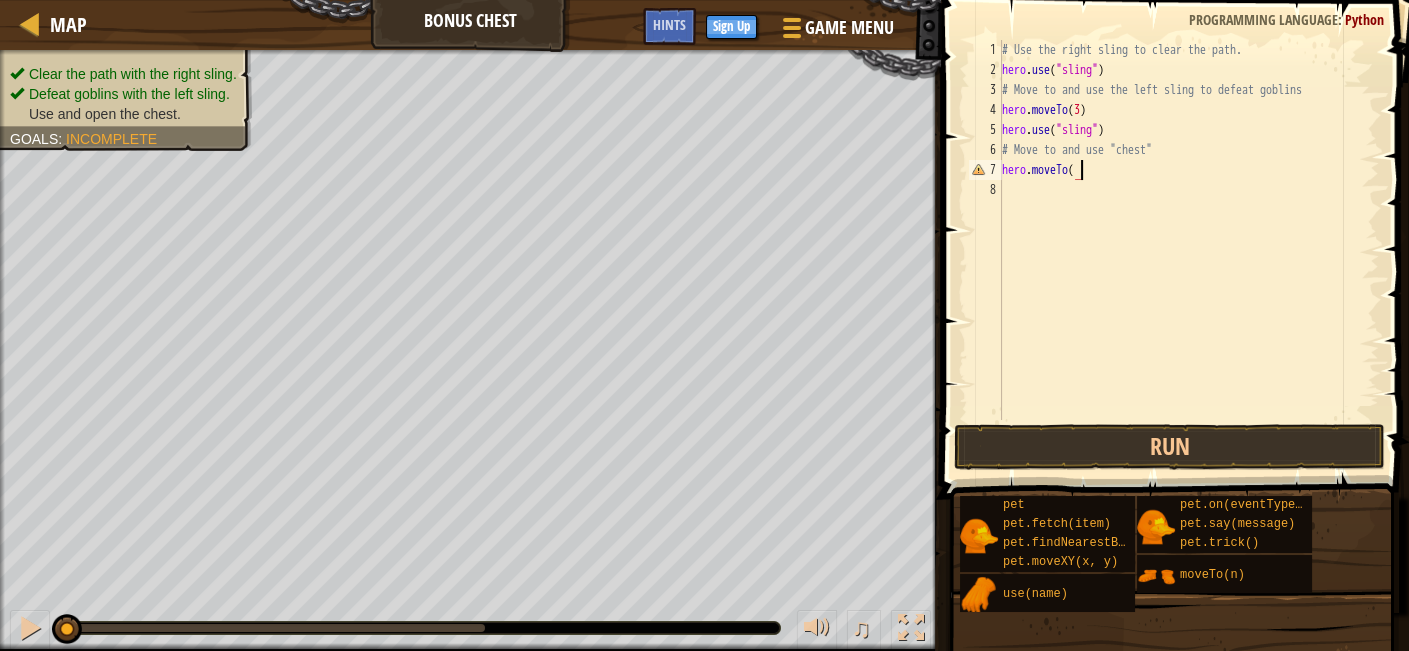 scroll, scrollTop: 8, scrollLeft: 5, axis: both 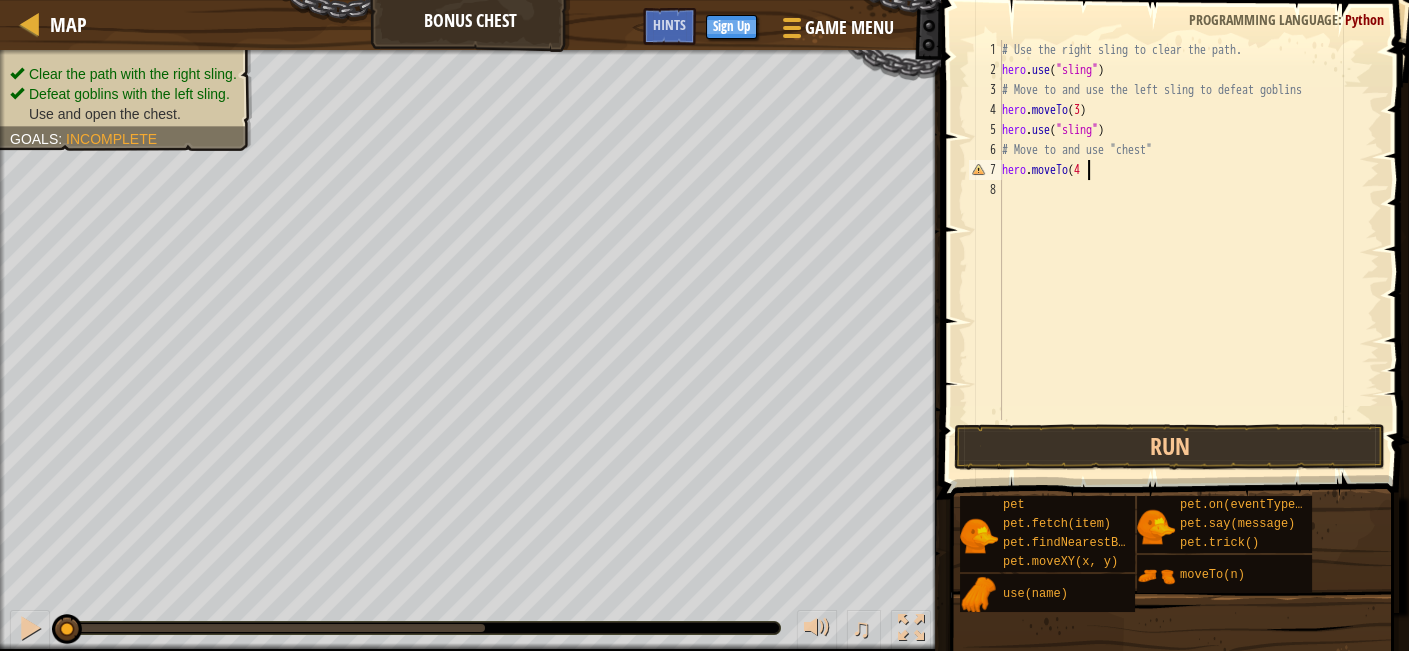 type on "hero.moveTo(4)" 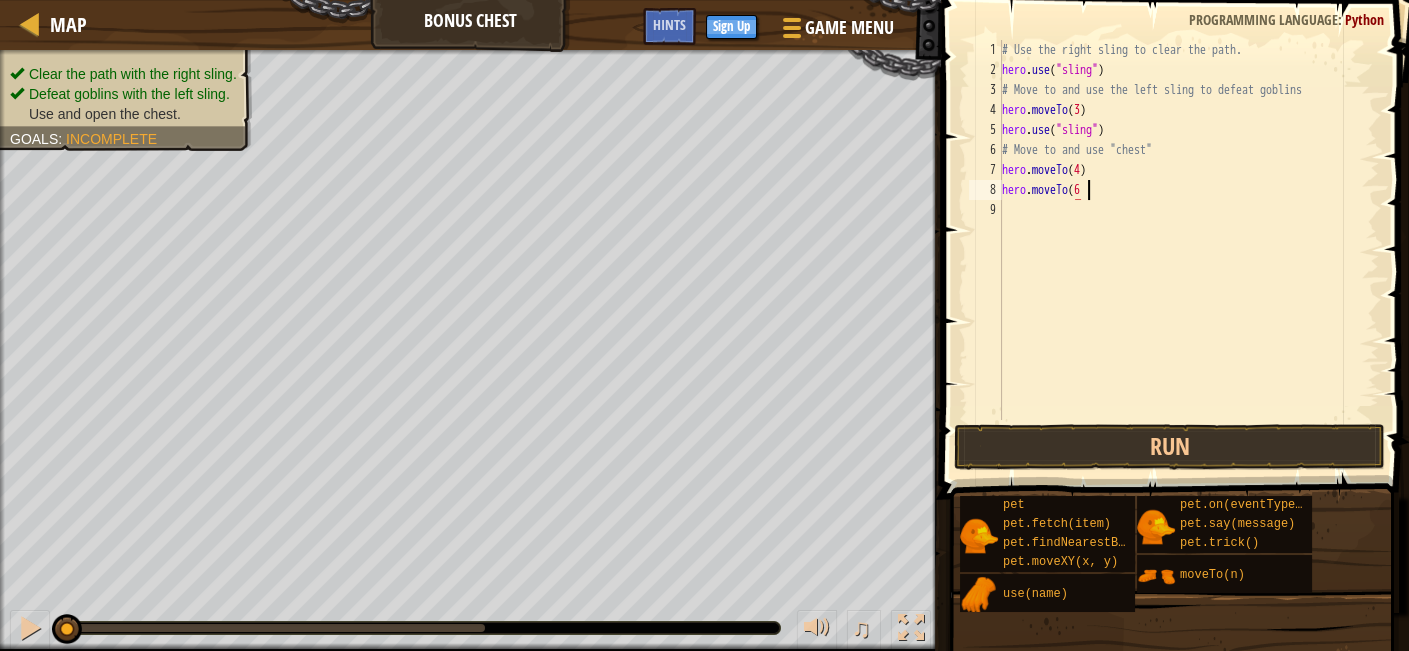 scroll, scrollTop: 8, scrollLeft: 5, axis: both 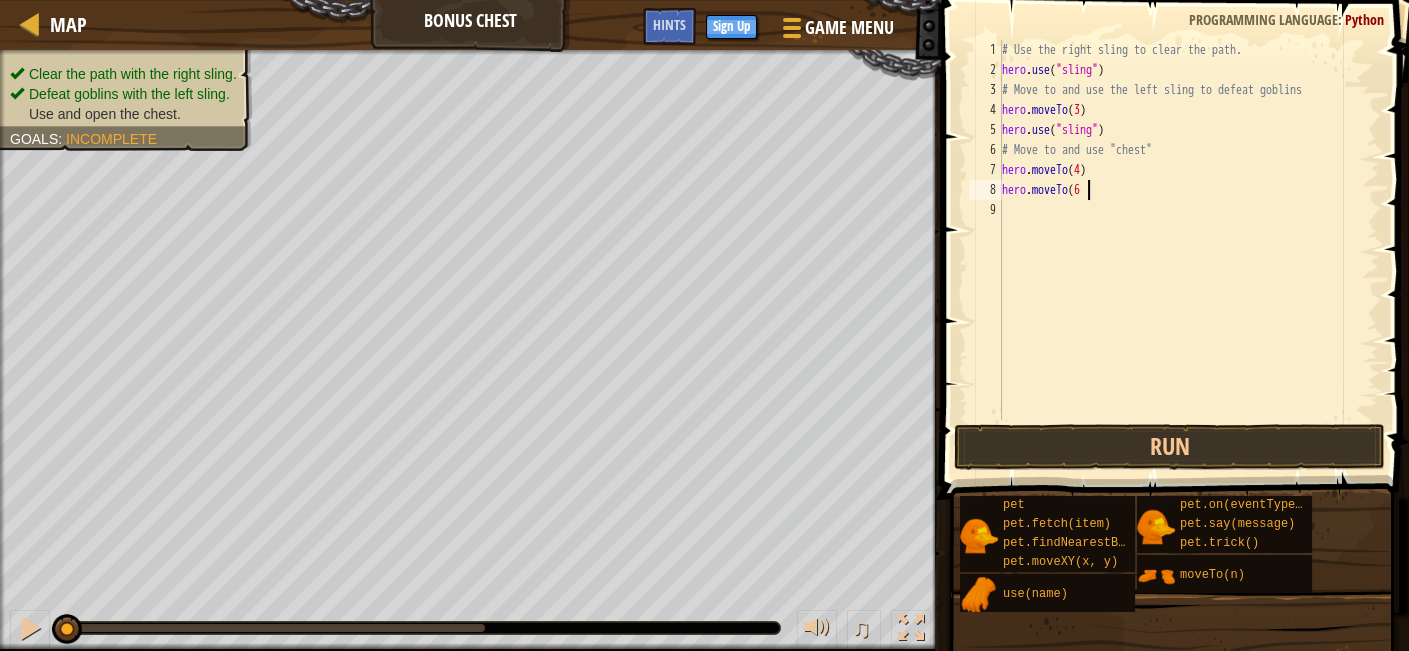 type on "hero.moveTo(6)" 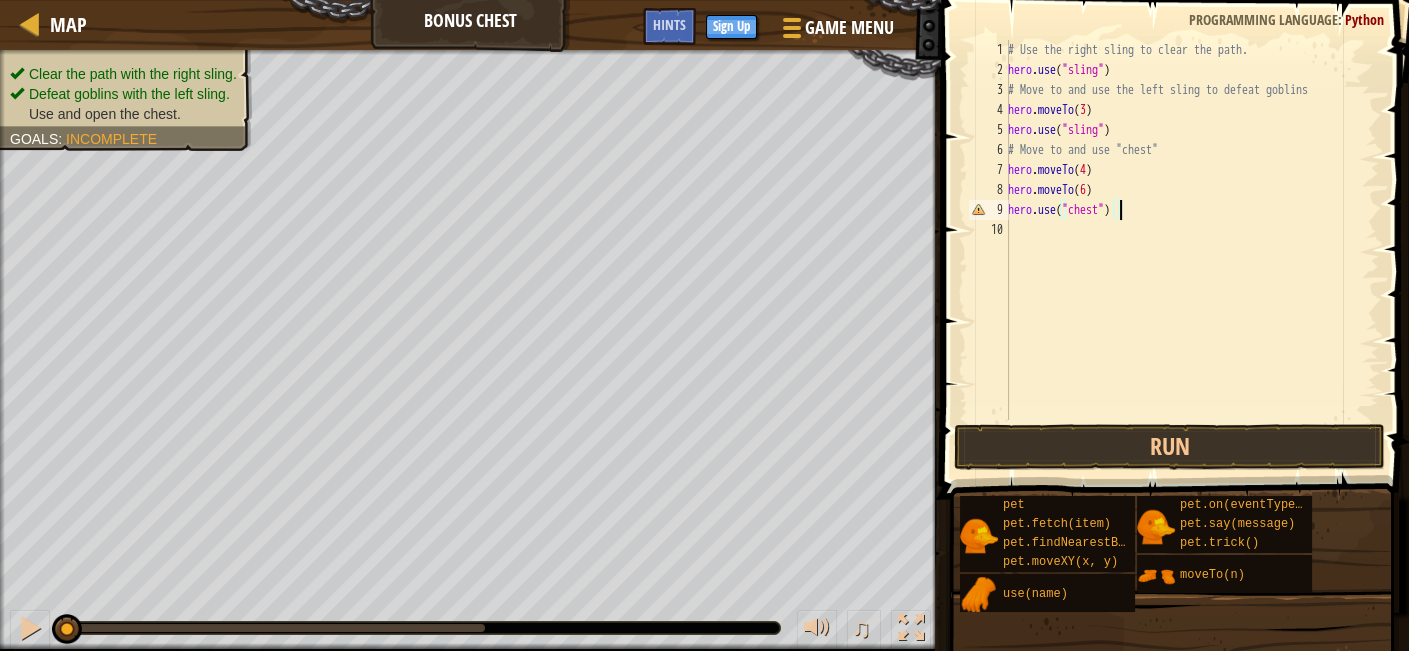 scroll, scrollTop: 8, scrollLeft: 8, axis: both 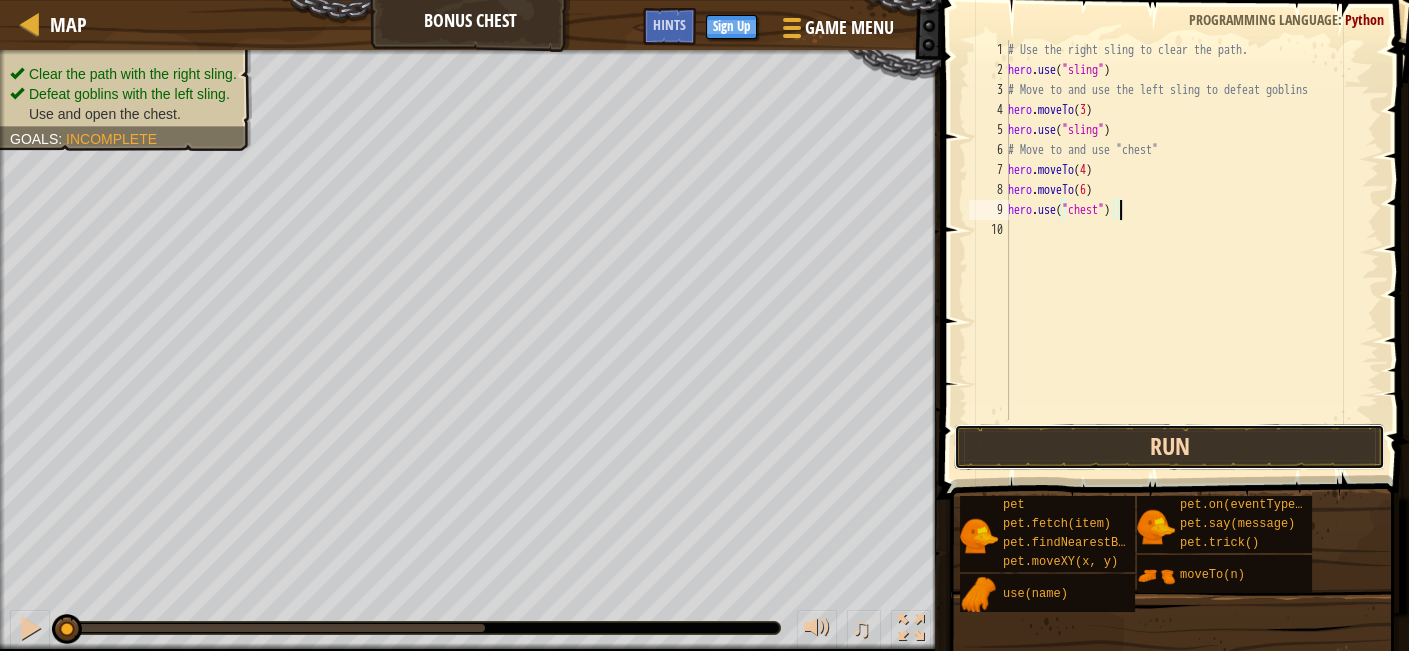 click on "Run" at bounding box center (1169, 447) 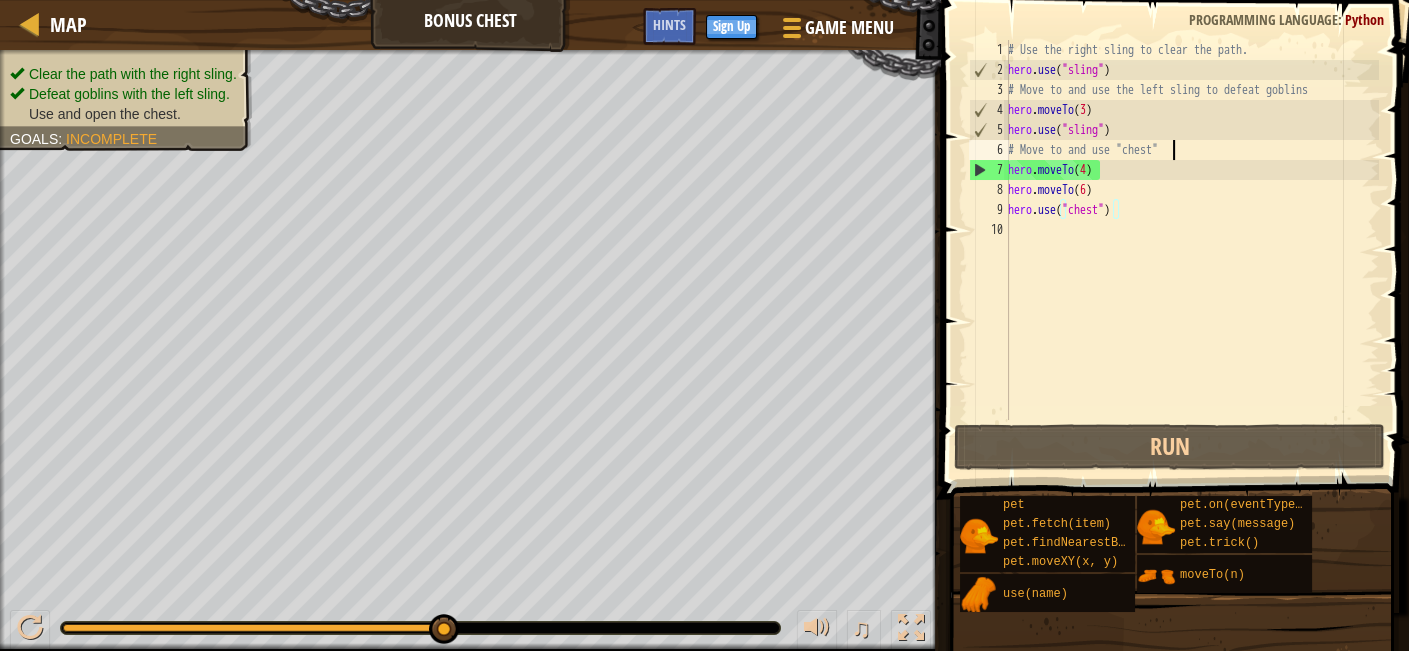 click on "# Use the right sling to clear the path. hero . use ( "sling" ) # Move to and use the left sling to defeat goblins hero . moveTo ( [NUMBER] ) hero . use ( "sling" ) # Move to and use "chest" hero . moveTo ( [NUMBER] ) hero . moveTo ( [NUMBER] ) hero . use ( "chest" )" at bounding box center (1191, 250) 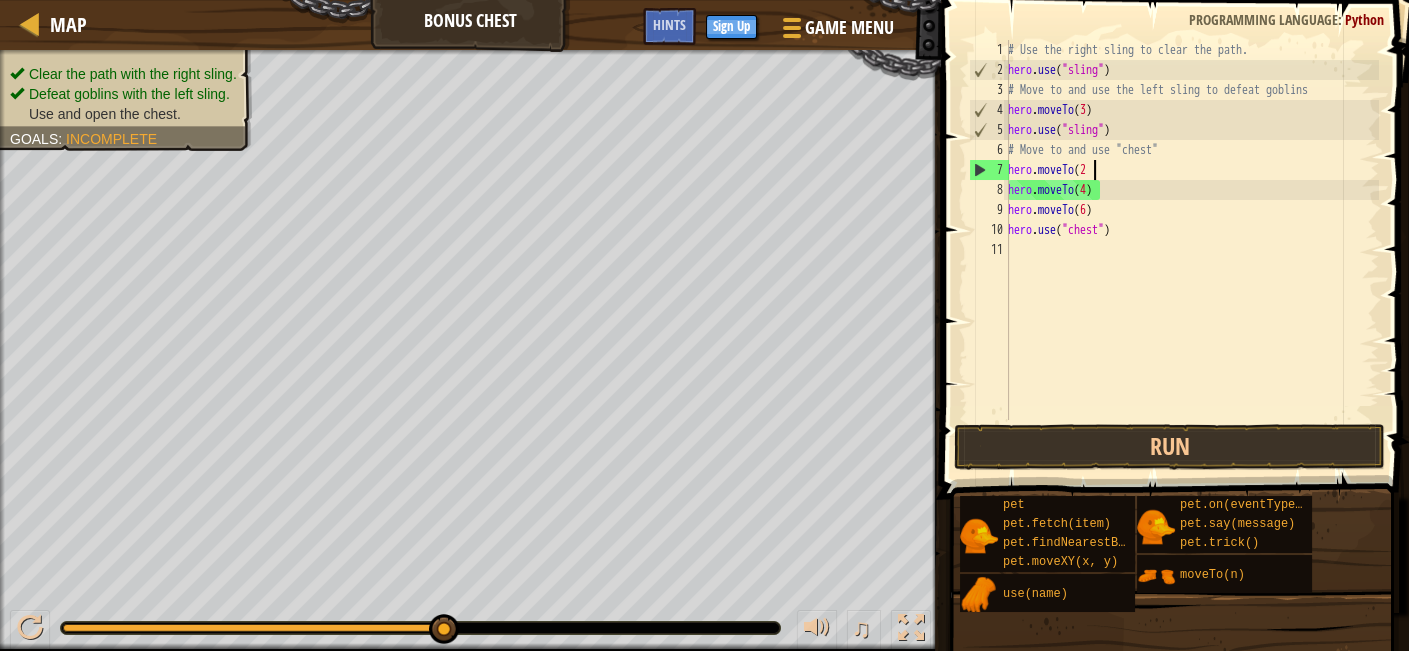 scroll, scrollTop: 8, scrollLeft: 5, axis: both 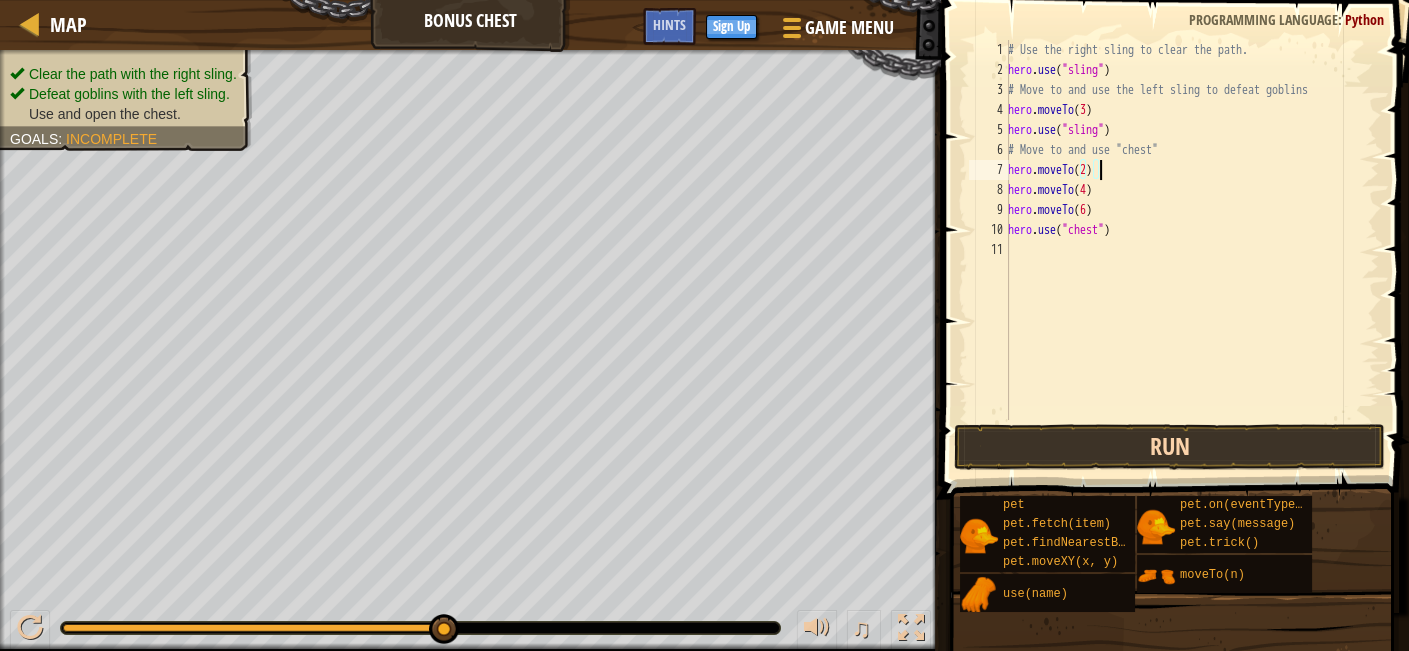 type on "hero.moveTo(2)" 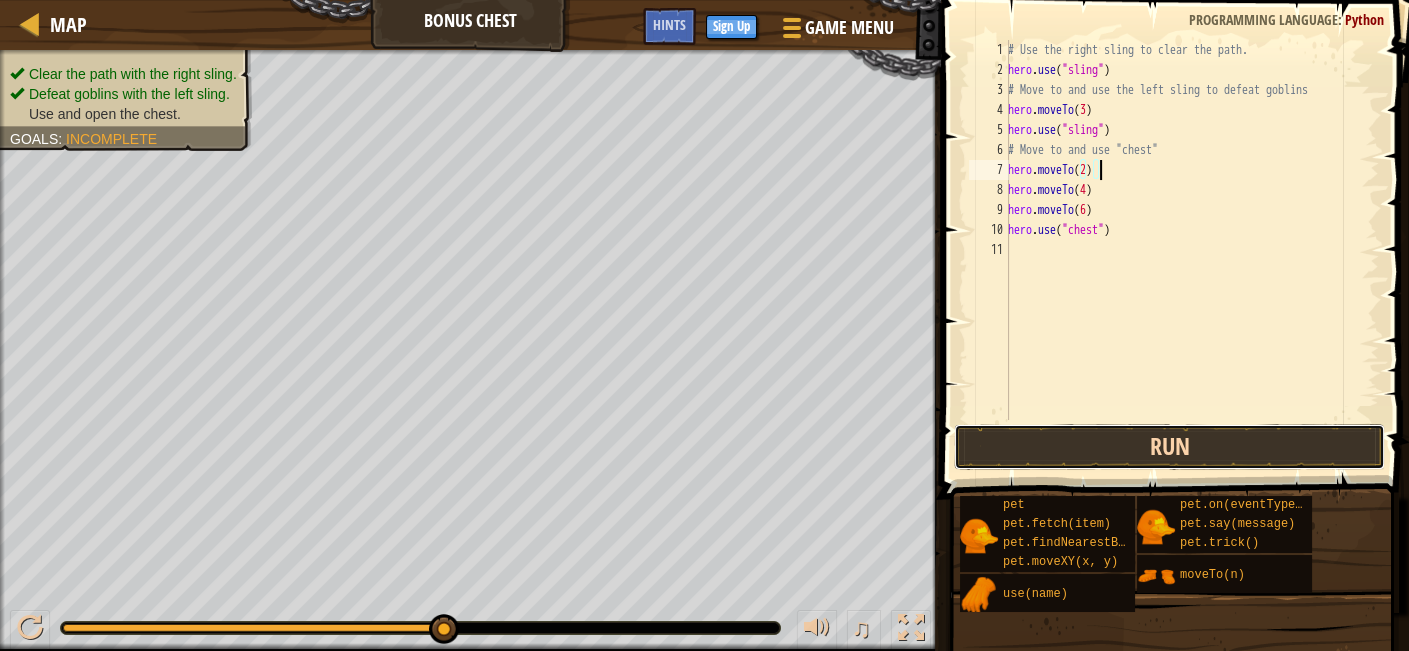 click on "Run" at bounding box center (1169, 447) 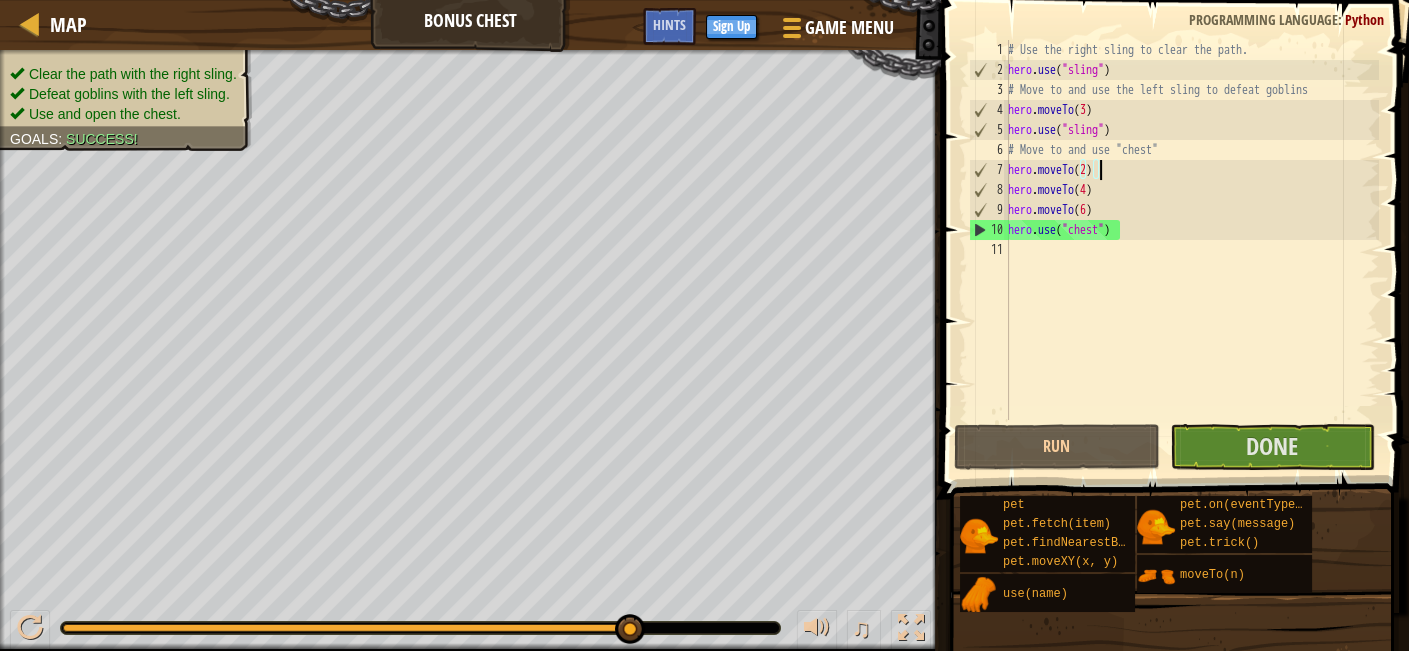 click on "# Use the right sling to clear the path. hero . use ( "sling" ) # Move to and use the left sling to defeat goblins hero . moveTo ( [NUMBER] ) hero . use ( "sling" ) # Move to and use "chest" hero . moveTo ( [NUMBER] ) hero . moveTo ( [NUMBER] ) hero . moveTo ( [NUMBER] ) hero . use ( "chest" )" at bounding box center [1191, 250] 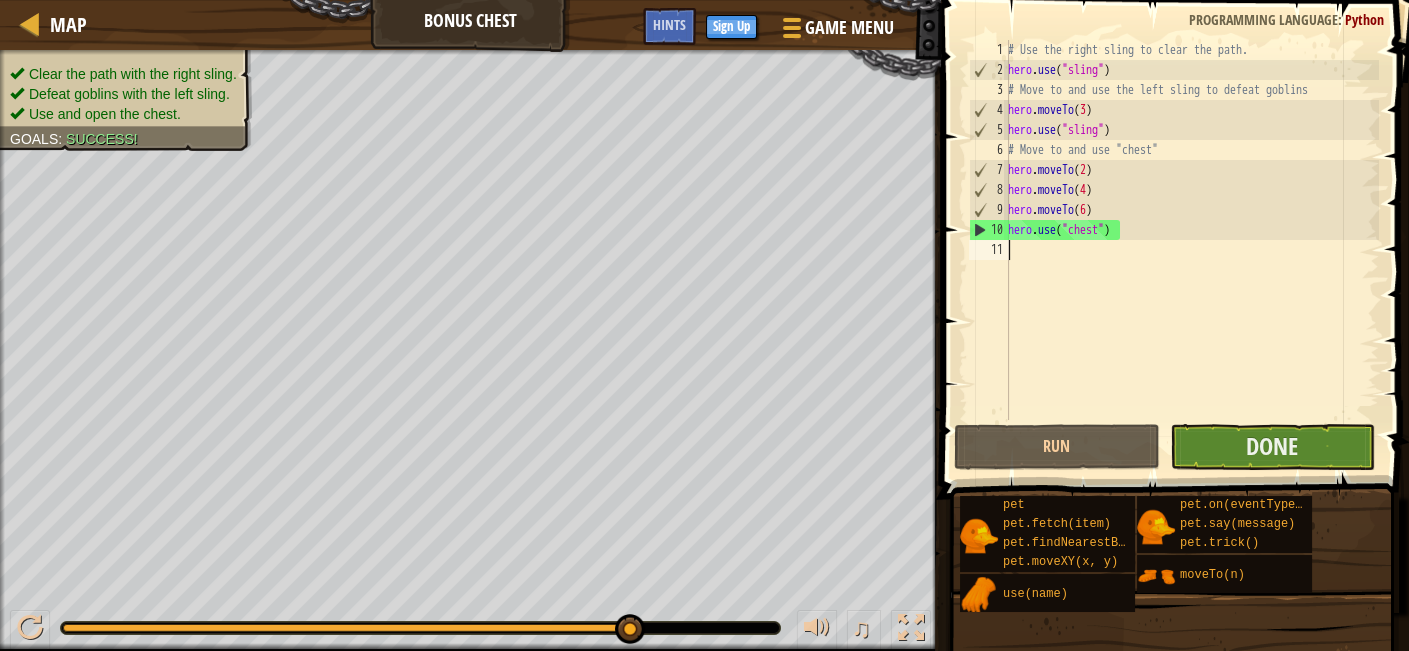 scroll, scrollTop: 8, scrollLeft: 0, axis: vertical 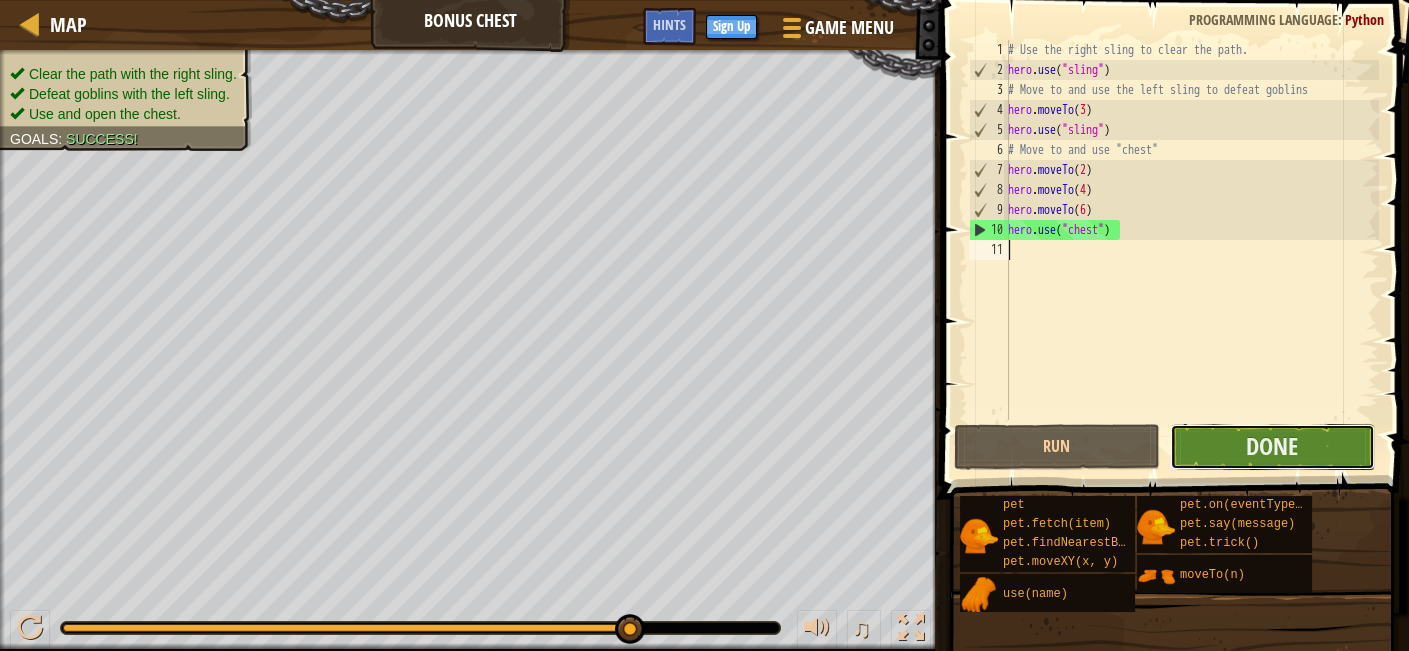 click on "Done" at bounding box center [1272, 447] 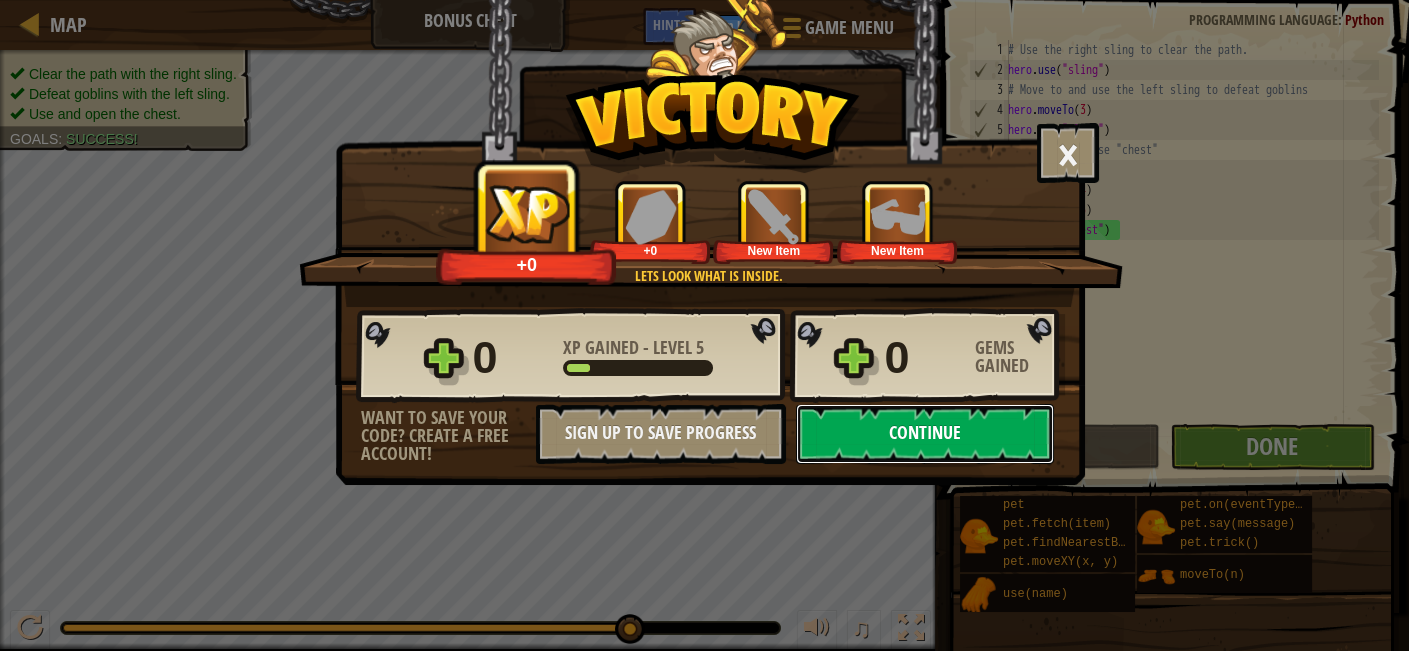 click on "Continue" at bounding box center [925, 434] 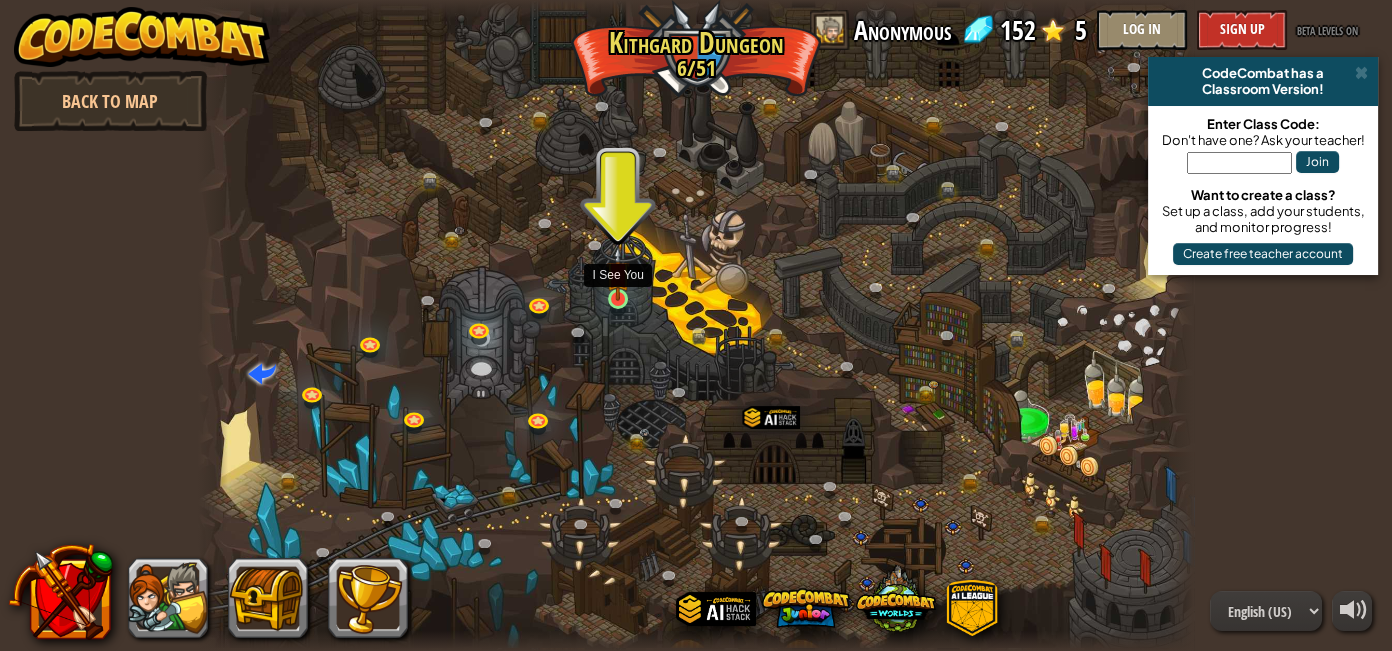 click at bounding box center [618, 273] 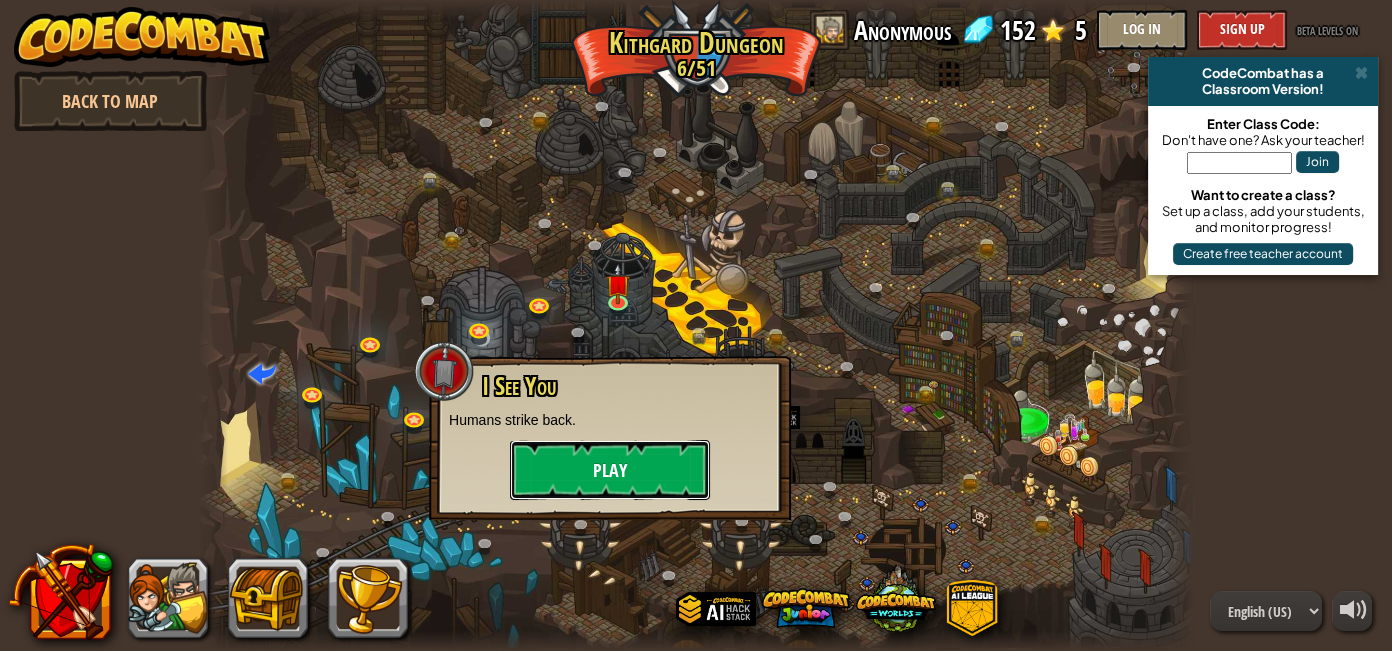 click on "Play" at bounding box center [610, 470] 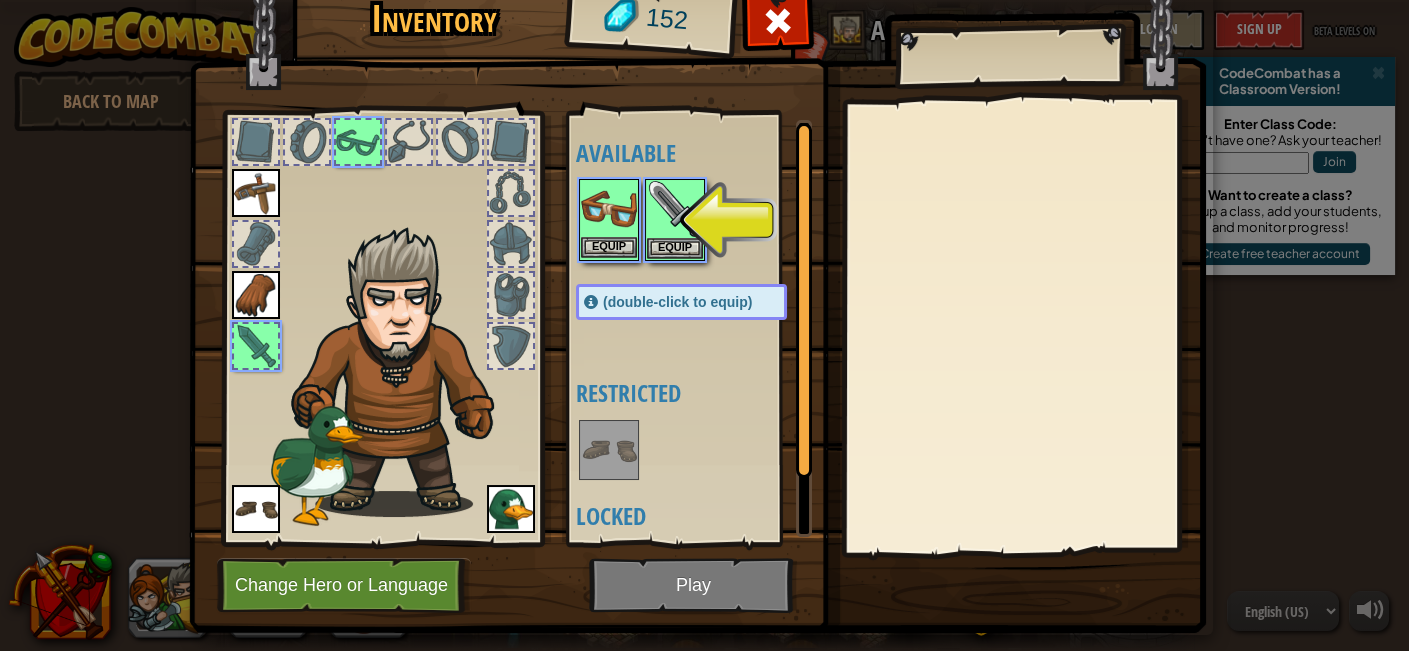 click at bounding box center (609, 209) 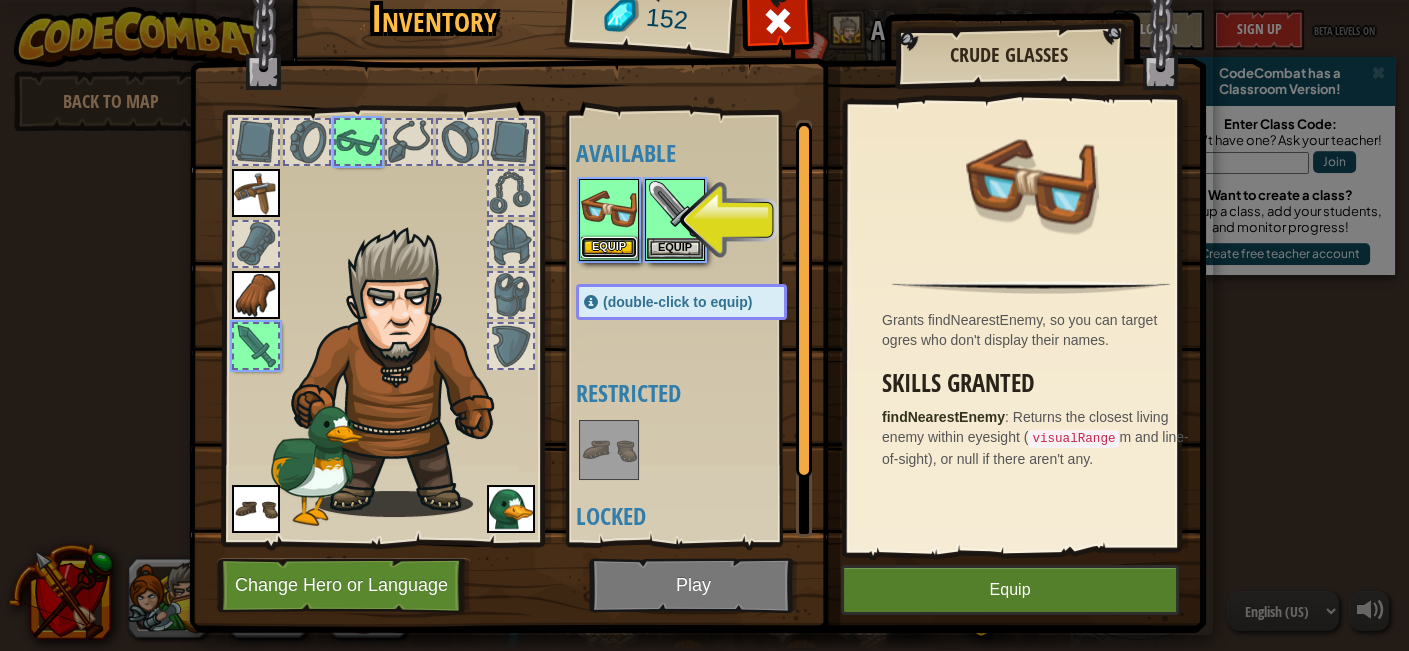 click on "Equip" at bounding box center (609, 247) 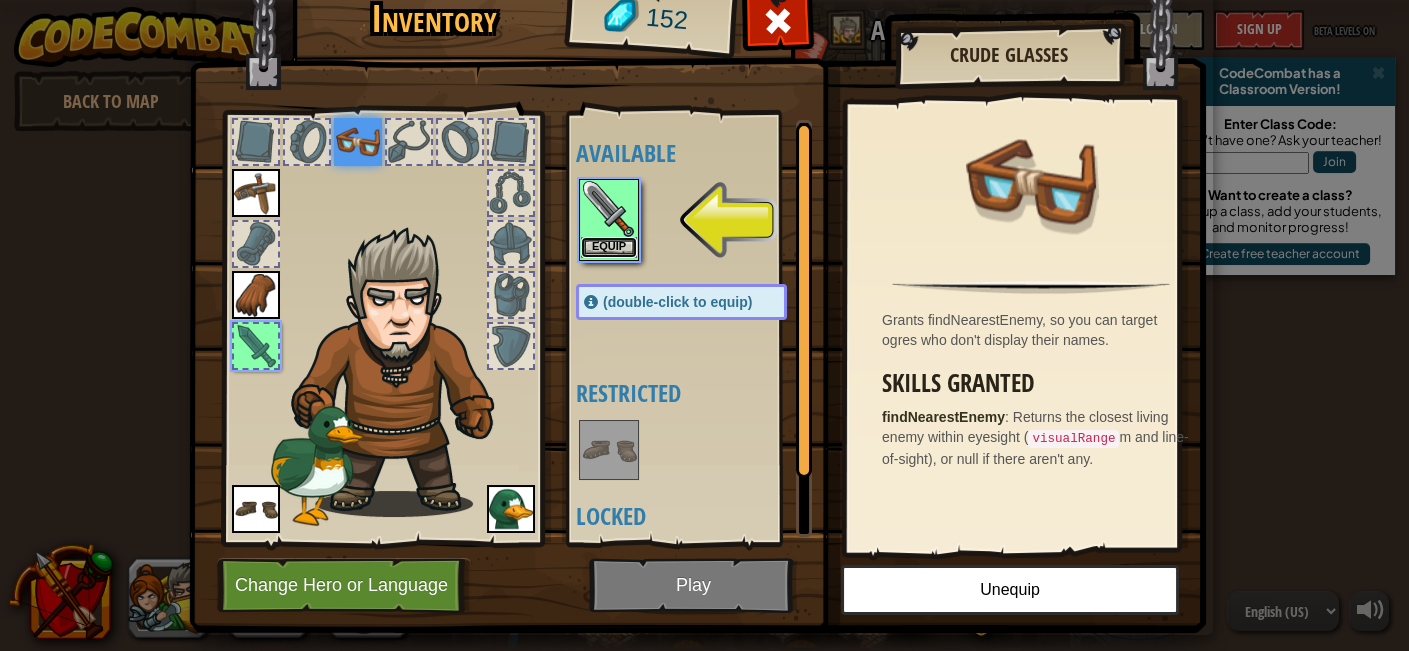 click on "Equip" at bounding box center (609, 247) 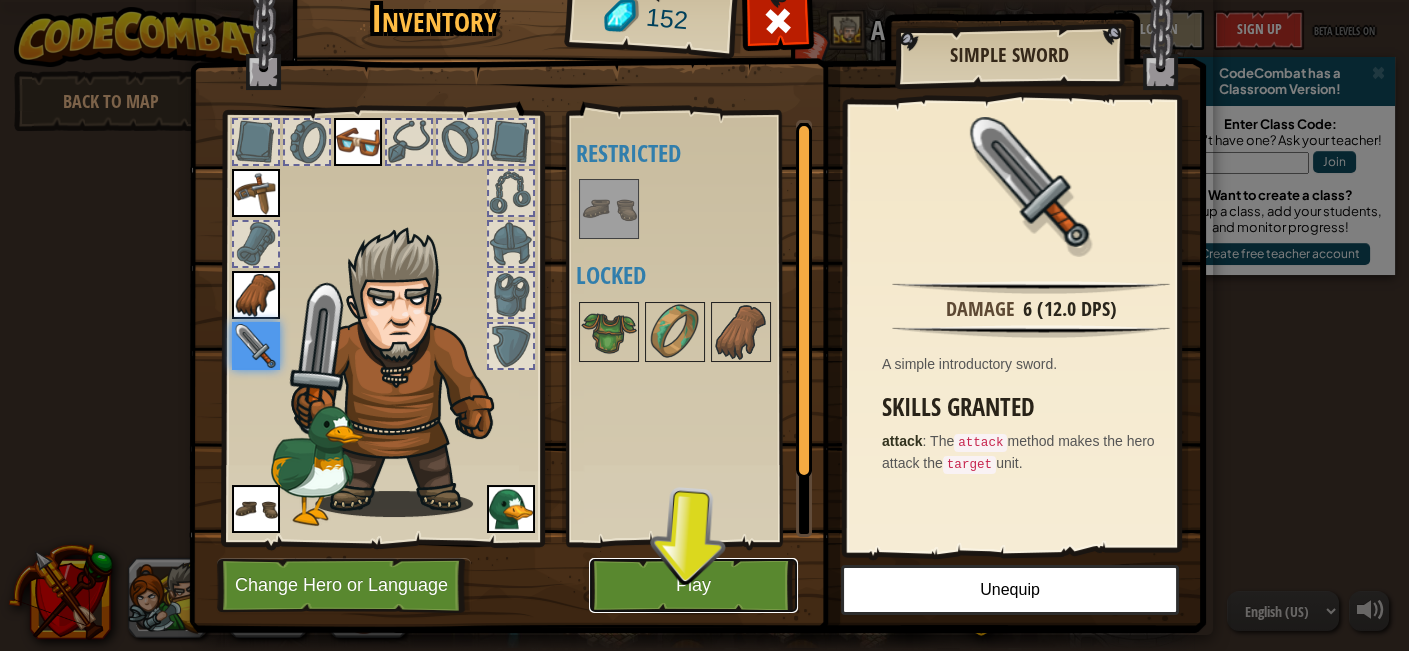 click on "Play" at bounding box center [693, 585] 